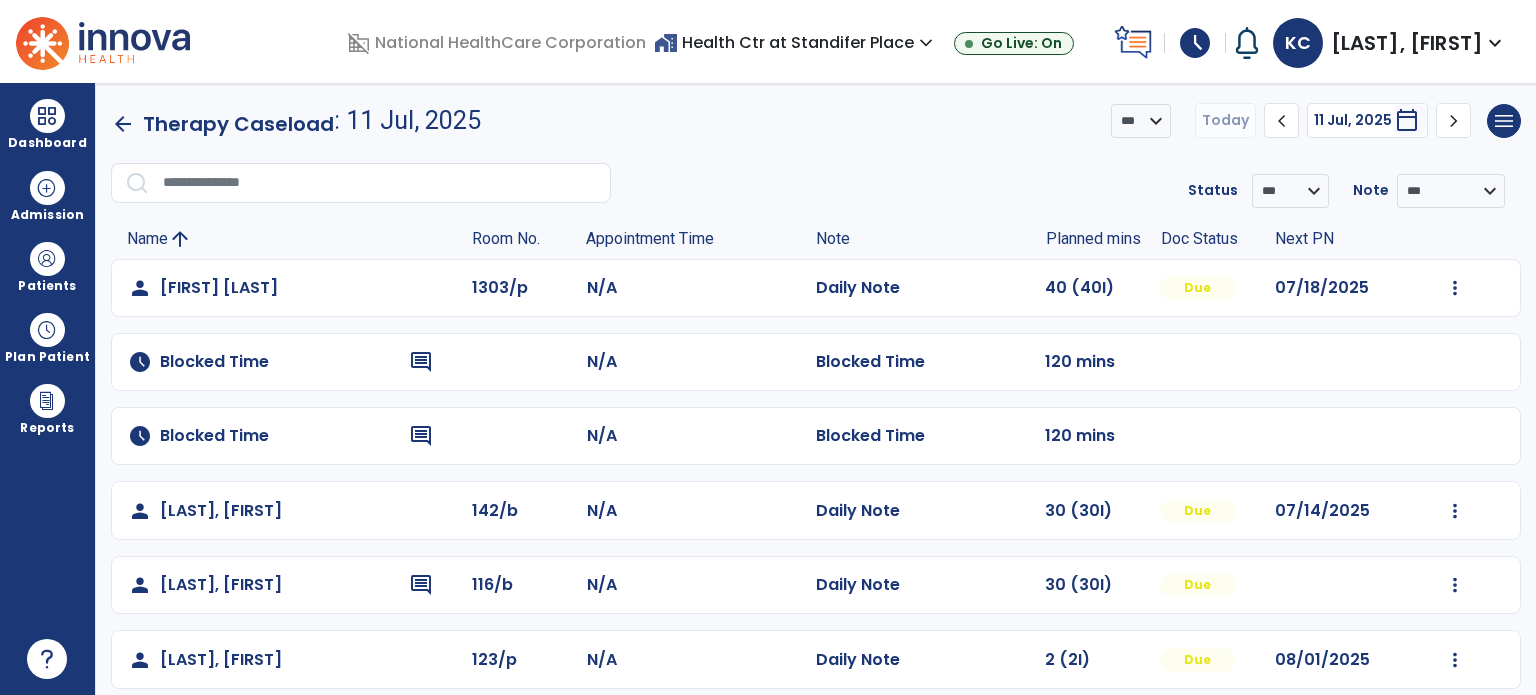 scroll, scrollTop: 0, scrollLeft: 0, axis: both 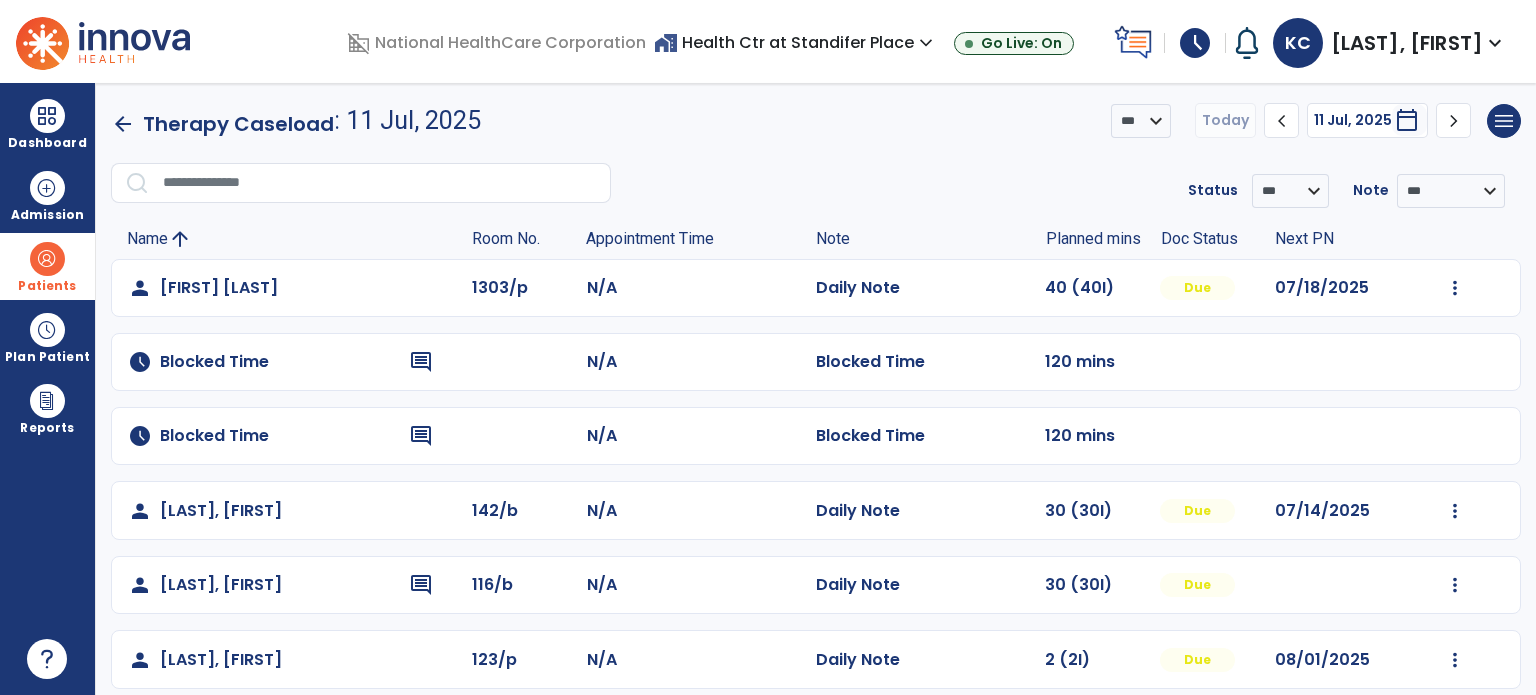 click at bounding box center (47, 259) 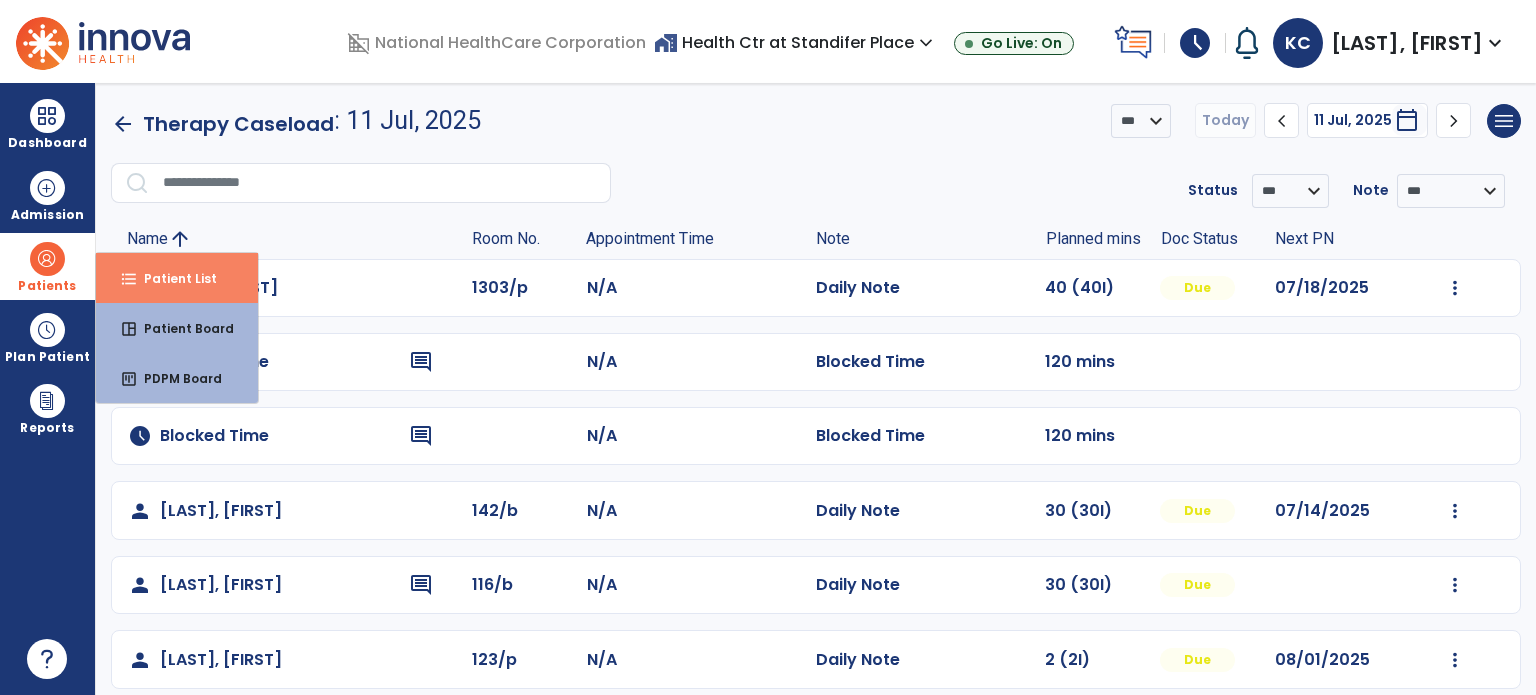 click on "Patient List" at bounding box center (172, 278) 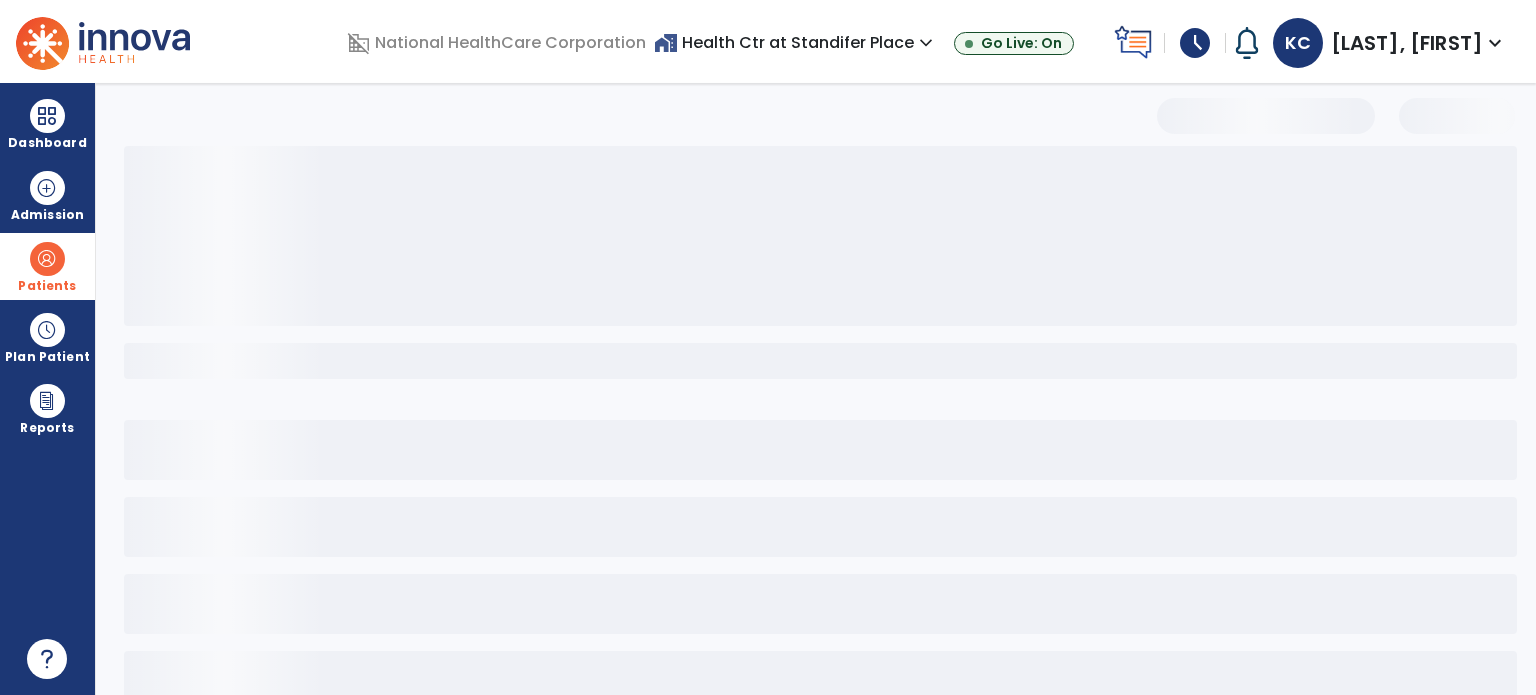 select on "***" 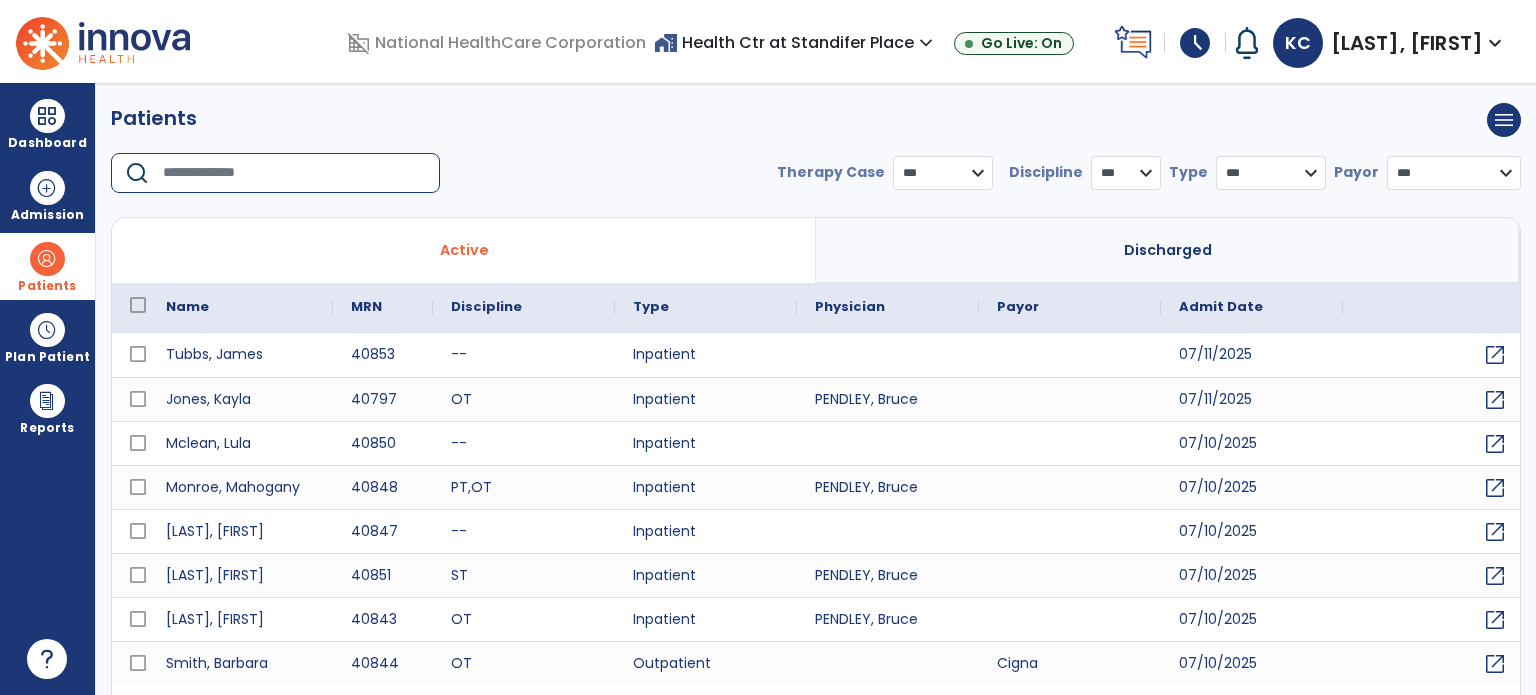 click at bounding box center [294, 173] 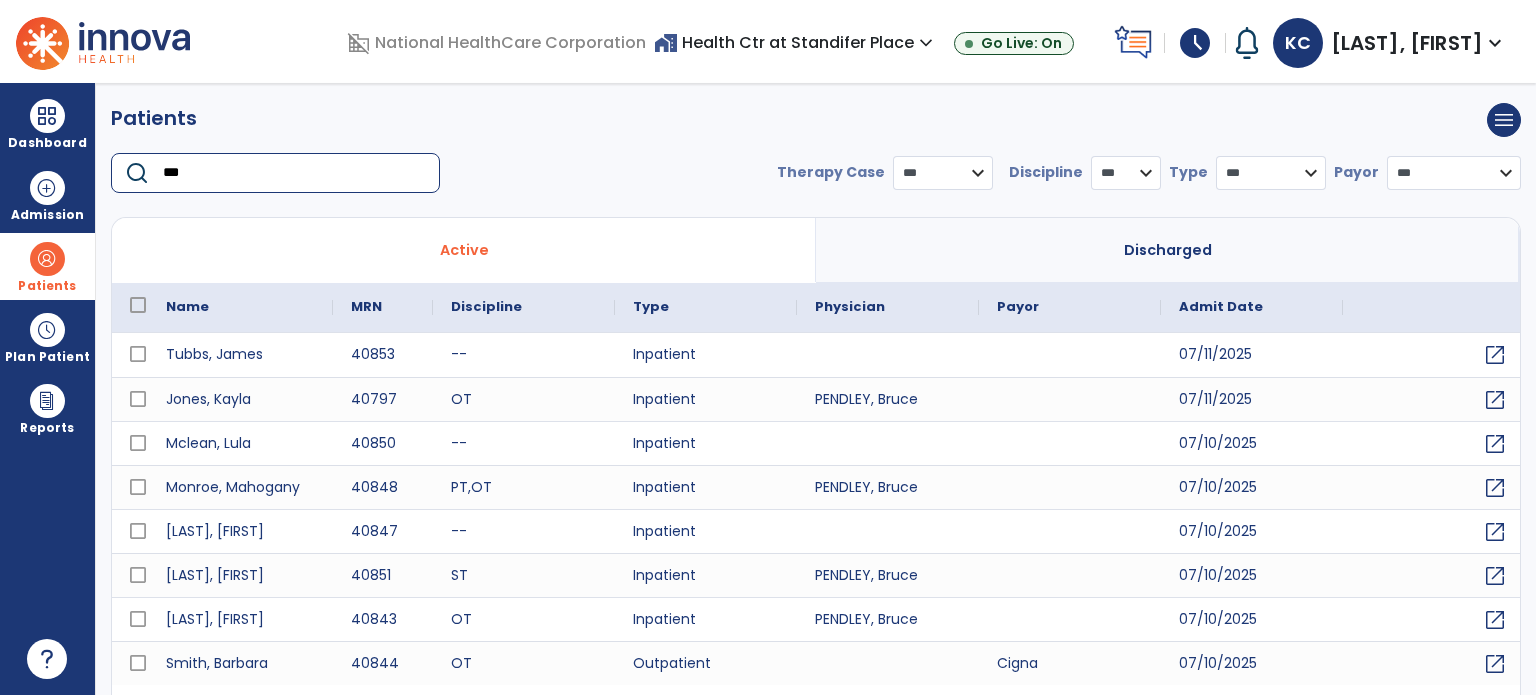 type on "****" 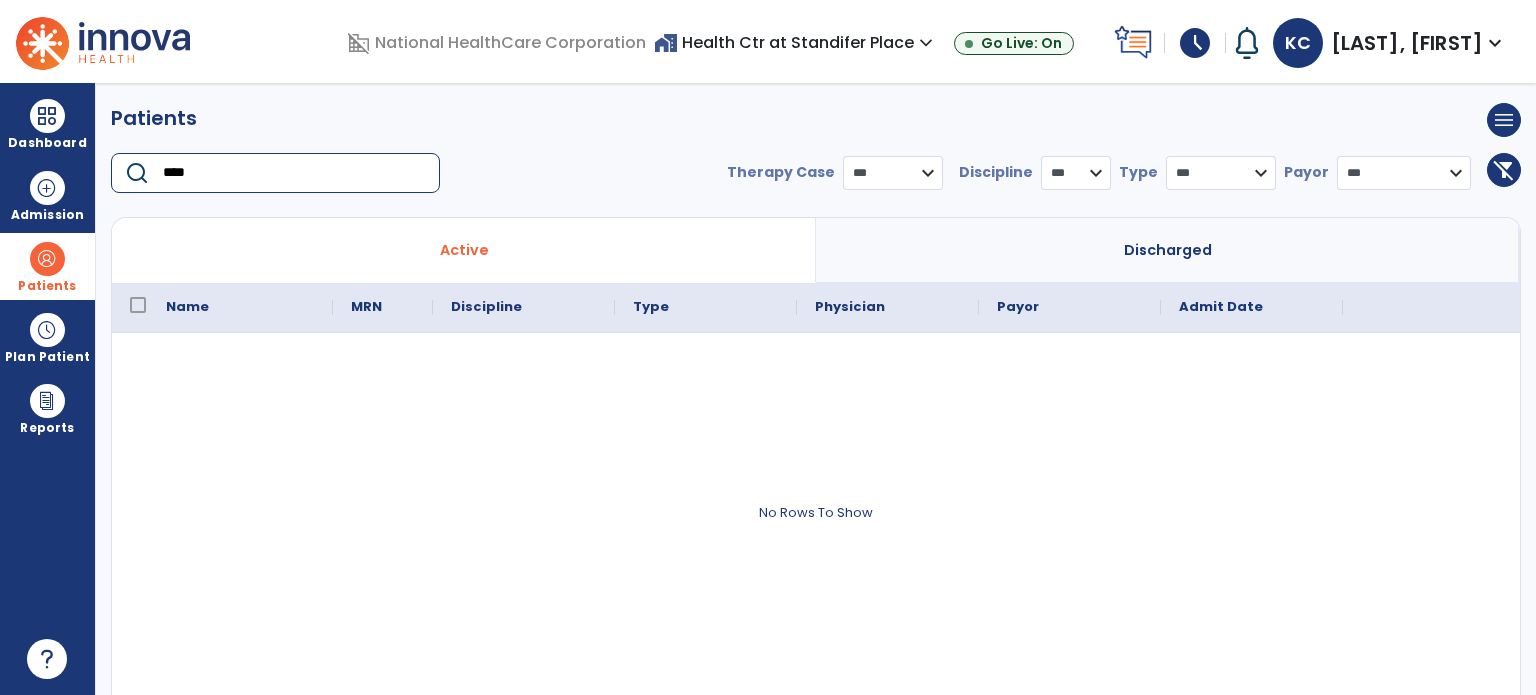 click on "****" at bounding box center [294, 173] 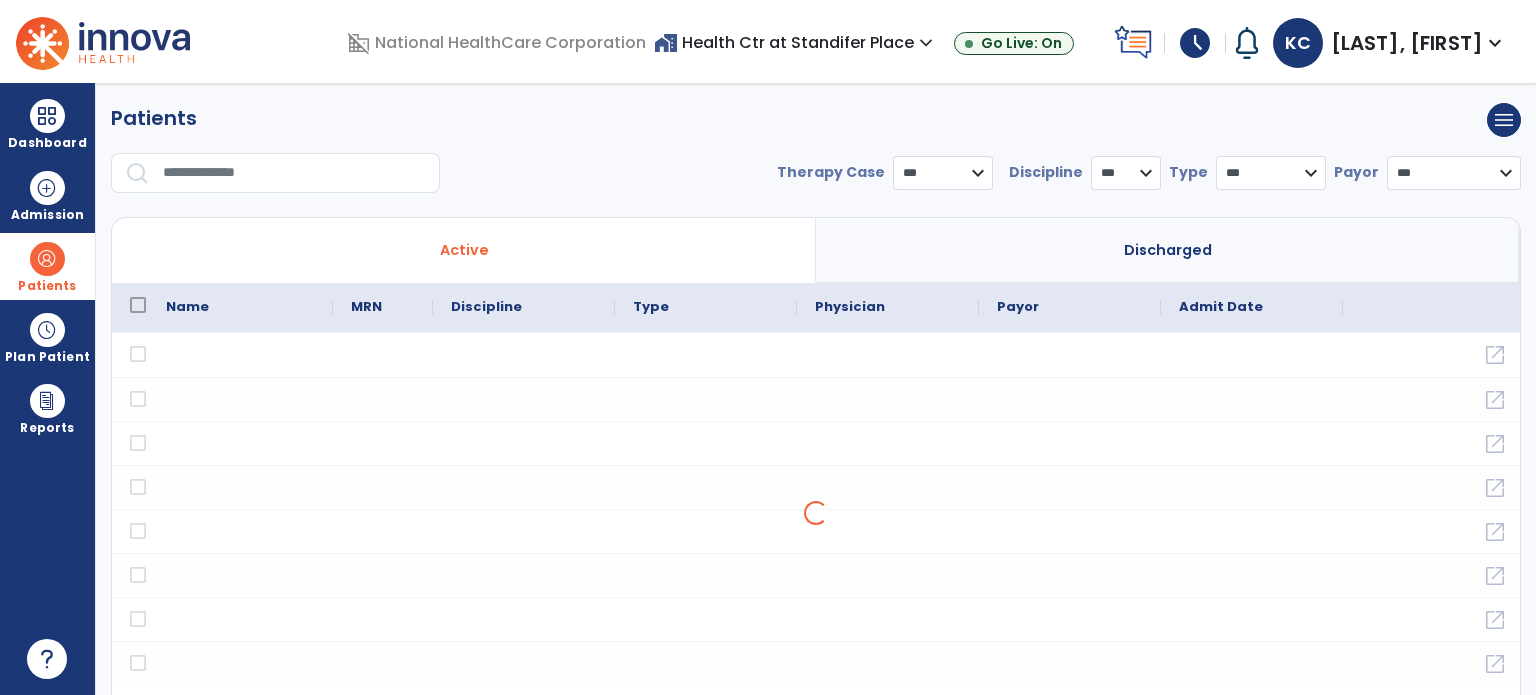 click on "Discharged" at bounding box center [1168, 250] 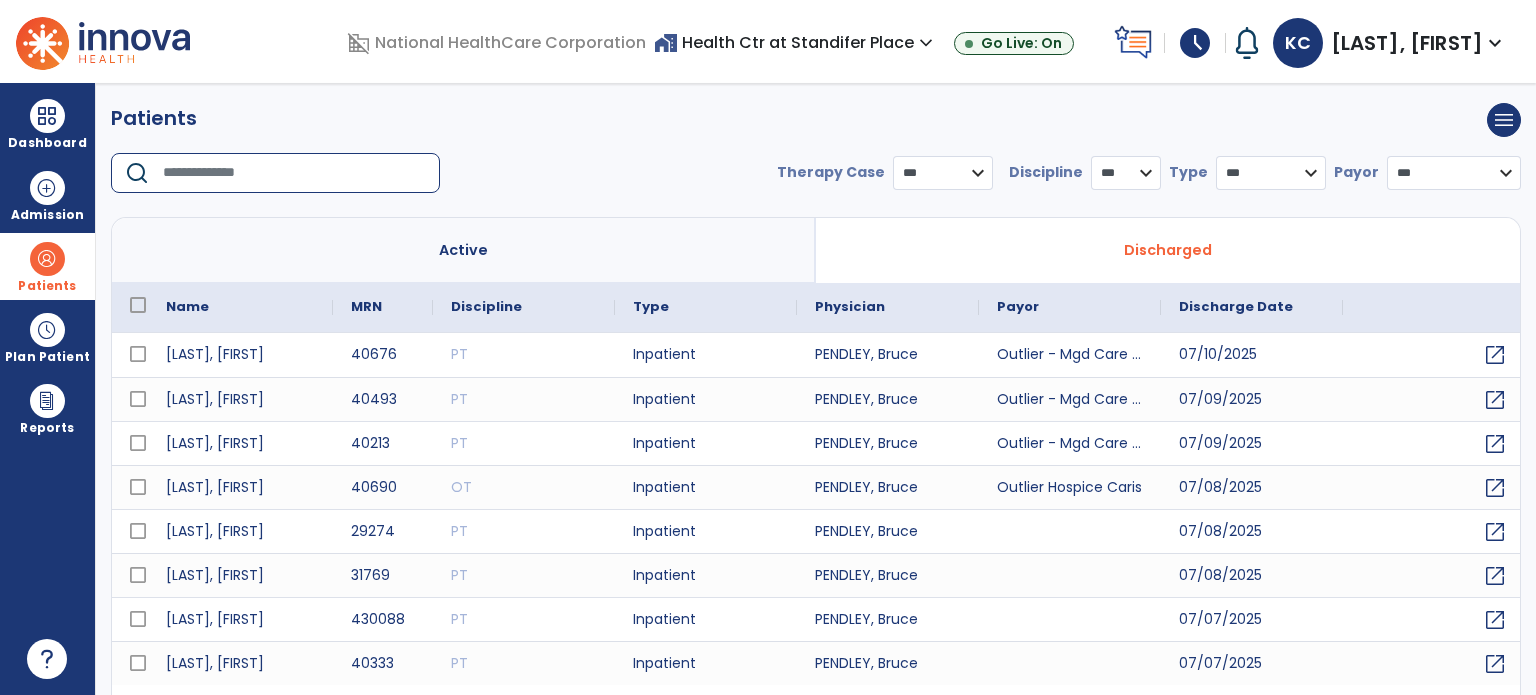click at bounding box center (294, 173) 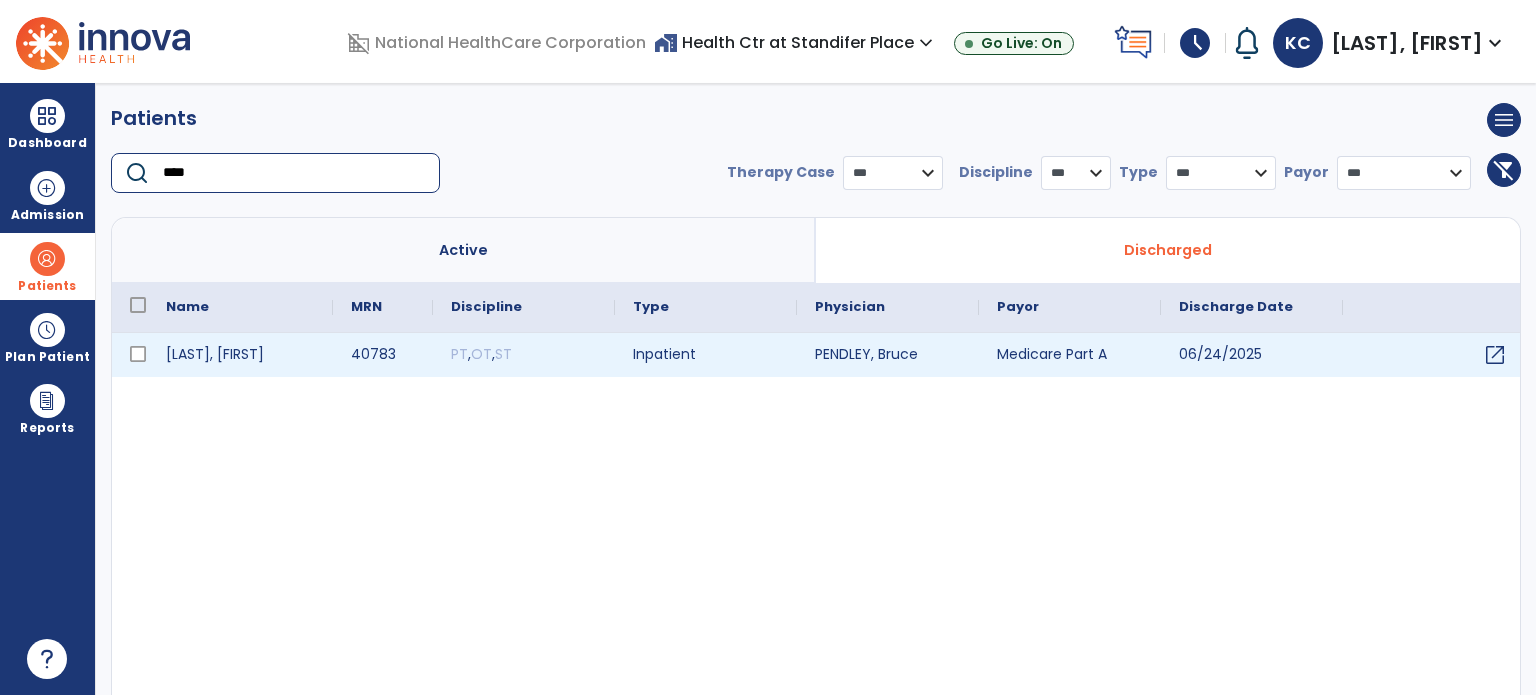 type on "****" 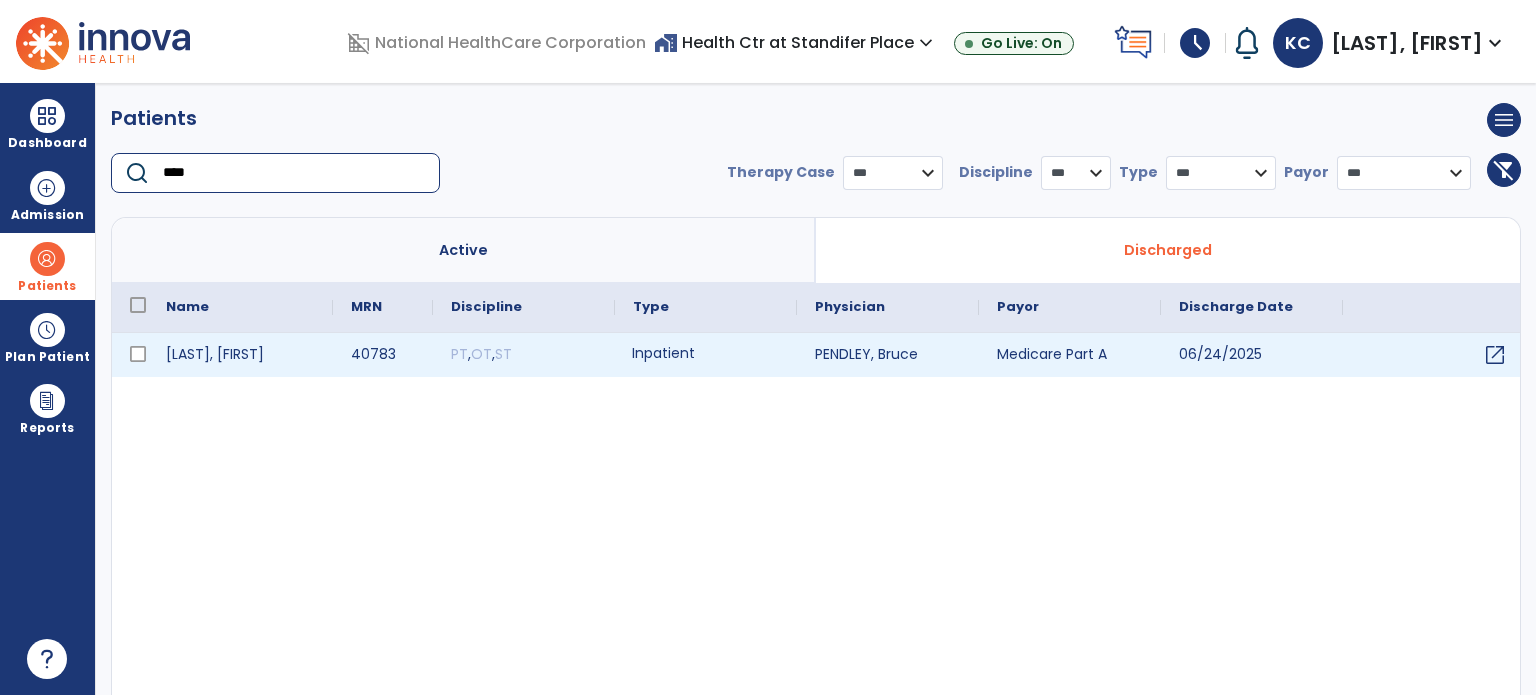 click on "Inpatient" at bounding box center [706, 355] 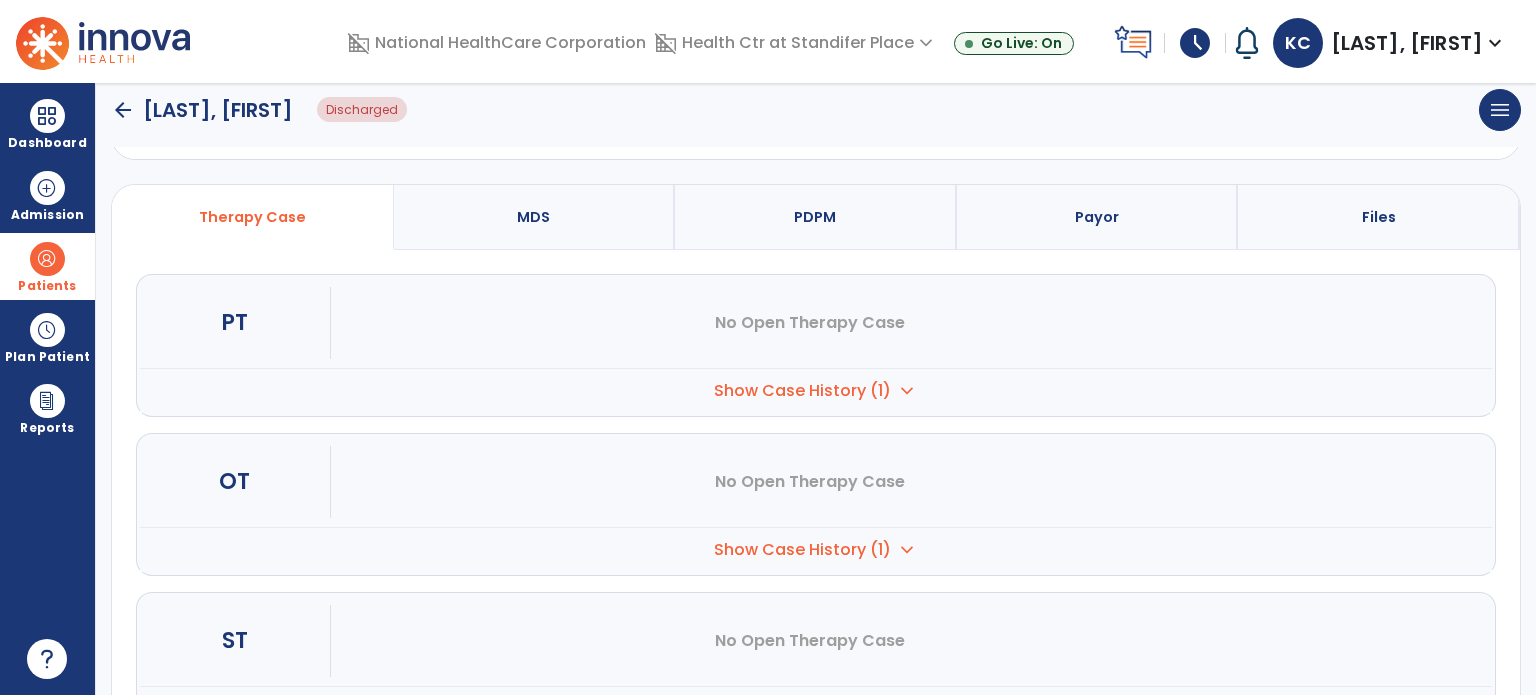 scroll, scrollTop: 196, scrollLeft: 0, axis: vertical 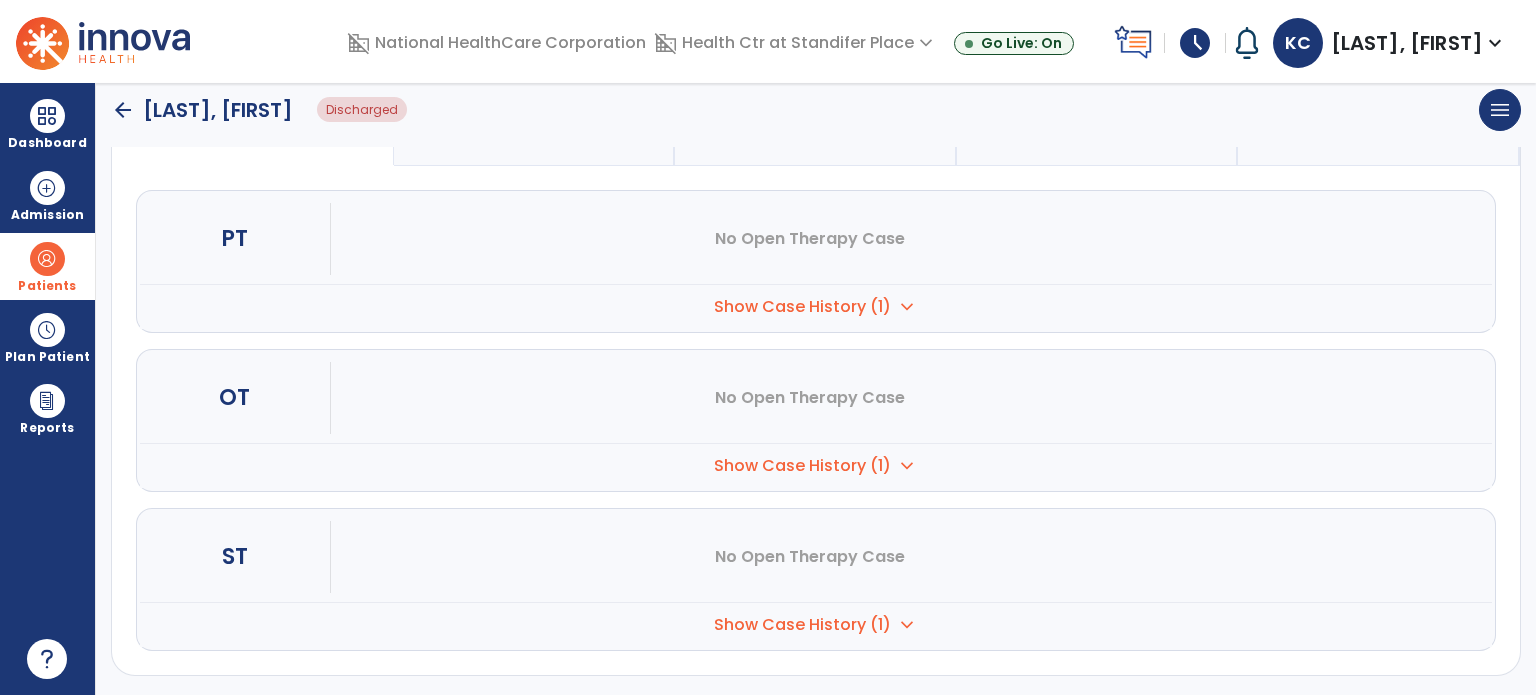click on "Show Case History (1)     expand_more" at bounding box center (816, 306) 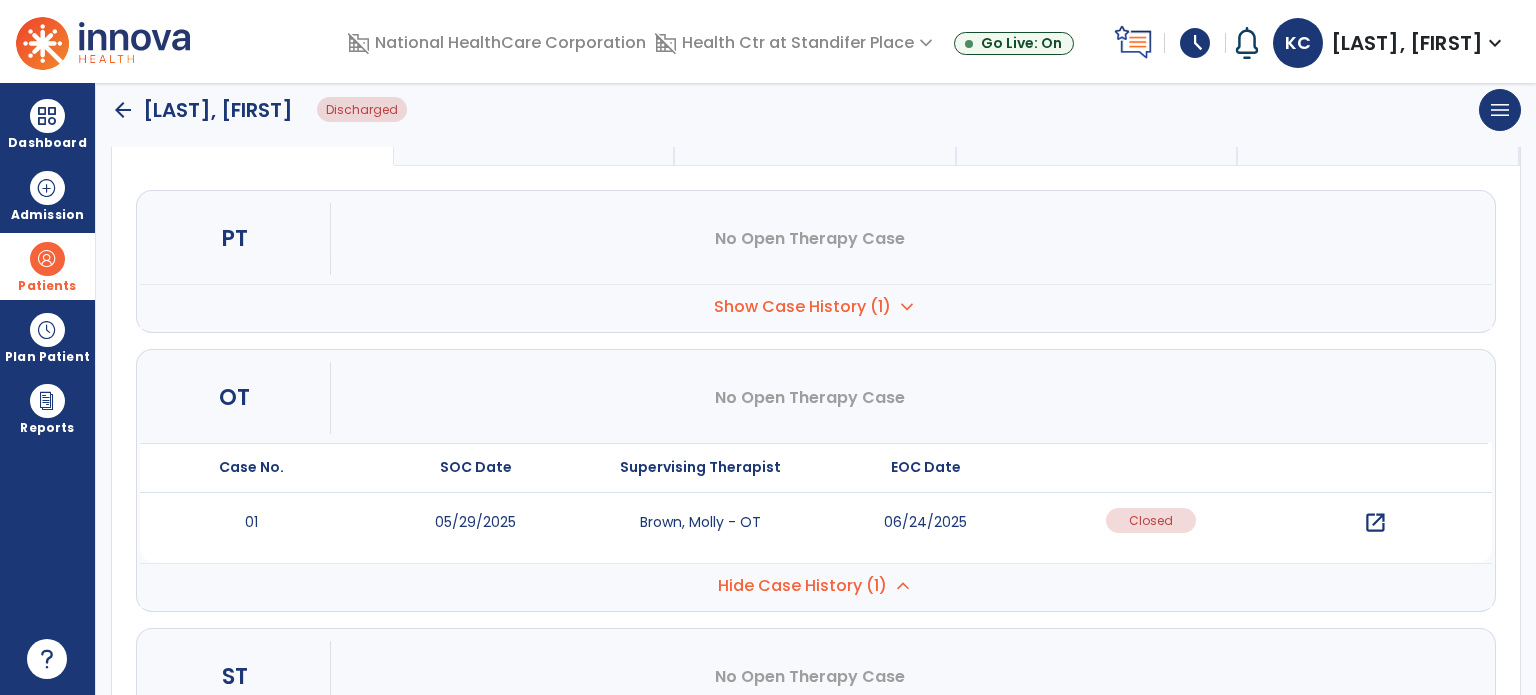 click on "open_in_new" at bounding box center [1375, 523] 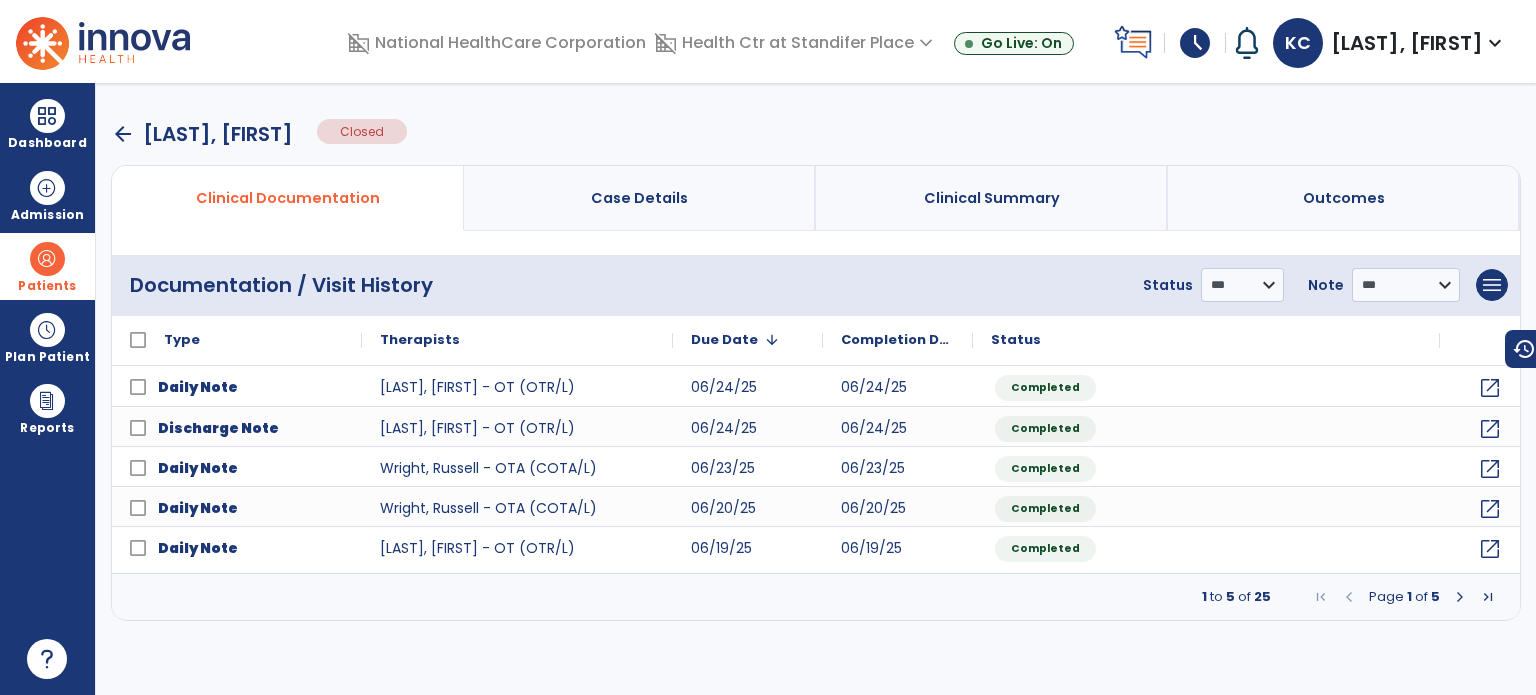 click at bounding box center (1460, 597) 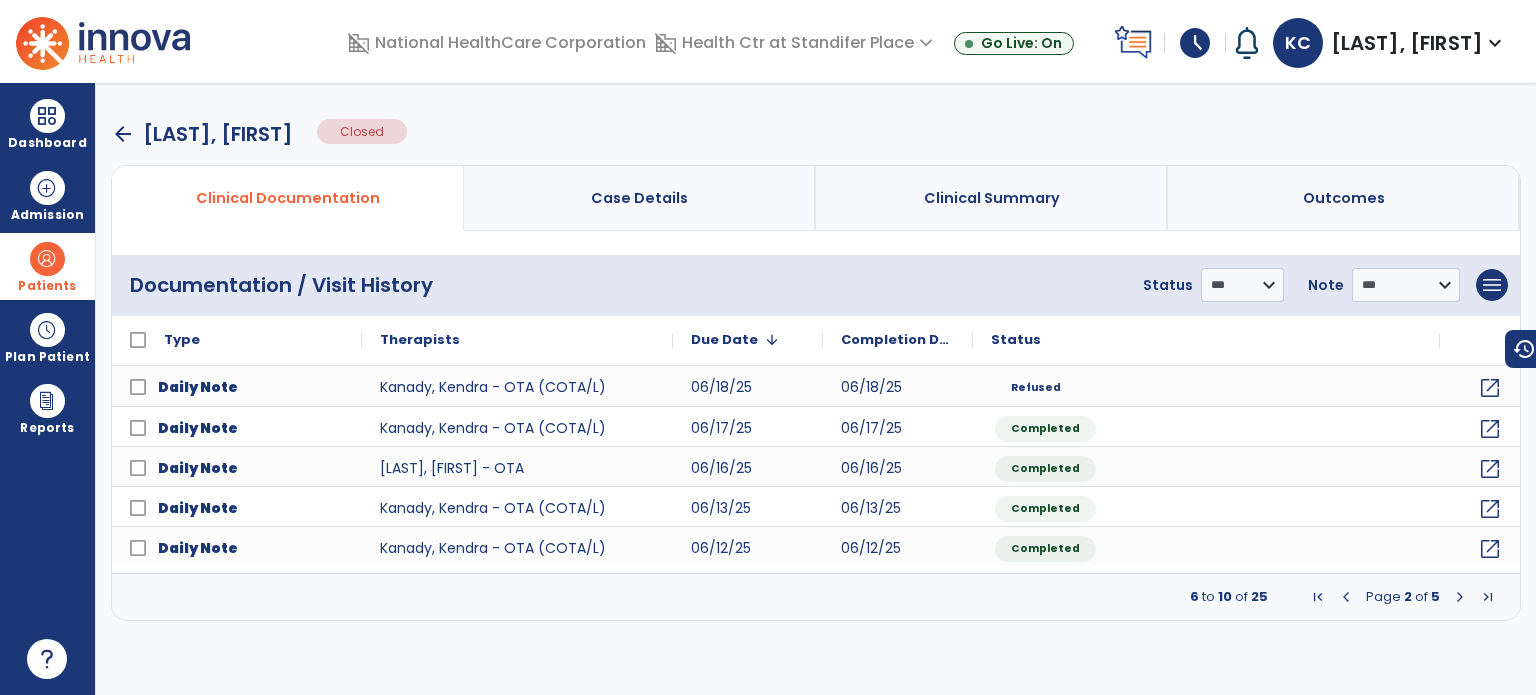 click at bounding box center (1460, 597) 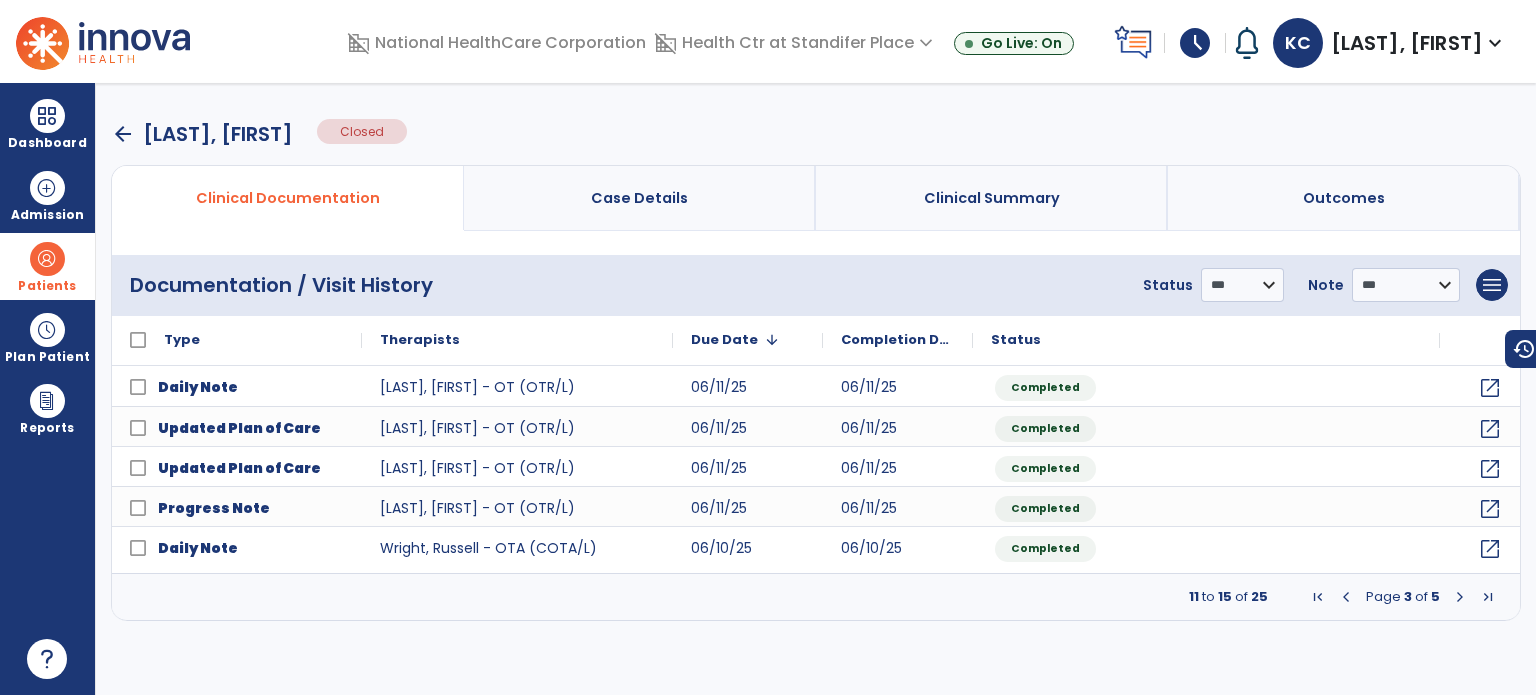 click at bounding box center (1460, 597) 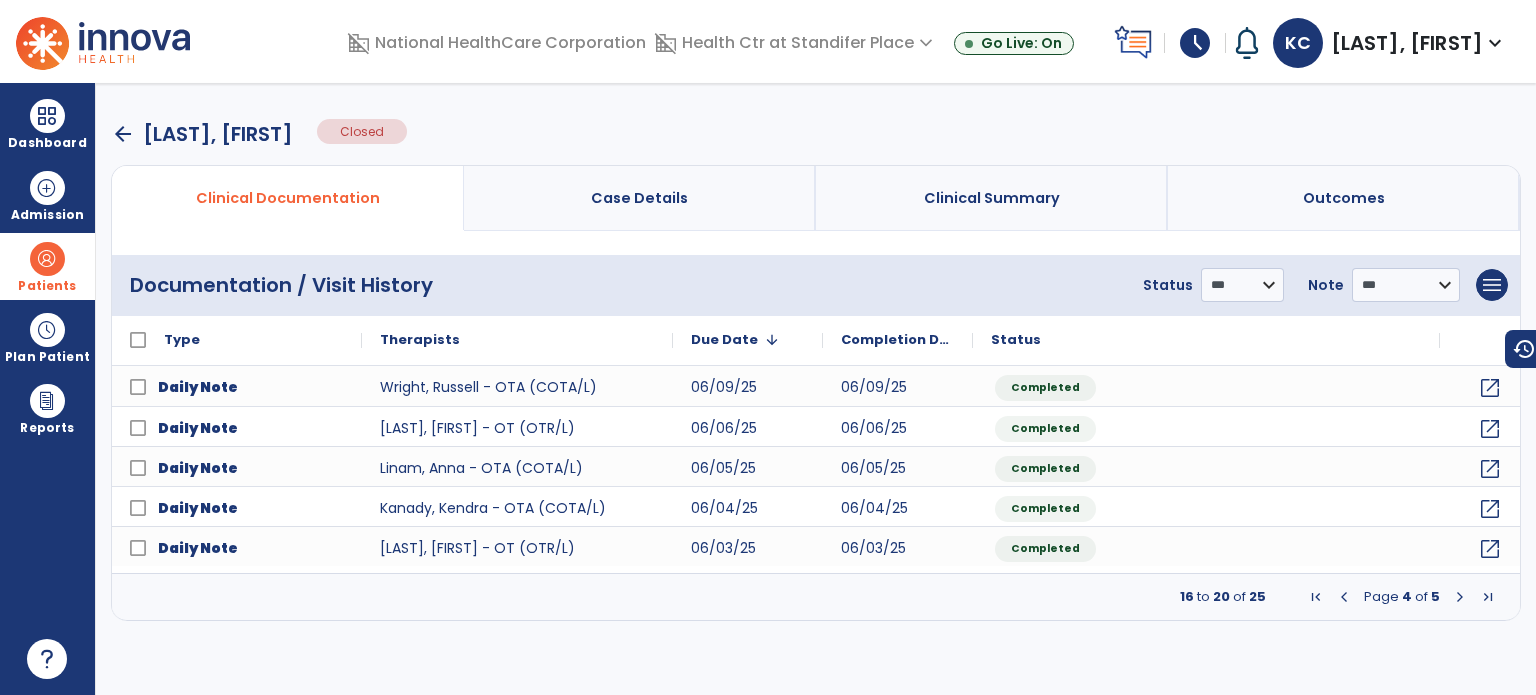 click at bounding box center [1460, 597] 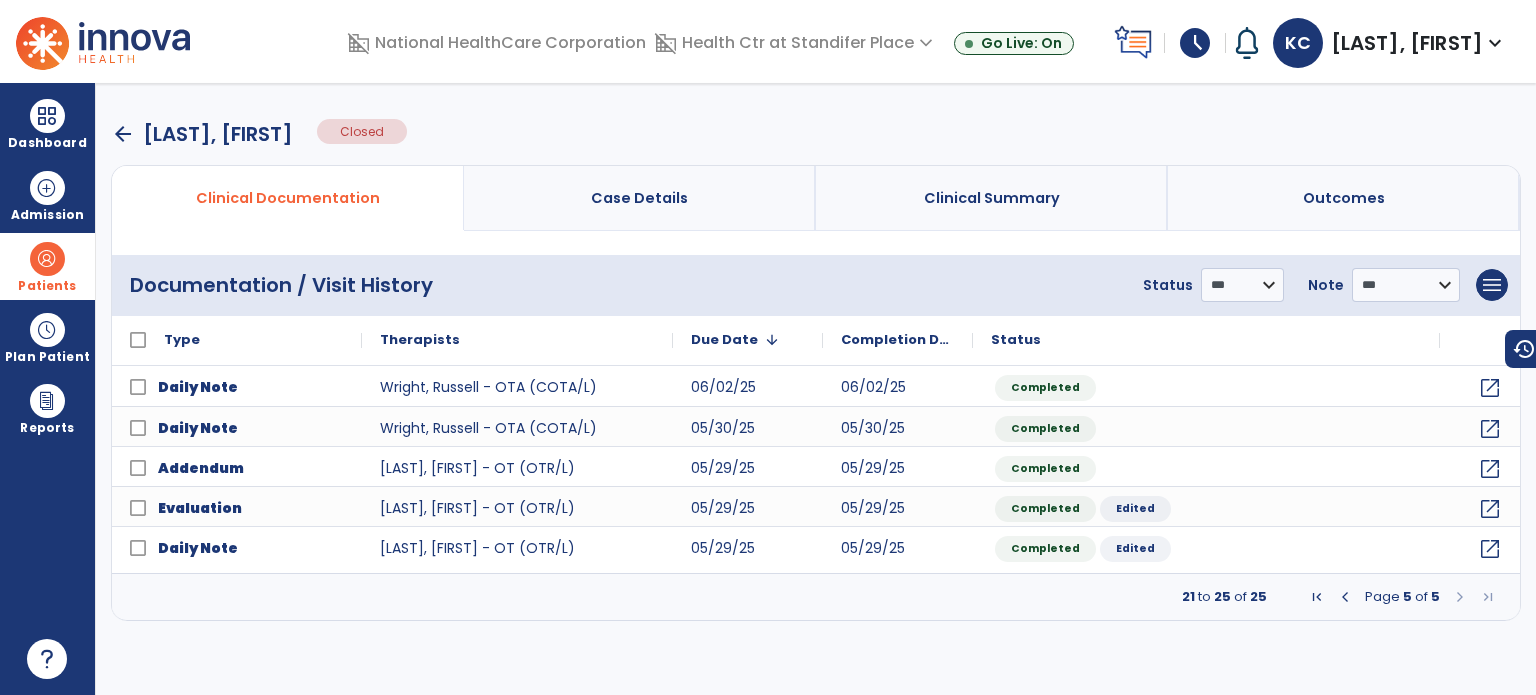 click at bounding box center [1460, 597] 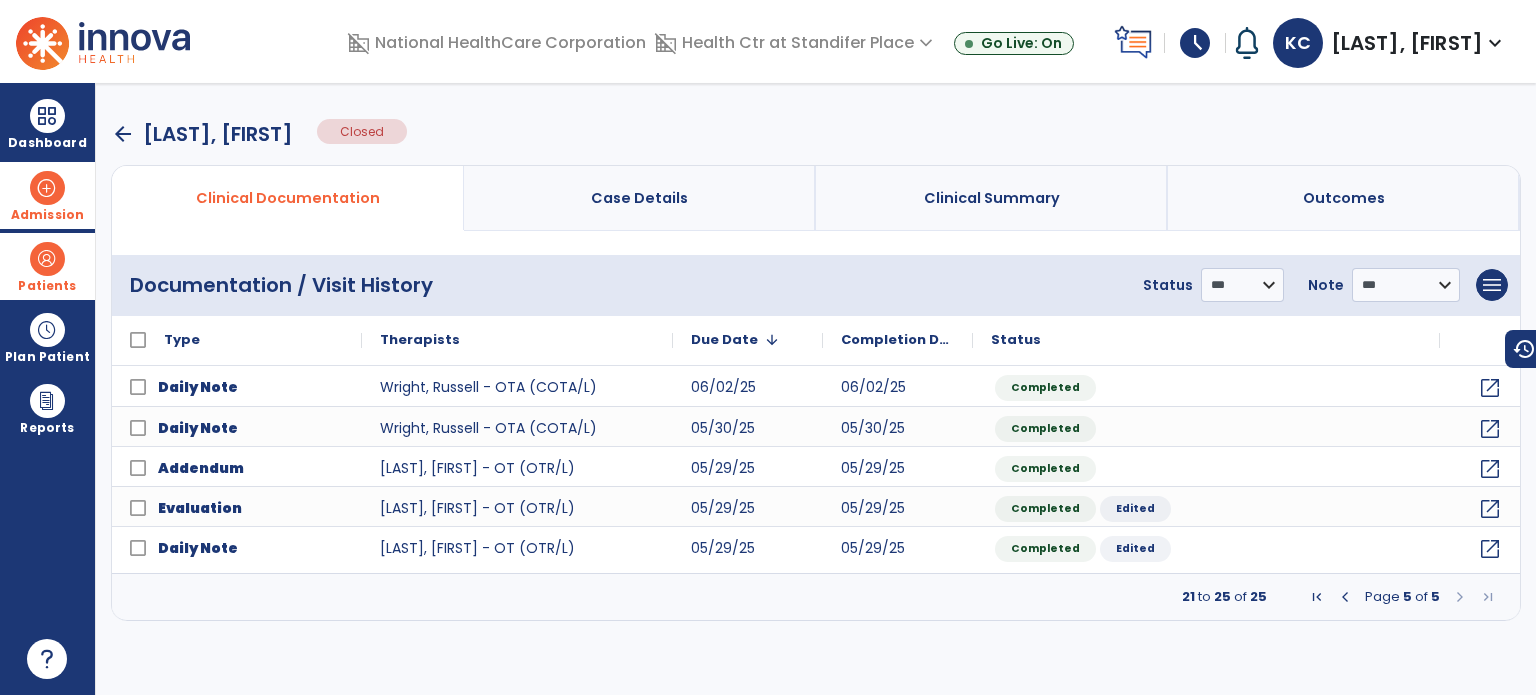 click on "Admission" at bounding box center [47, 195] 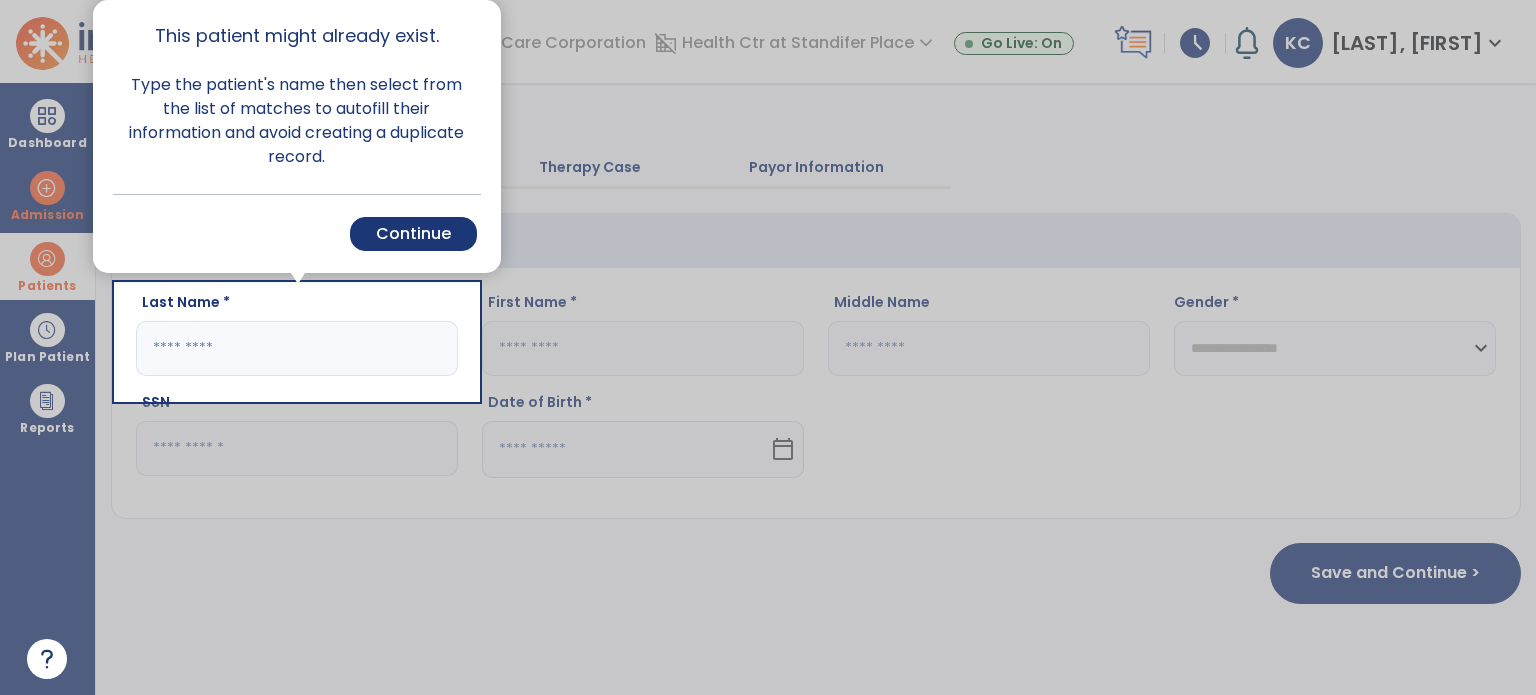 click on "Cancel
Back
Continue" at bounding box center (297, 233) 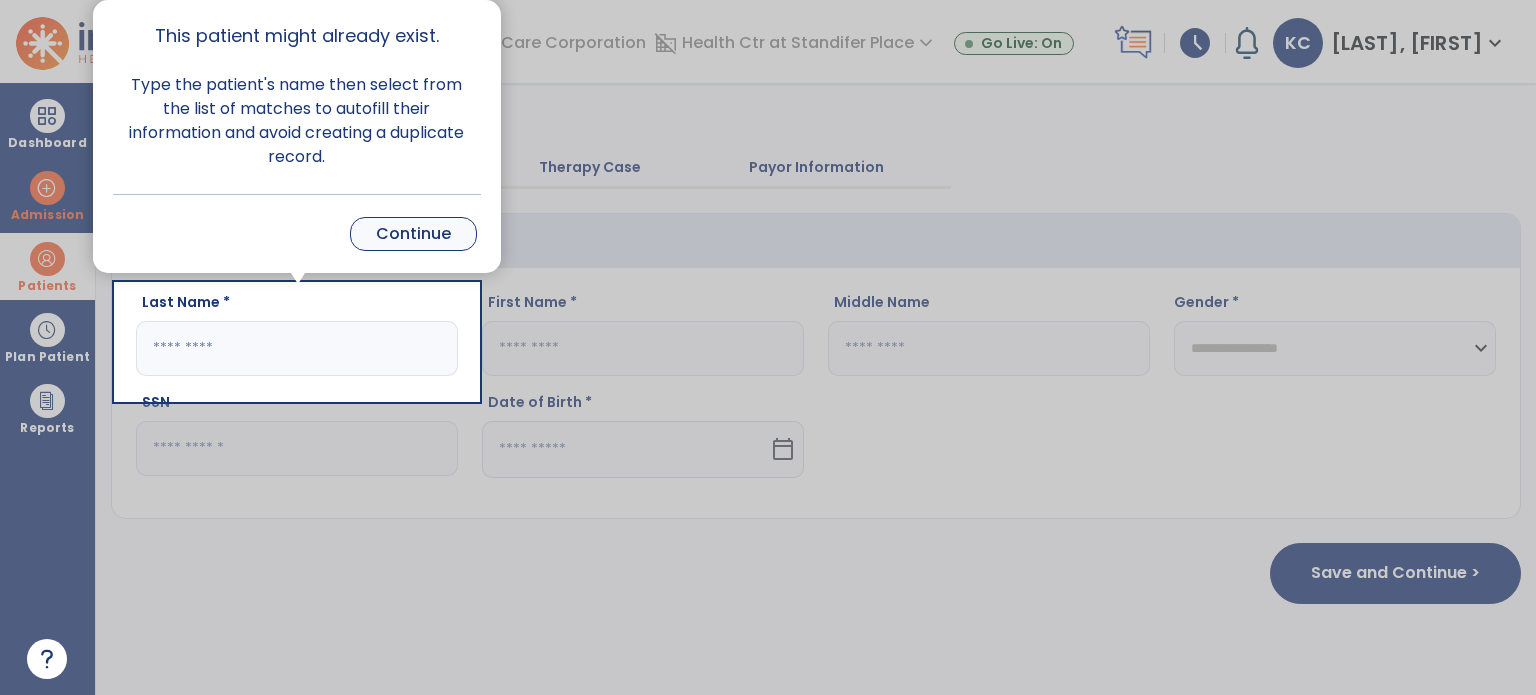 drag, startPoint x: 416, startPoint y: 216, endPoint x: 404, endPoint y: 221, distance: 13 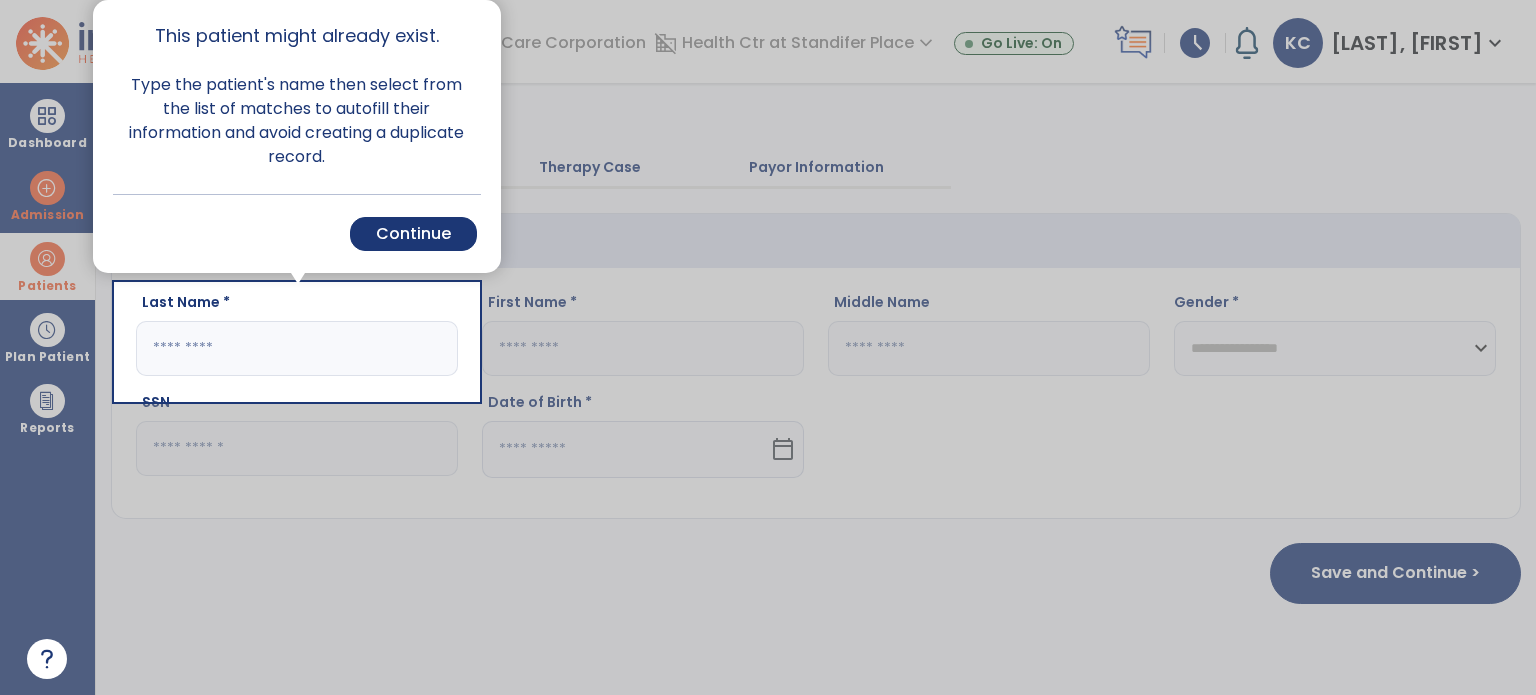 click 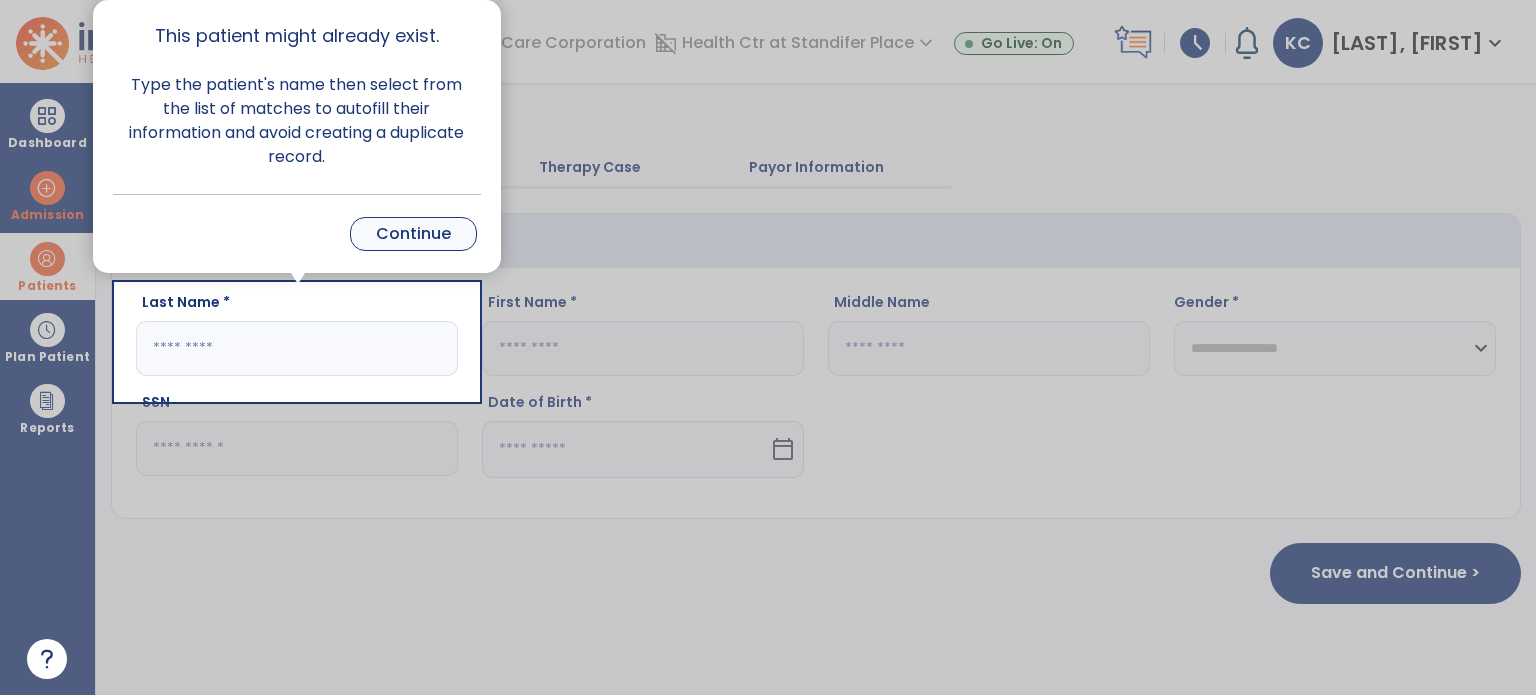 click on "Continue" at bounding box center (413, 234) 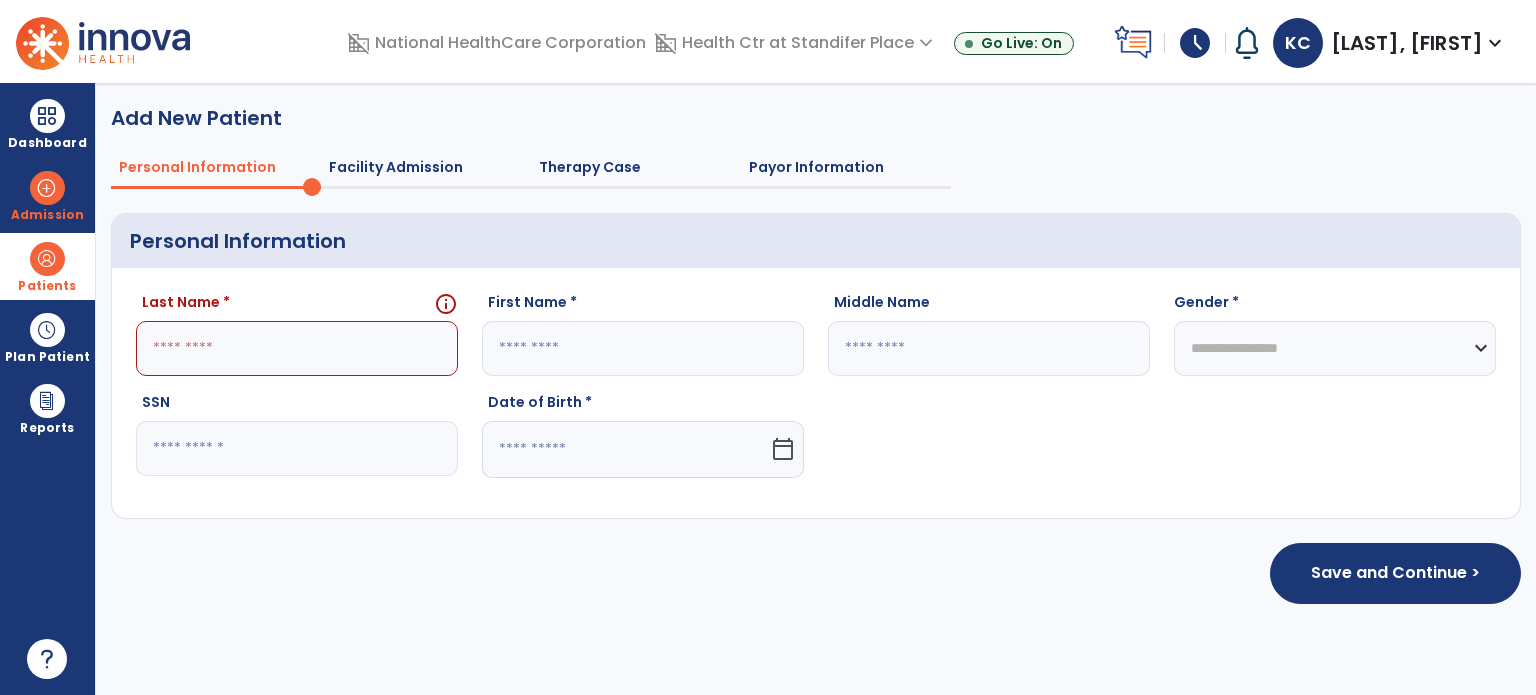 click 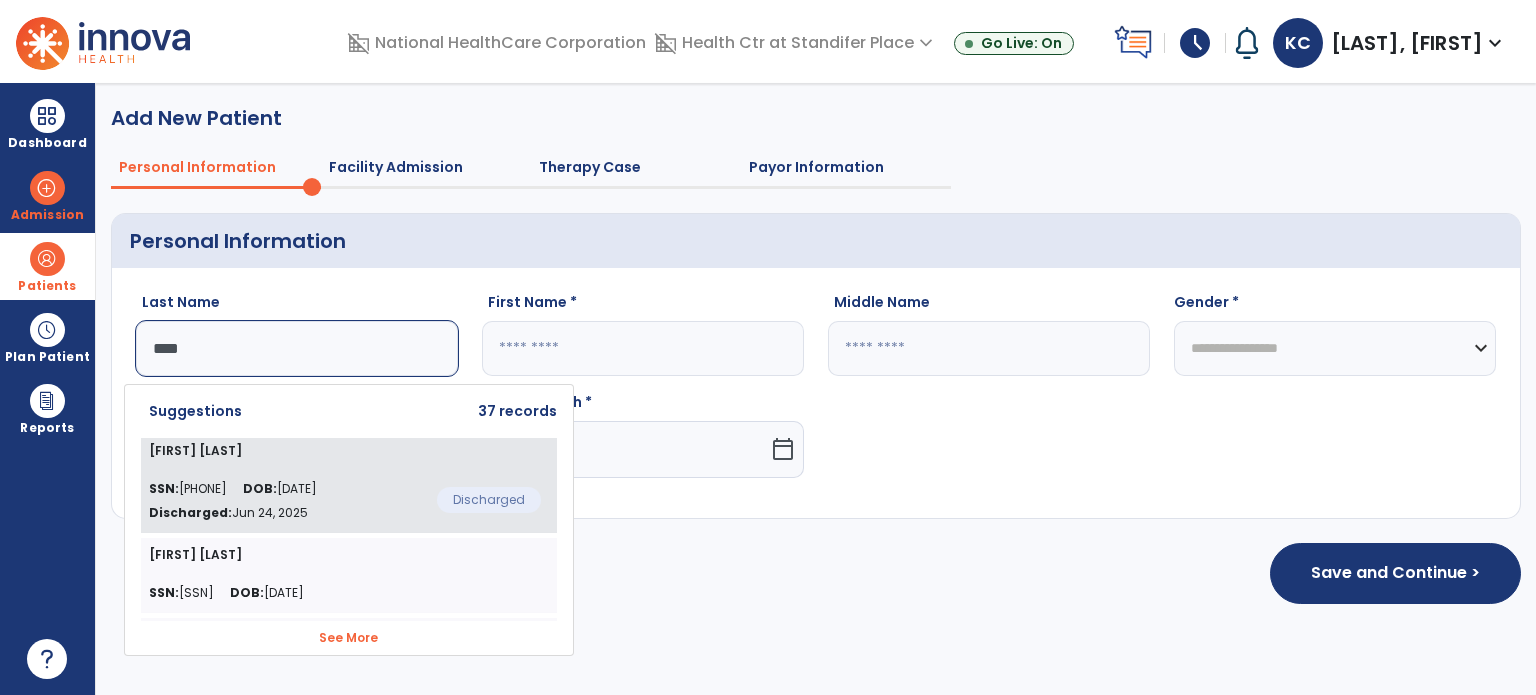 type on "****" 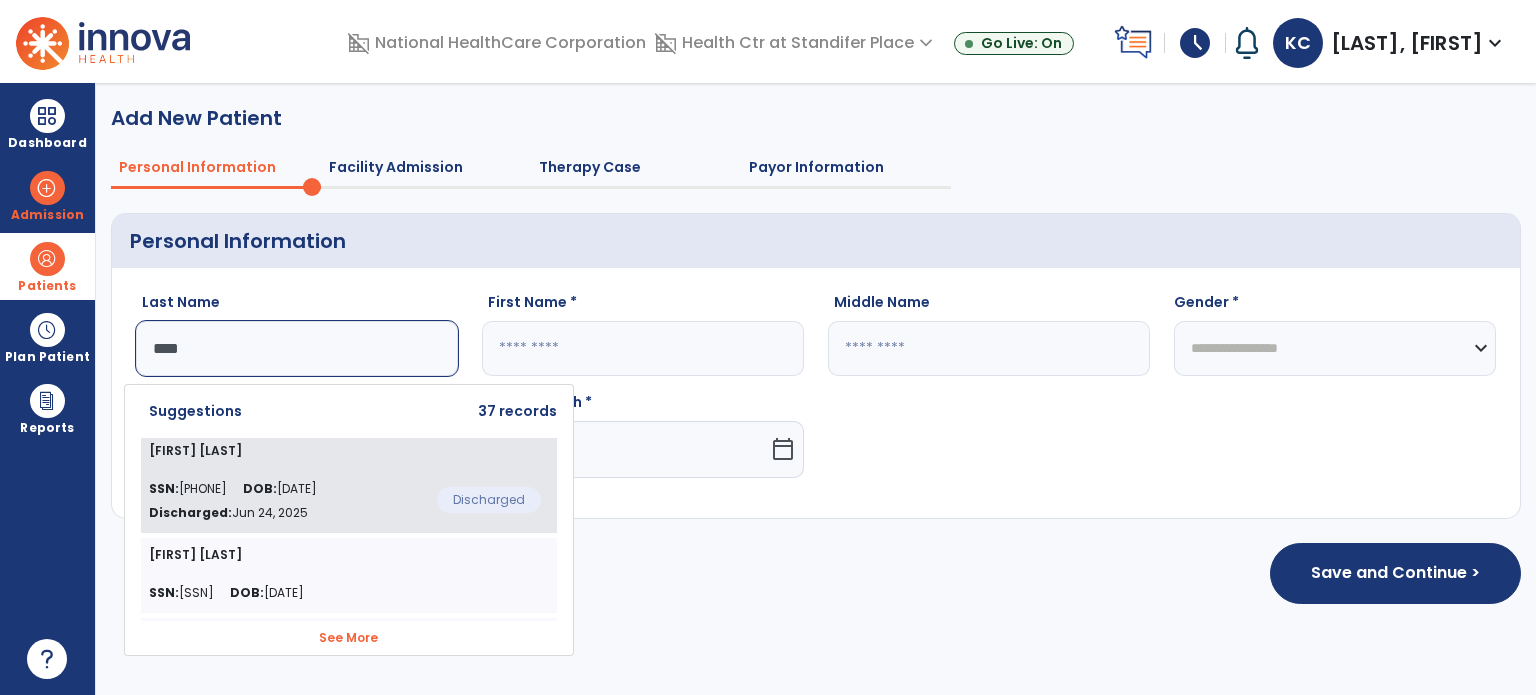 click on "SSN:  [SSN] DOB:  [DATE] Discharged:  [DATE]" 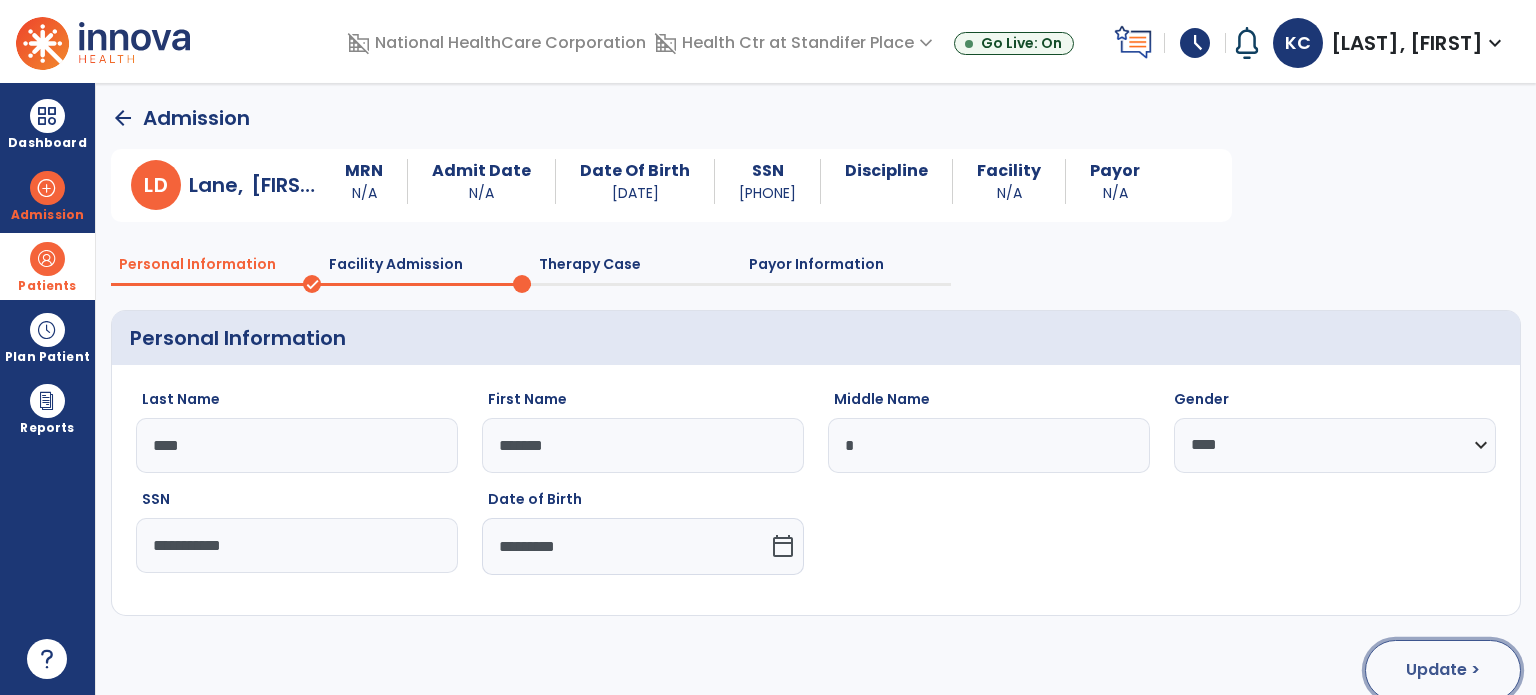 click on "Update >" 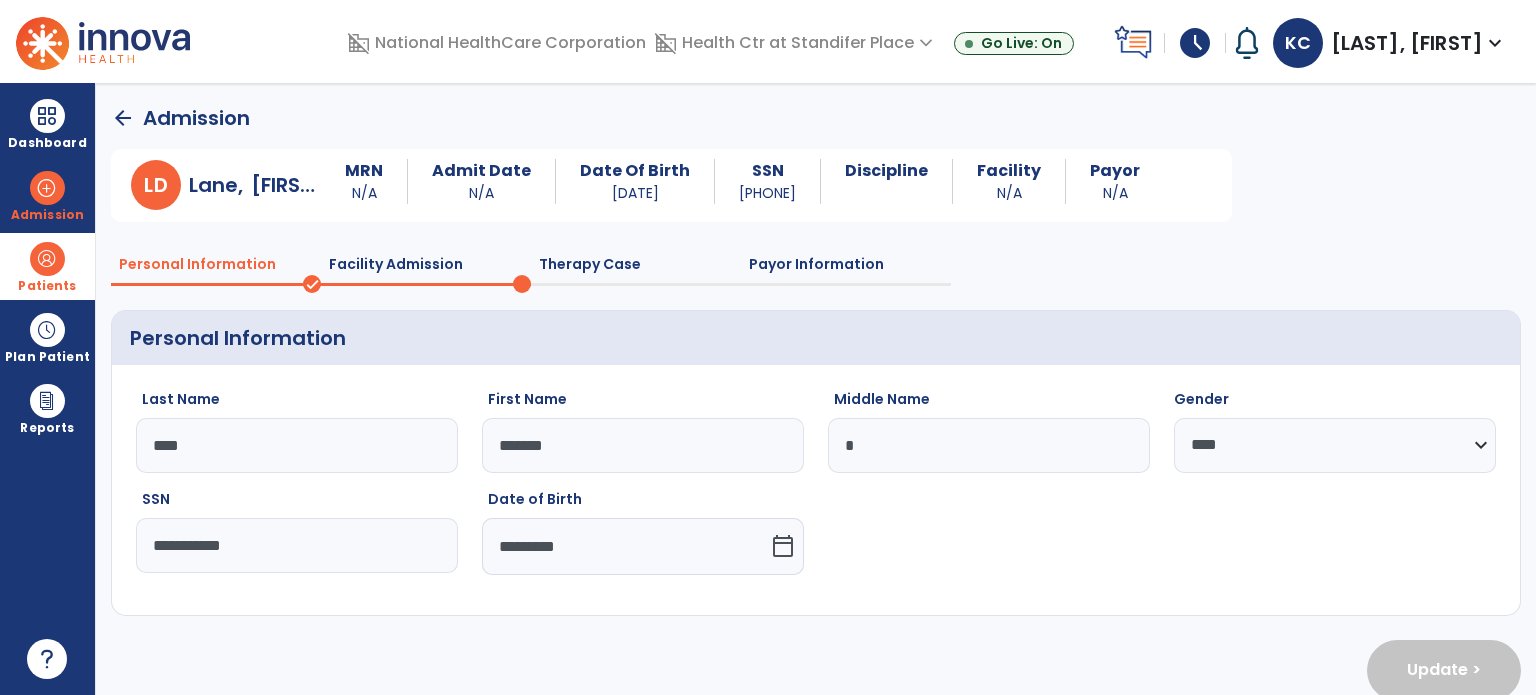 select on "**********" 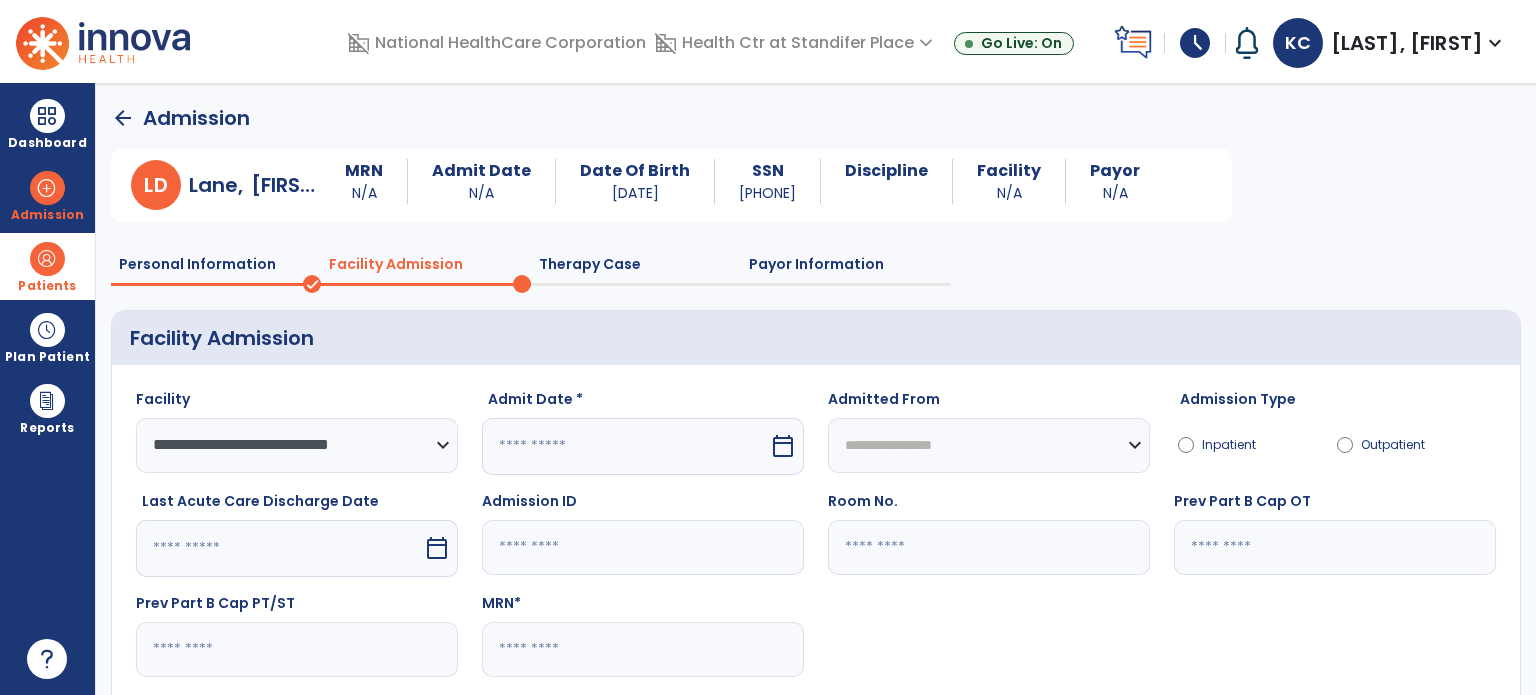 click at bounding box center [625, 446] 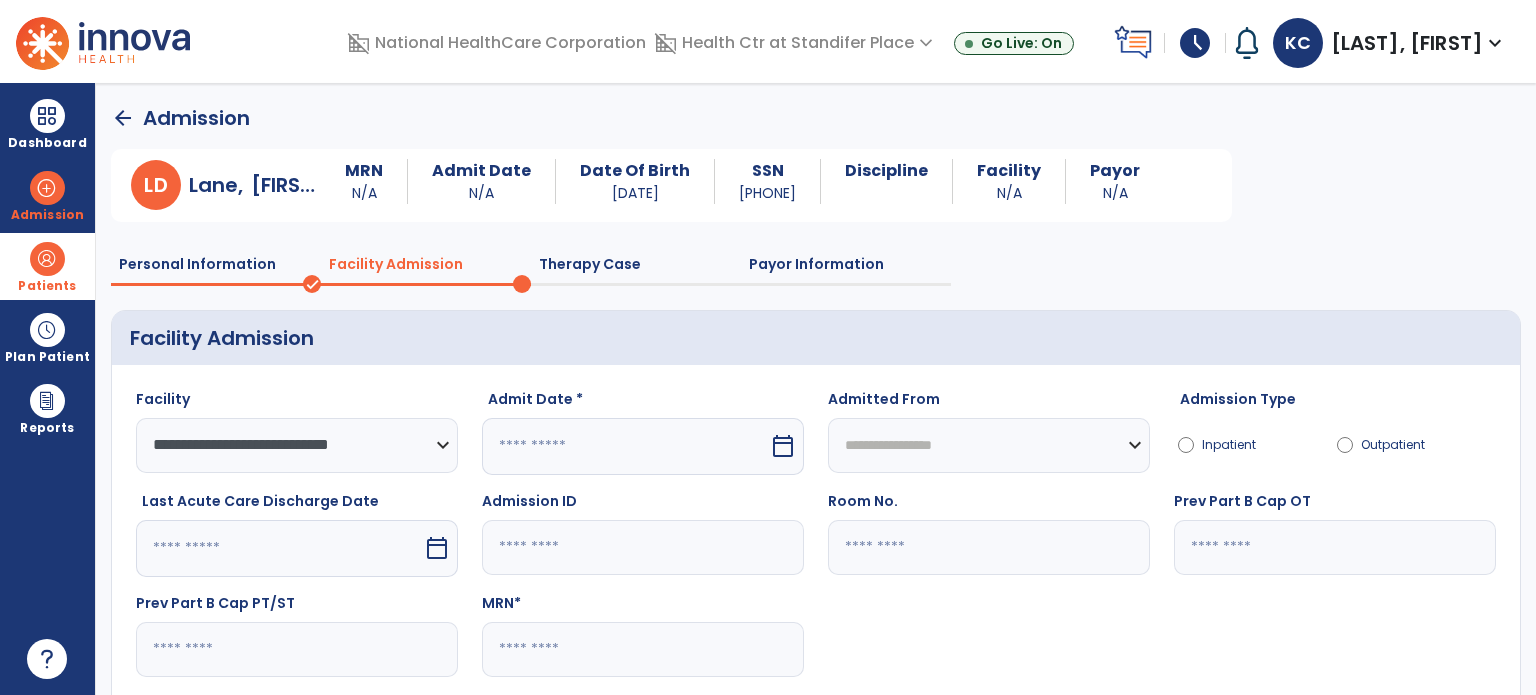 select on "*" 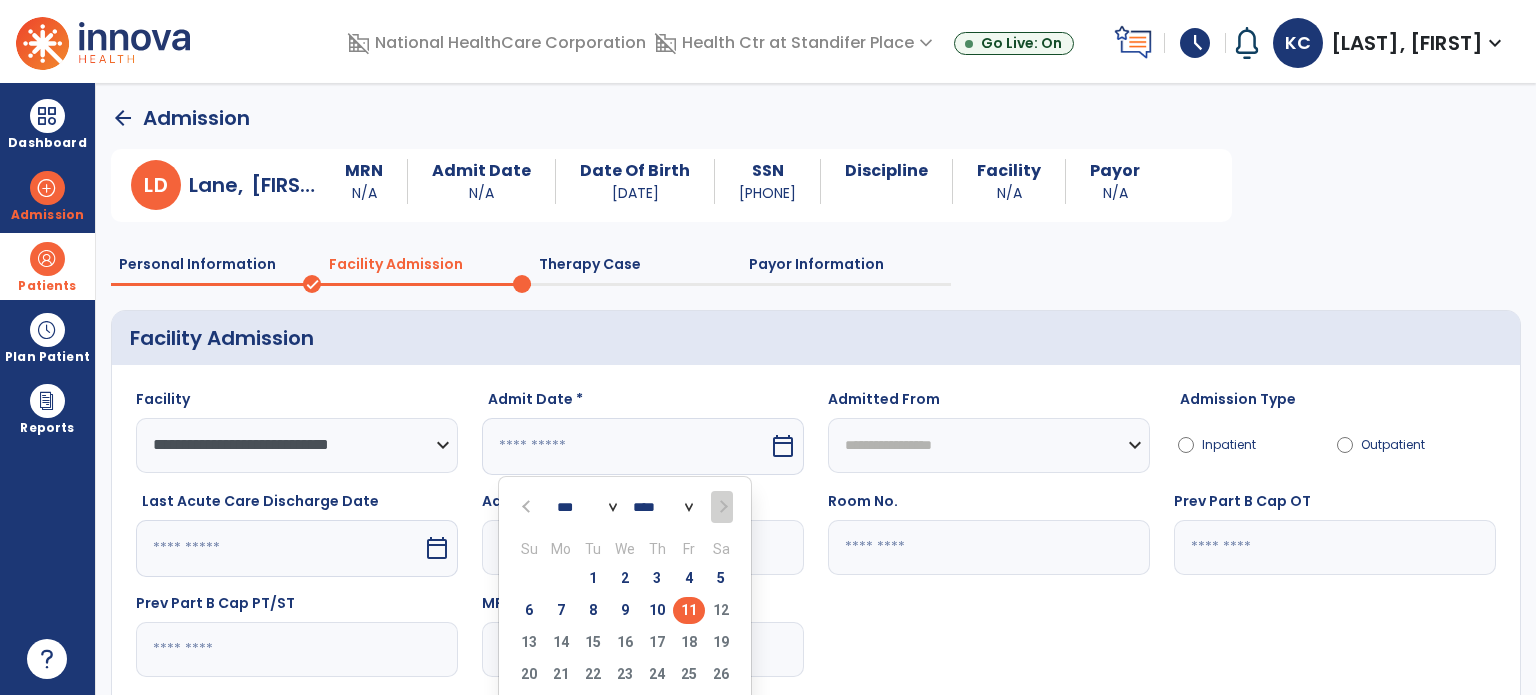 click on "11" at bounding box center [689, 610] 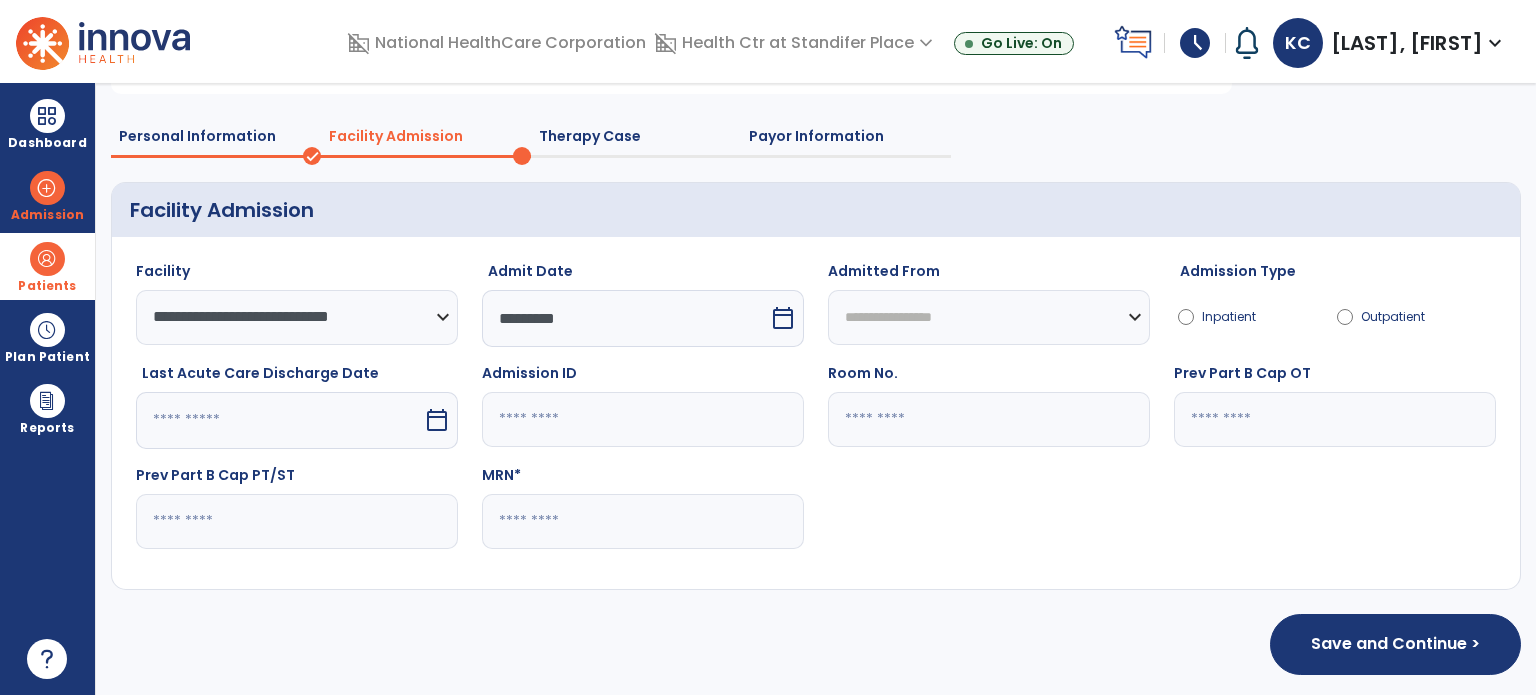 scroll, scrollTop: 130, scrollLeft: 0, axis: vertical 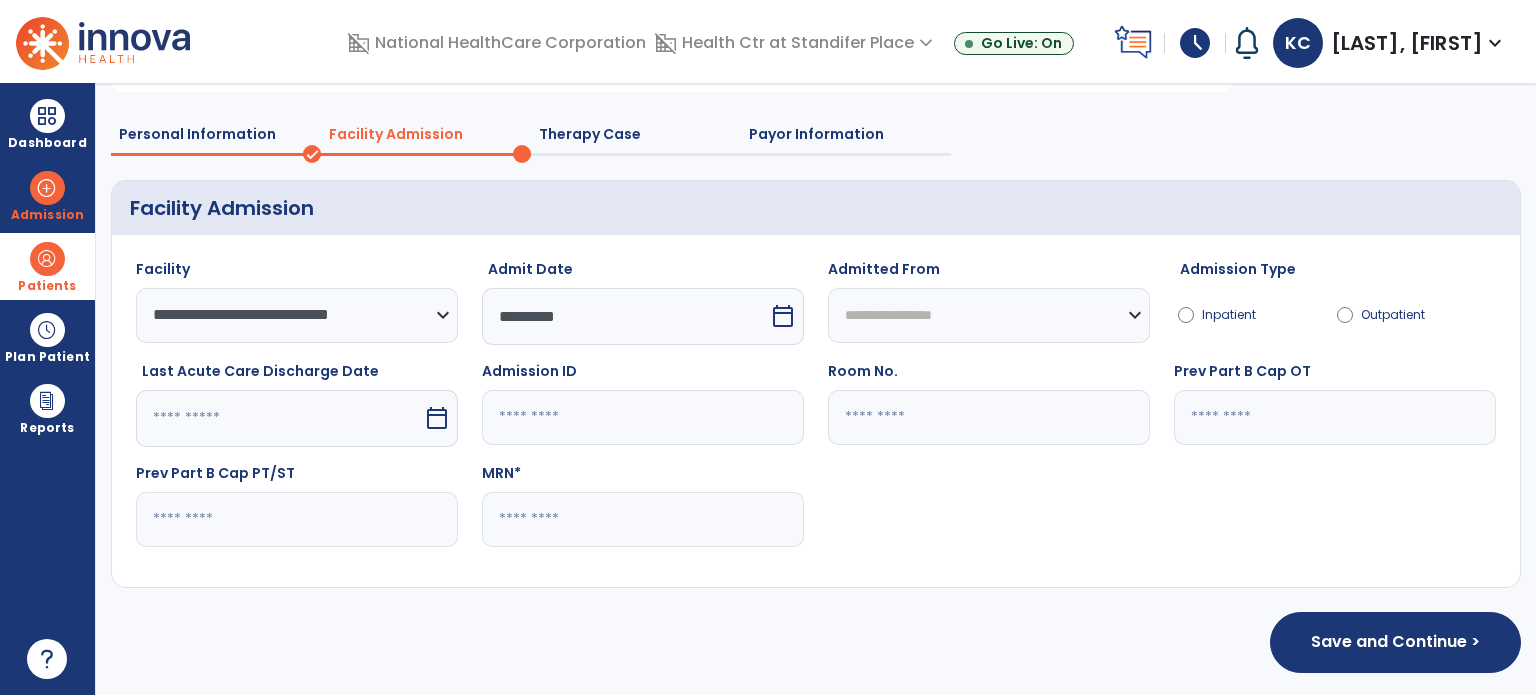 click 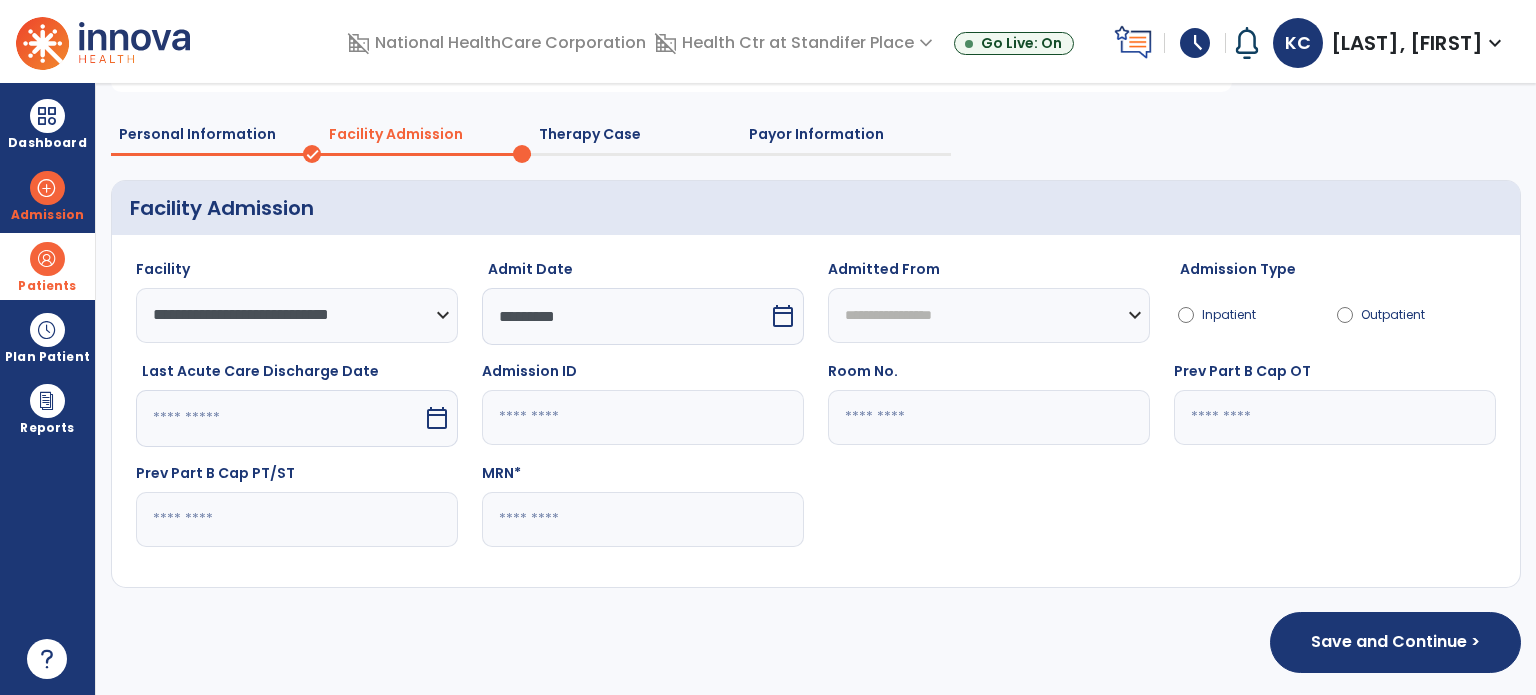 click 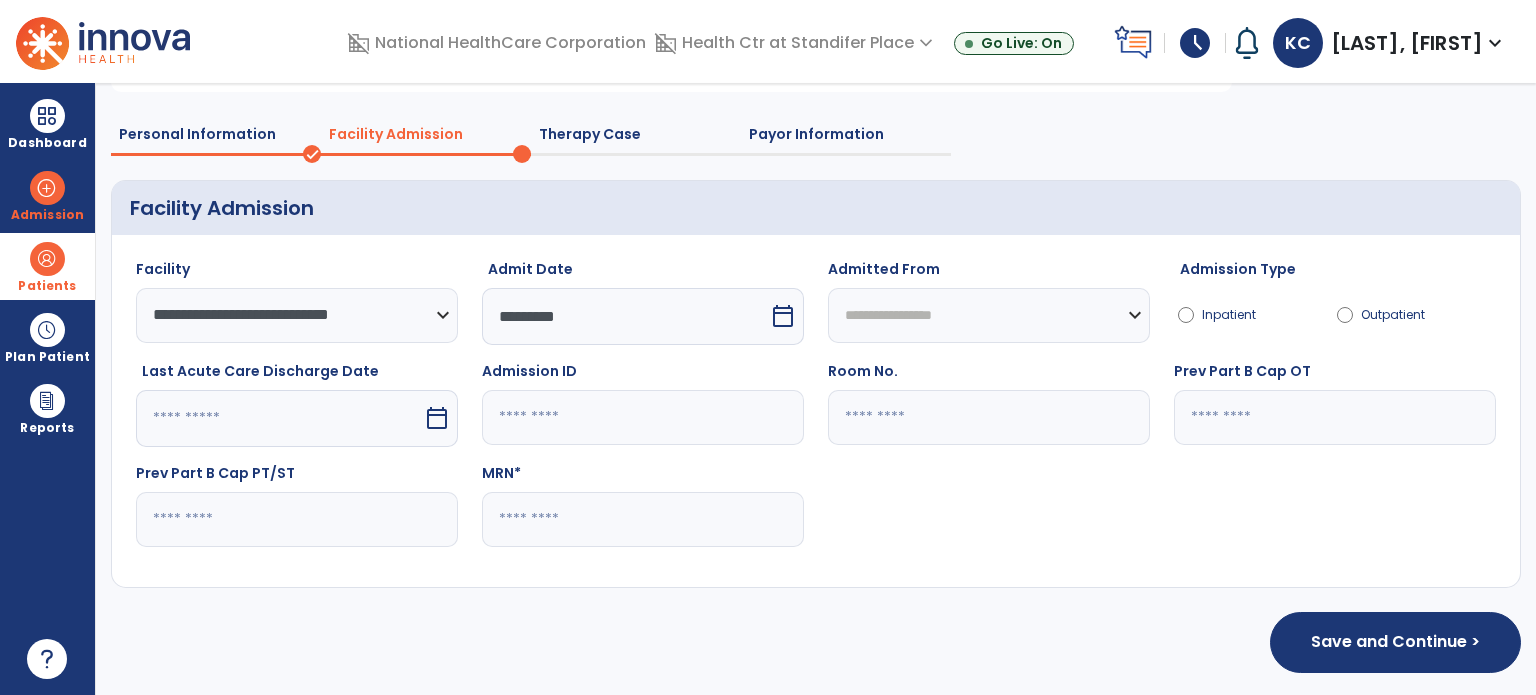 paste on "*****" 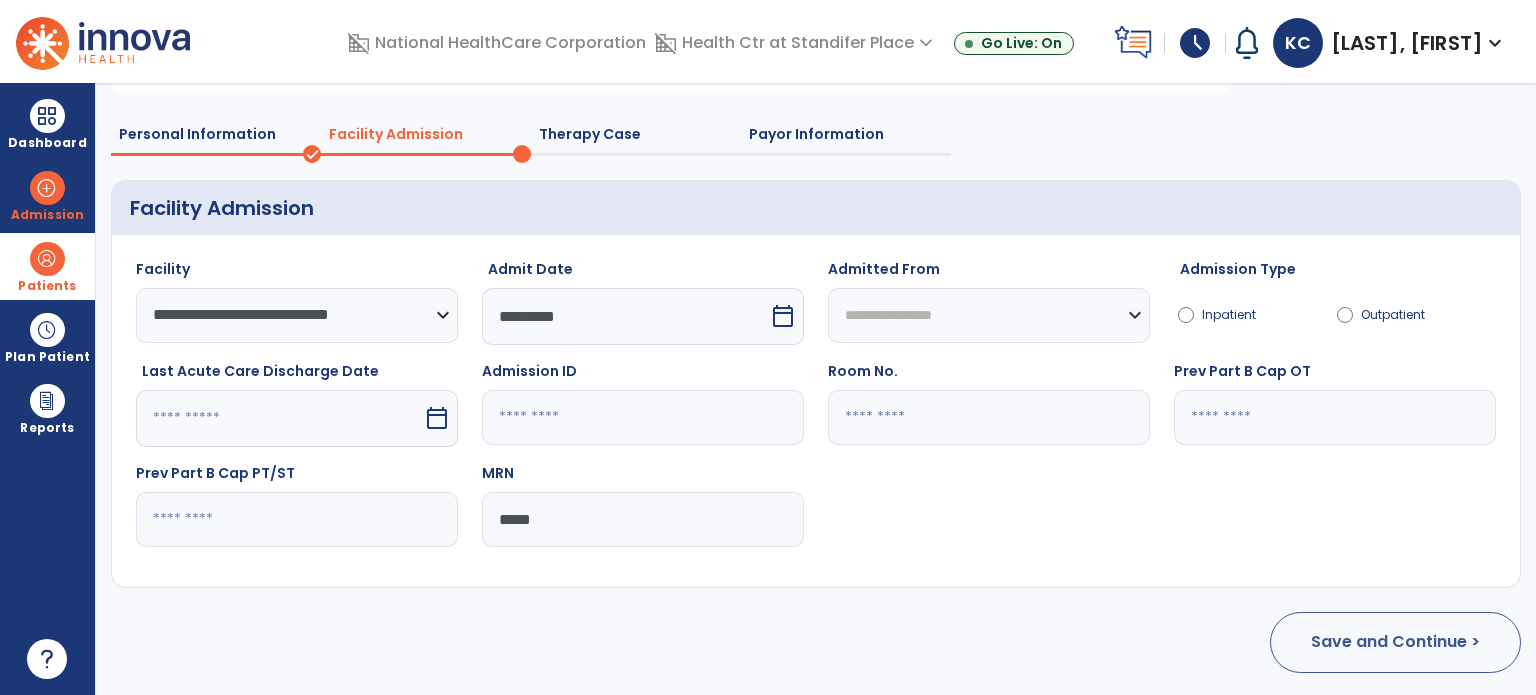 type on "*****" 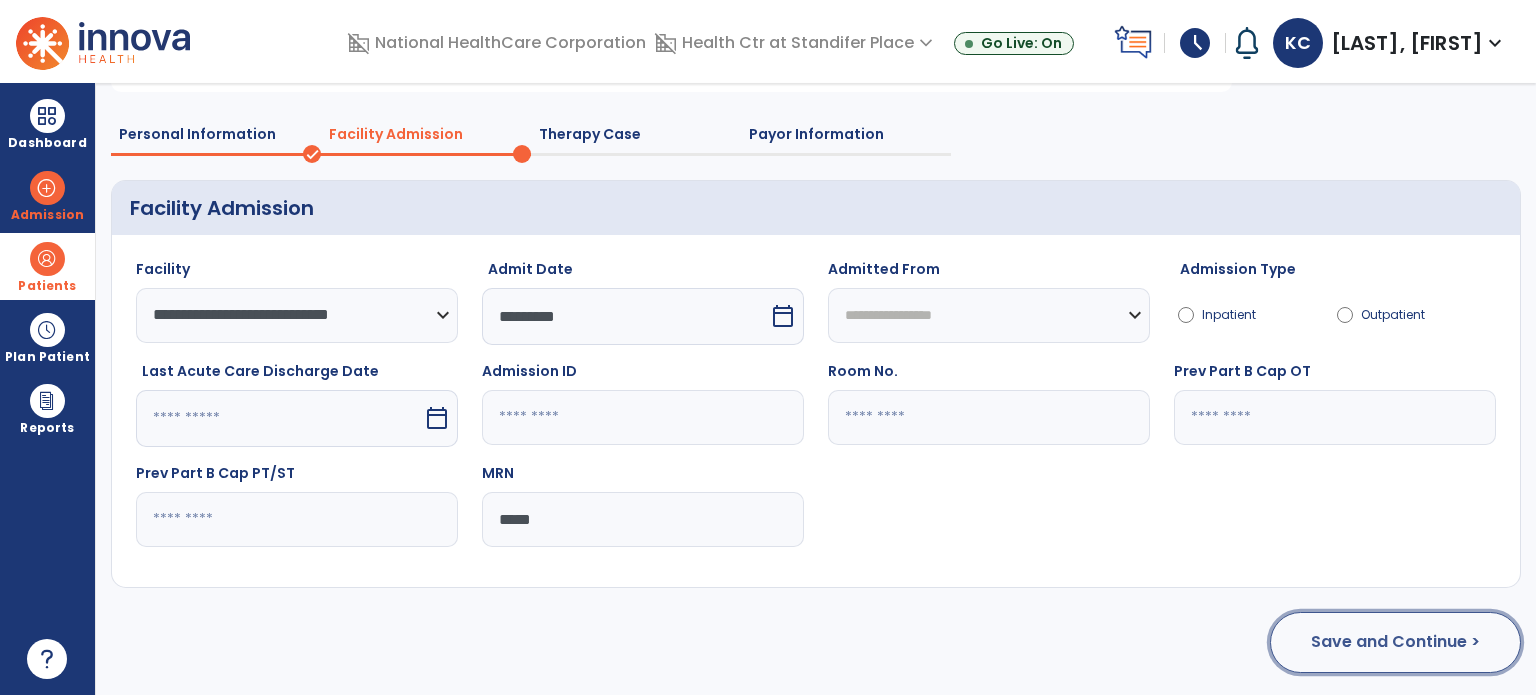 click on "Save and Continue >" 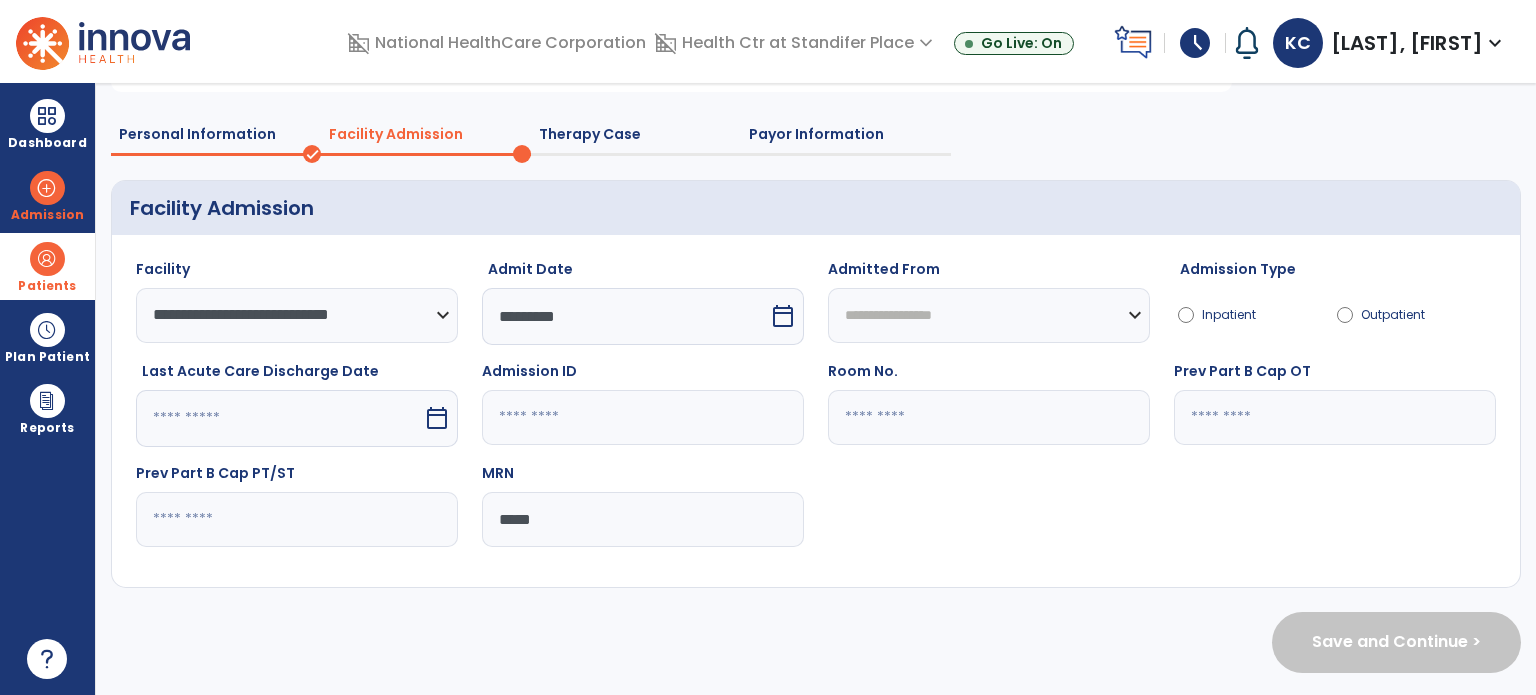 scroll, scrollTop: 0, scrollLeft: 0, axis: both 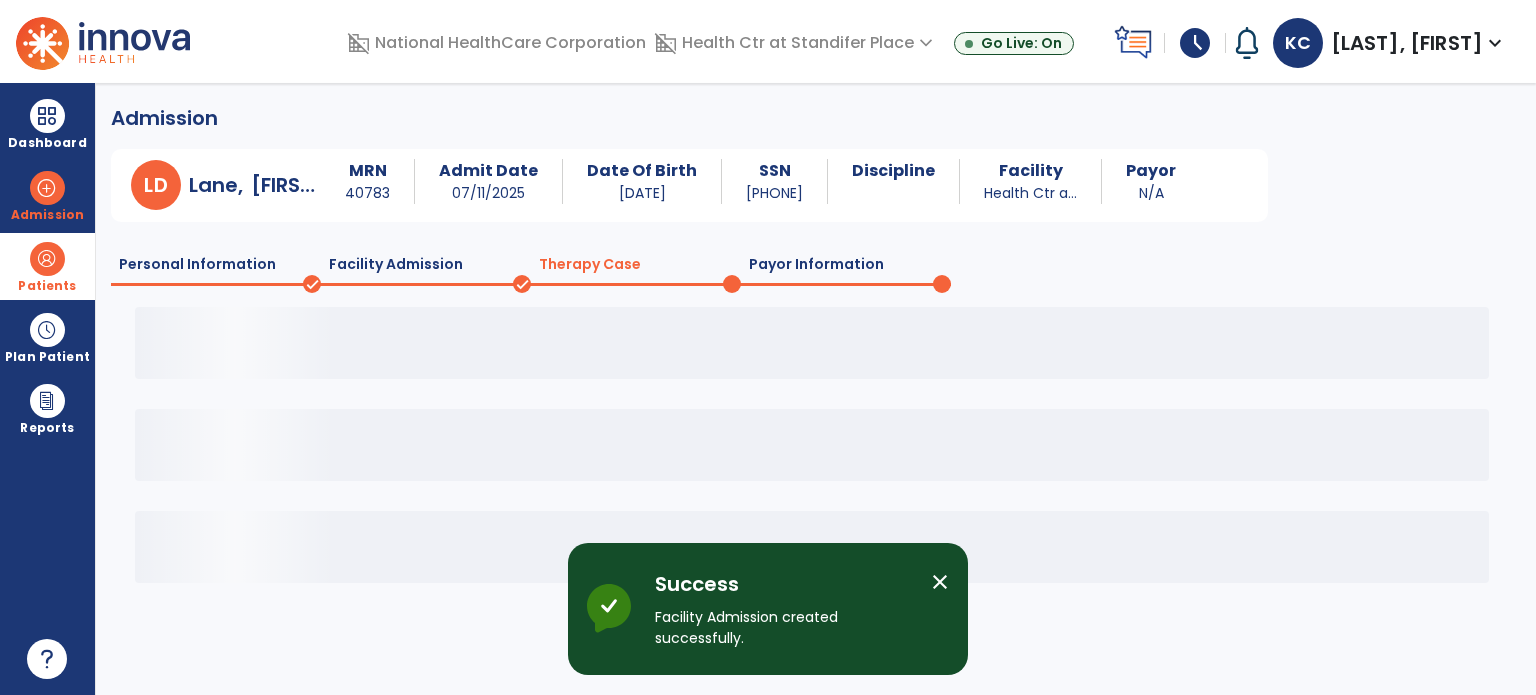 click on "Payor Information" 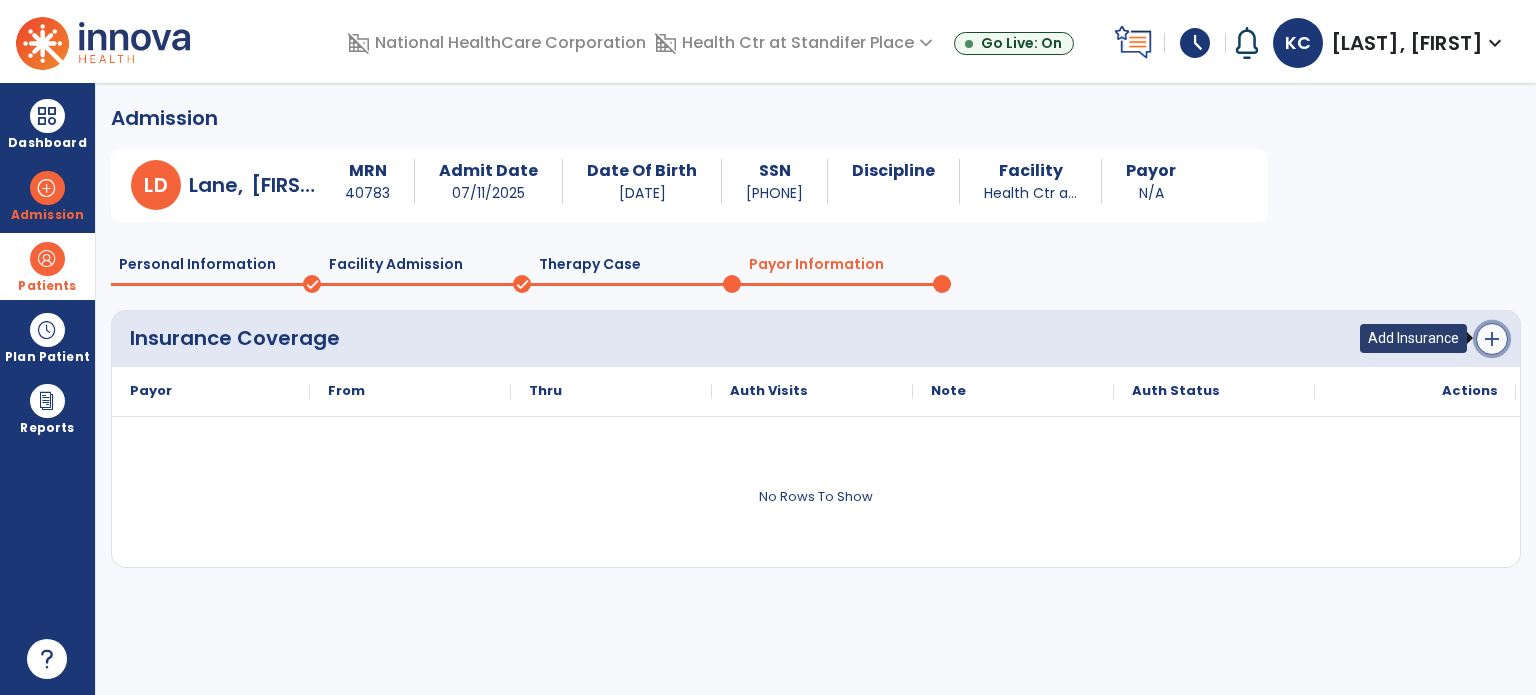 click on "add" 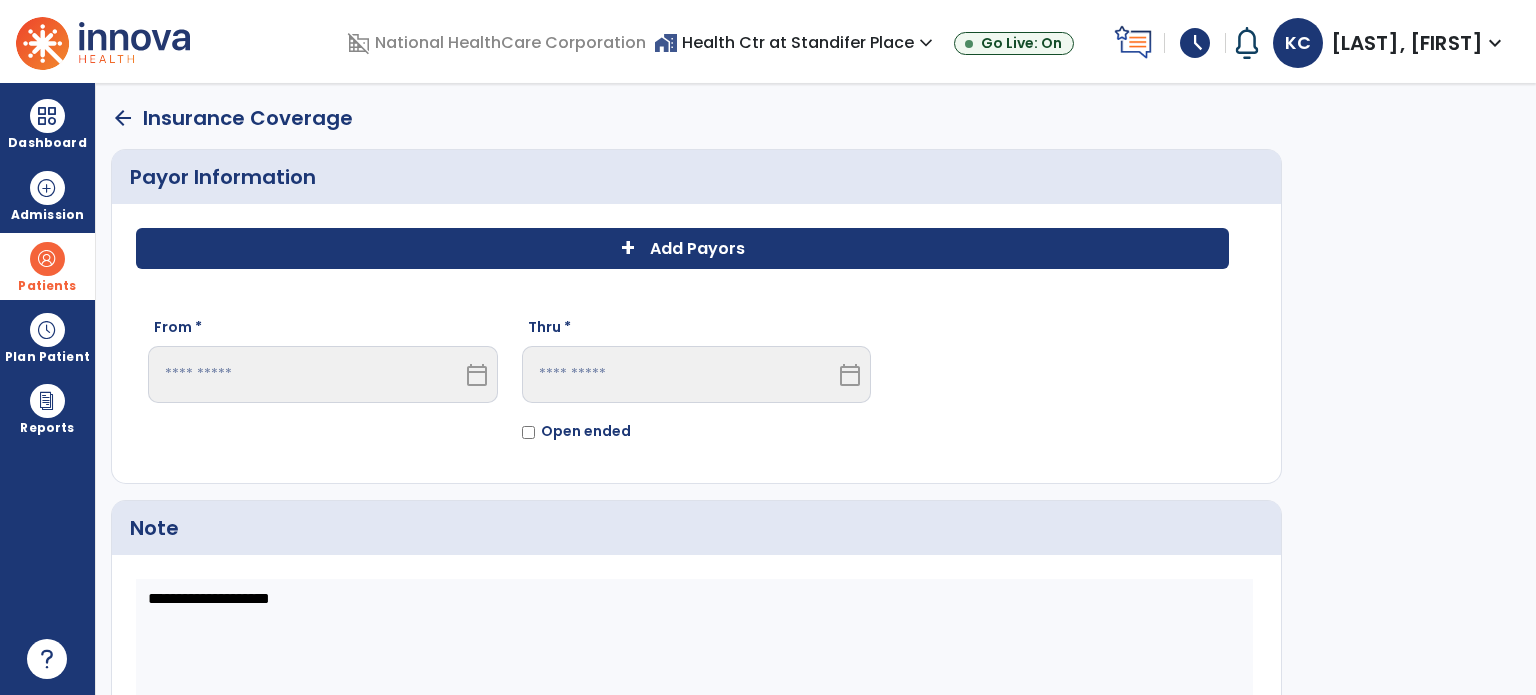 click on "calendar_today" at bounding box center [479, 374] 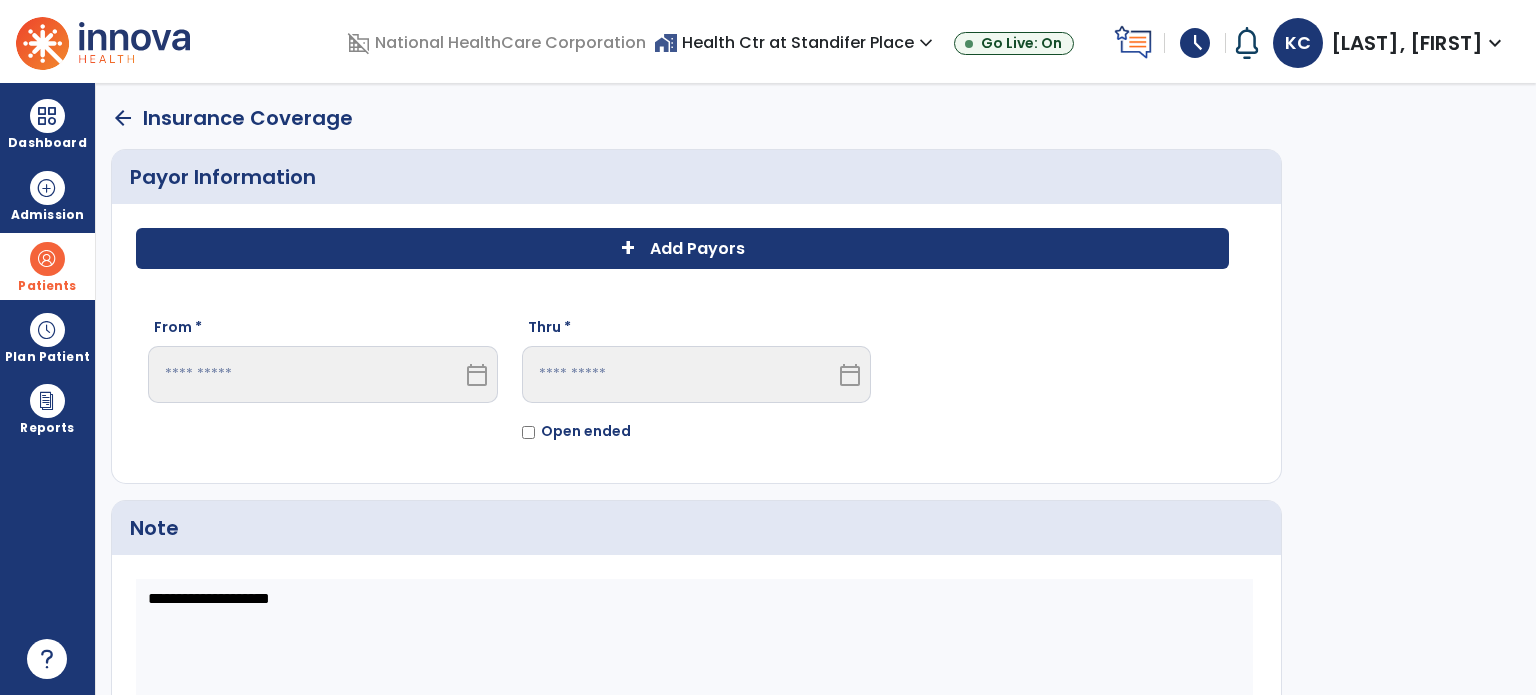 click on "Add Payors" 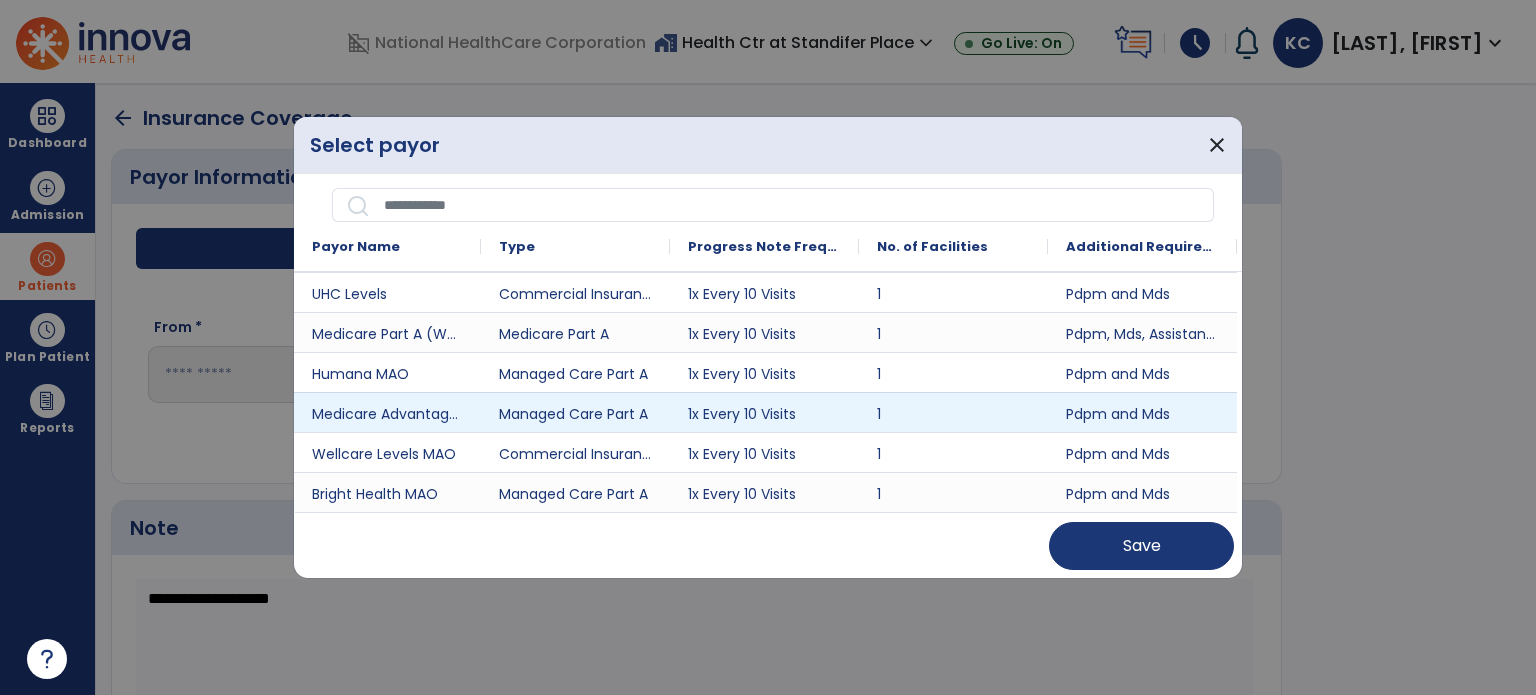 scroll, scrollTop: 500, scrollLeft: 0, axis: vertical 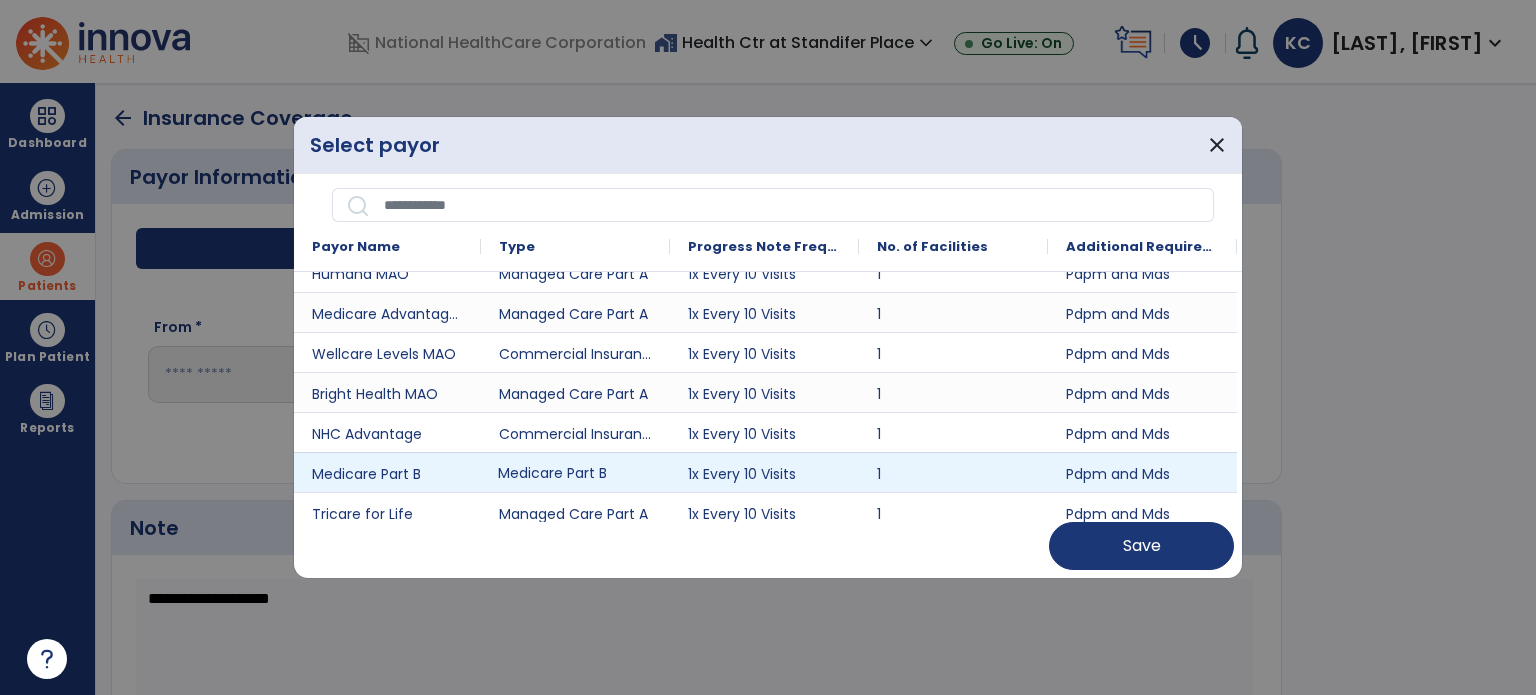 click on "Medicare Part B" at bounding box center (575, 472) 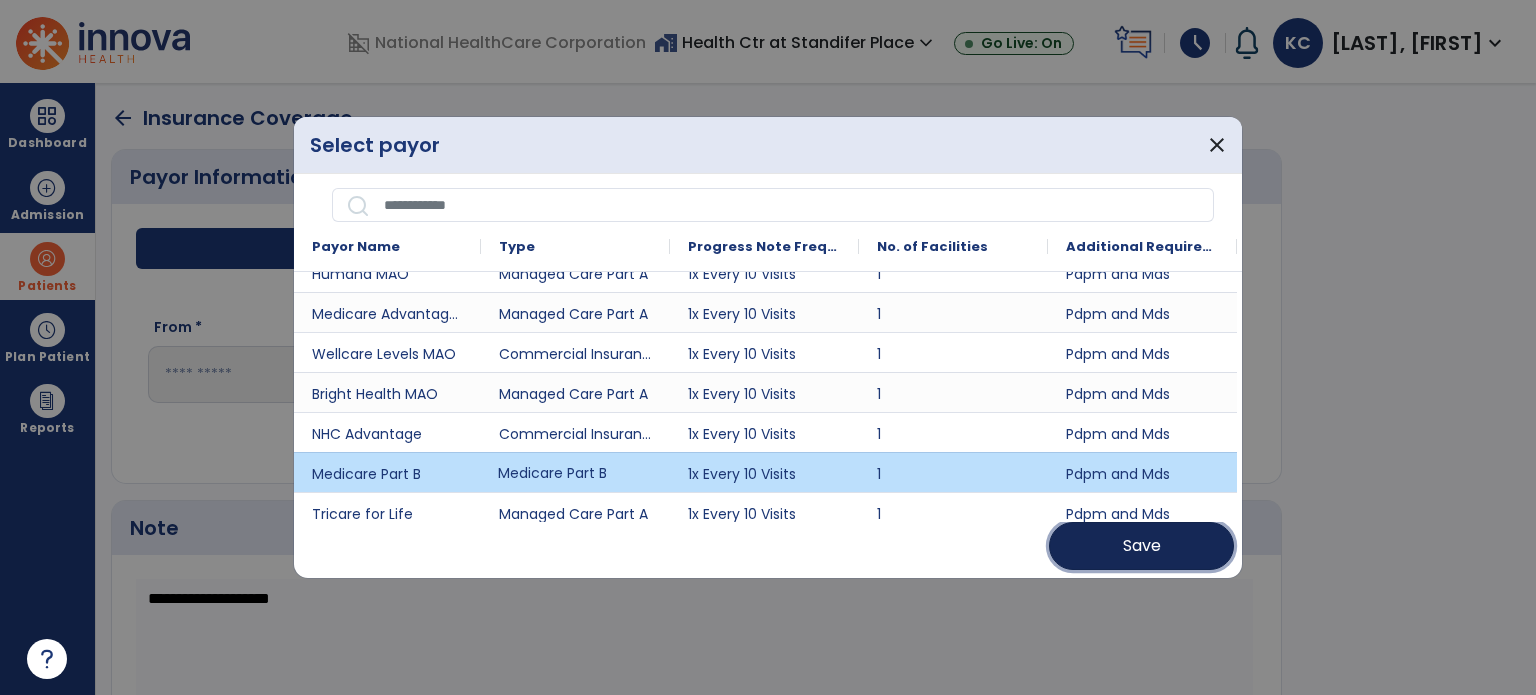 click on "Save" at bounding box center [1141, 546] 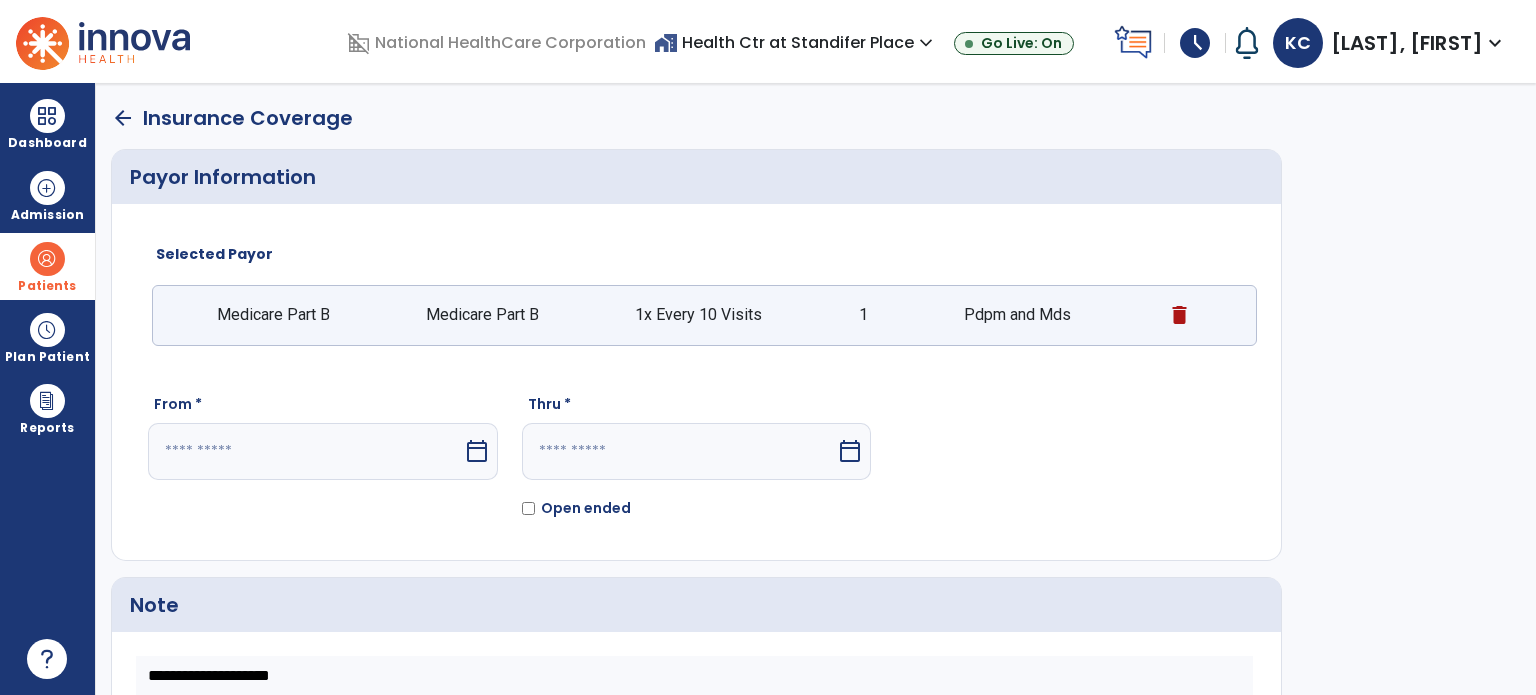 click on "From *  calendar_today" 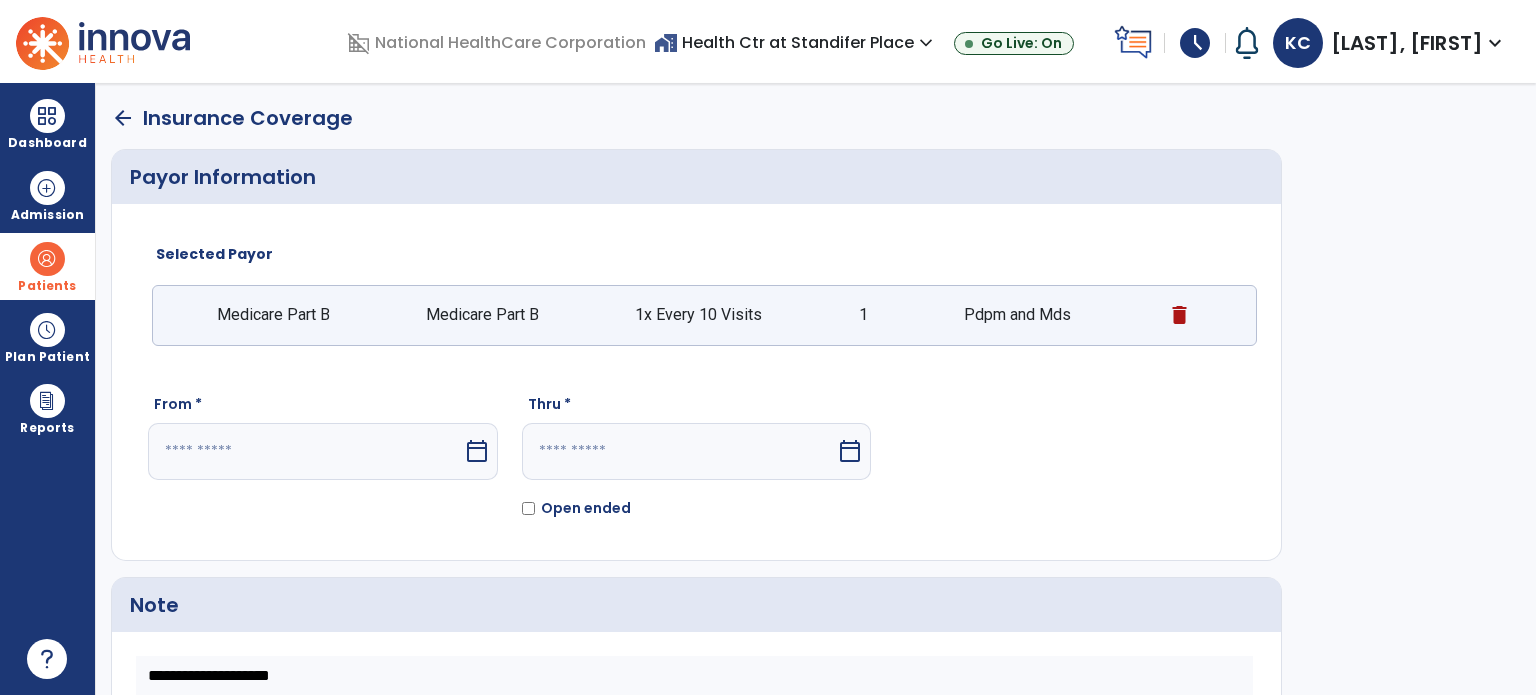 click at bounding box center [305, 451] 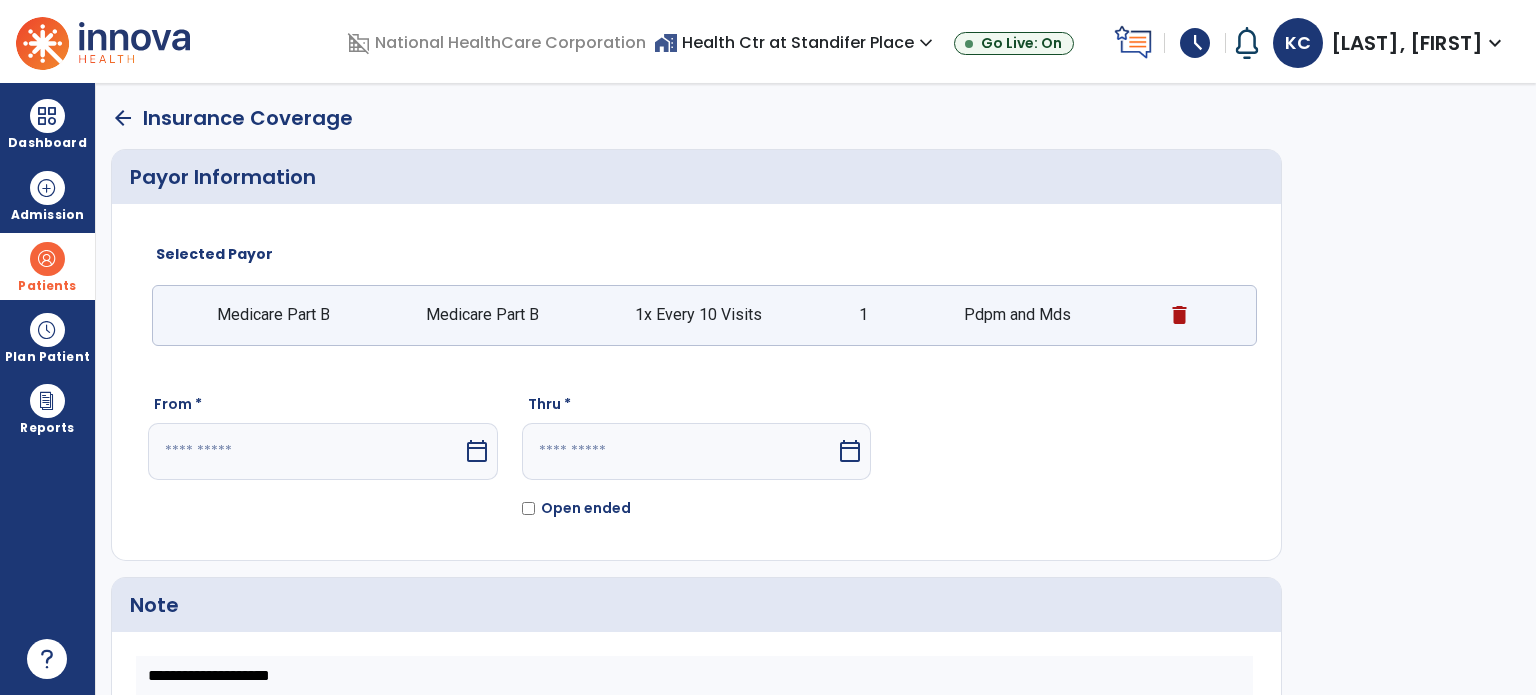 select on "*" 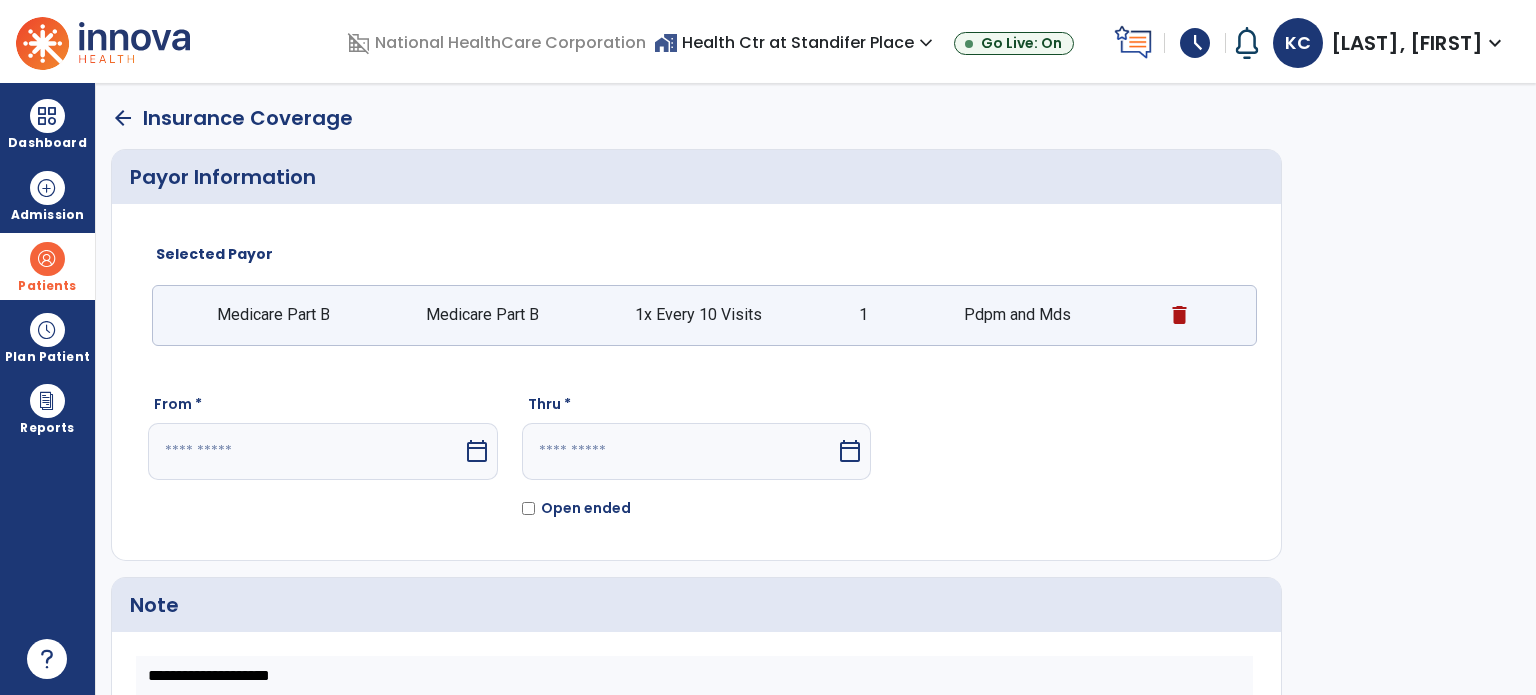select on "****" 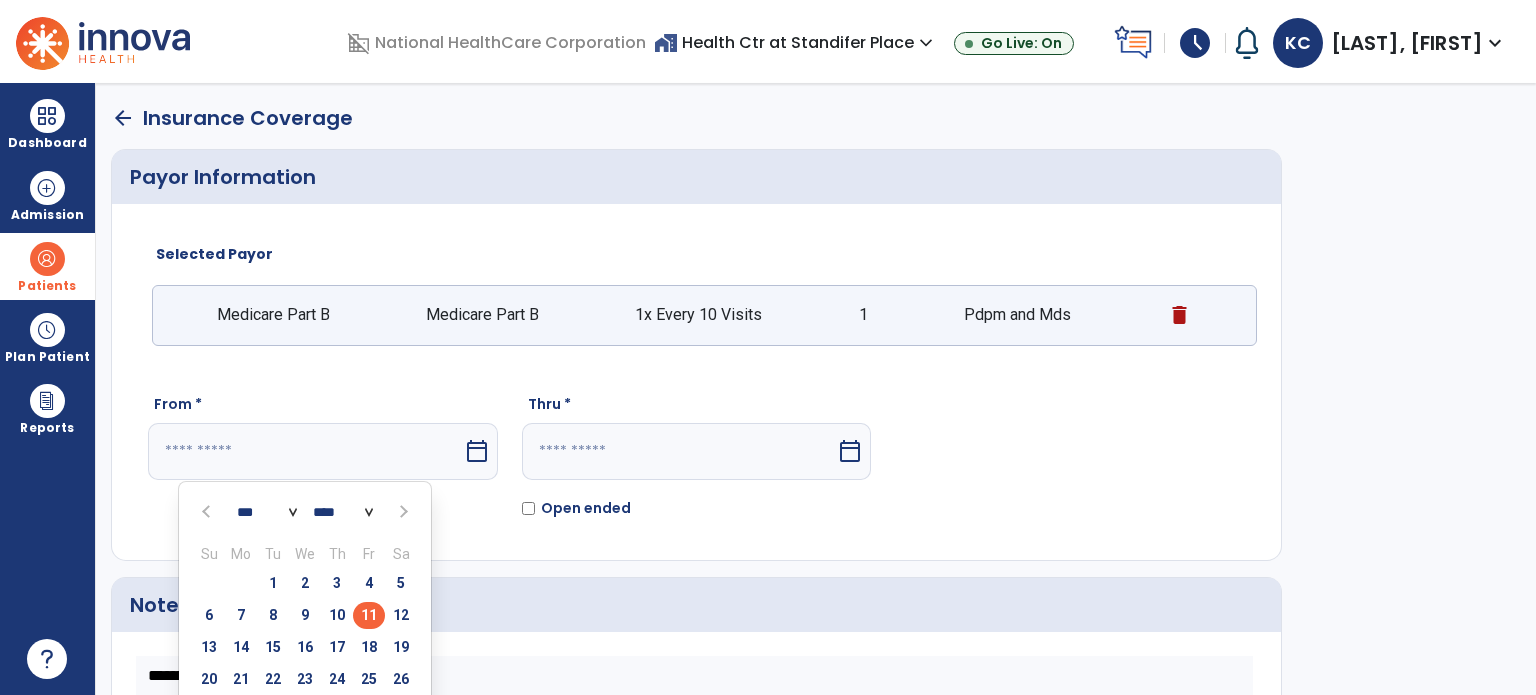 click on "11" at bounding box center [369, 615] 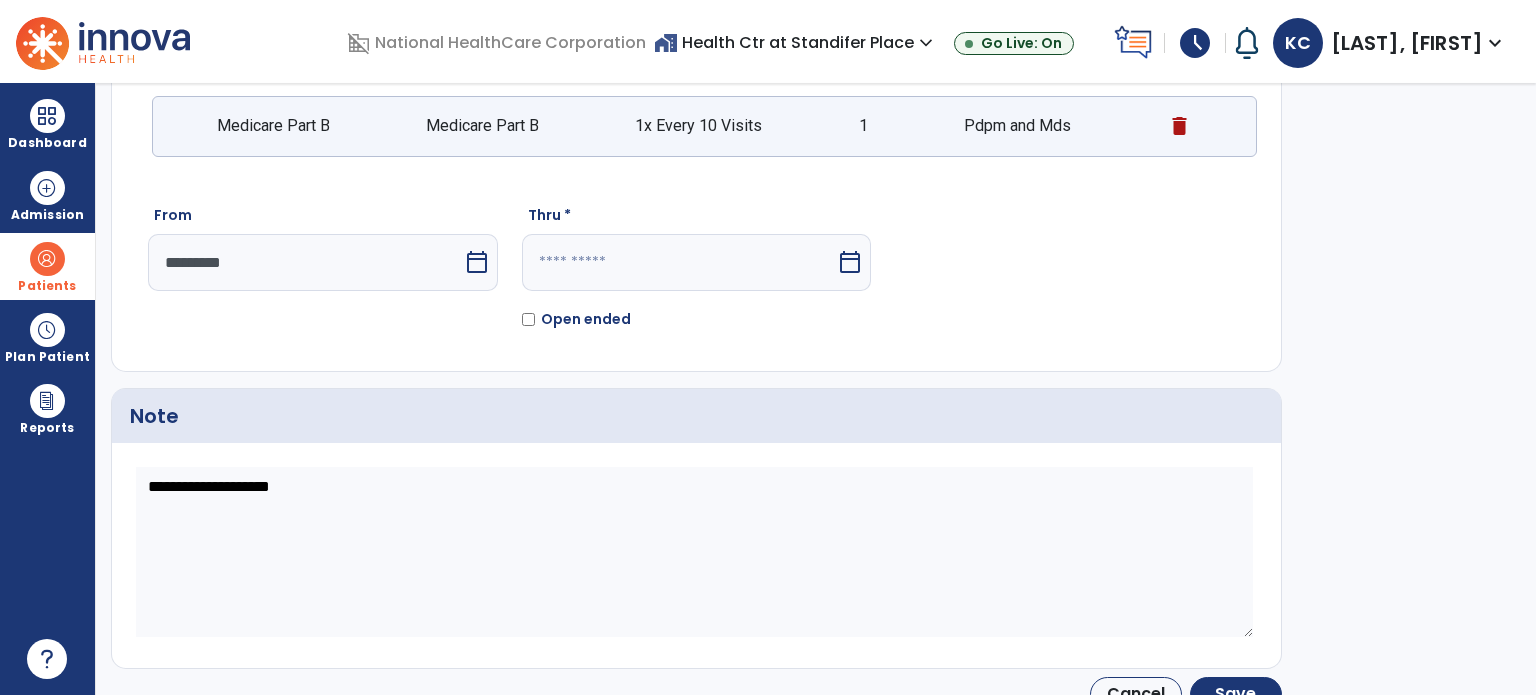 scroll, scrollTop: 210, scrollLeft: 0, axis: vertical 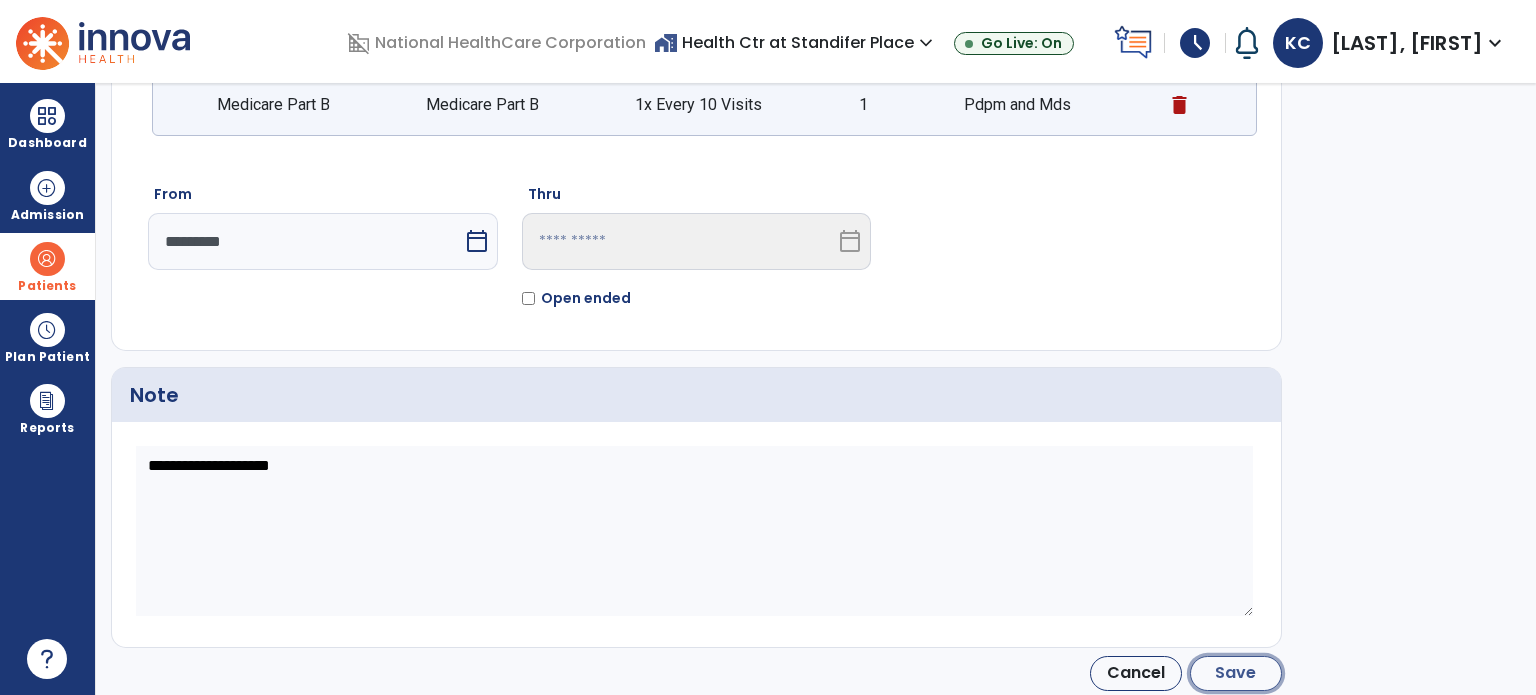 click on "Save" 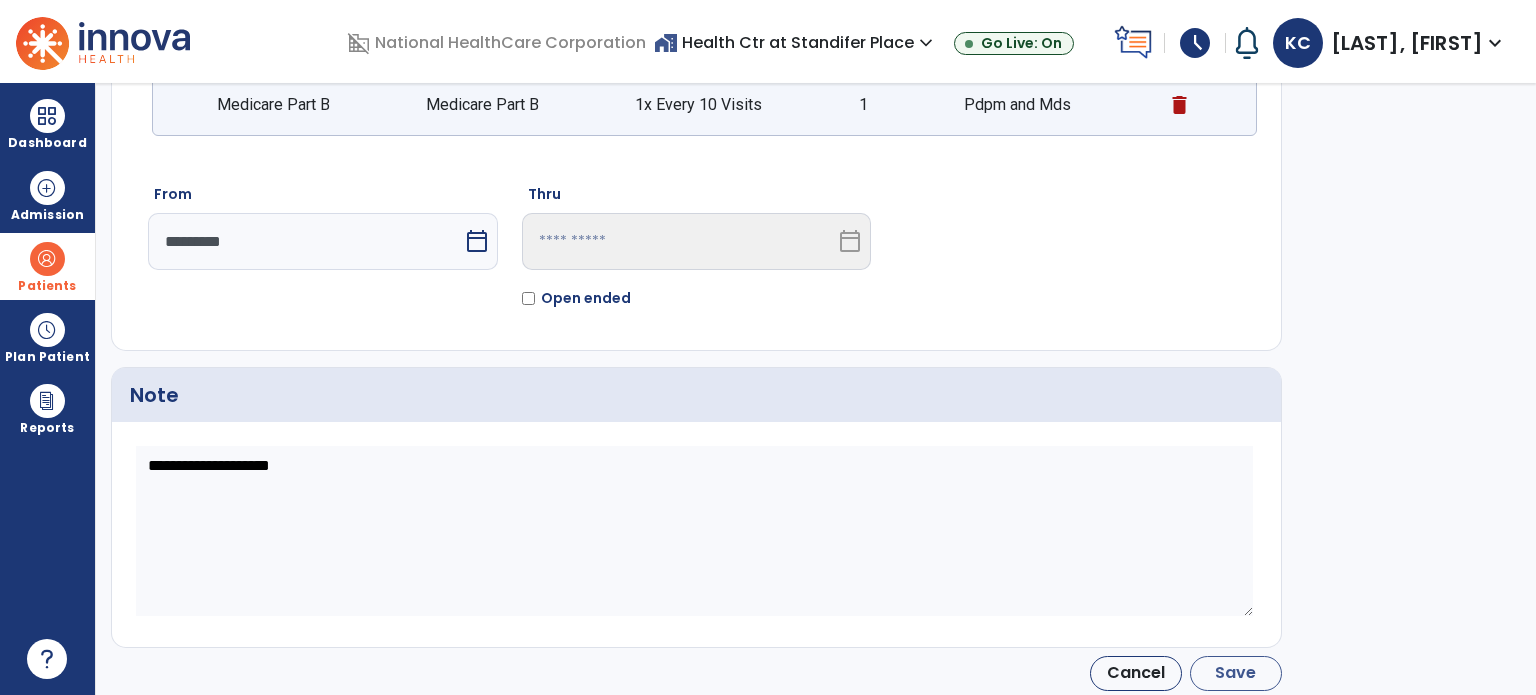 type on "*********" 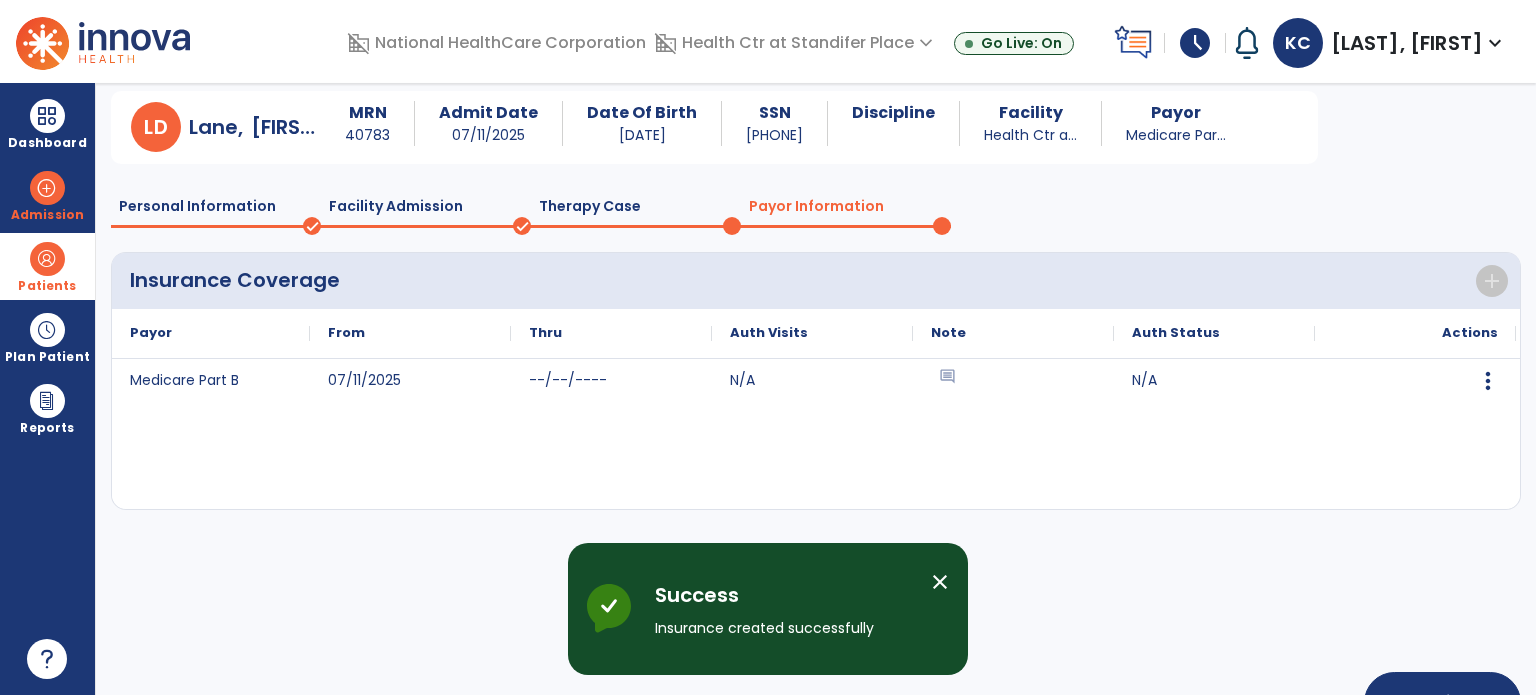 click on "close" at bounding box center (940, 582) 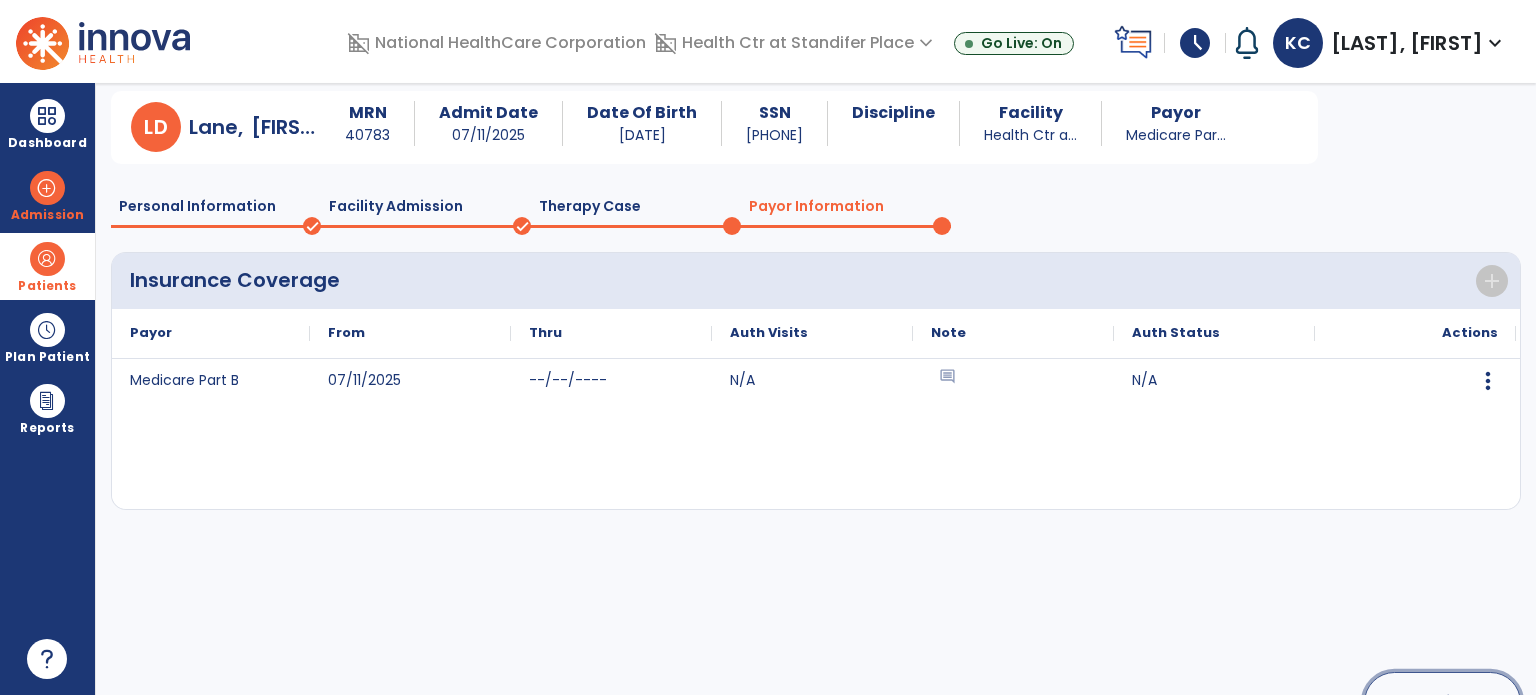 click on "Continue" 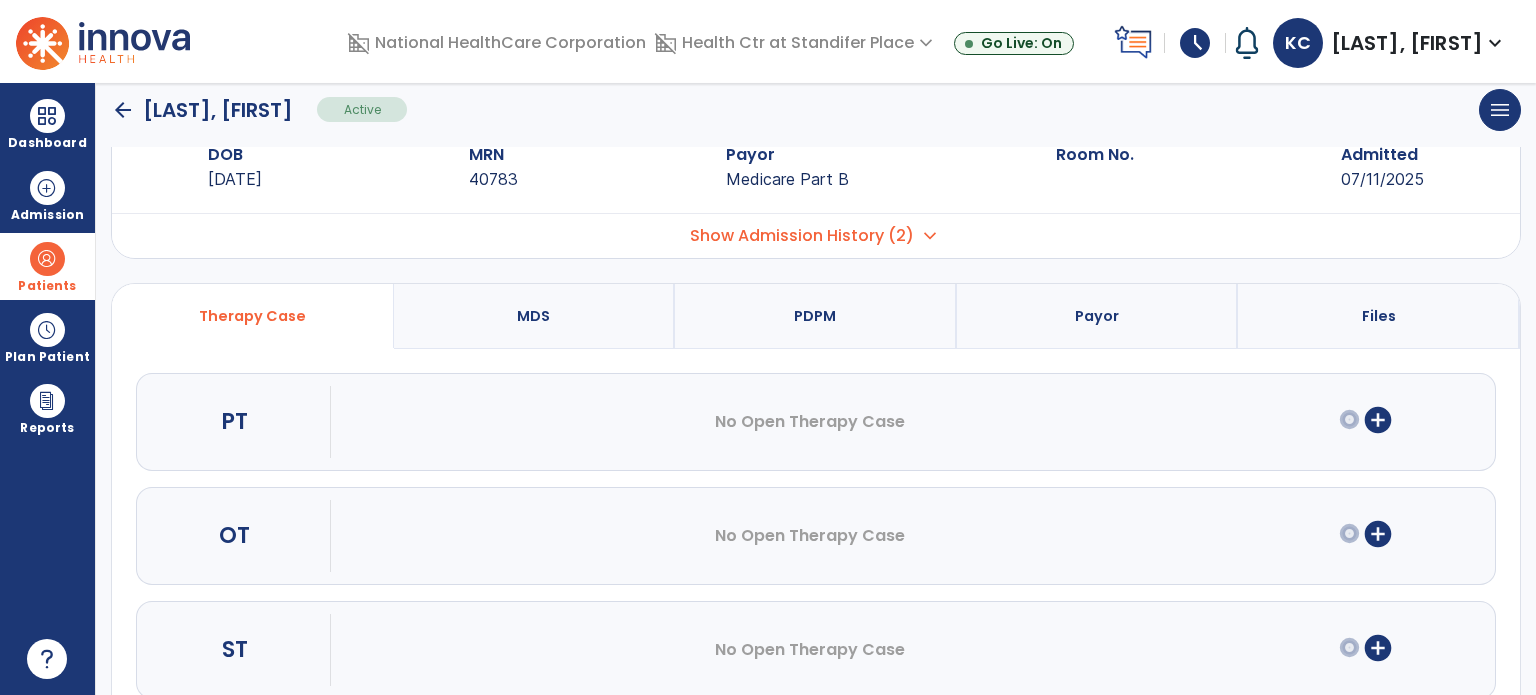 click 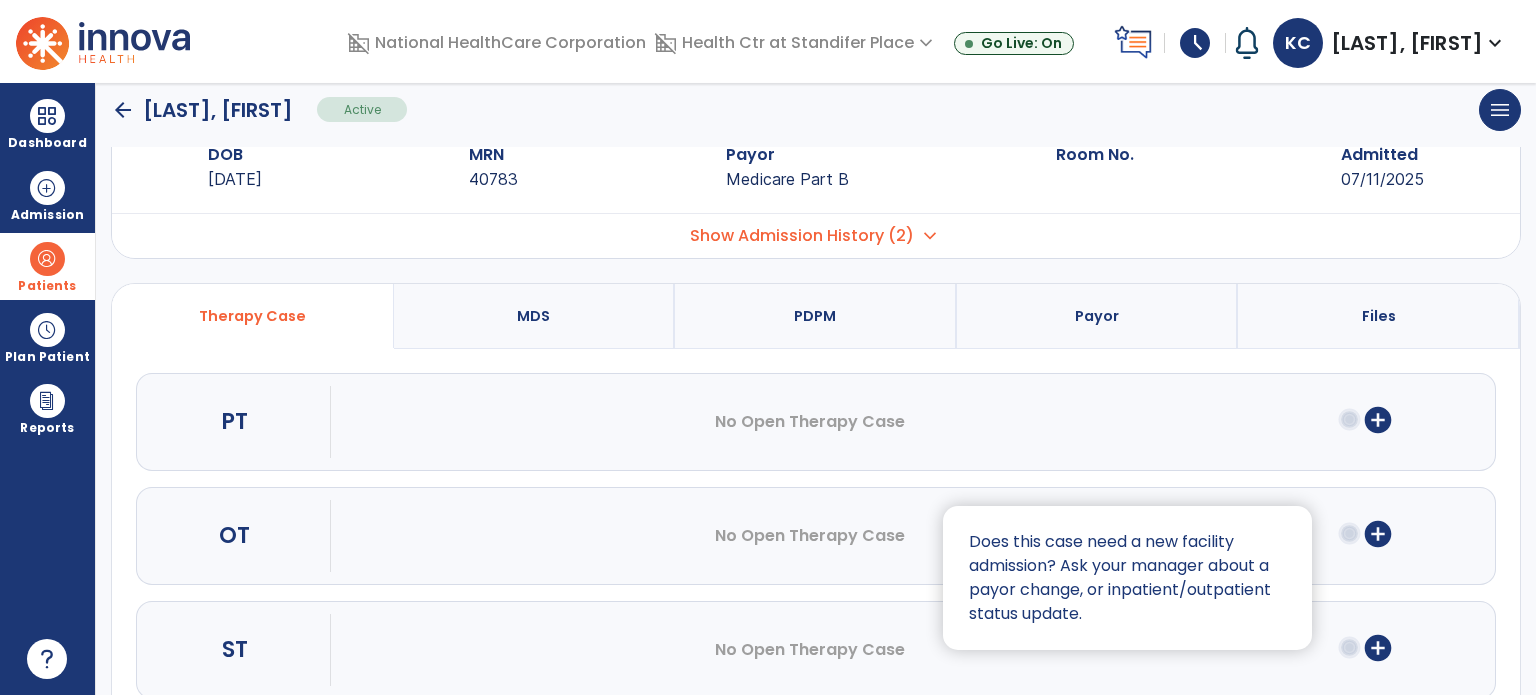 click on "Does this case need a new facility admission? Ask your manager about a payor change, or inpatient/outpatient status update." at bounding box center (1127, 578) 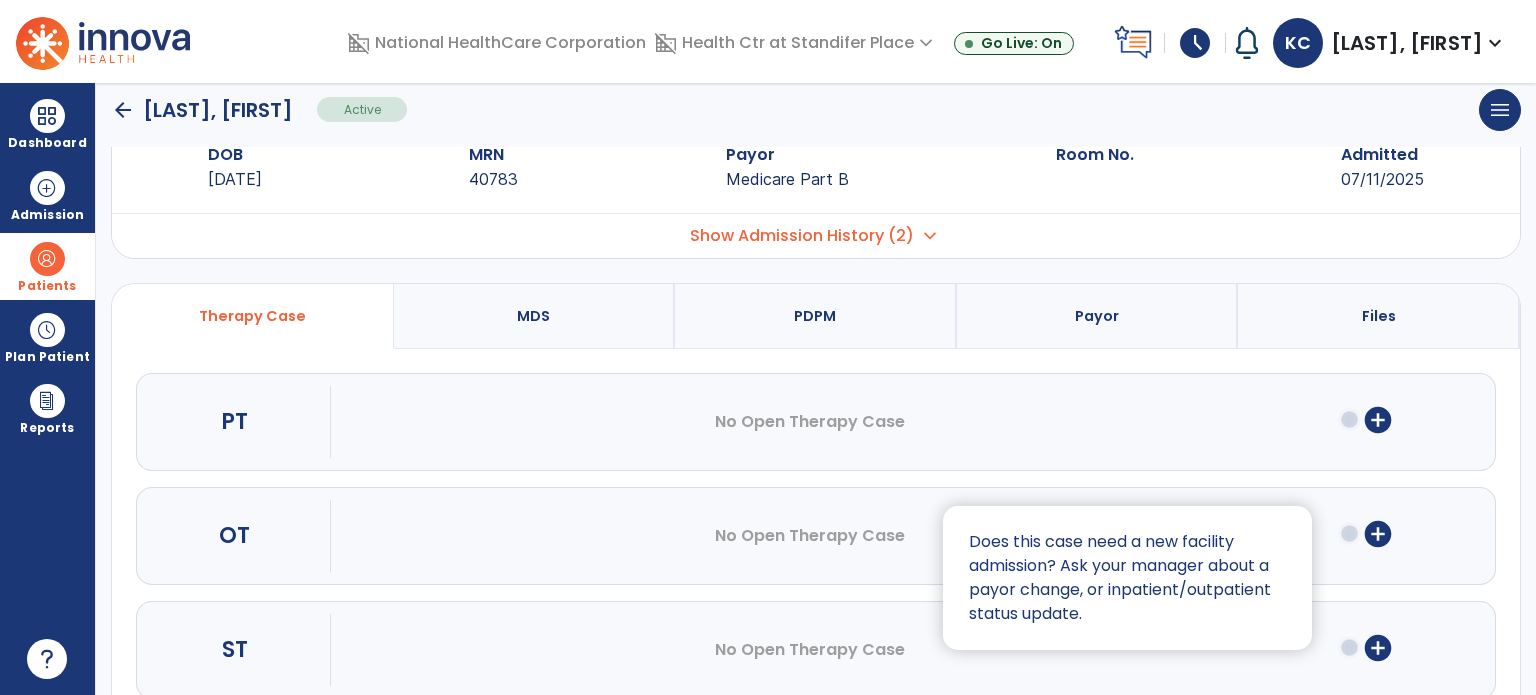 click at bounding box center (768, 347) 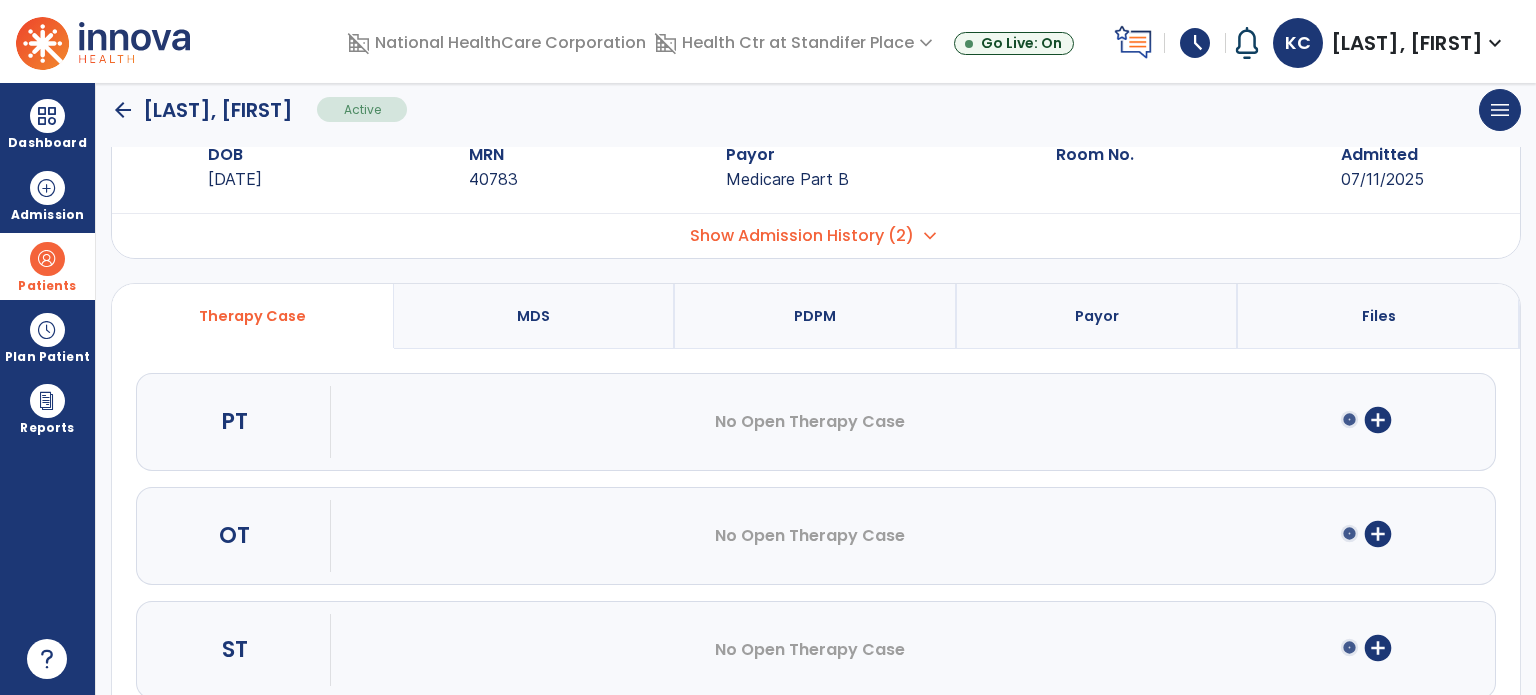 click on "add_circle" at bounding box center [1378, 534] 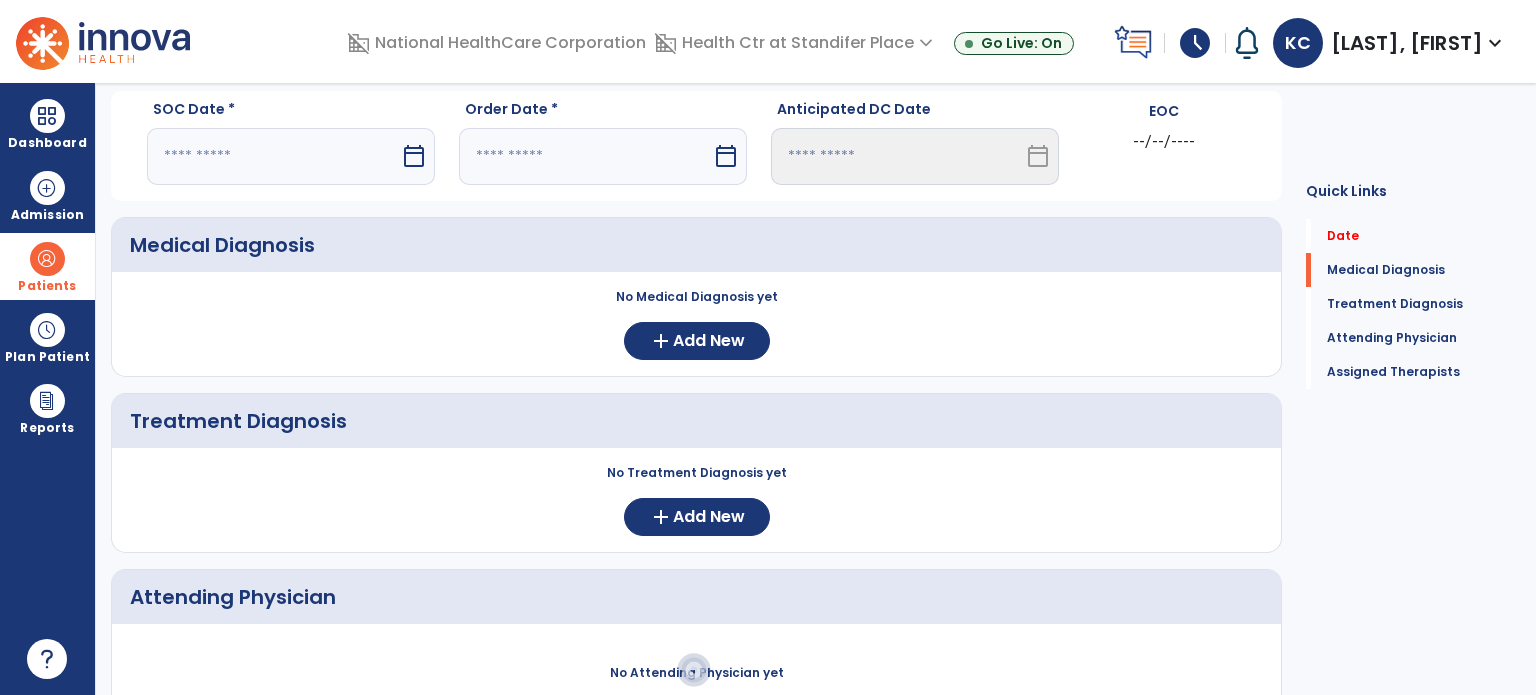 click at bounding box center (273, 156) 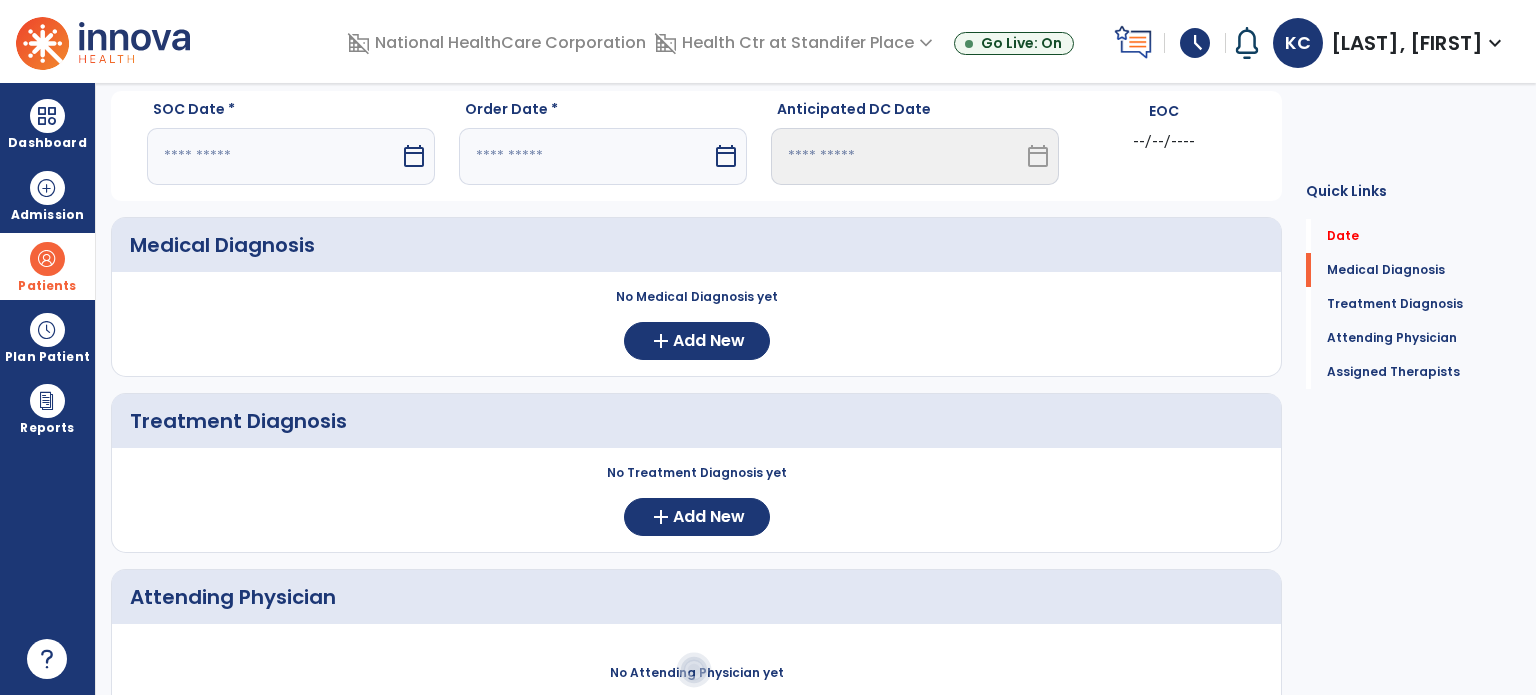 select on "*" 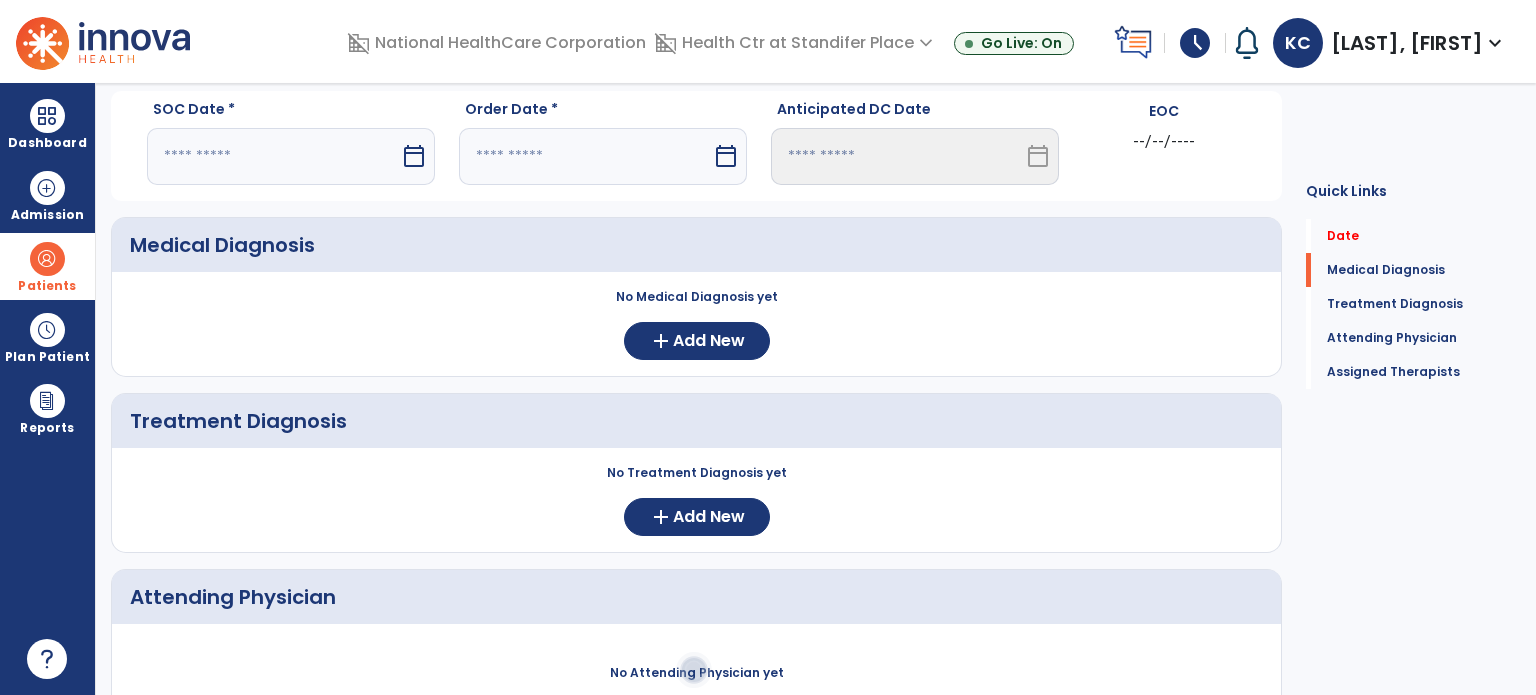 select on "****" 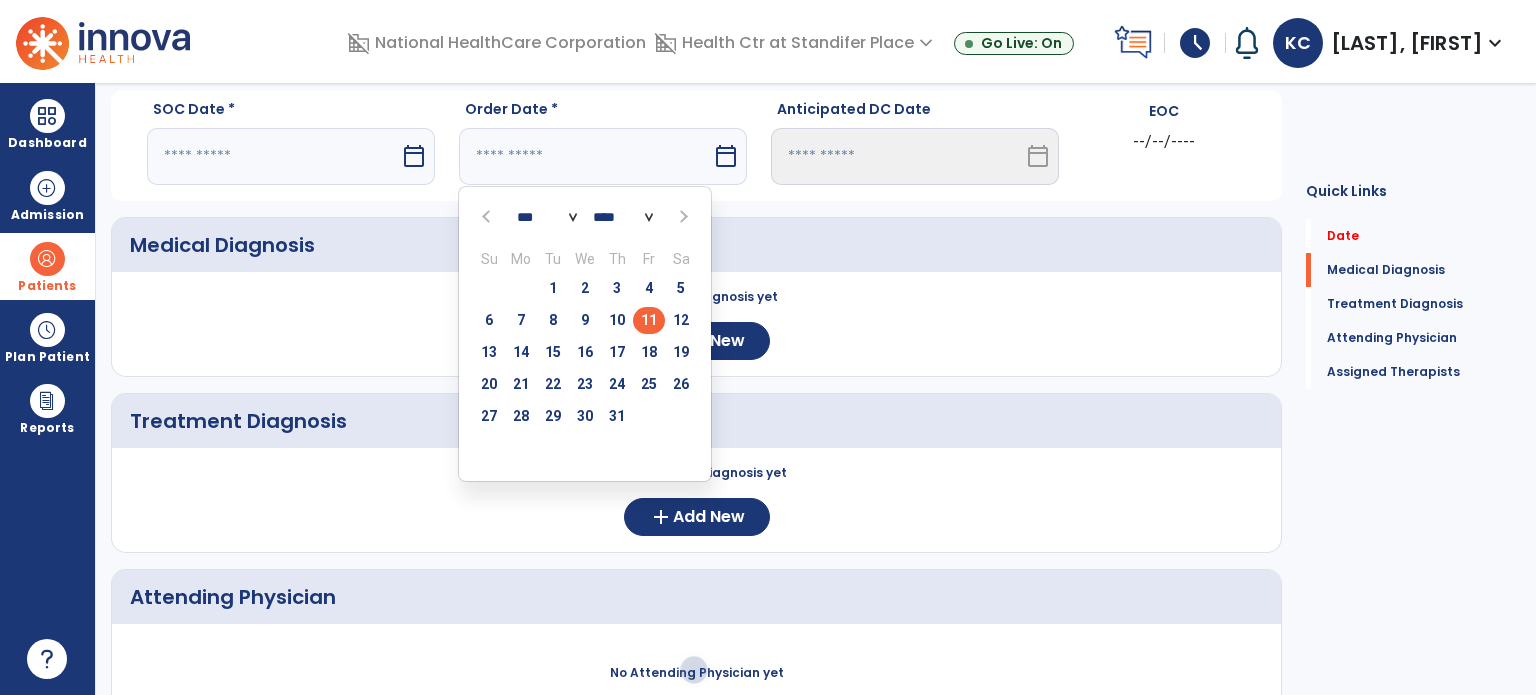 click on "11" at bounding box center [649, 320] 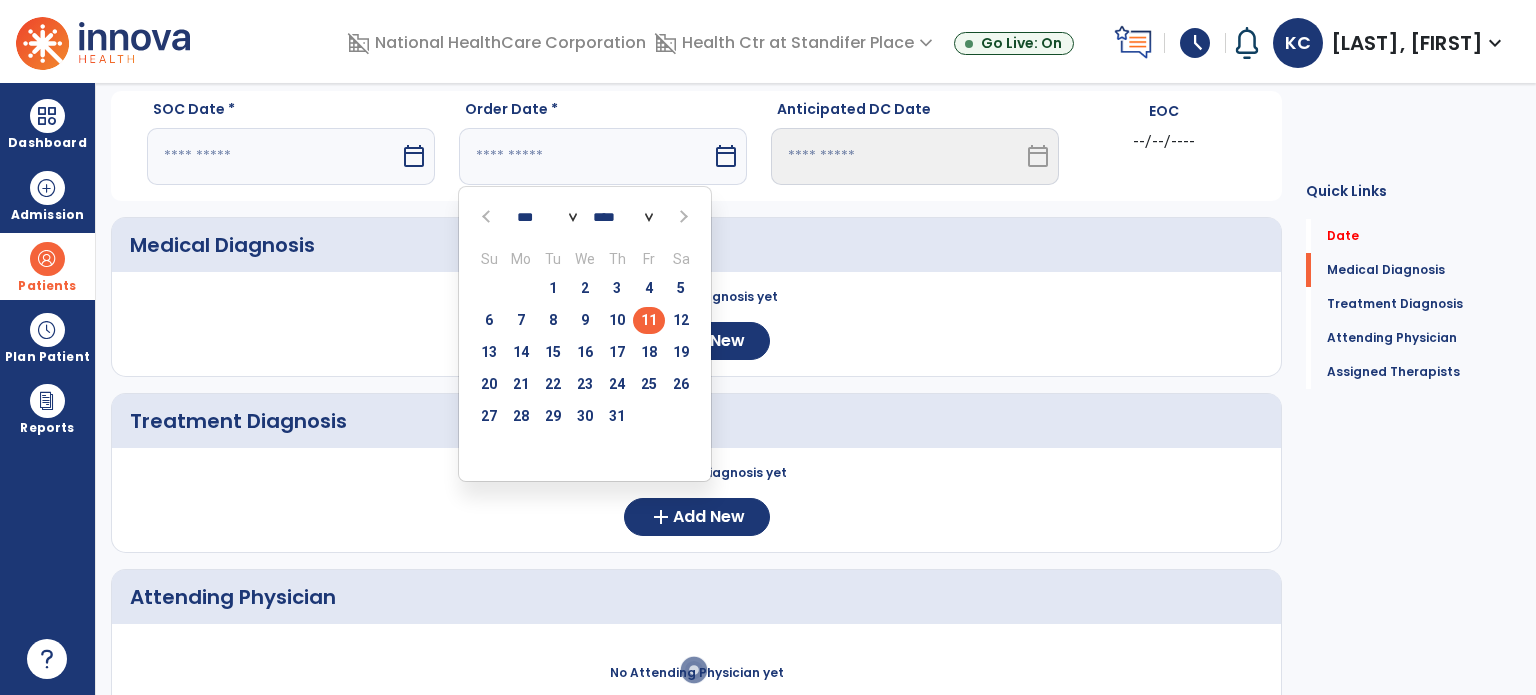 type on "*********" 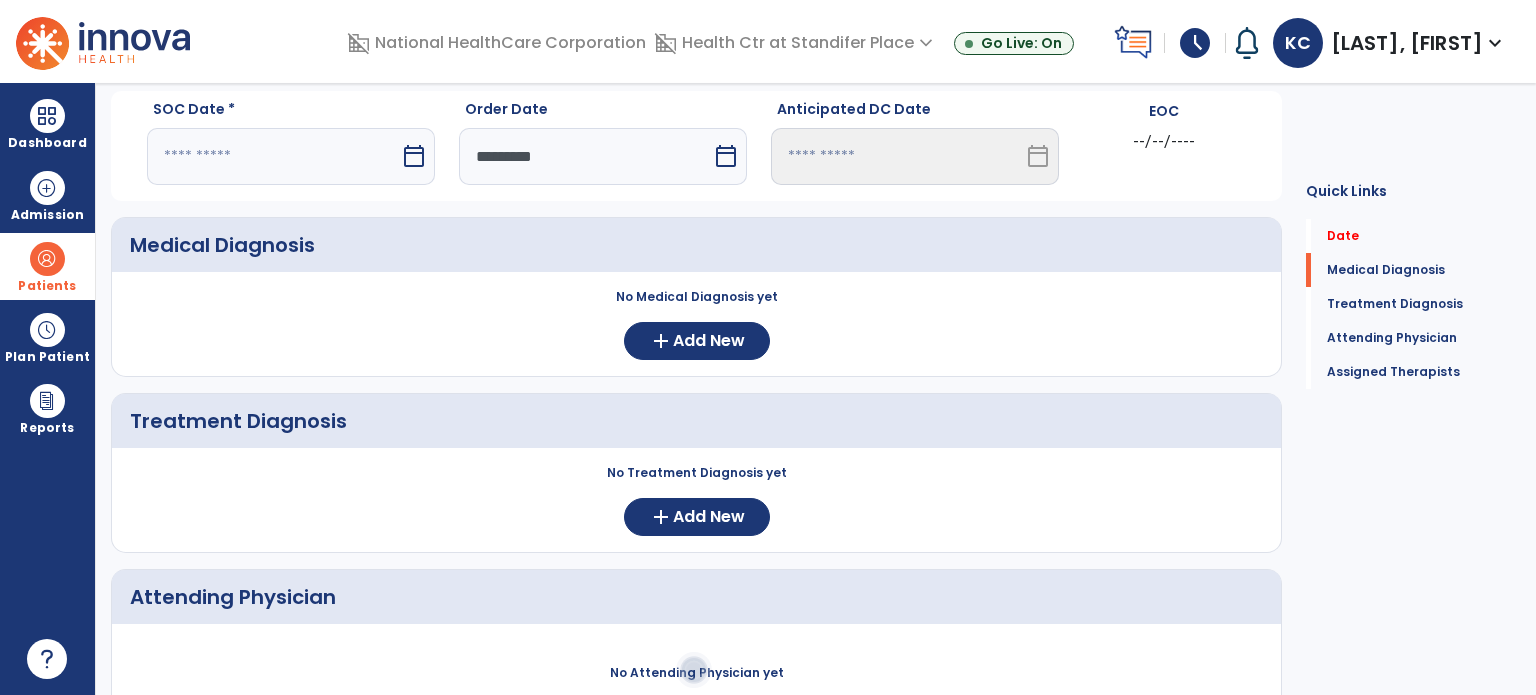 click at bounding box center (273, 156) 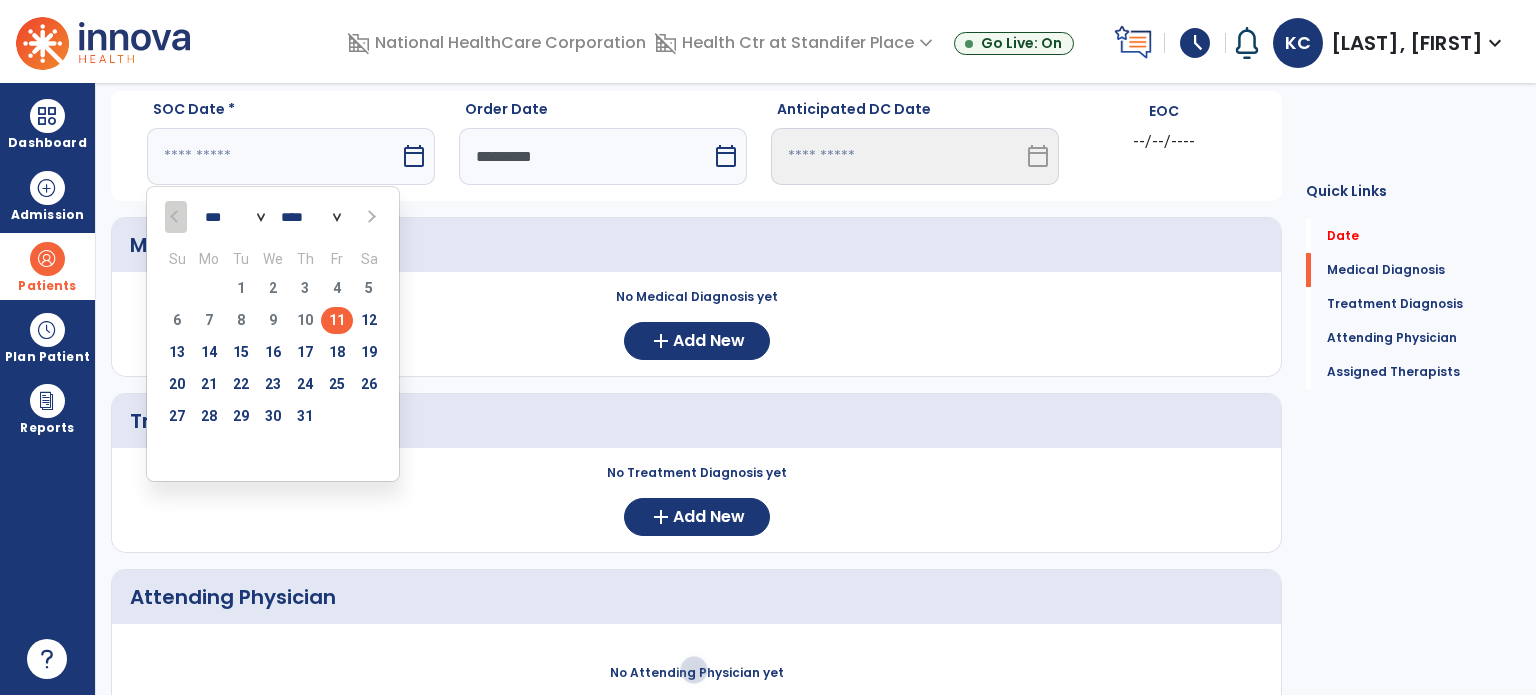click on "11" at bounding box center (337, 320) 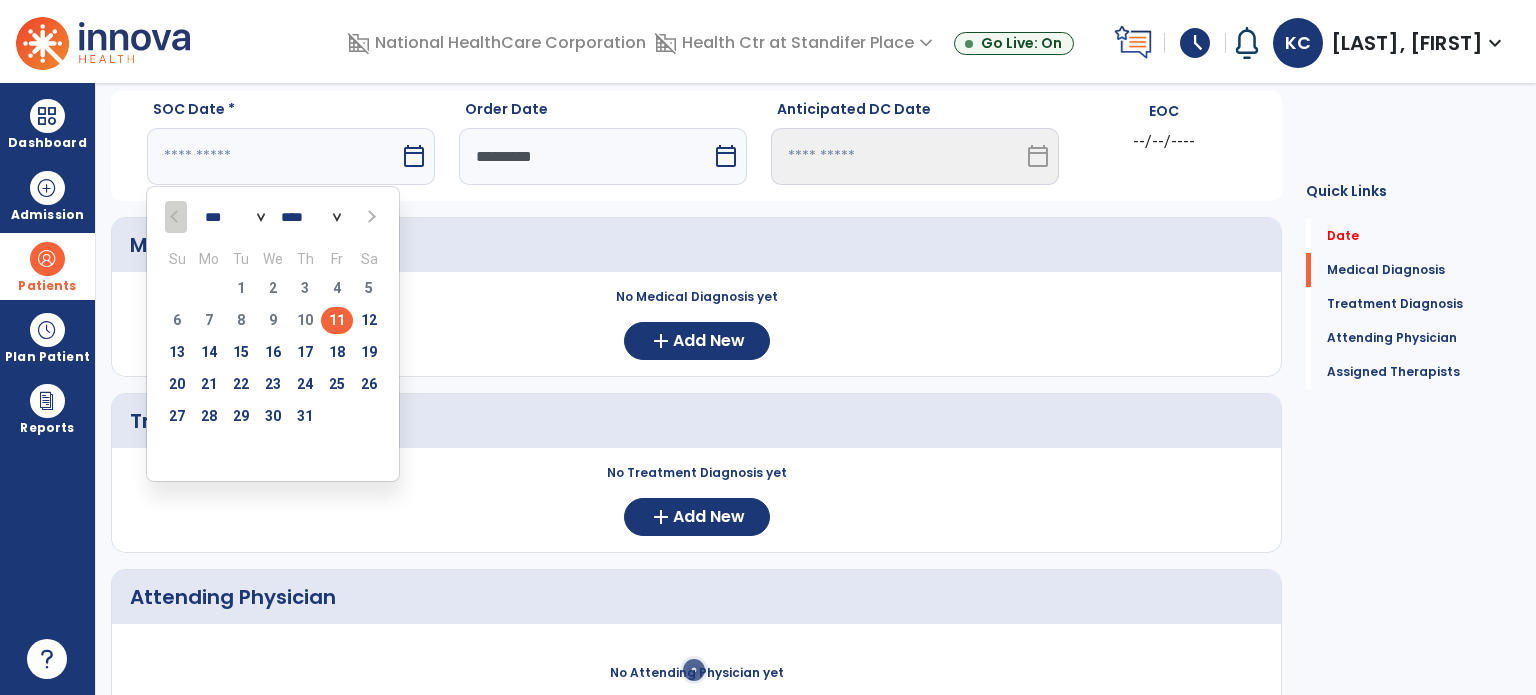 type on "*********" 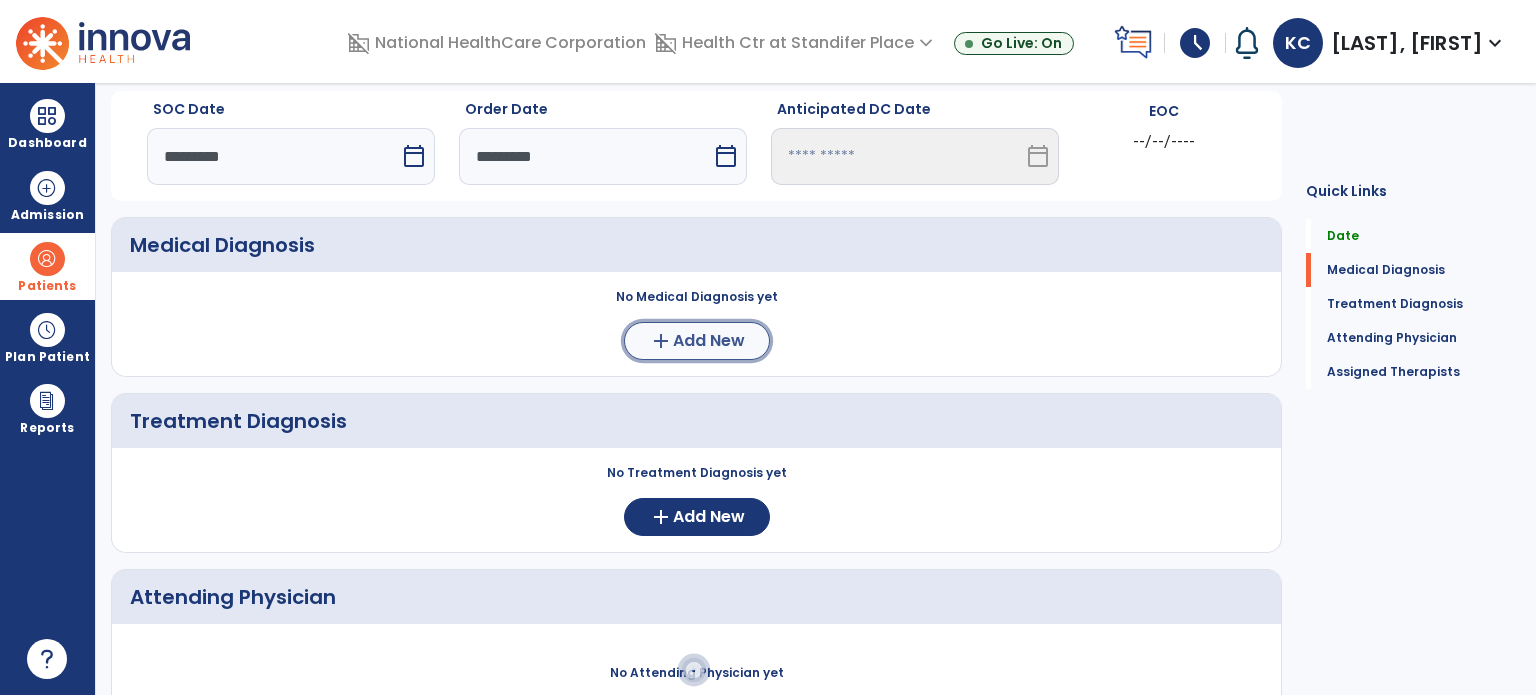click on "add  Add New" 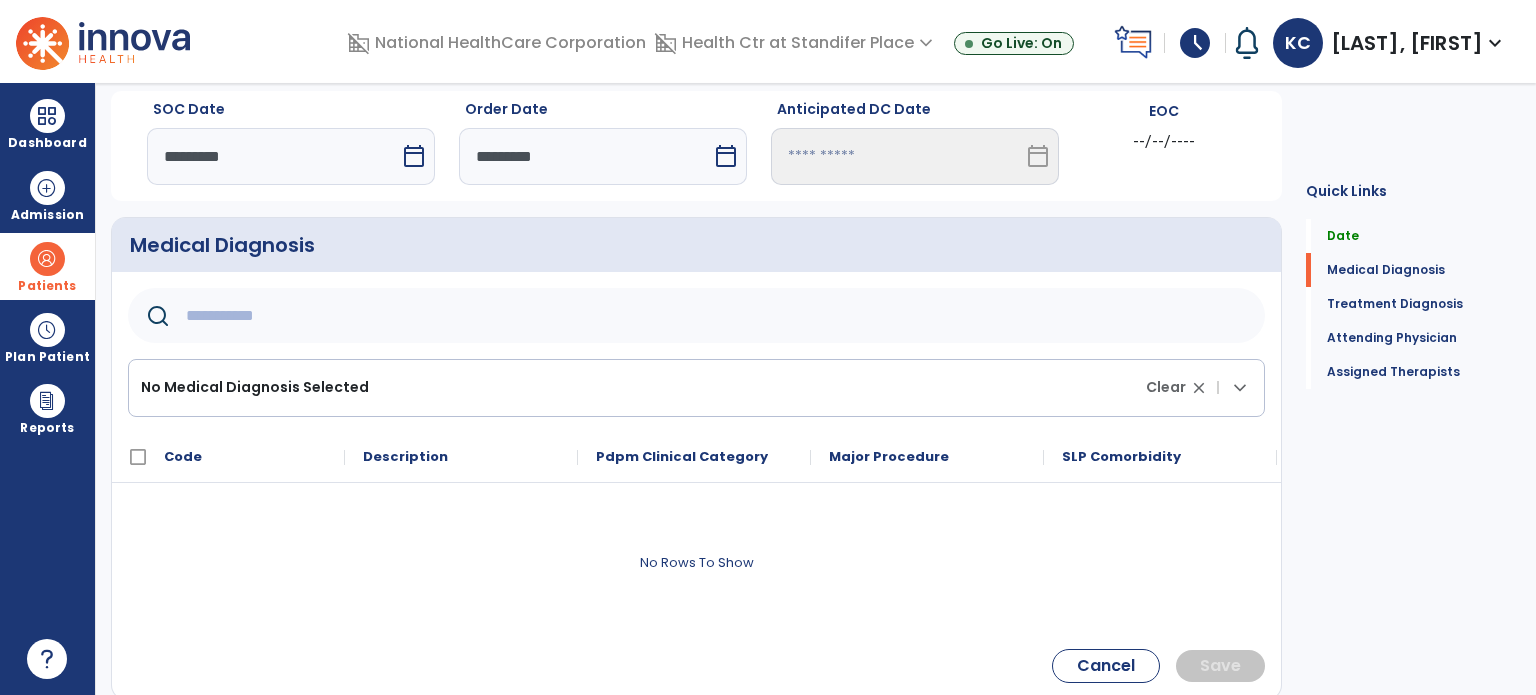 click 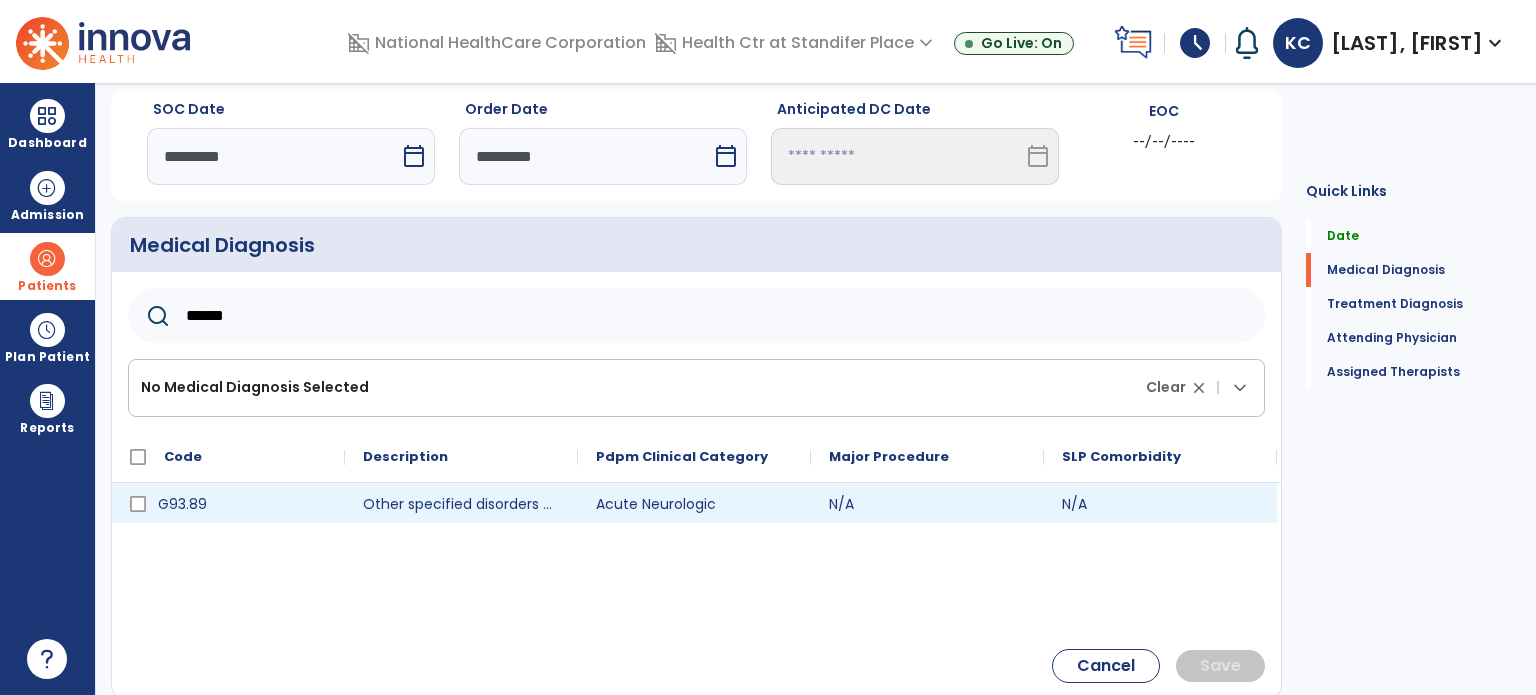type on "******" 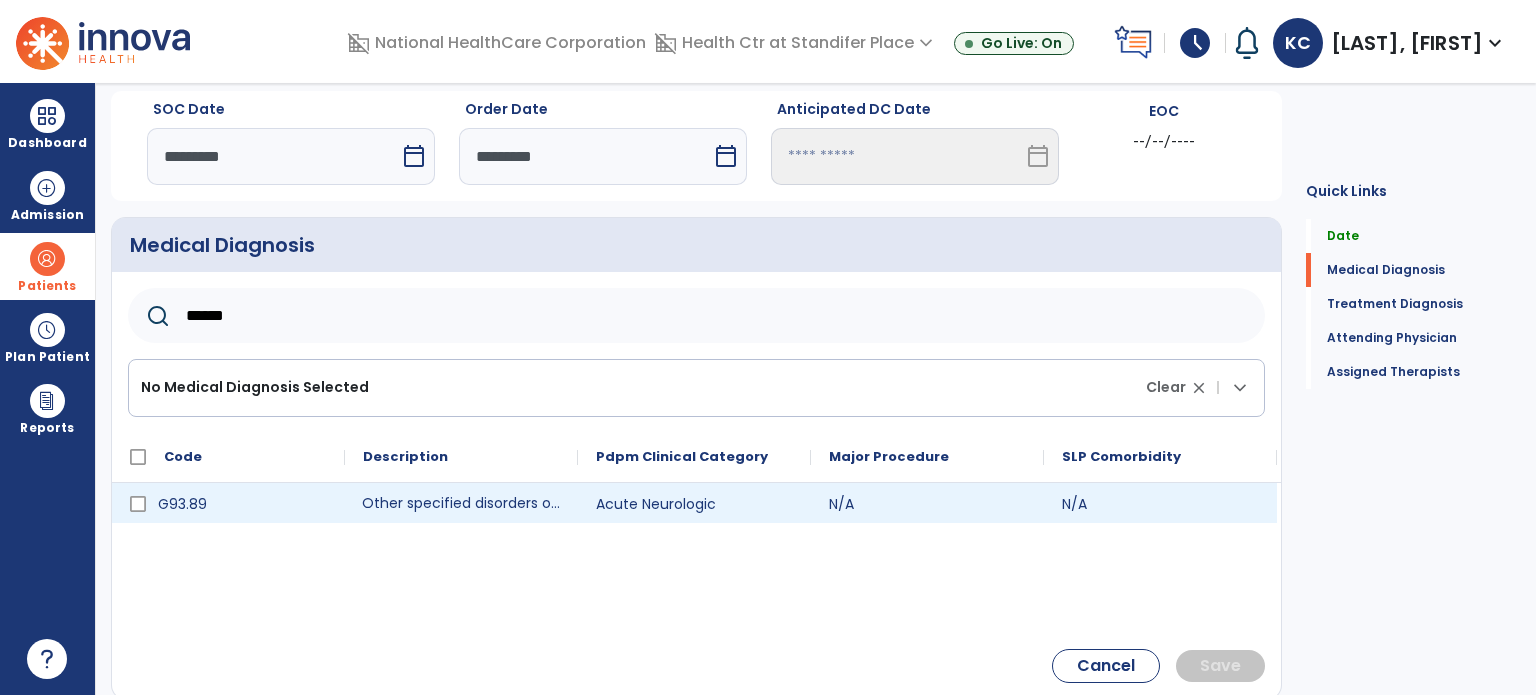 click on "Other specified disorders of brain" 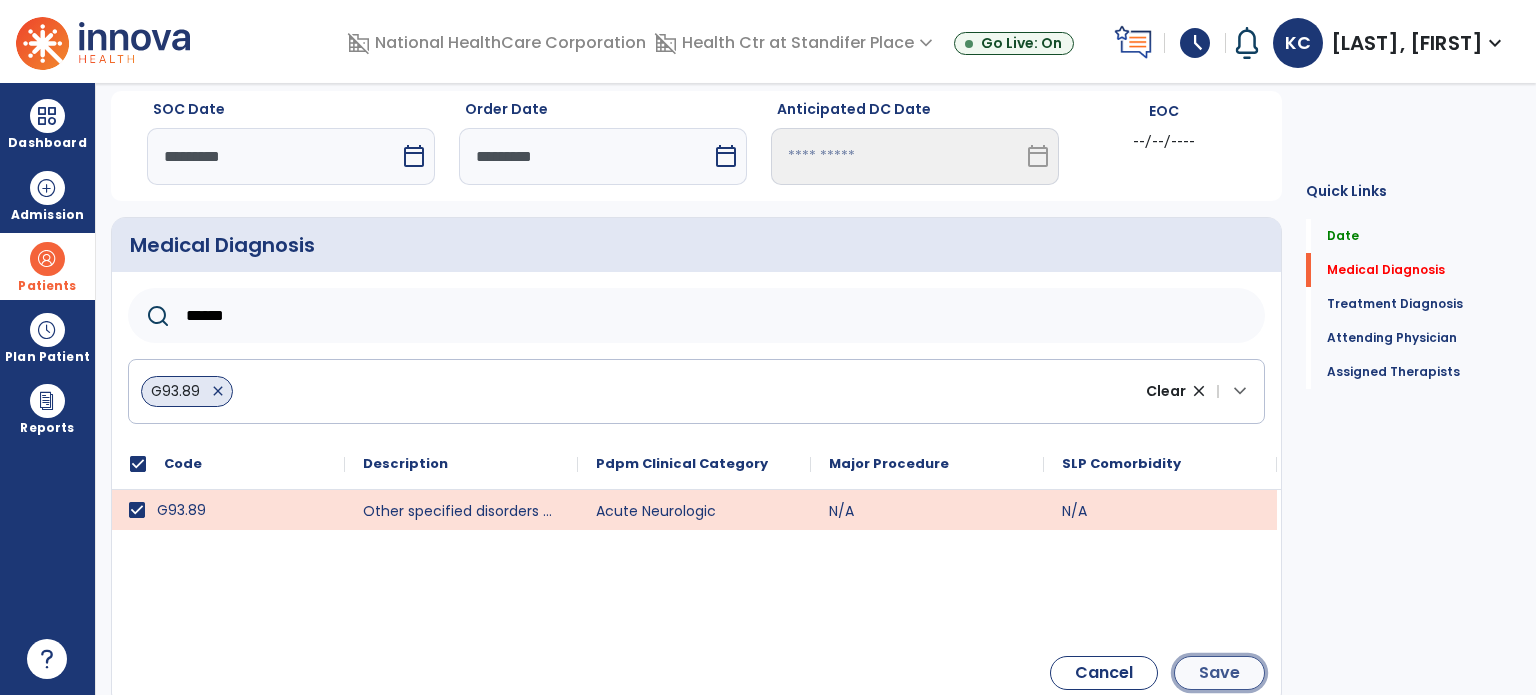 click on "Save" 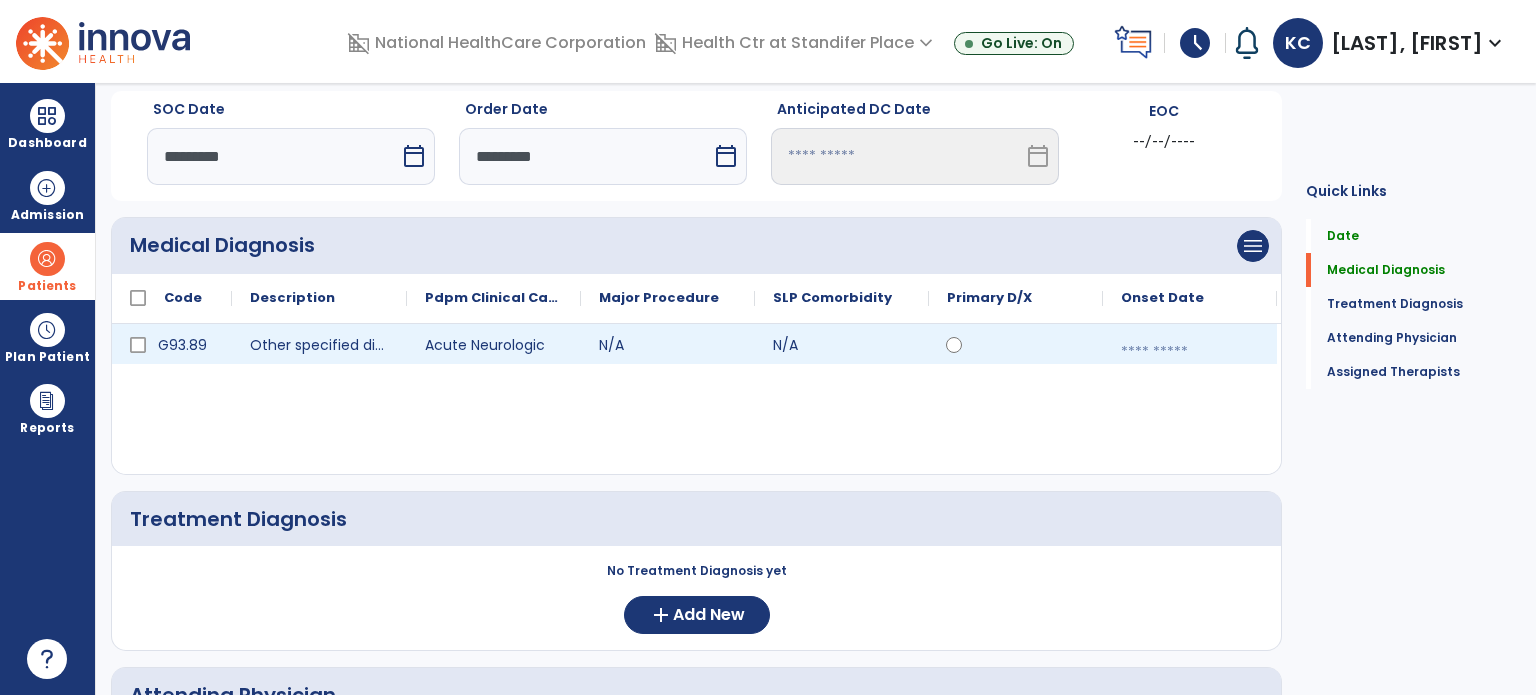 click at bounding box center (1190, 352) 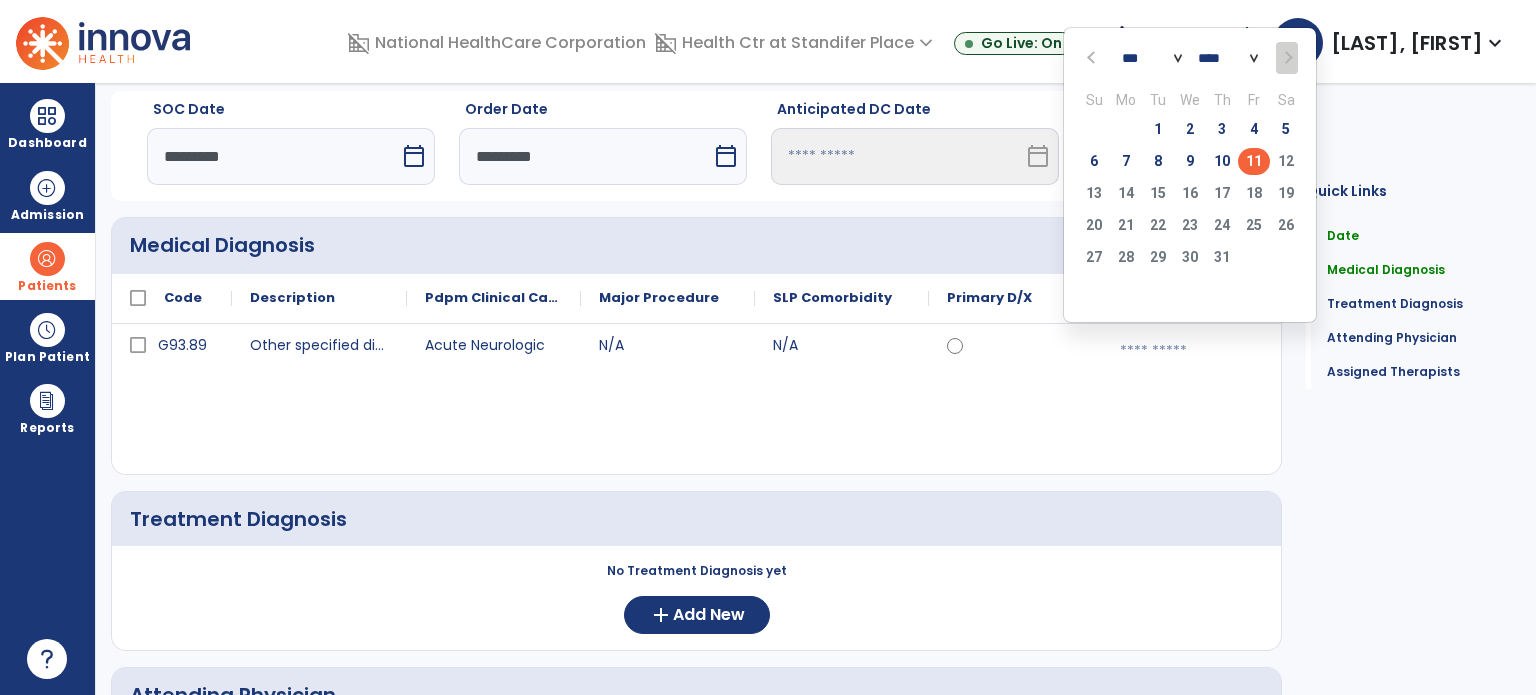click on "11" 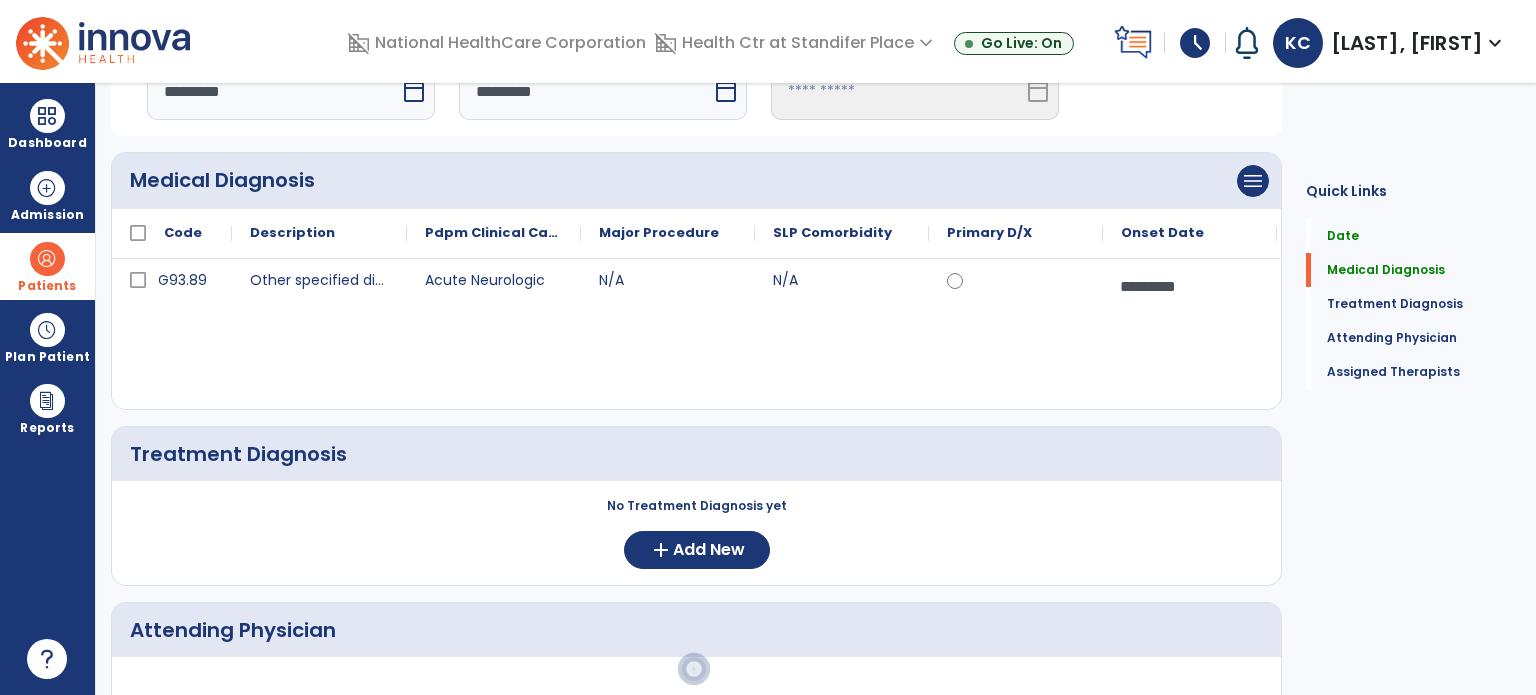 scroll, scrollTop: 158, scrollLeft: 0, axis: vertical 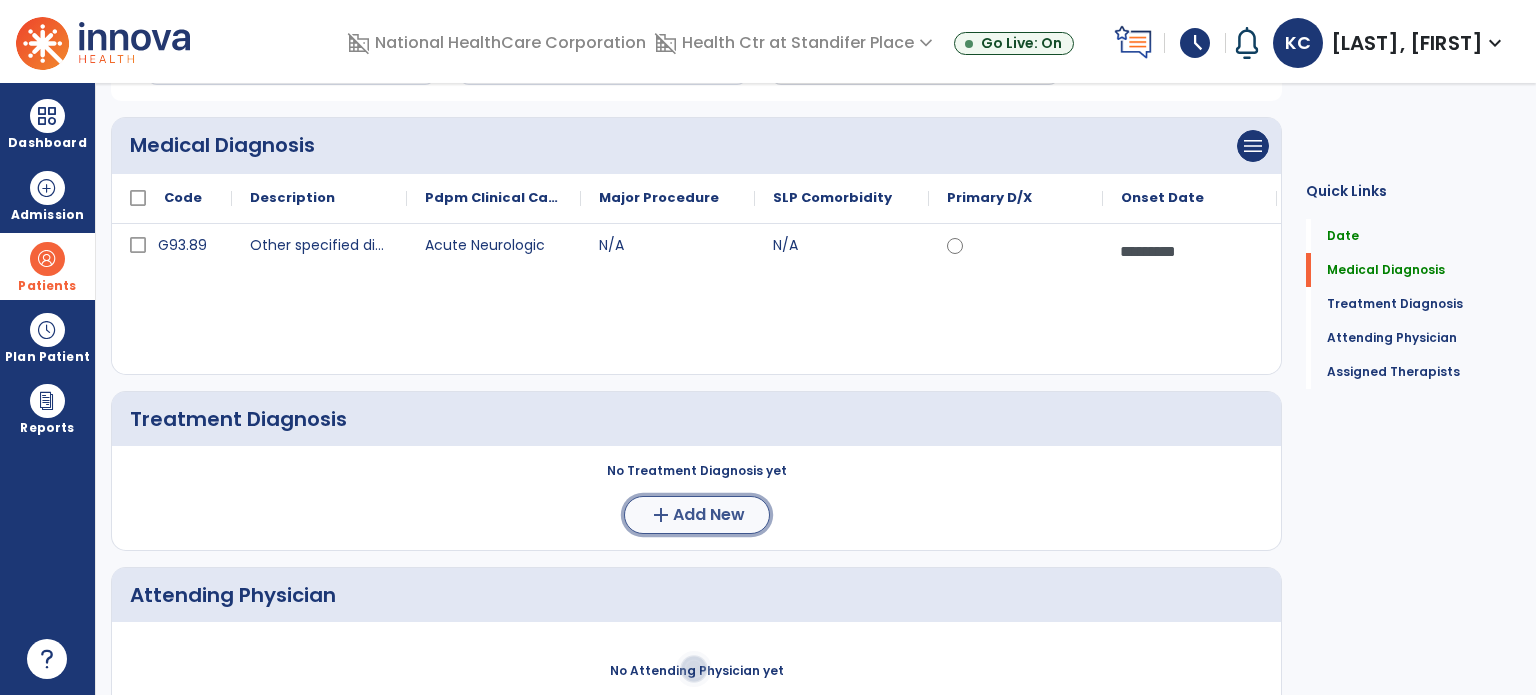 click on "Add New" 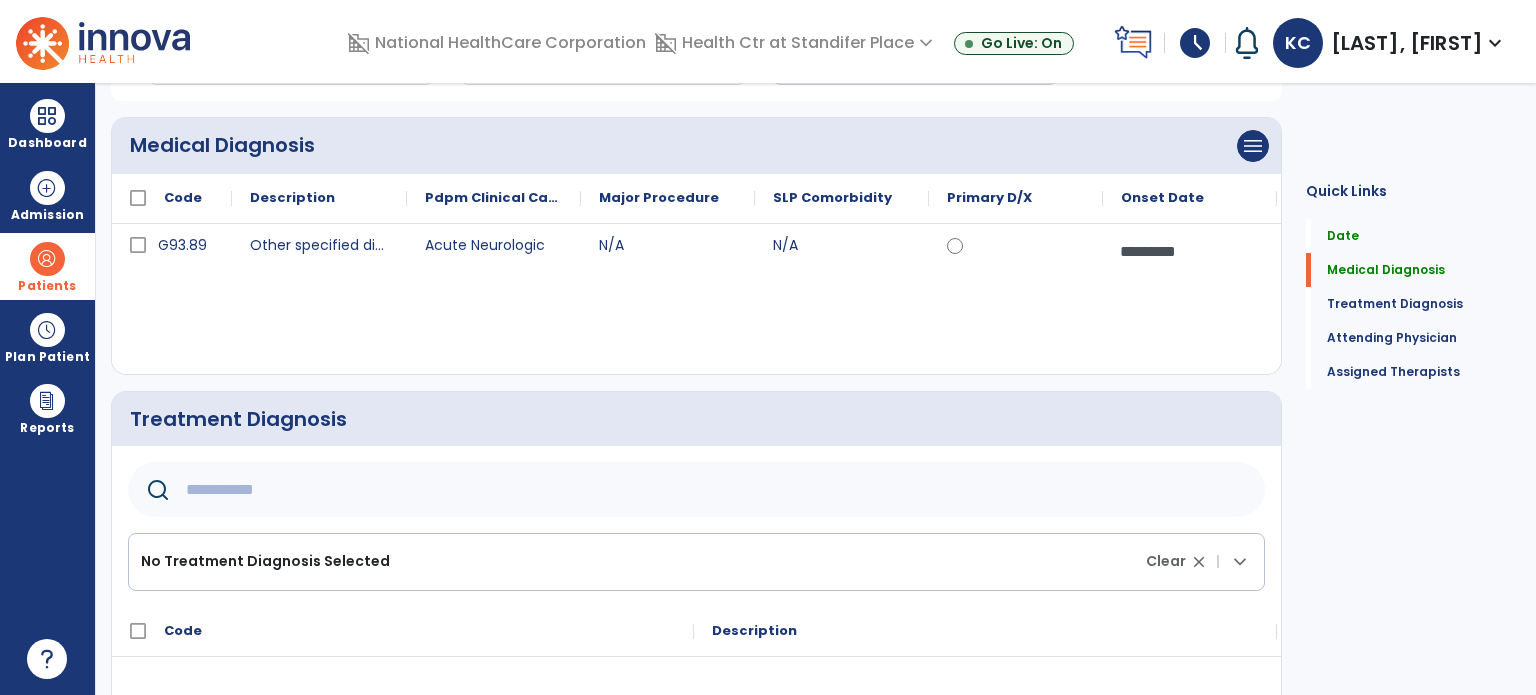 click 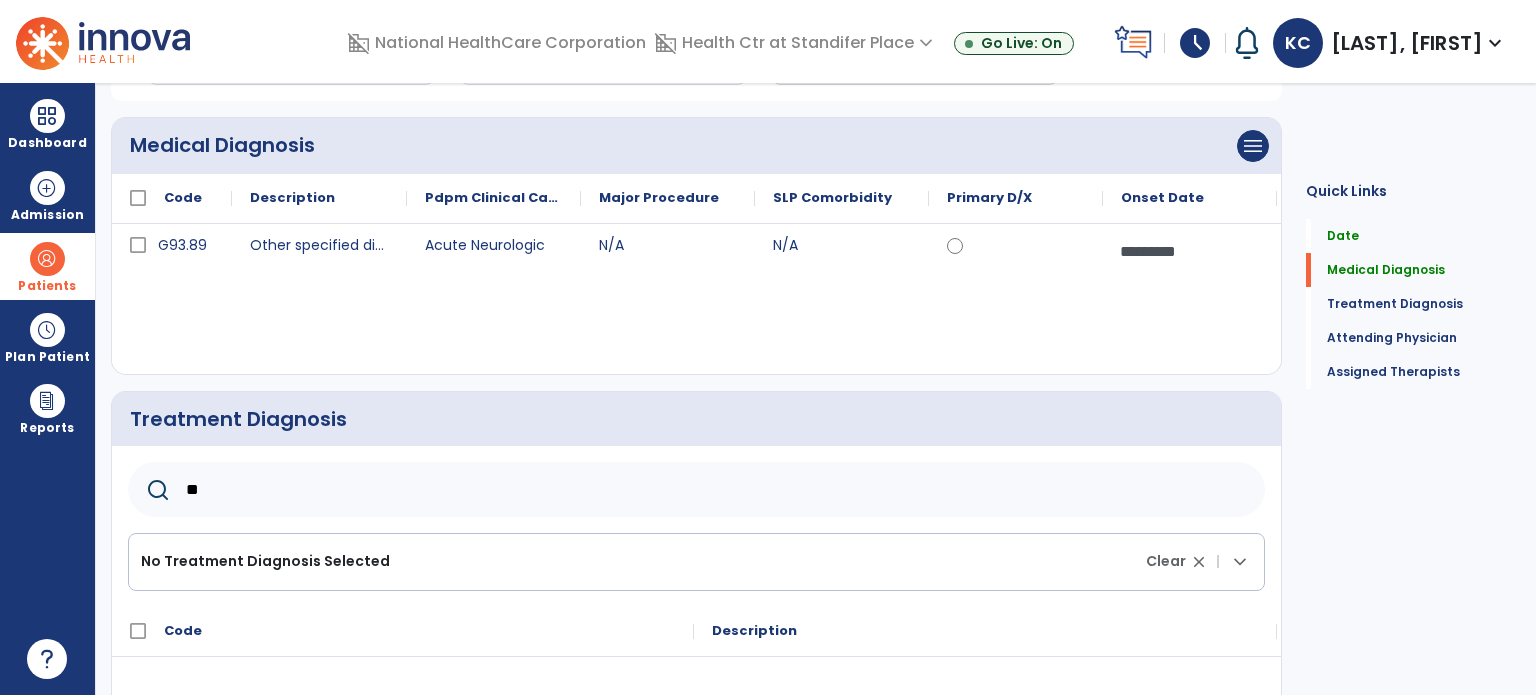 type on "*" 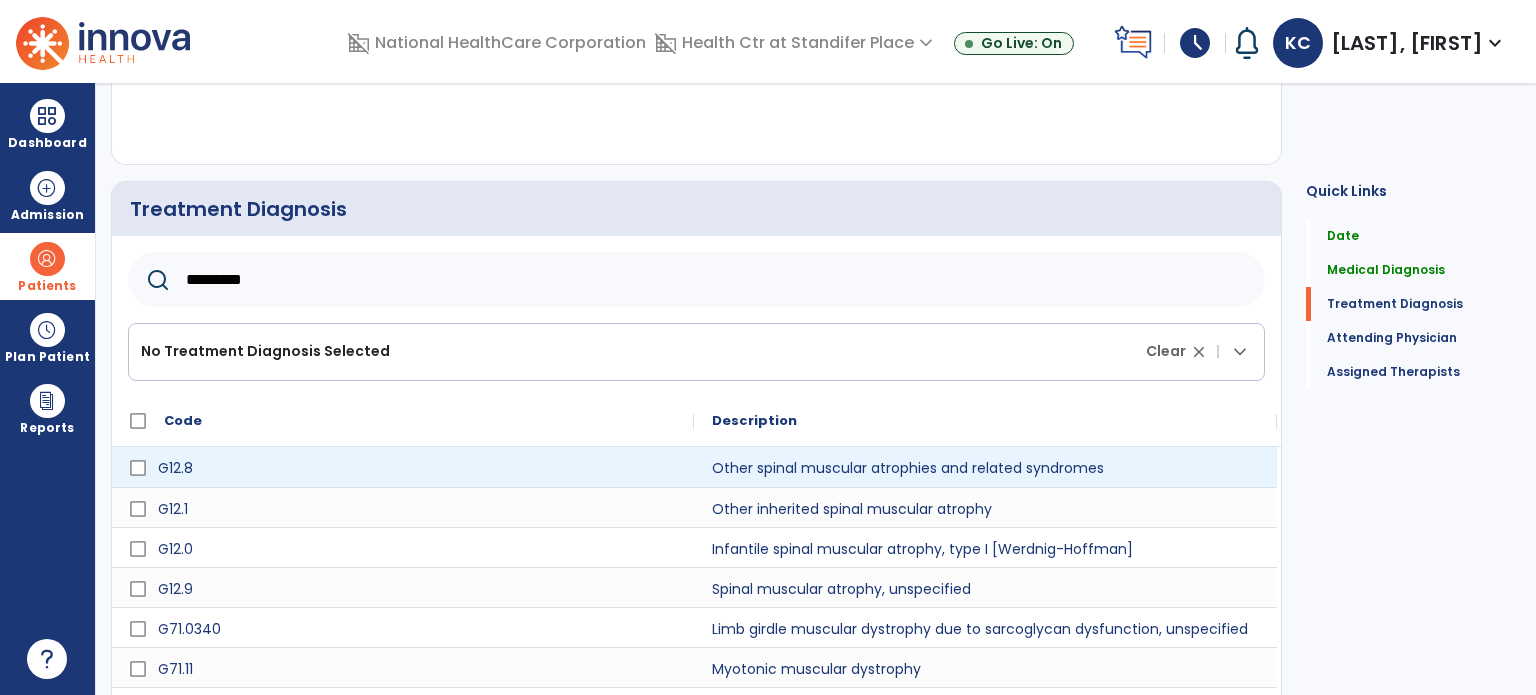 scroll, scrollTop: 364, scrollLeft: 0, axis: vertical 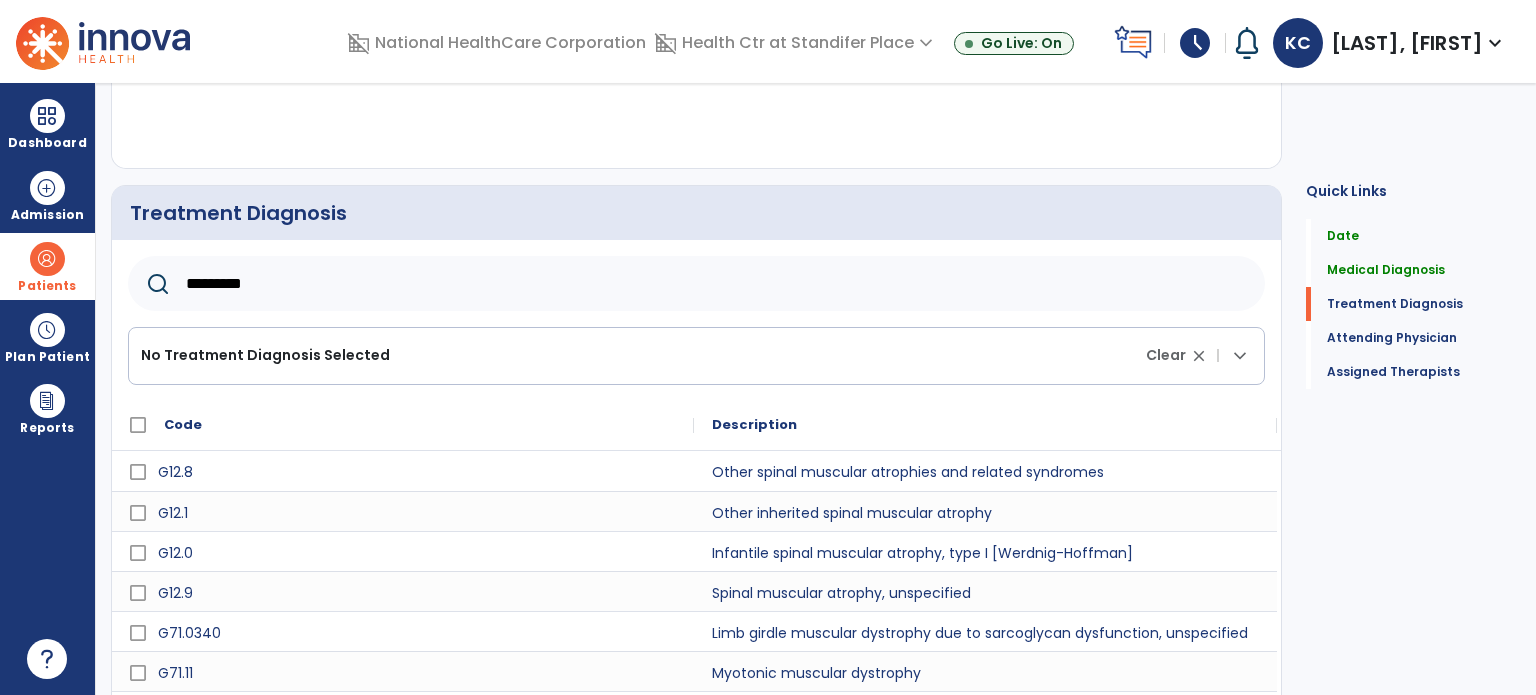 drag, startPoint x: 379, startPoint y: 296, endPoint x: 0, endPoint y: 229, distance: 384.87662 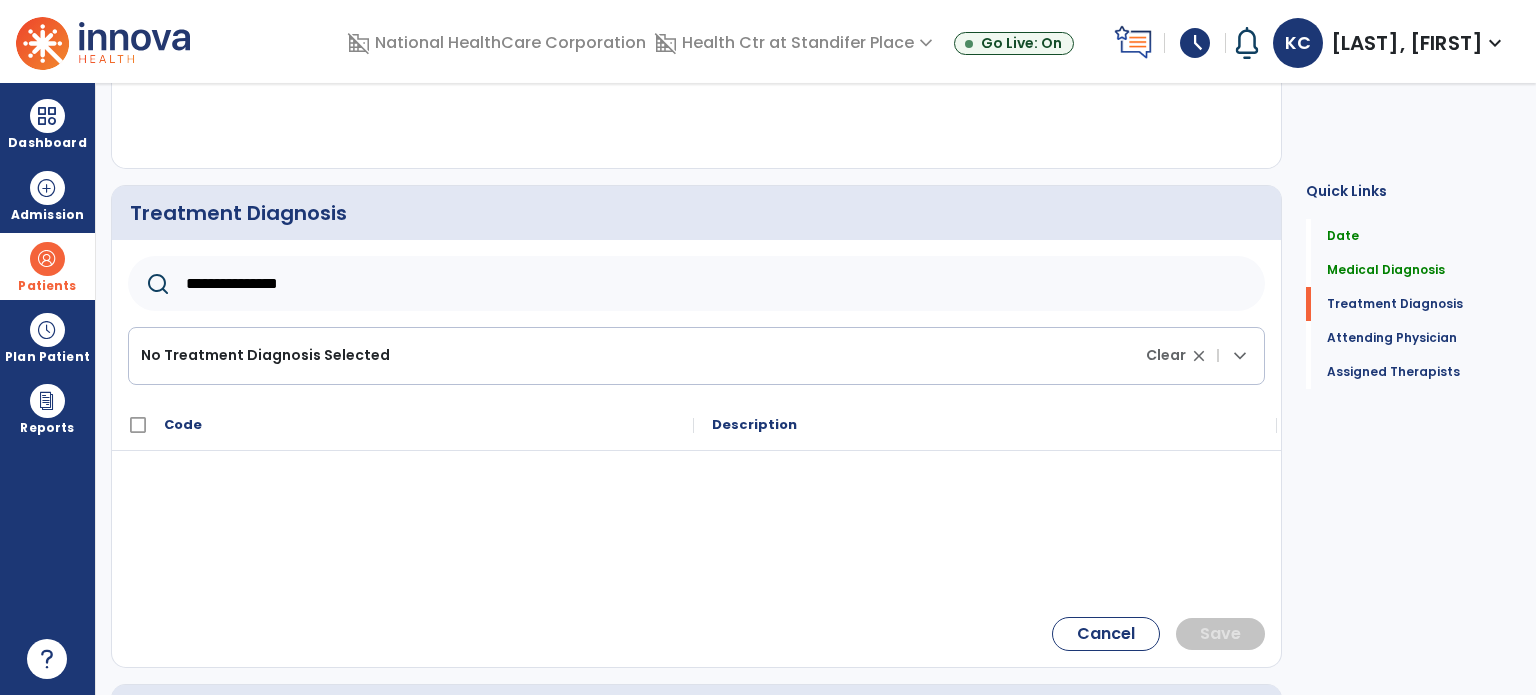 click on "**********" 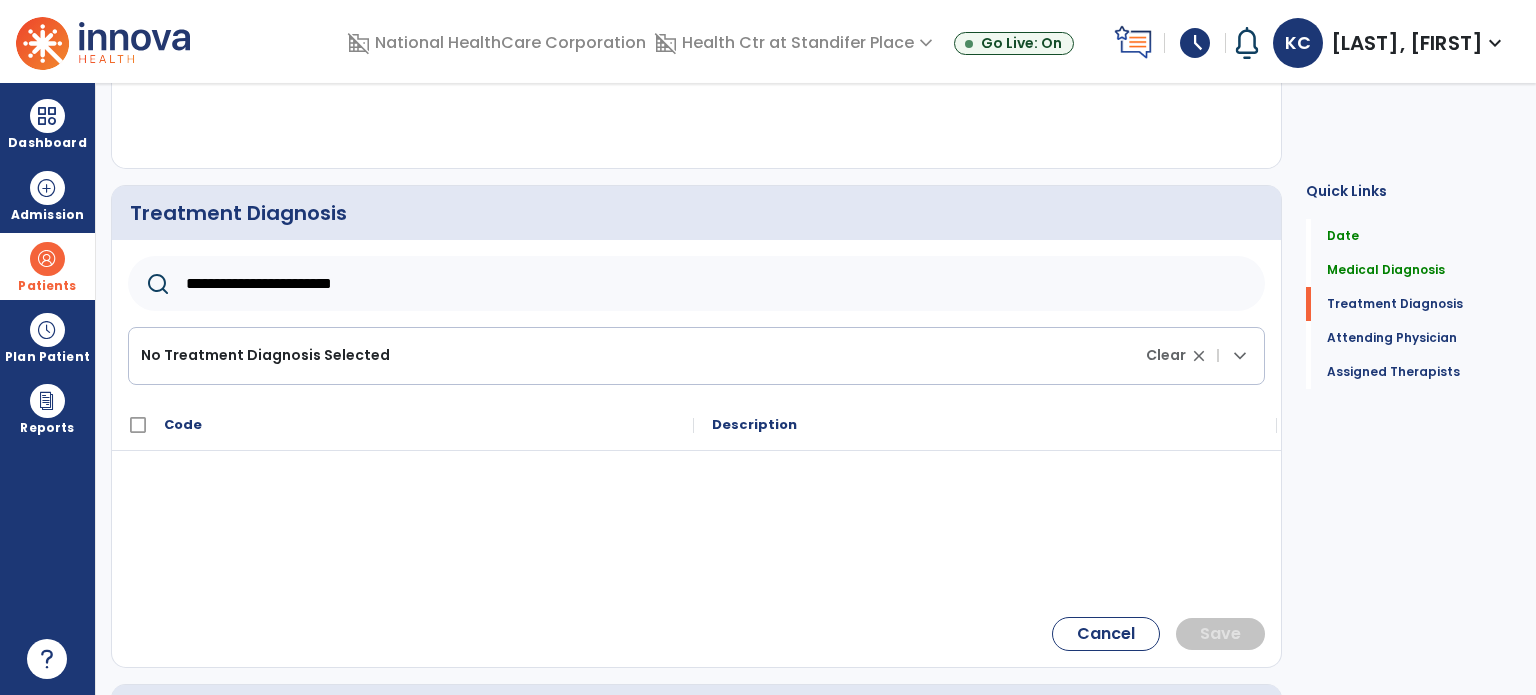 click on "**********" 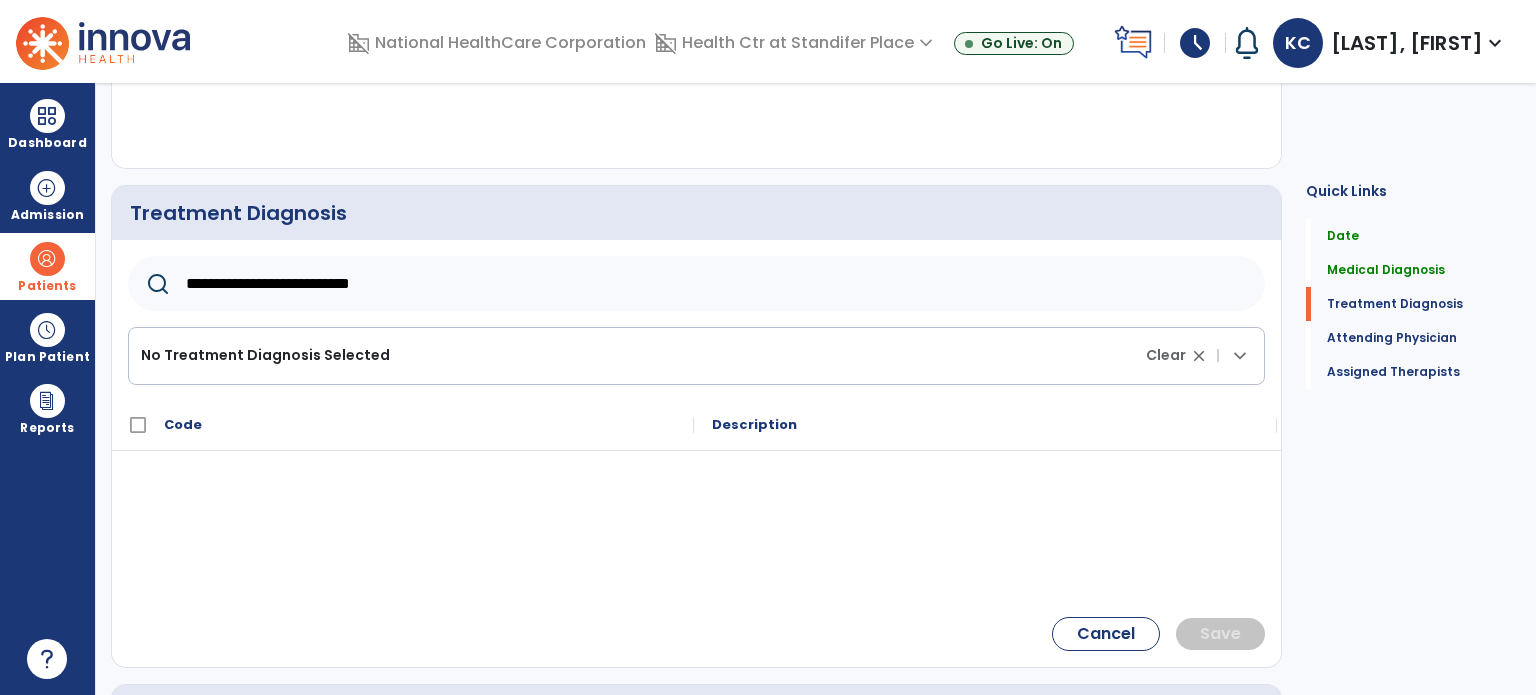 type on "**********" 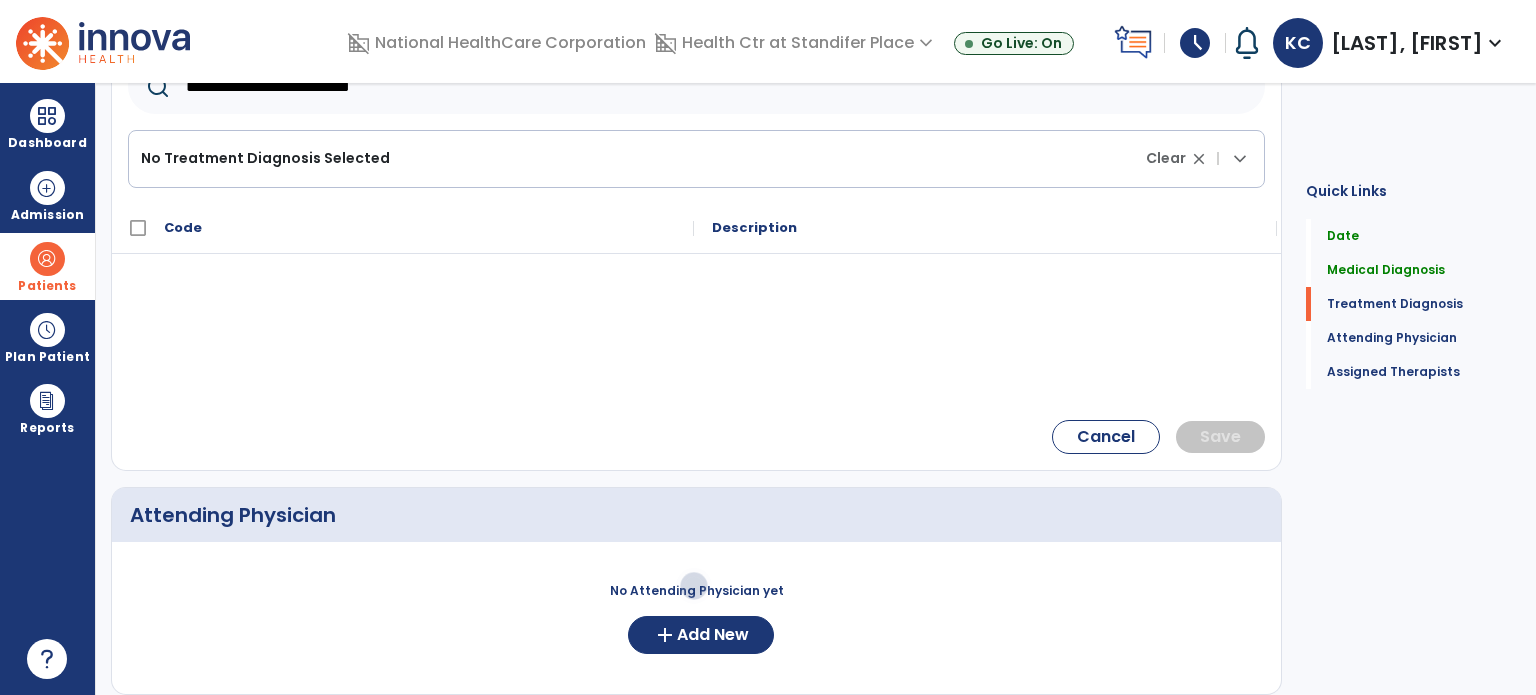 scroll, scrollTop: 564, scrollLeft: 0, axis: vertical 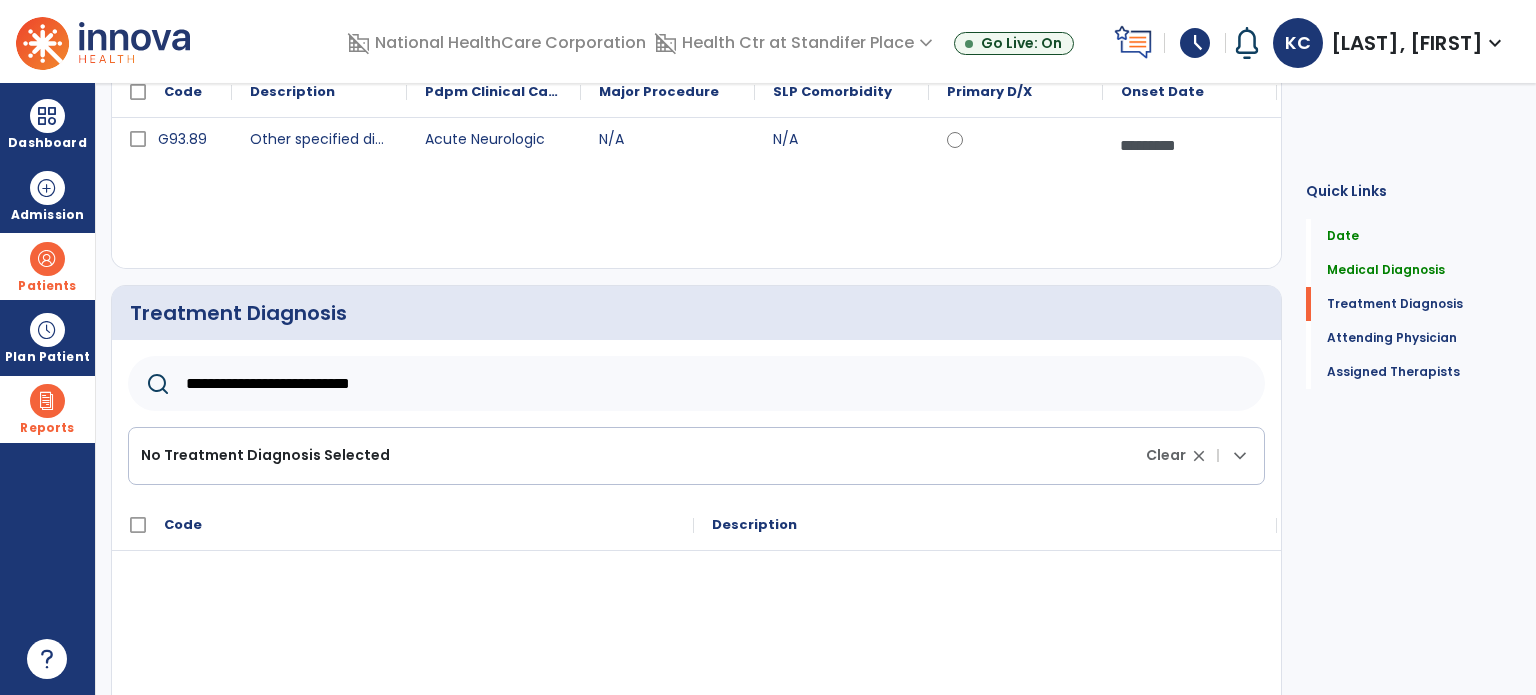 drag, startPoint x: 436, startPoint y: 392, endPoint x: 0, endPoint y: 401, distance: 436.09286 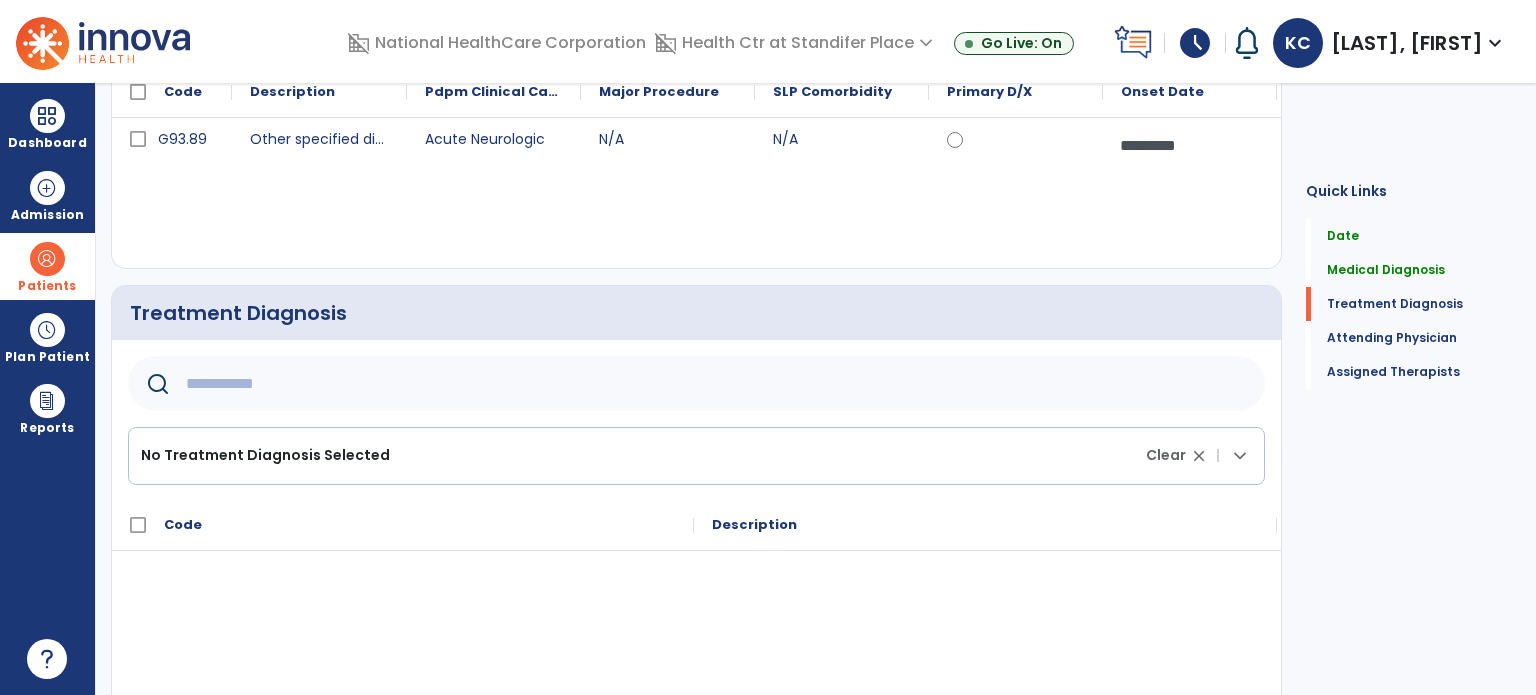 click 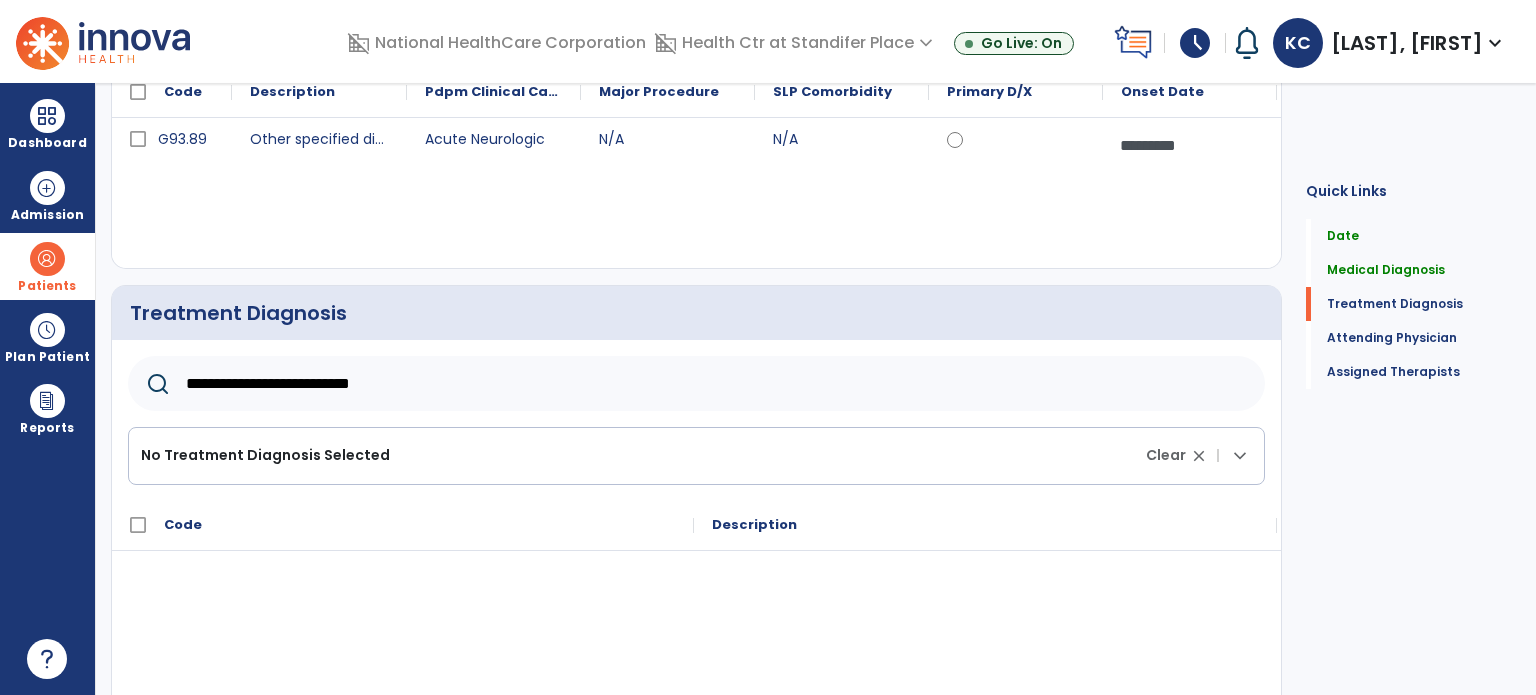 click on "**********" 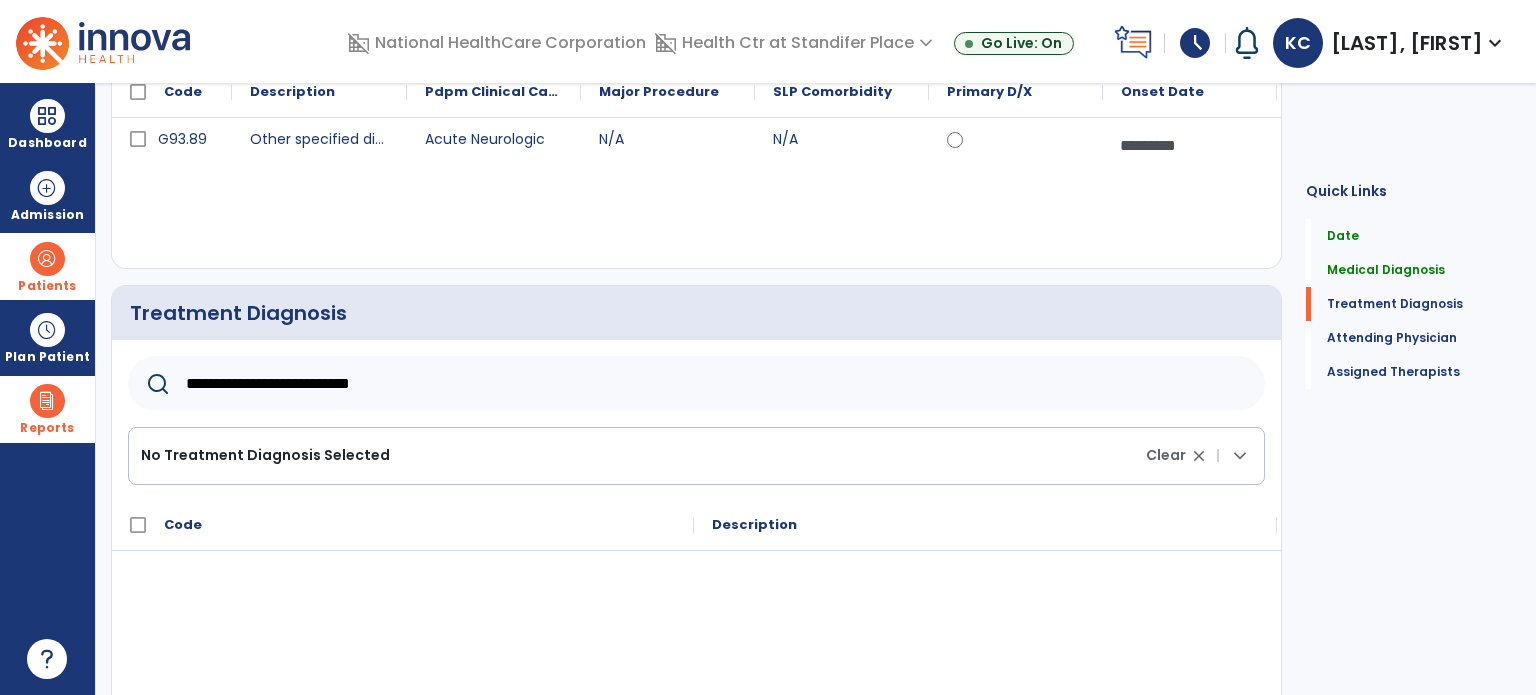 drag, startPoint x: 233, startPoint y: 379, endPoint x: 56, endPoint y: 392, distance: 177.47676 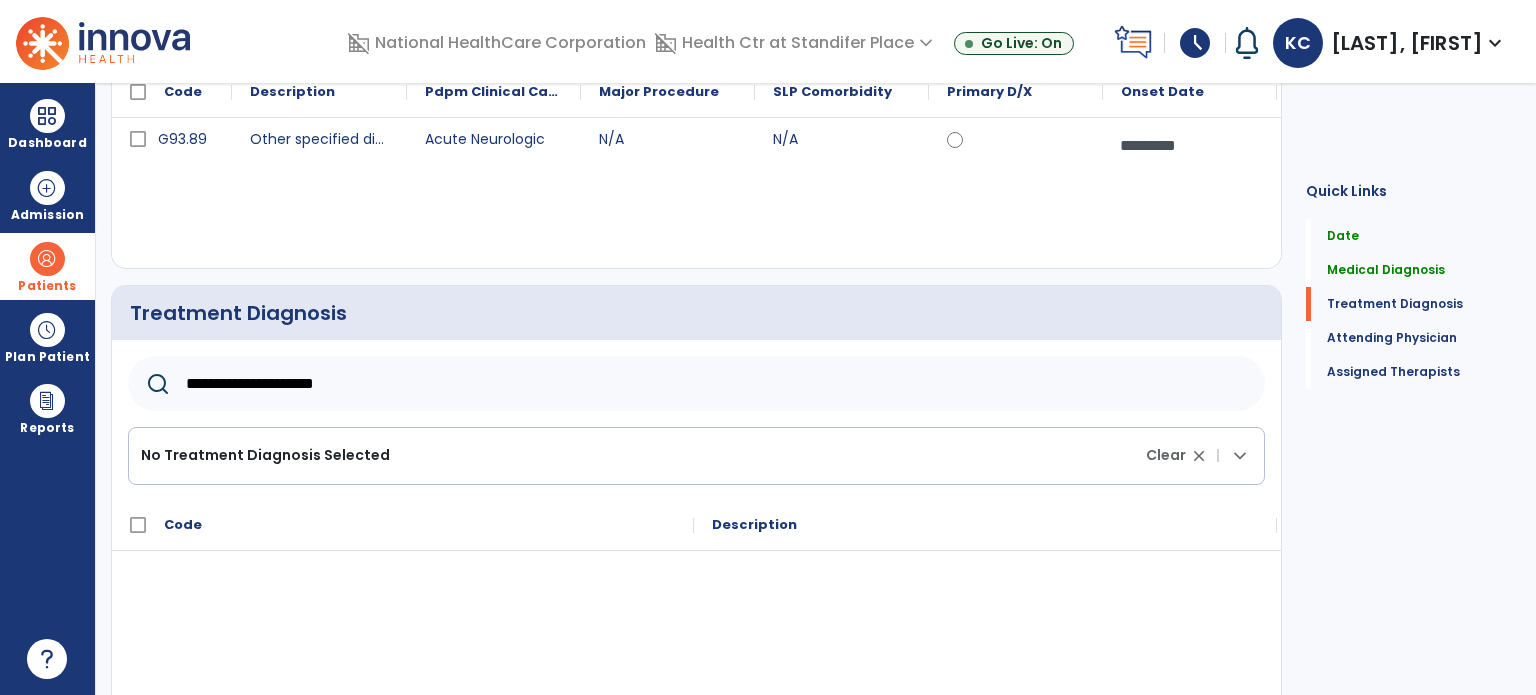 click on "**********" 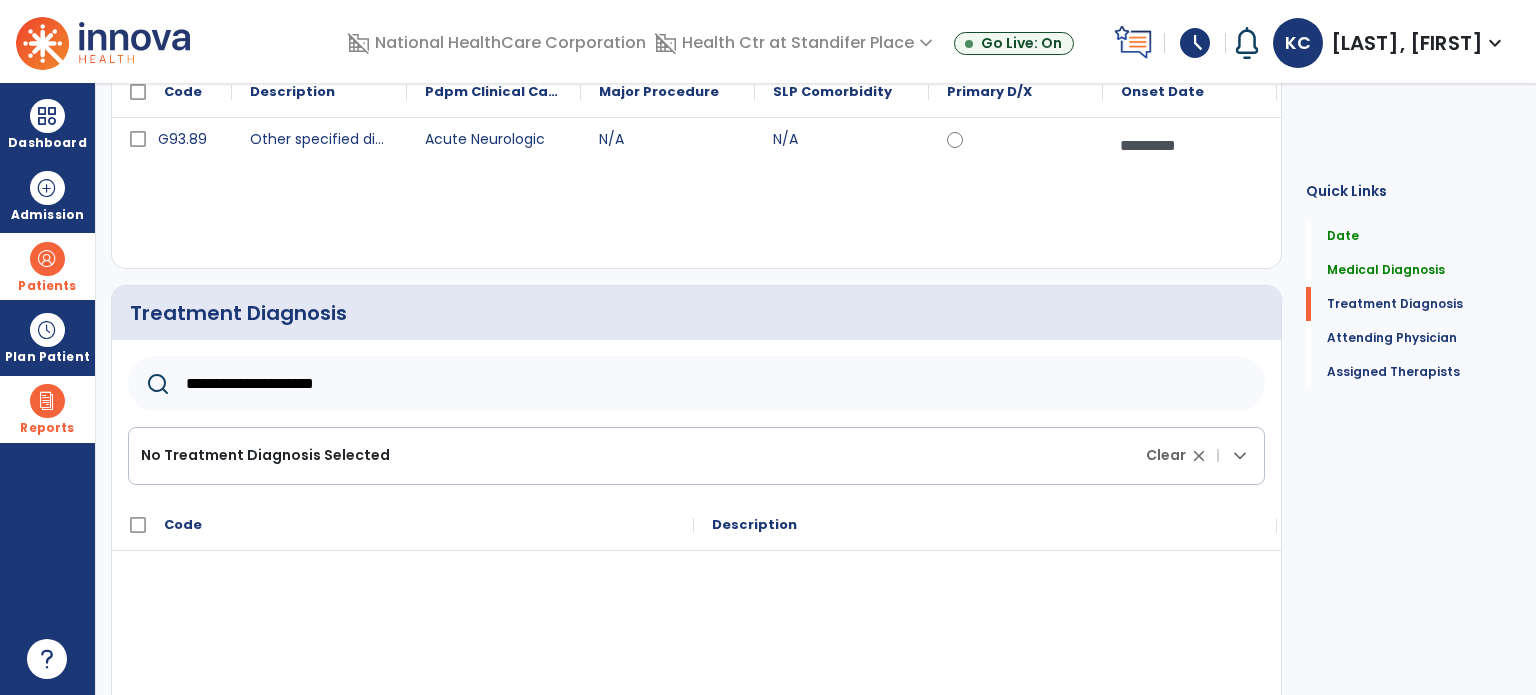 drag, startPoint x: 244, startPoint y: 374, endPoint x: 0, endPoint y: 411, distance: 246.78938 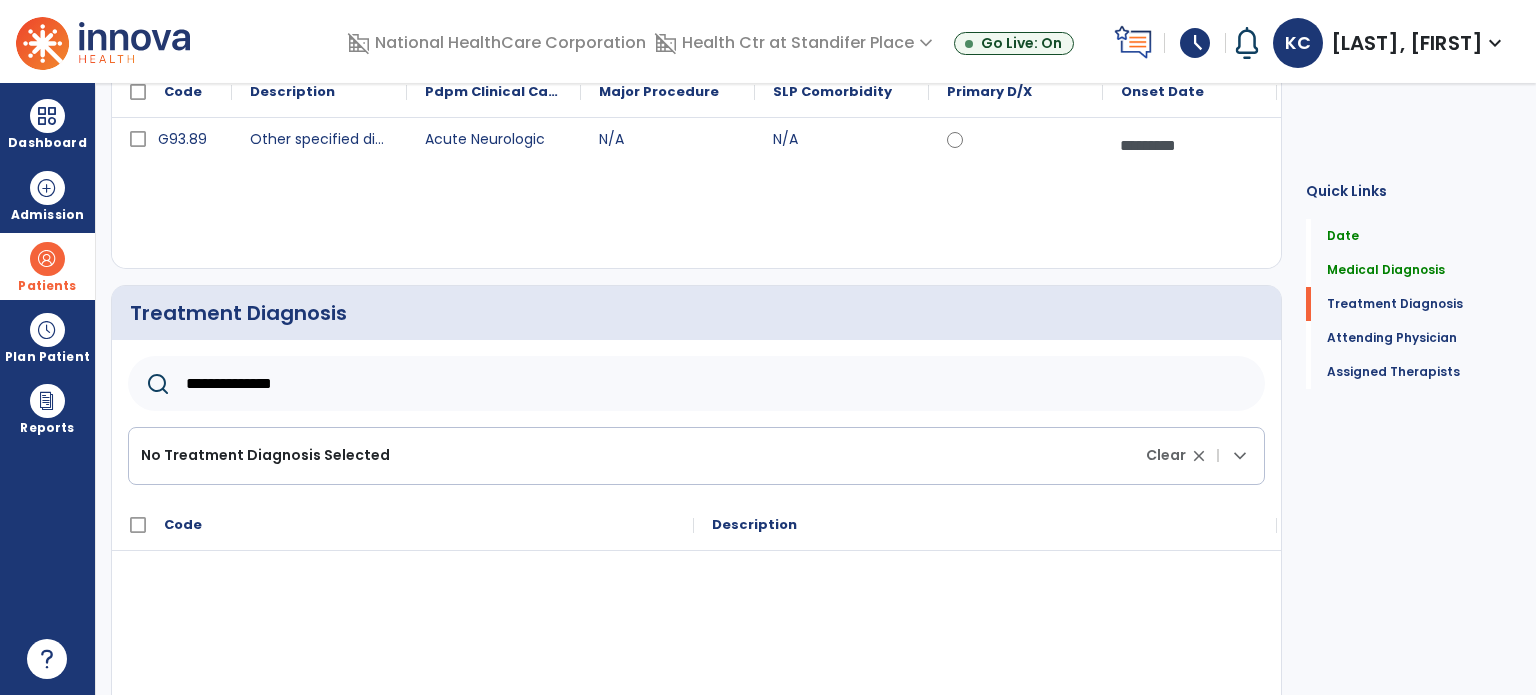 click on "**********" 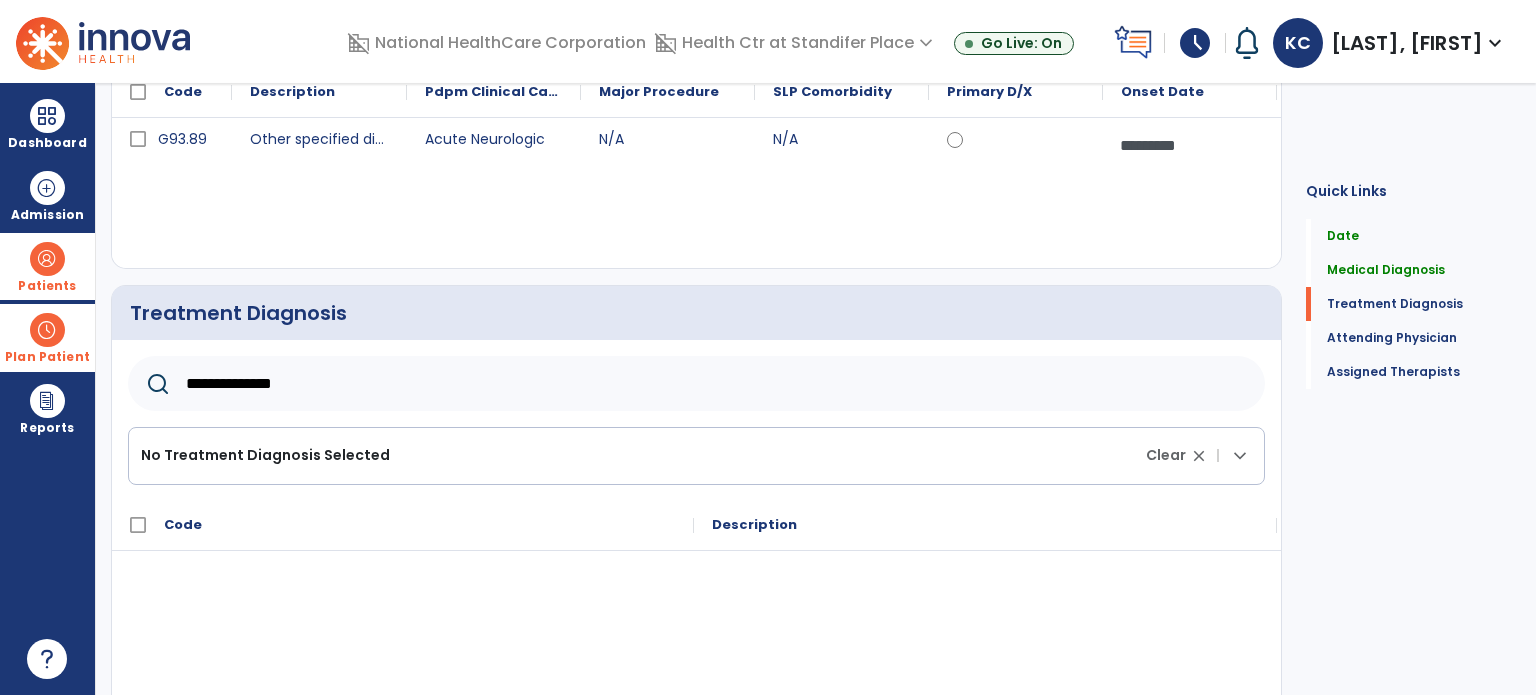 drag, startPoint x: 309, startPoint y: 380, endPoint x: 0, endPoint y: 367, distance: 309.27335 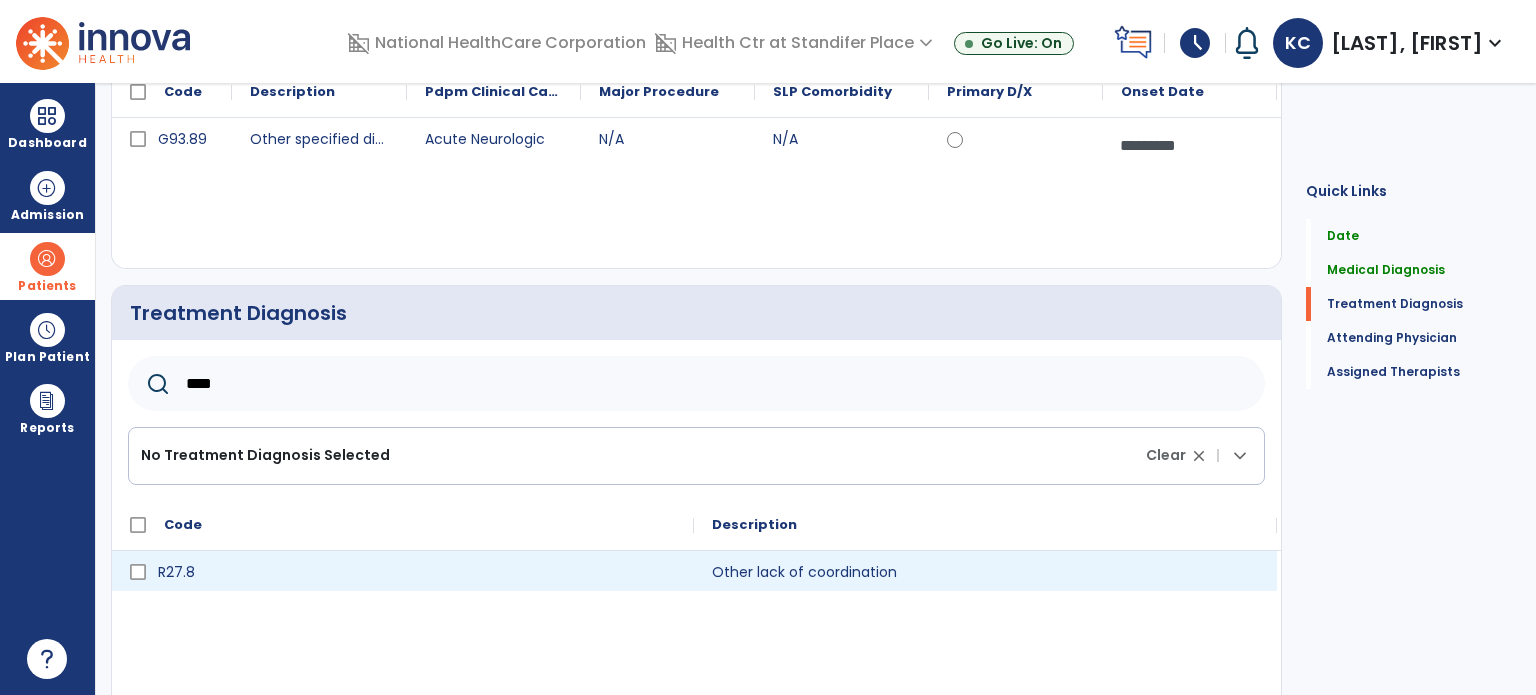 type on "****" 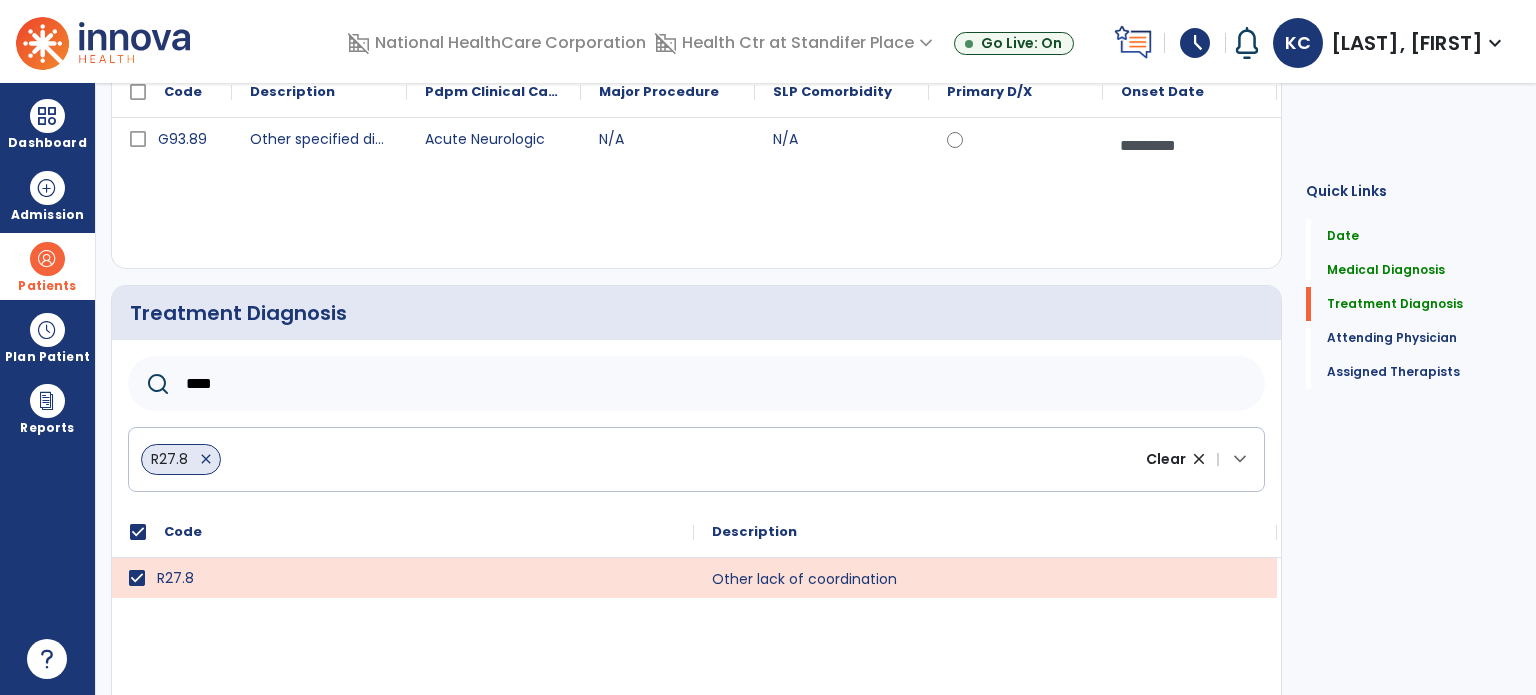 scroll, scrollTop: 464, scrollLeft: 0, axis: vertical 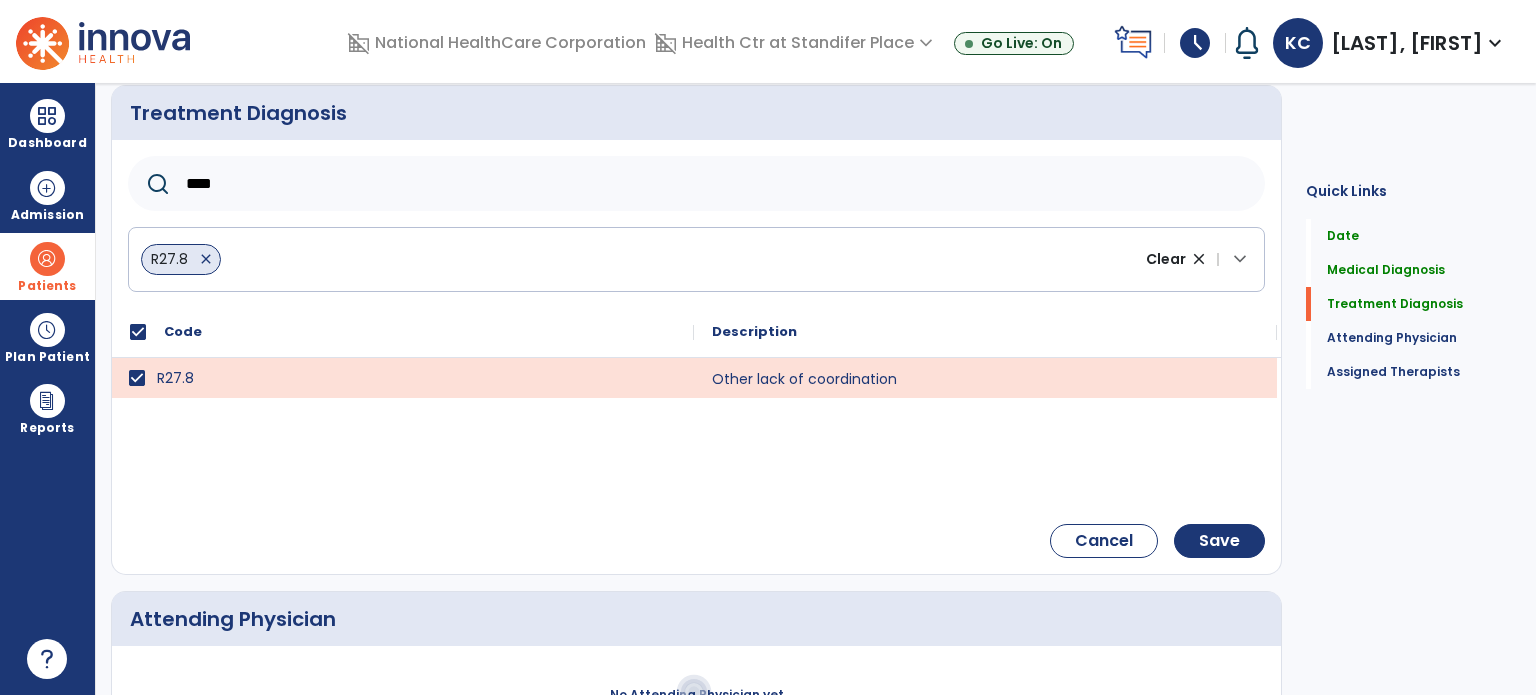 click on "Cancel    Save" 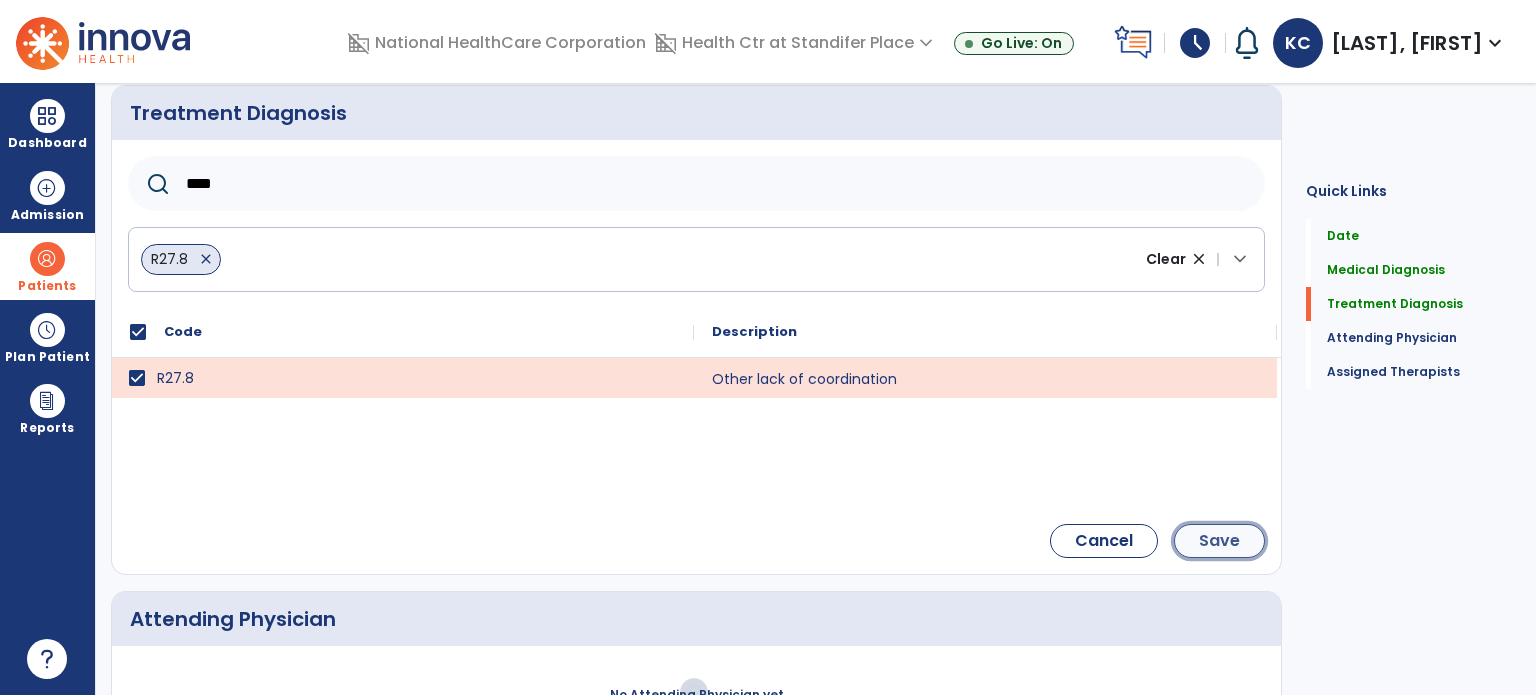 click on "Save" 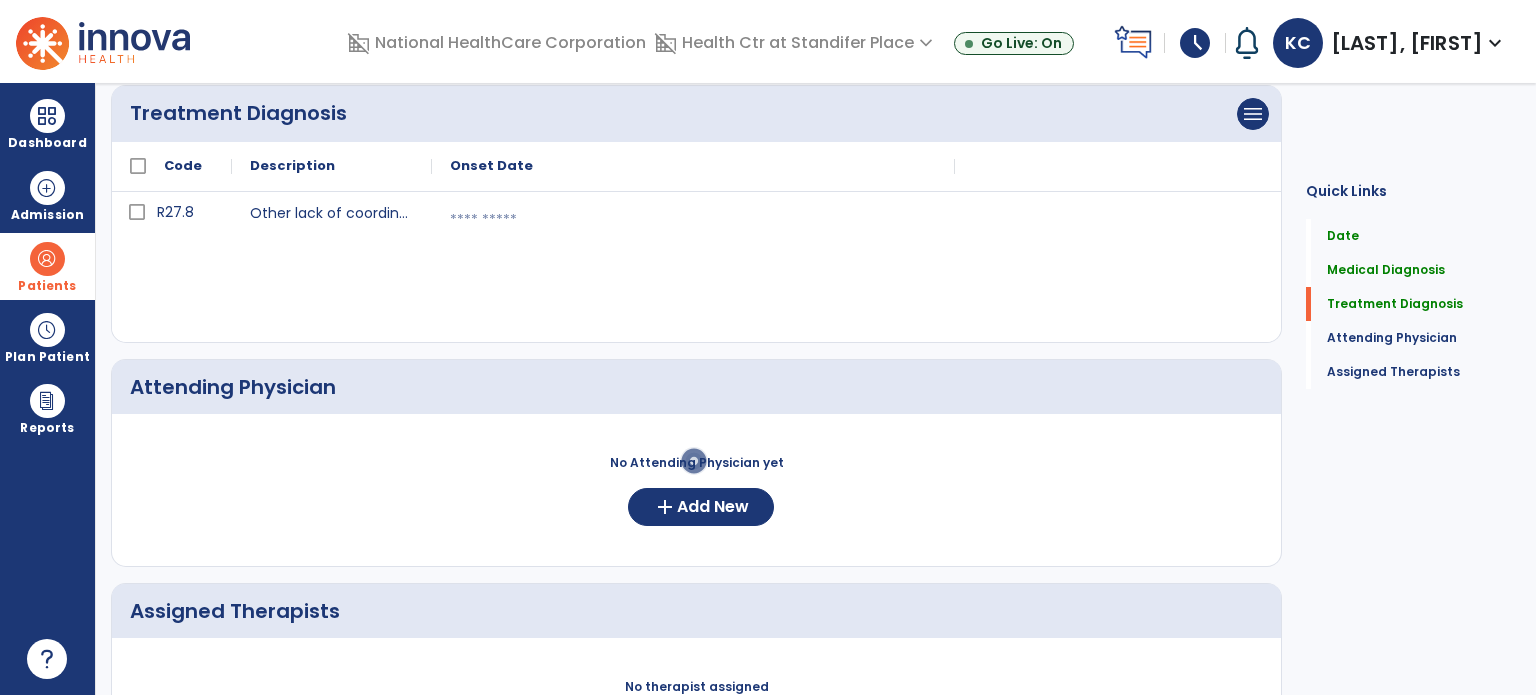 scroll, scrollTop: 264, scrollLeft: 0, axis: vertical 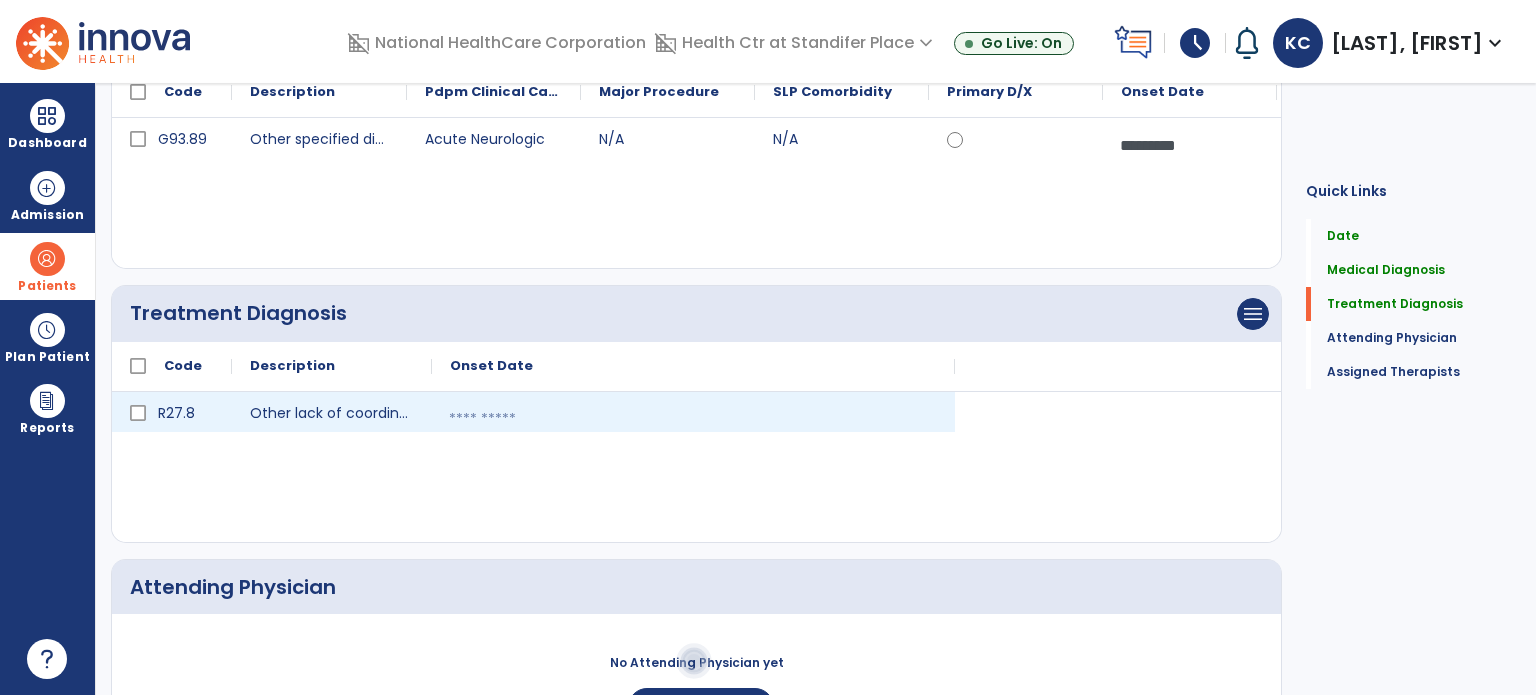 click at bounding box center (693, 419) 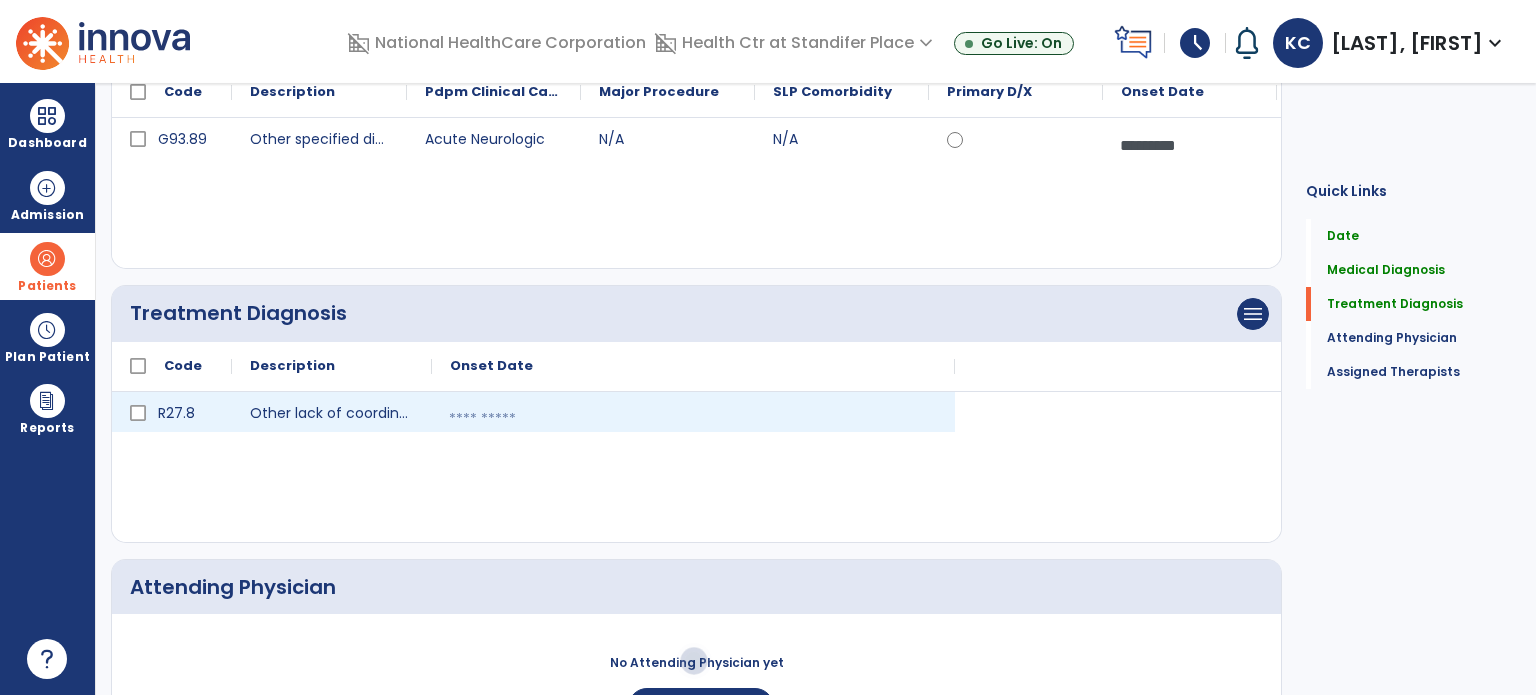 select on "*" 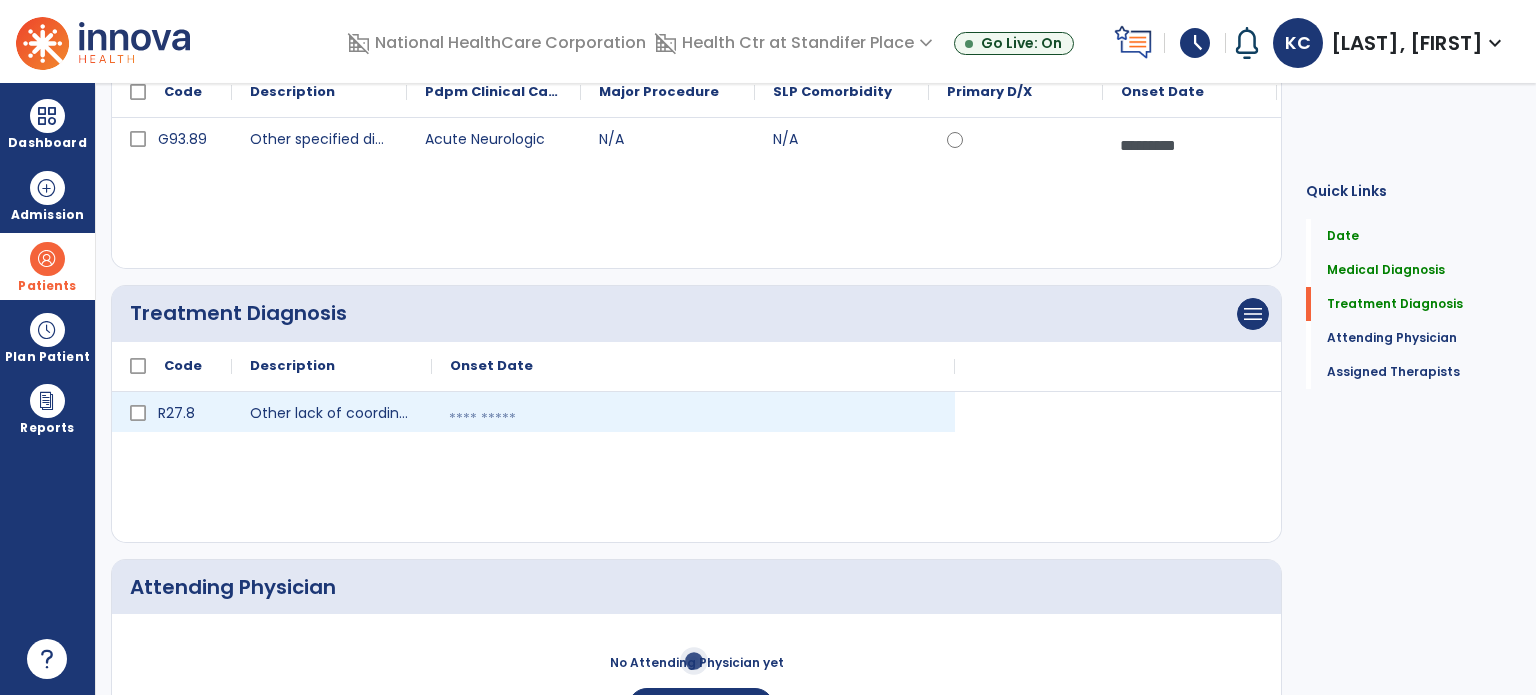 select on "****" 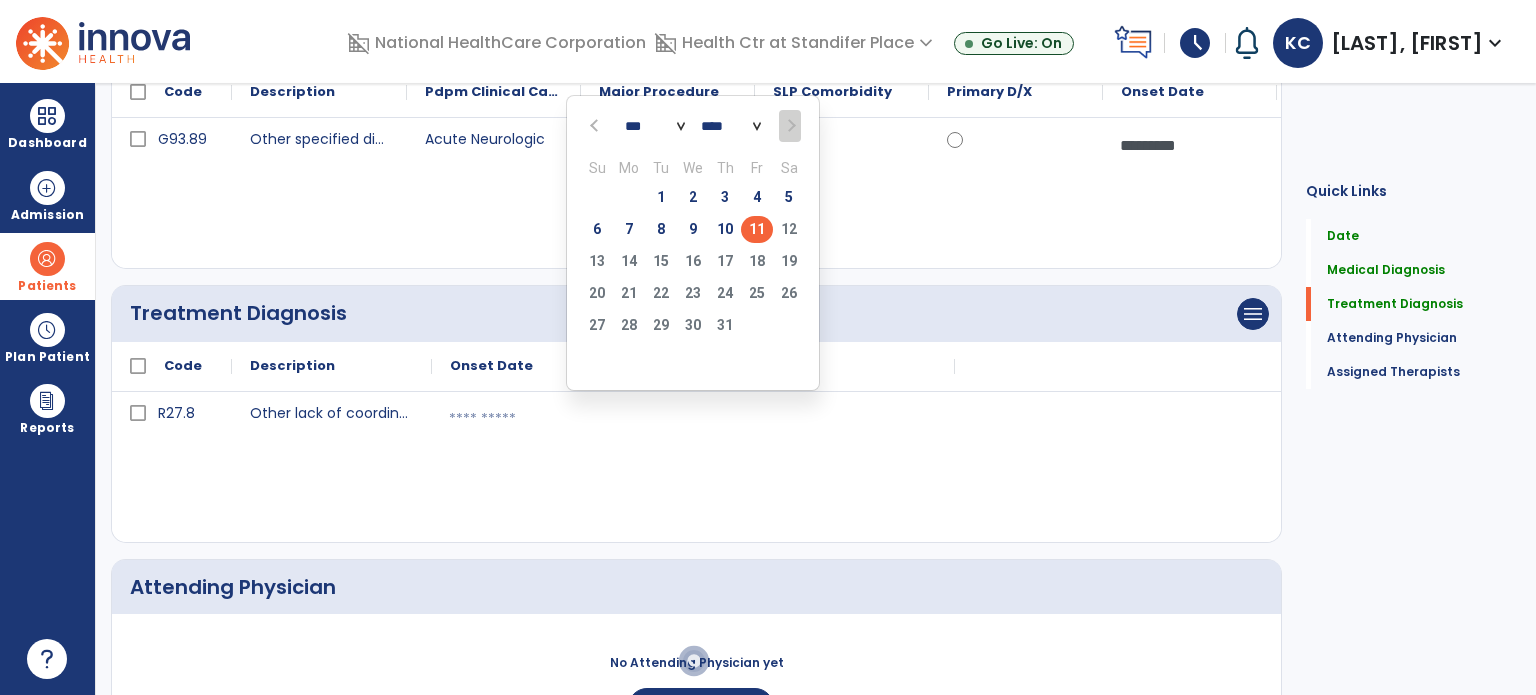 click on "11" 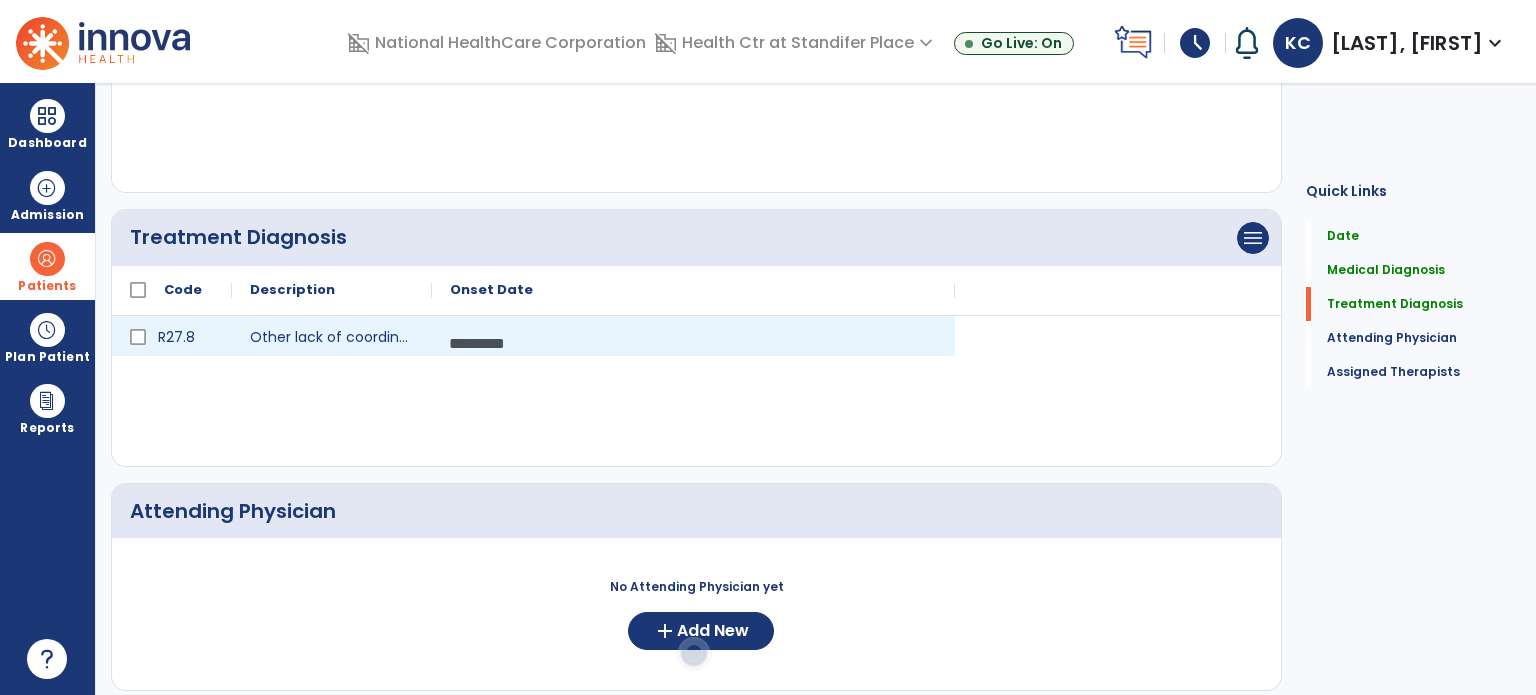 scroll, scrollTop: 464, scrollLeft: 0, axis: vertical 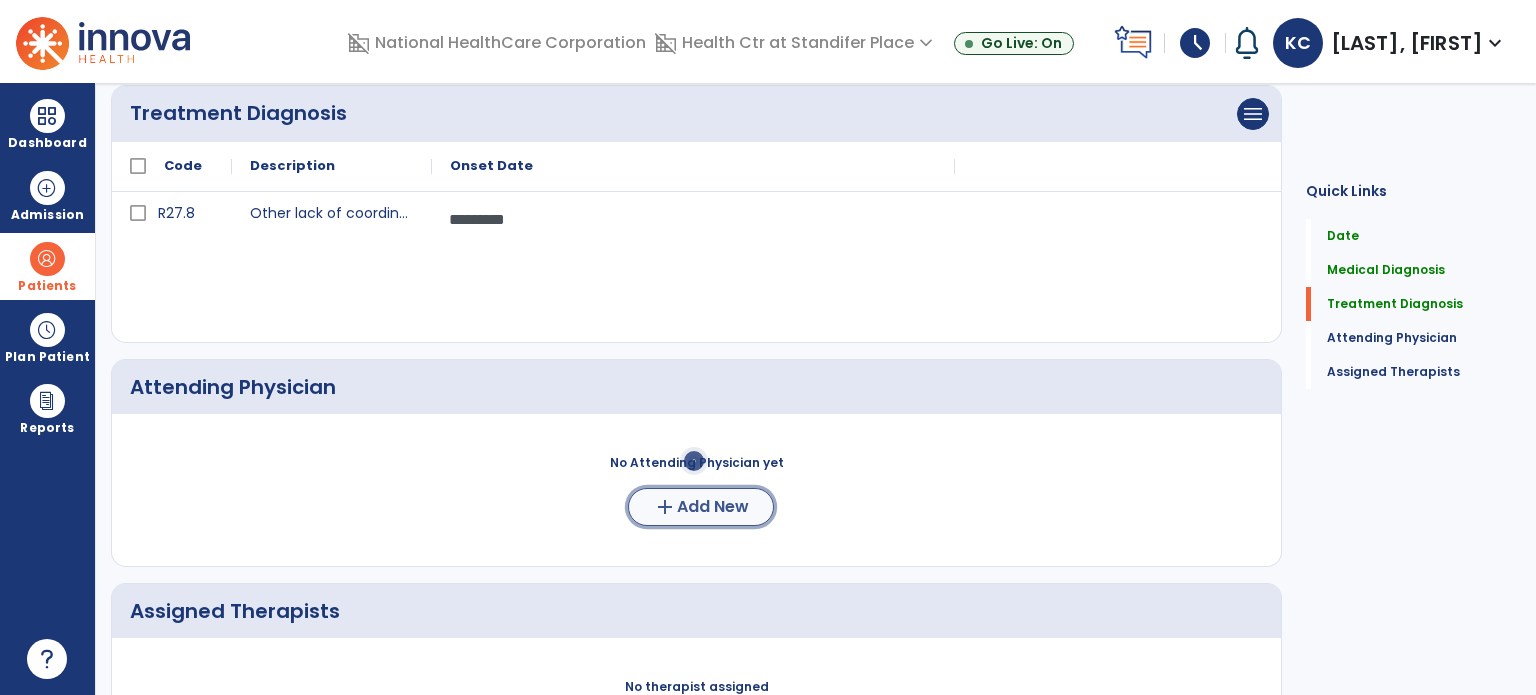 click on "Add New" 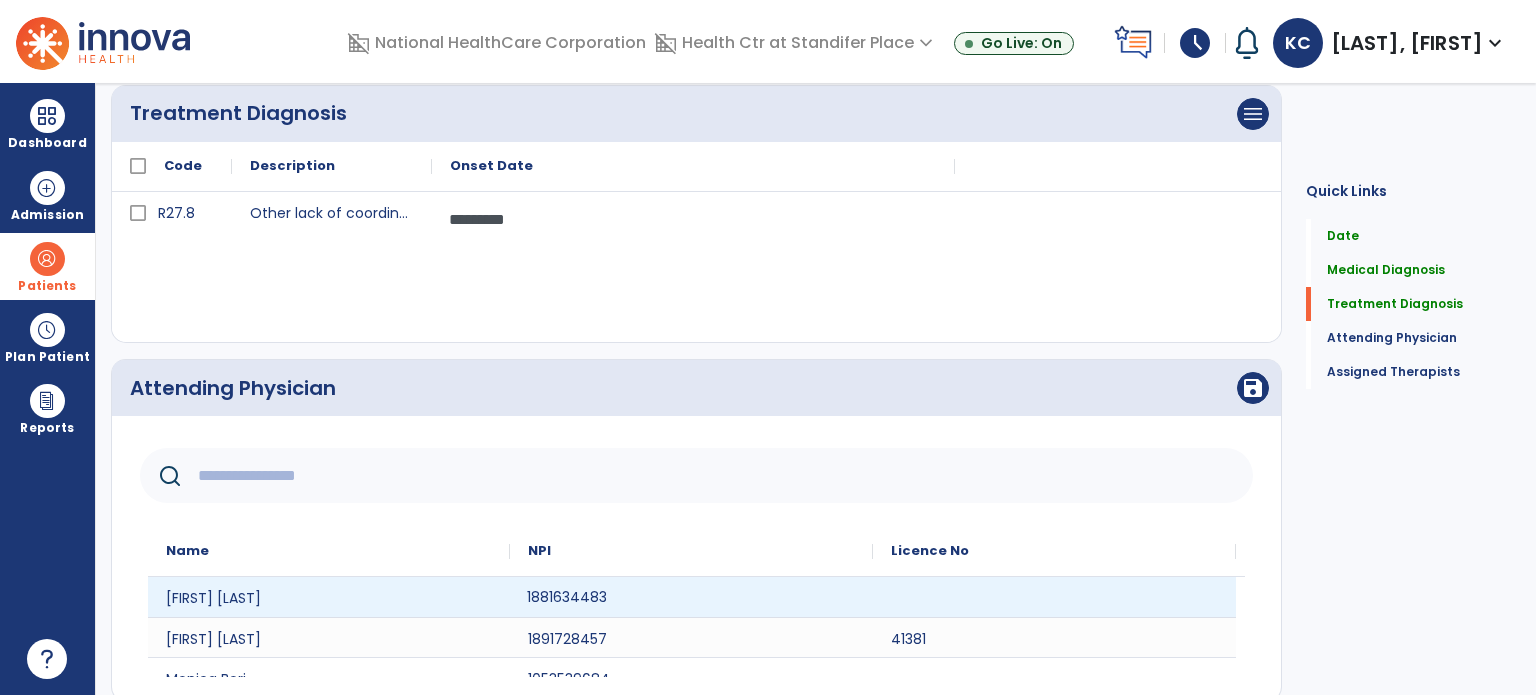 click on "1881634483" 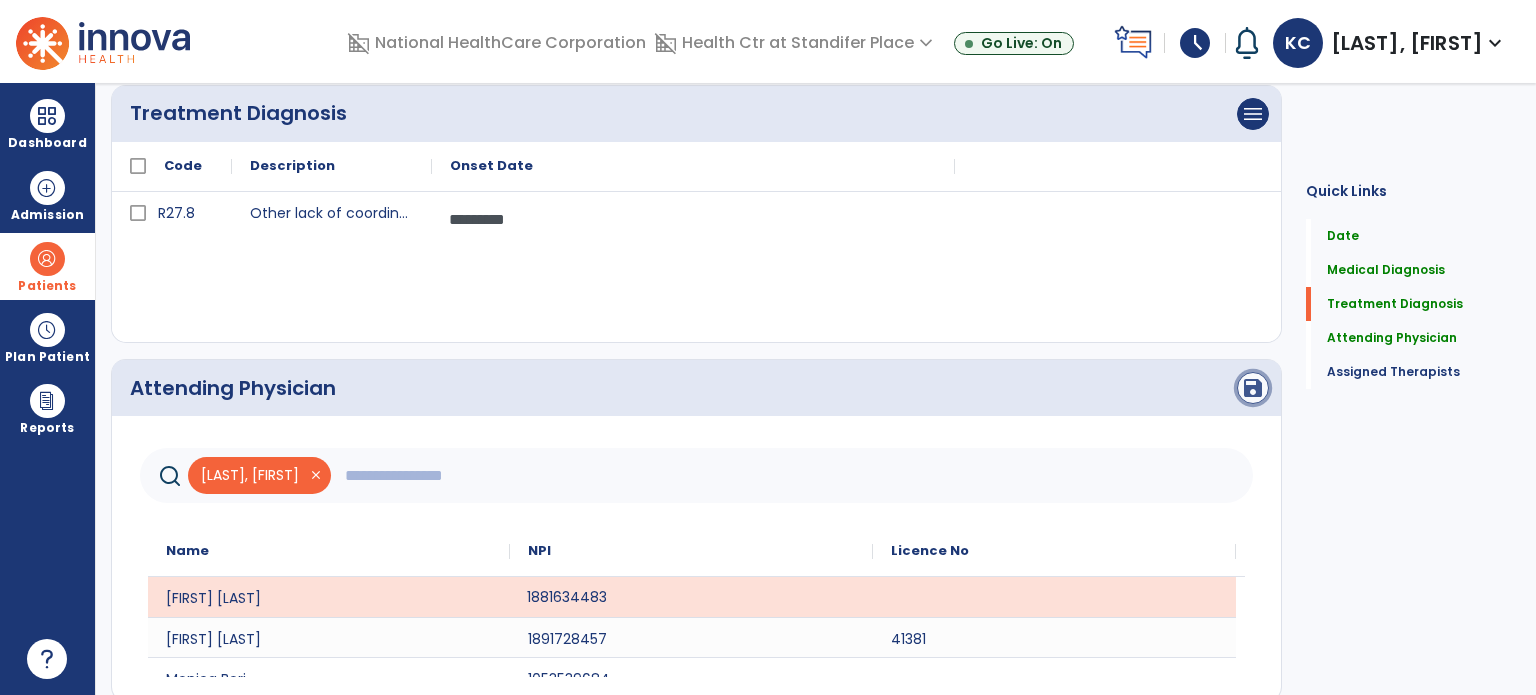 click on "save" 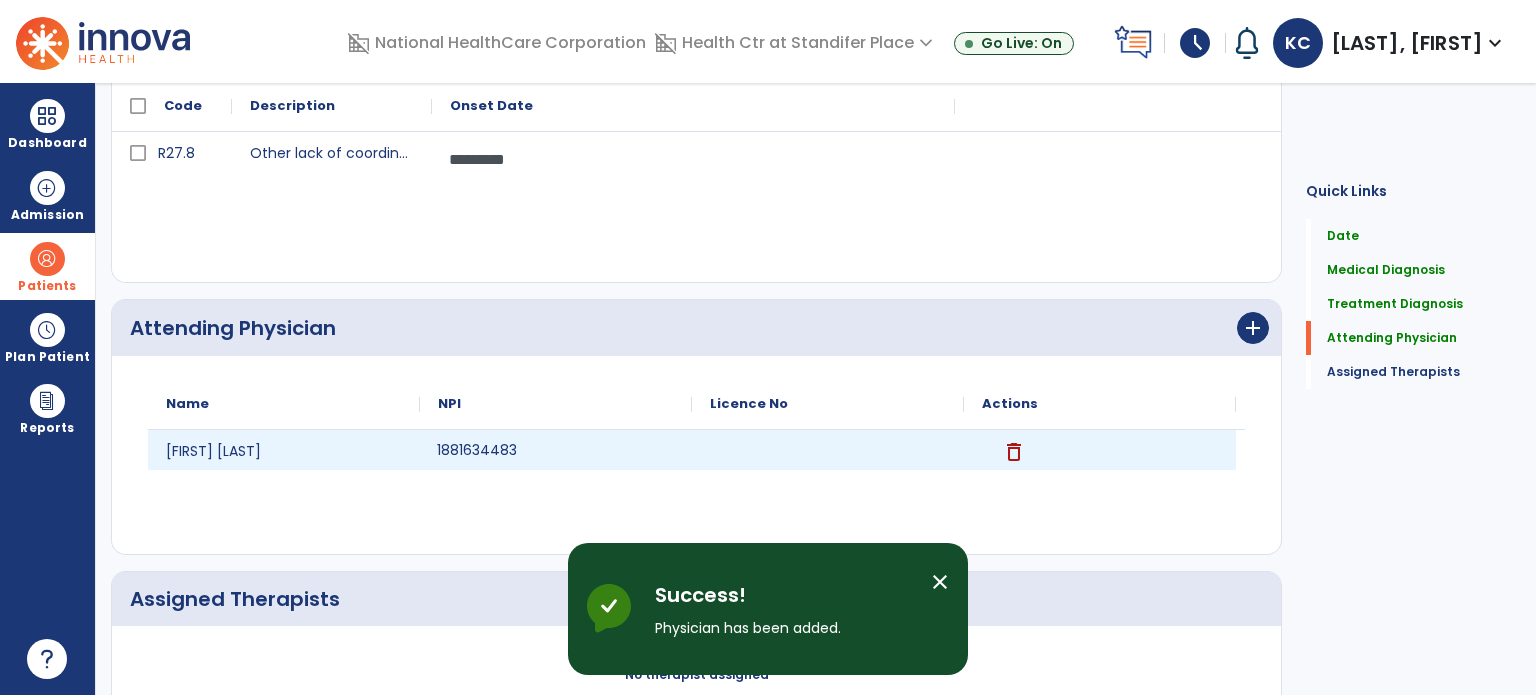 scroll, scrollTop: 664, scrollLeft: 0, axis: vertical 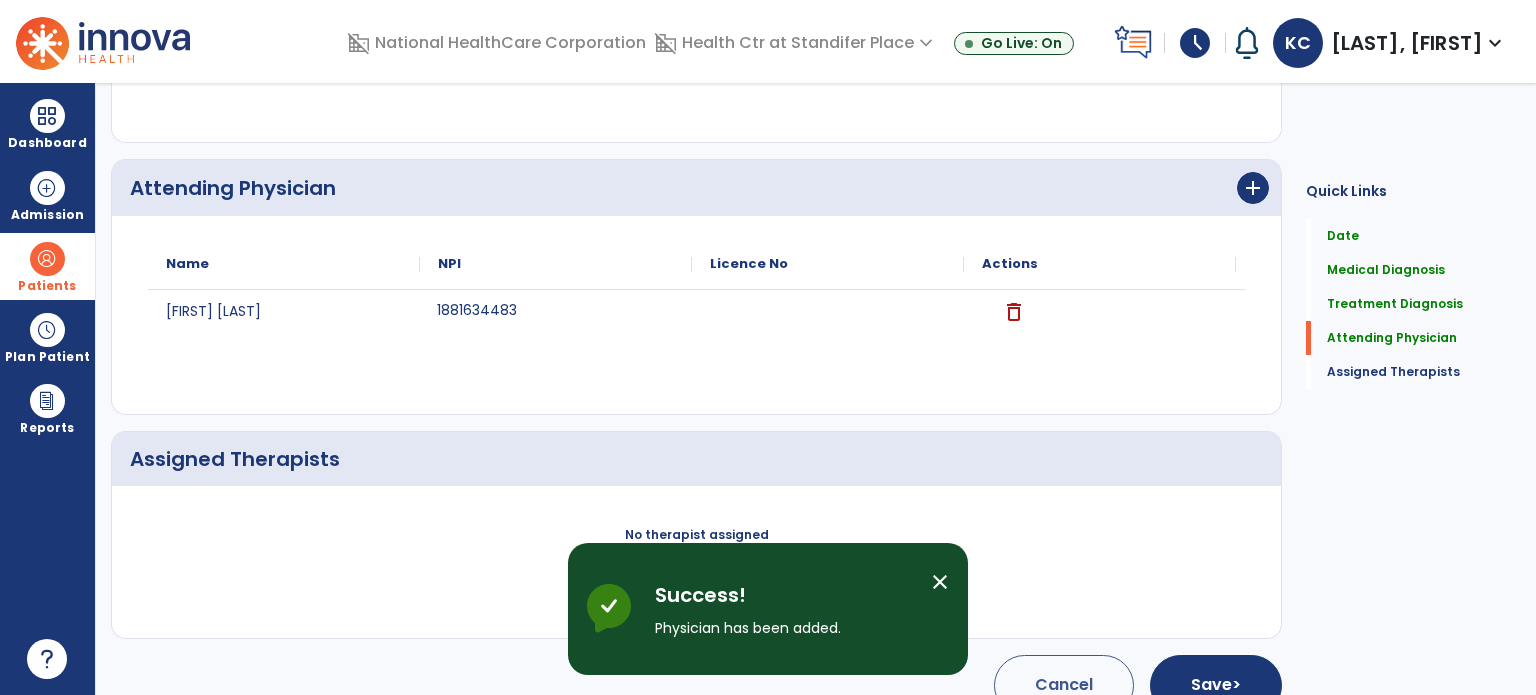 click on "close" at bounding box center [940, 582] 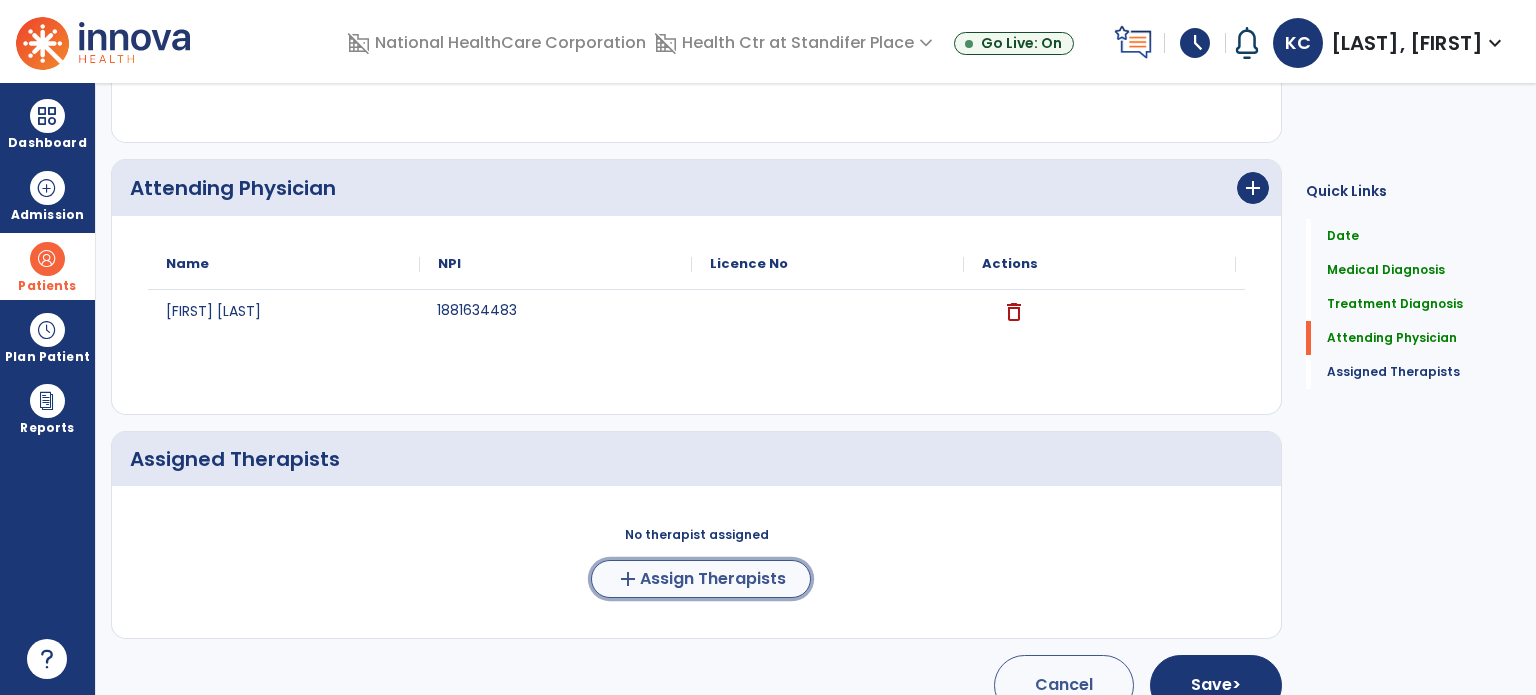 click on "Assign Therapists" 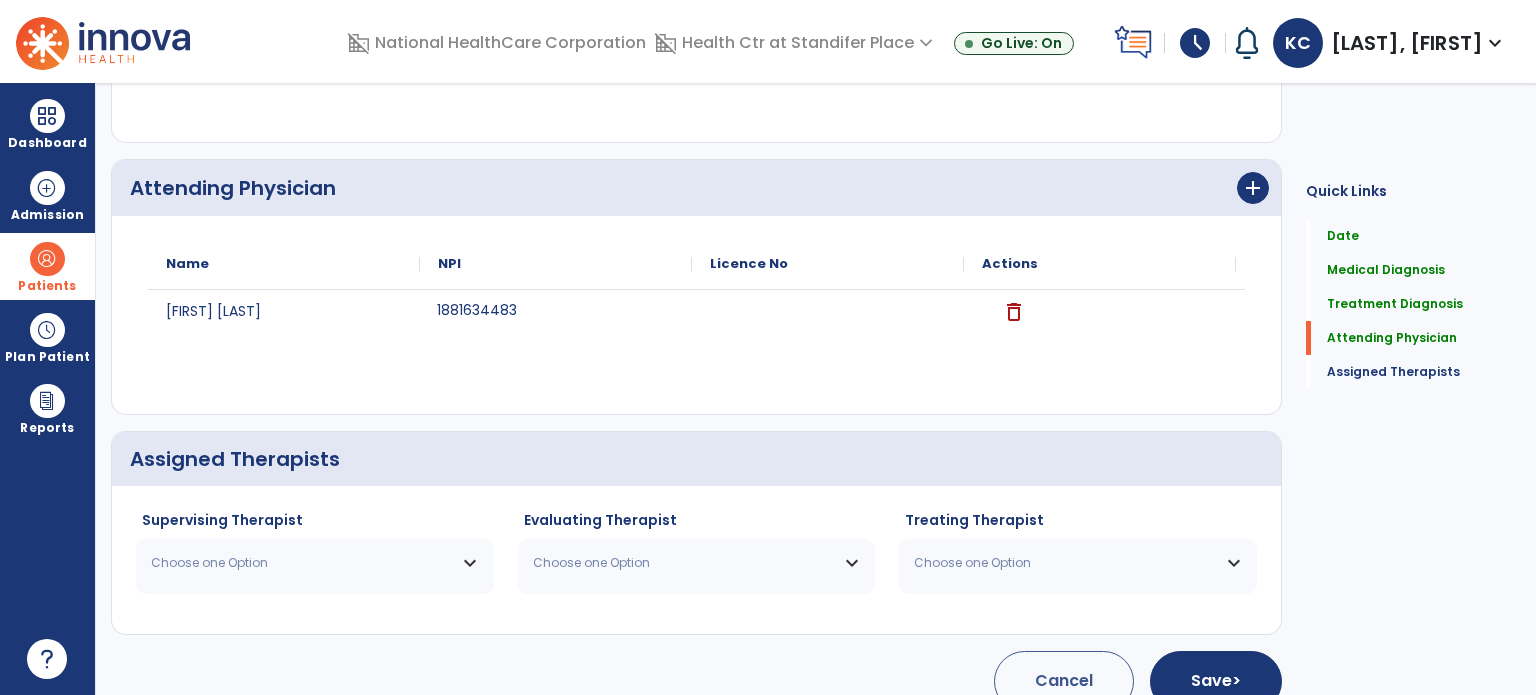 click on "Choose one Option" at bounding box center (302, 563) 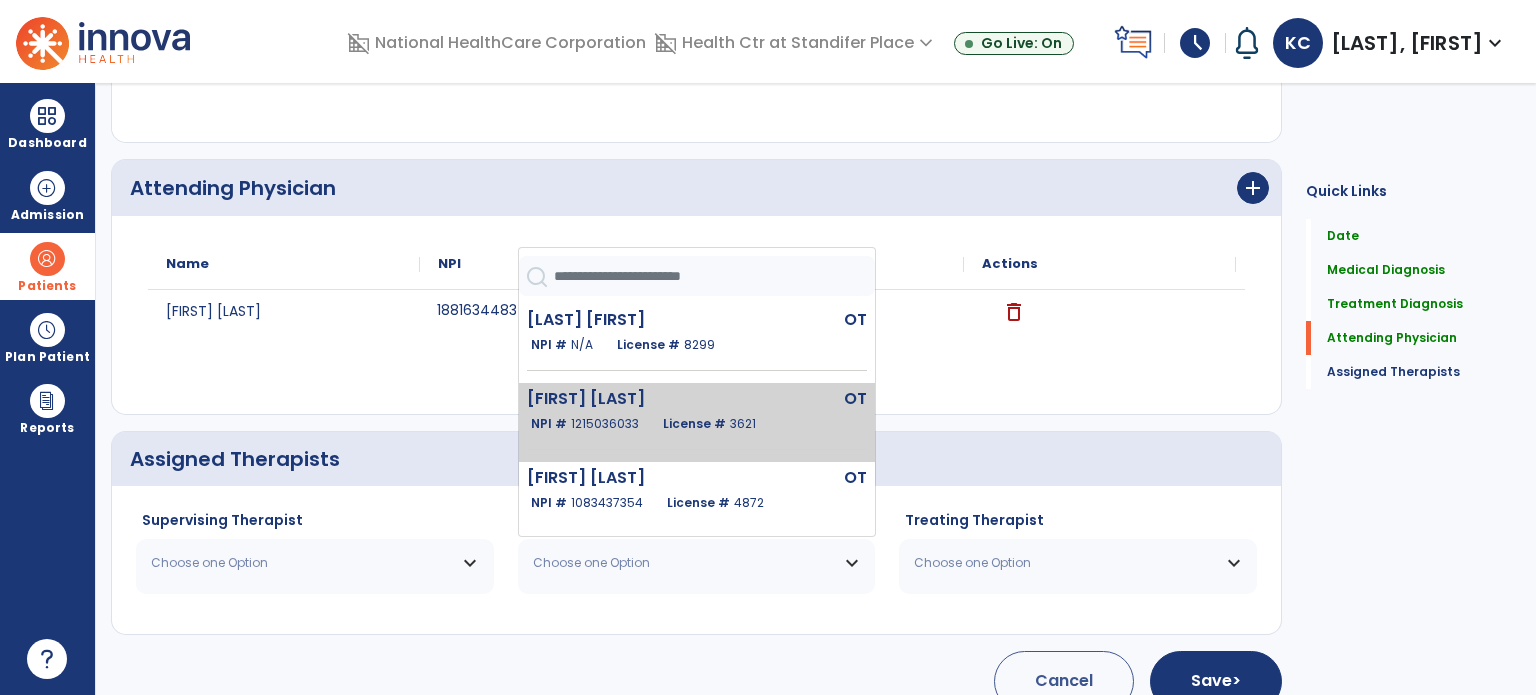 click on "[LAST] [FIRST]  OT   NPI #  [NPI]  License #  [LICENSE]" 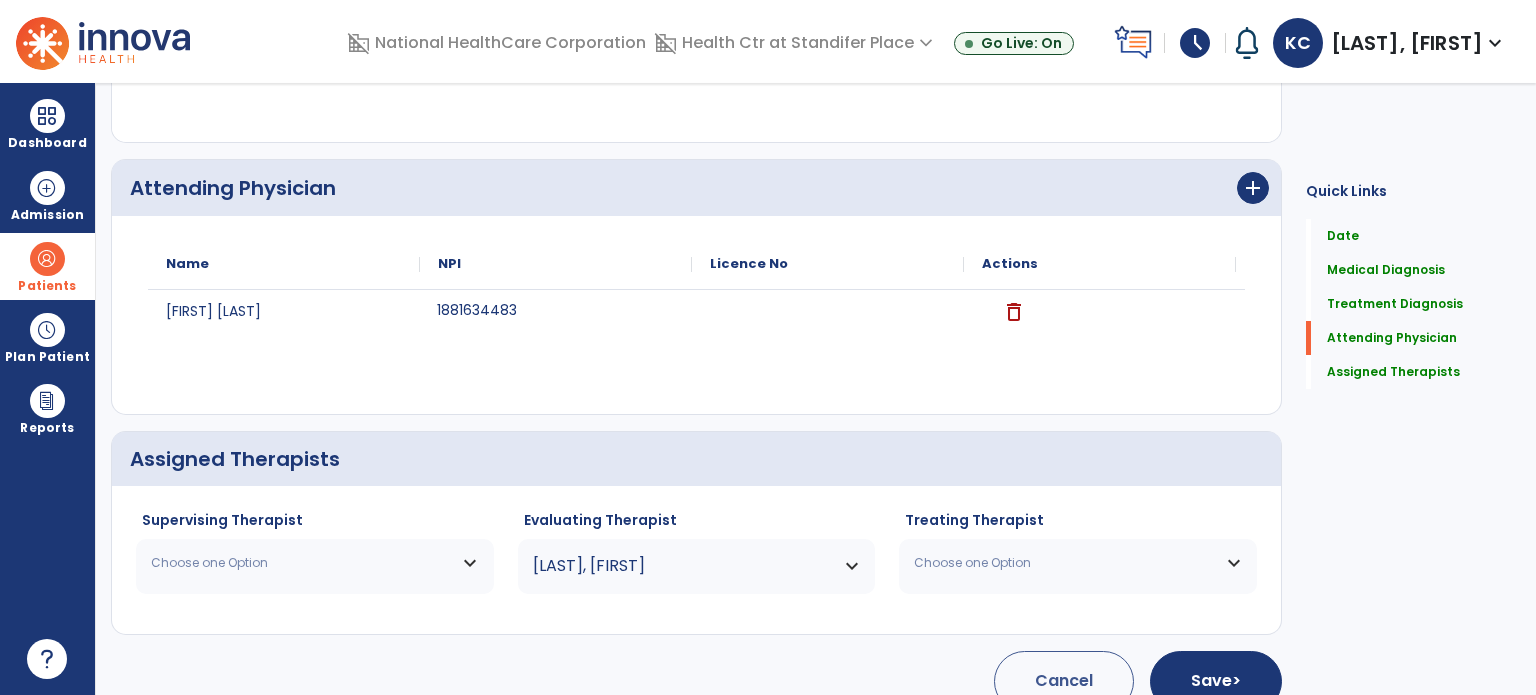 drag, startPoint x: 386, startPoint y: 563, endPoint x: 380, endPoint y: 532, distance: 31.575306 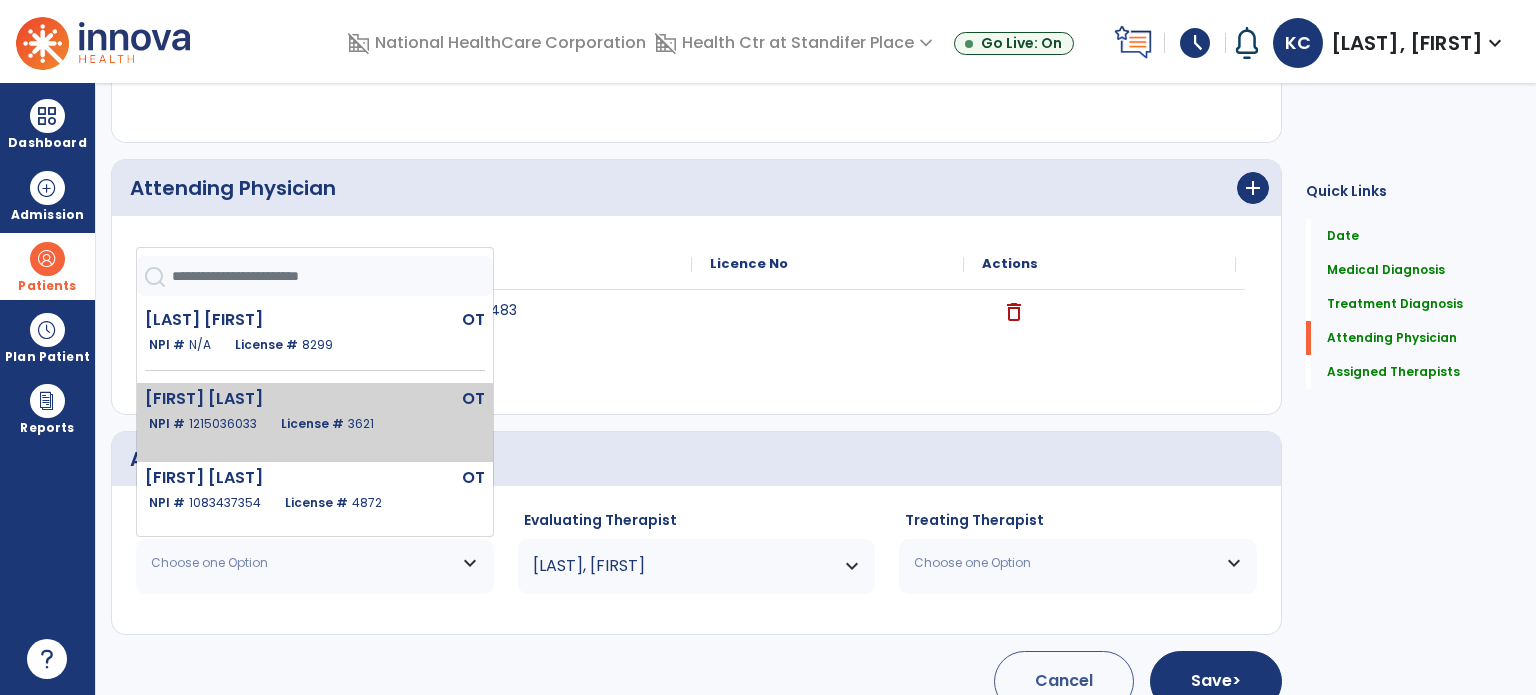 click on "[FIRST] [LAST]" 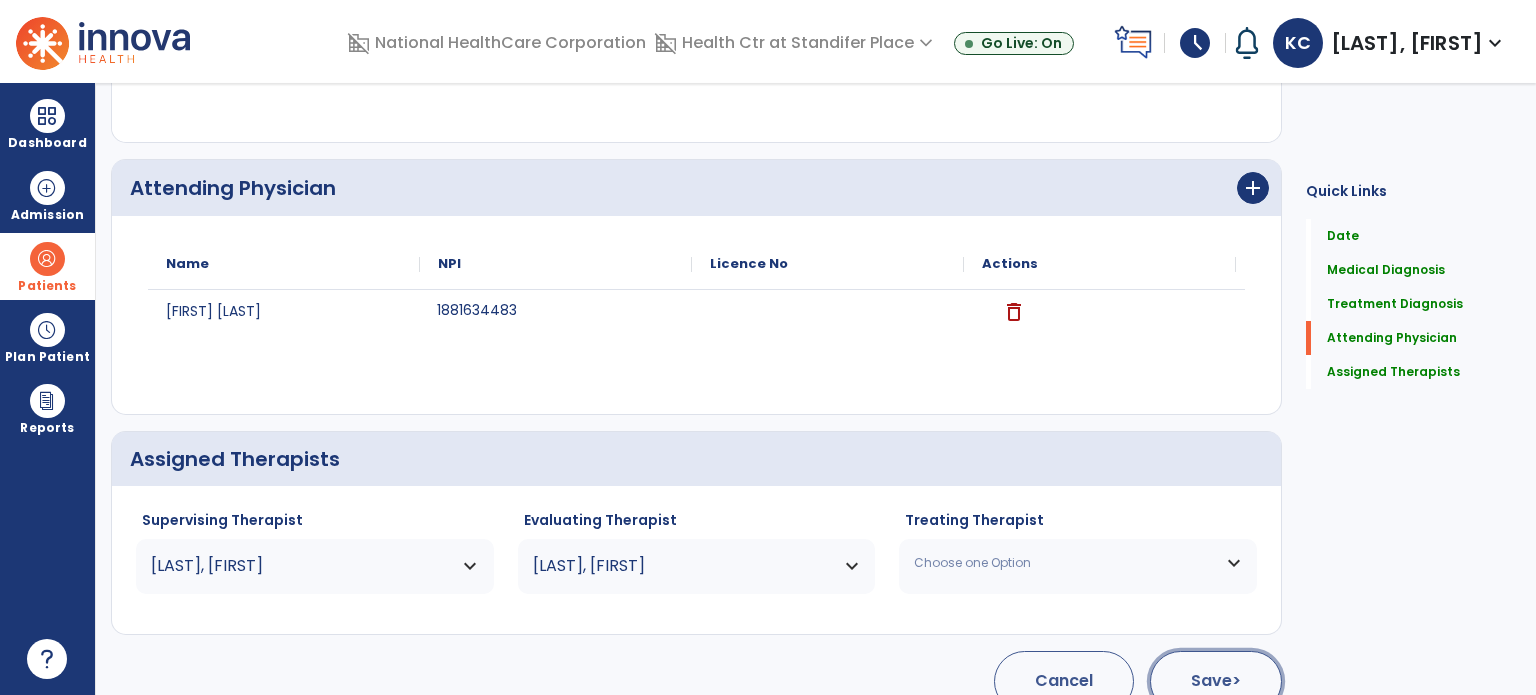 click on "Save  >" 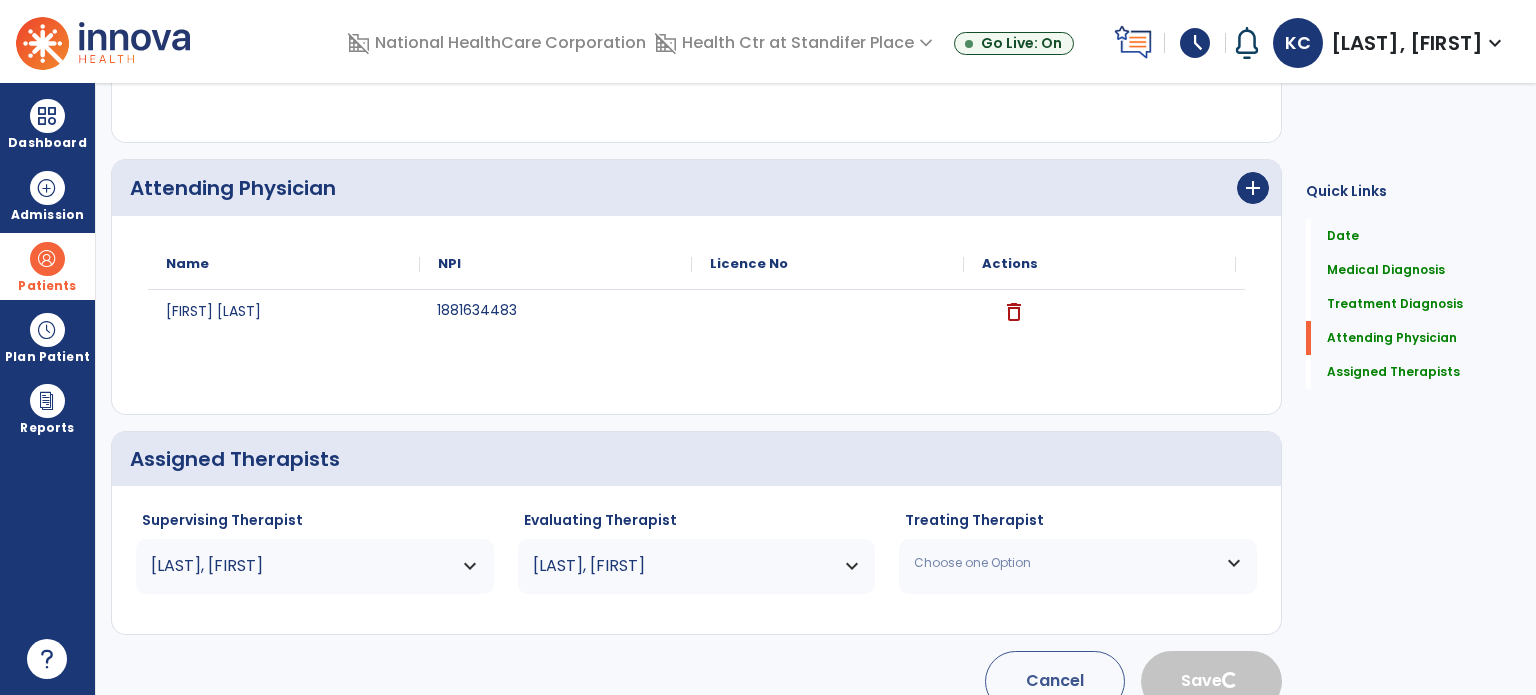 type 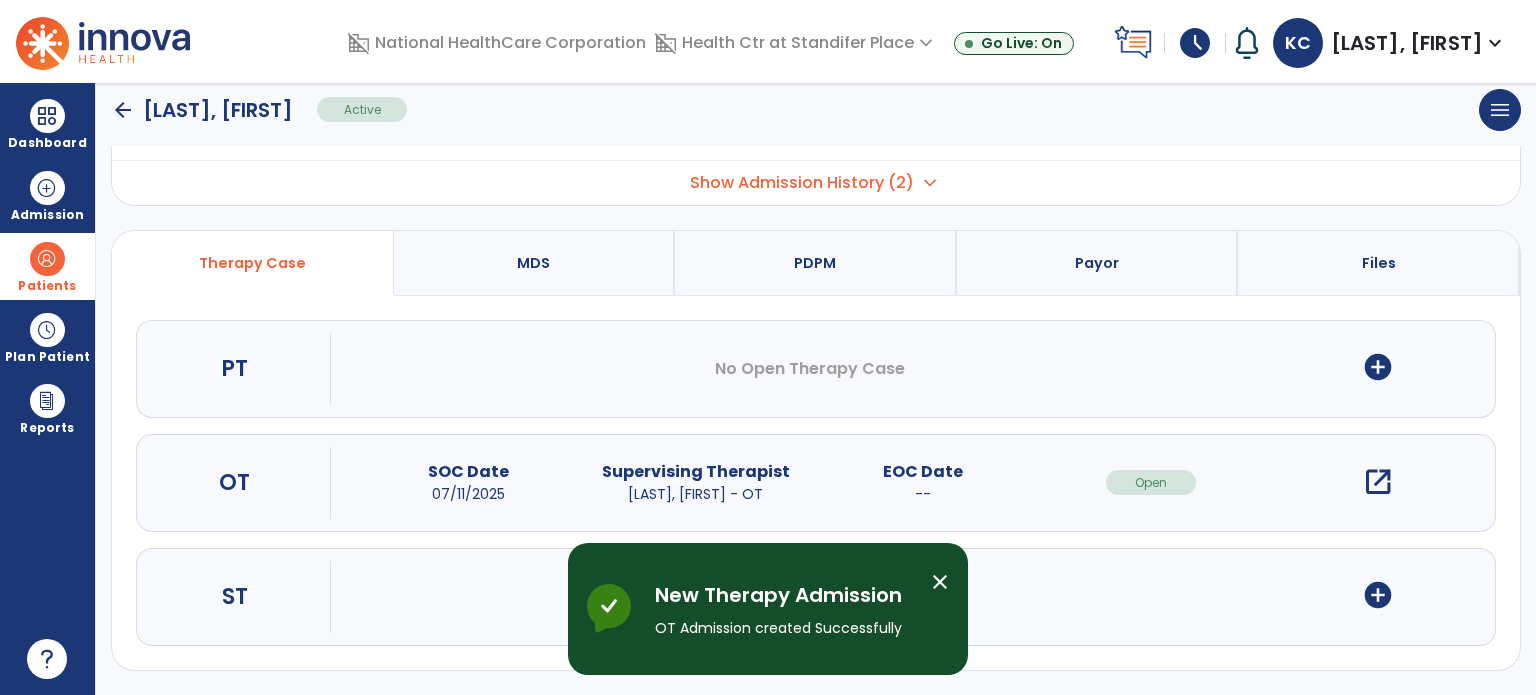scroll, scrollTop: 0, scrollLeft: 0, axis: both 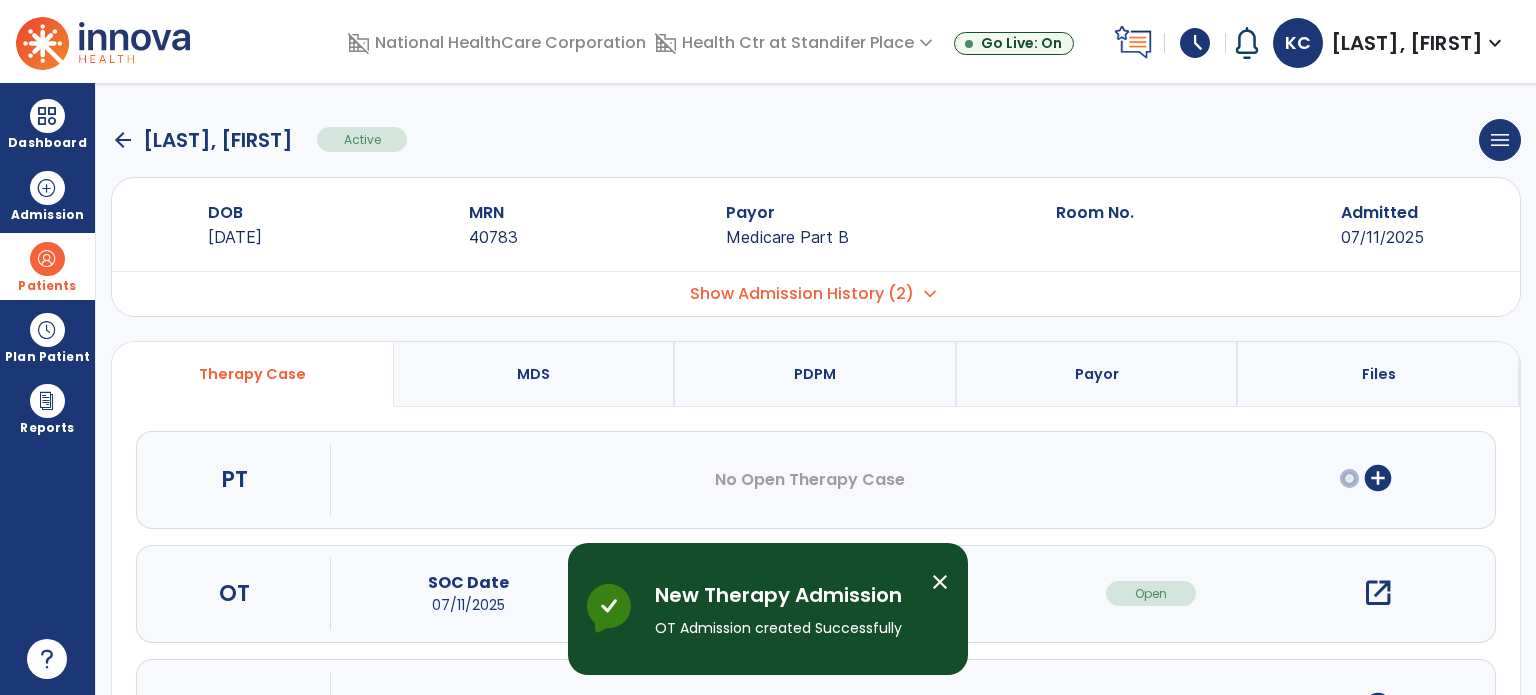 click on "close" at bounding box center (940, 582) 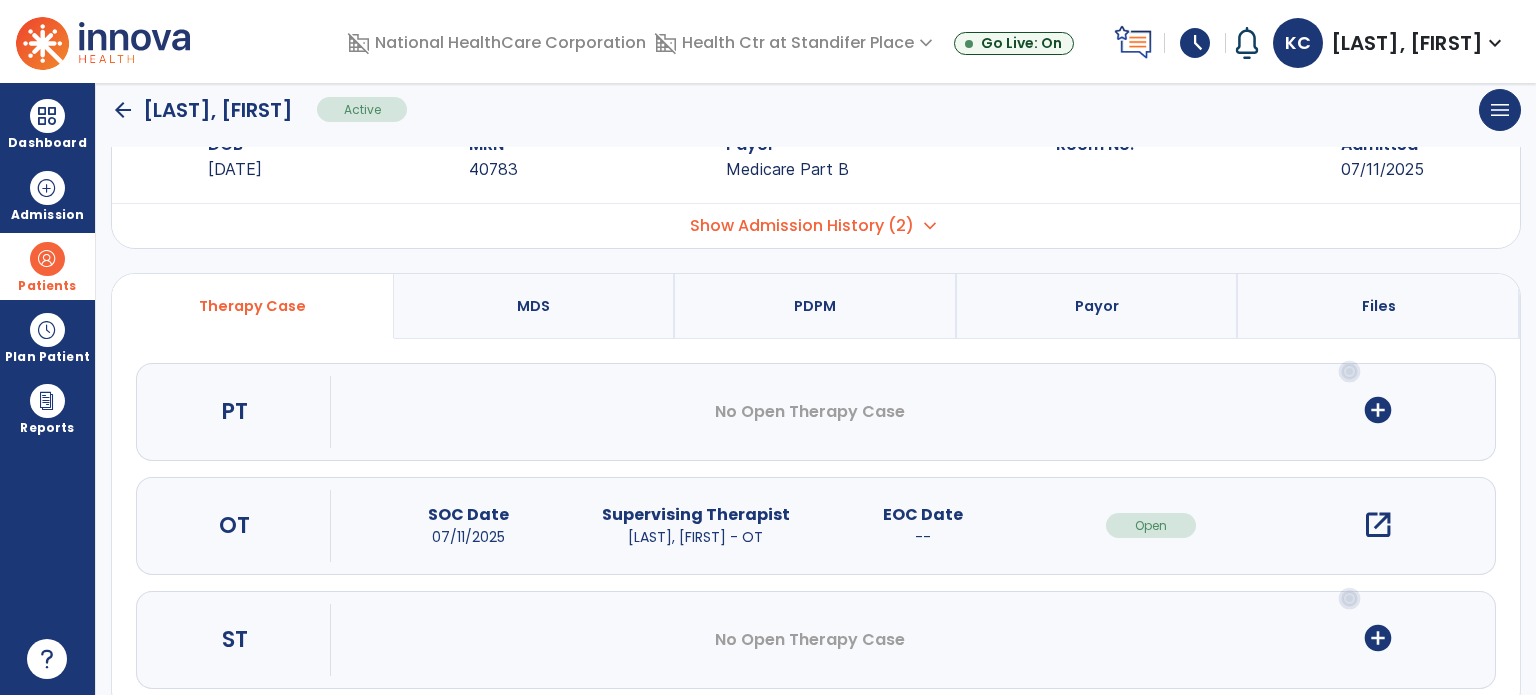 scroll, scrollTop: 107, scrollLeft: 0, axis: vertical 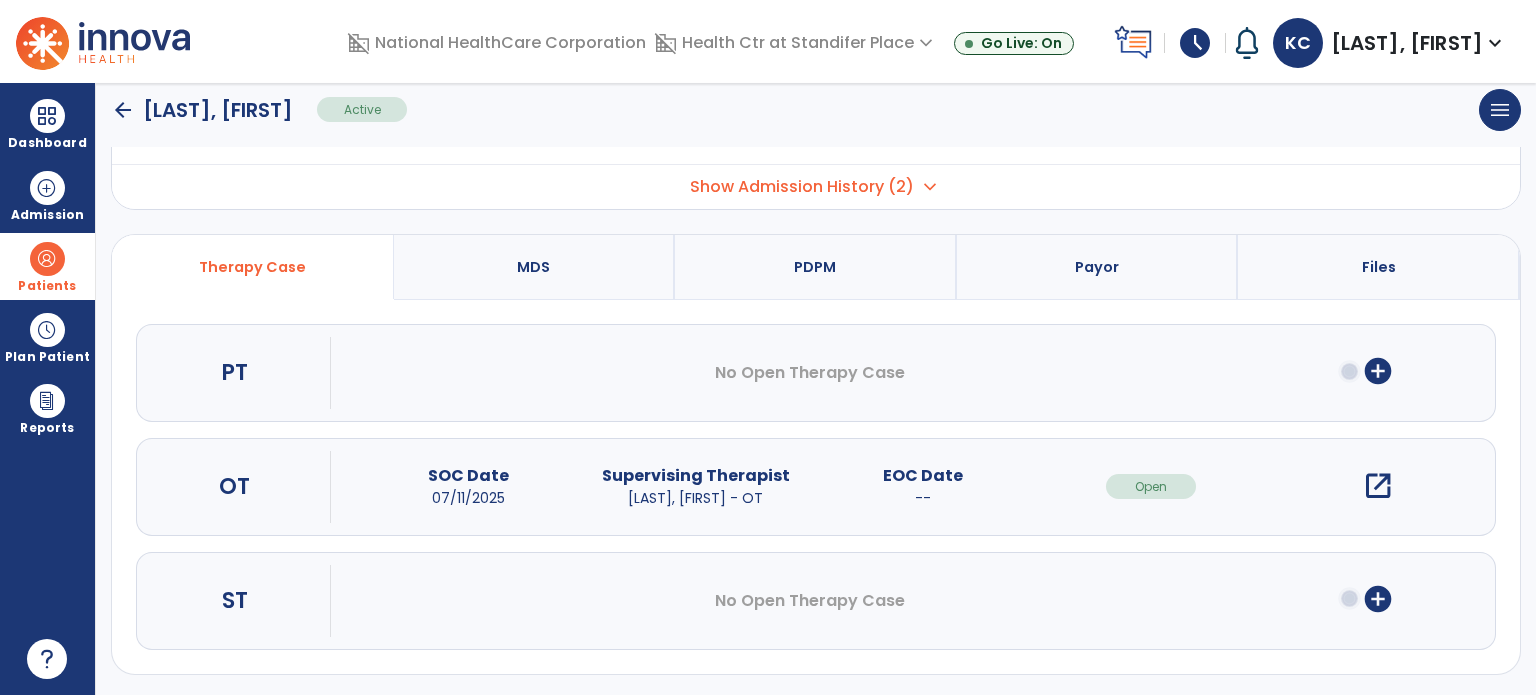 click on "open_in_new" at bounding box center (1378, 486) 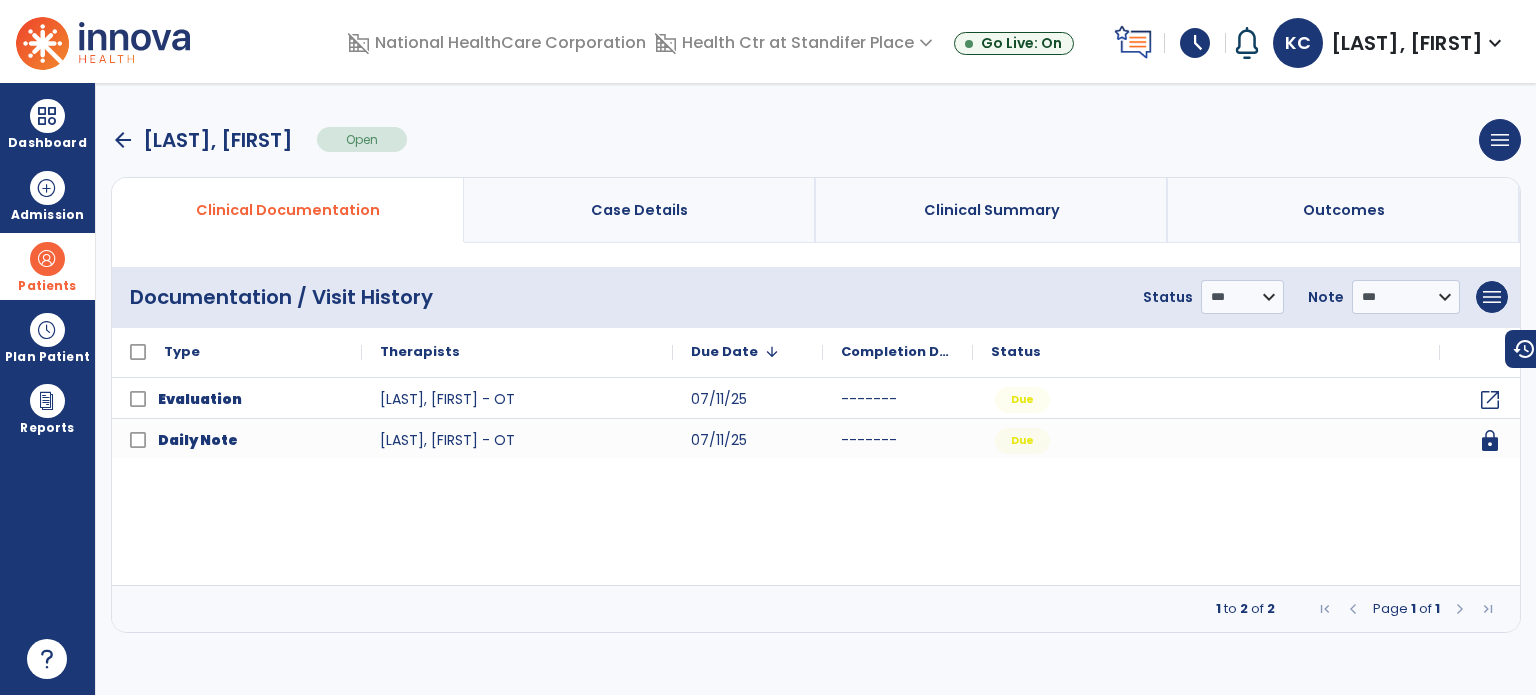 scroll, scrollTop: 0, scrollLeft: 0, axis: both 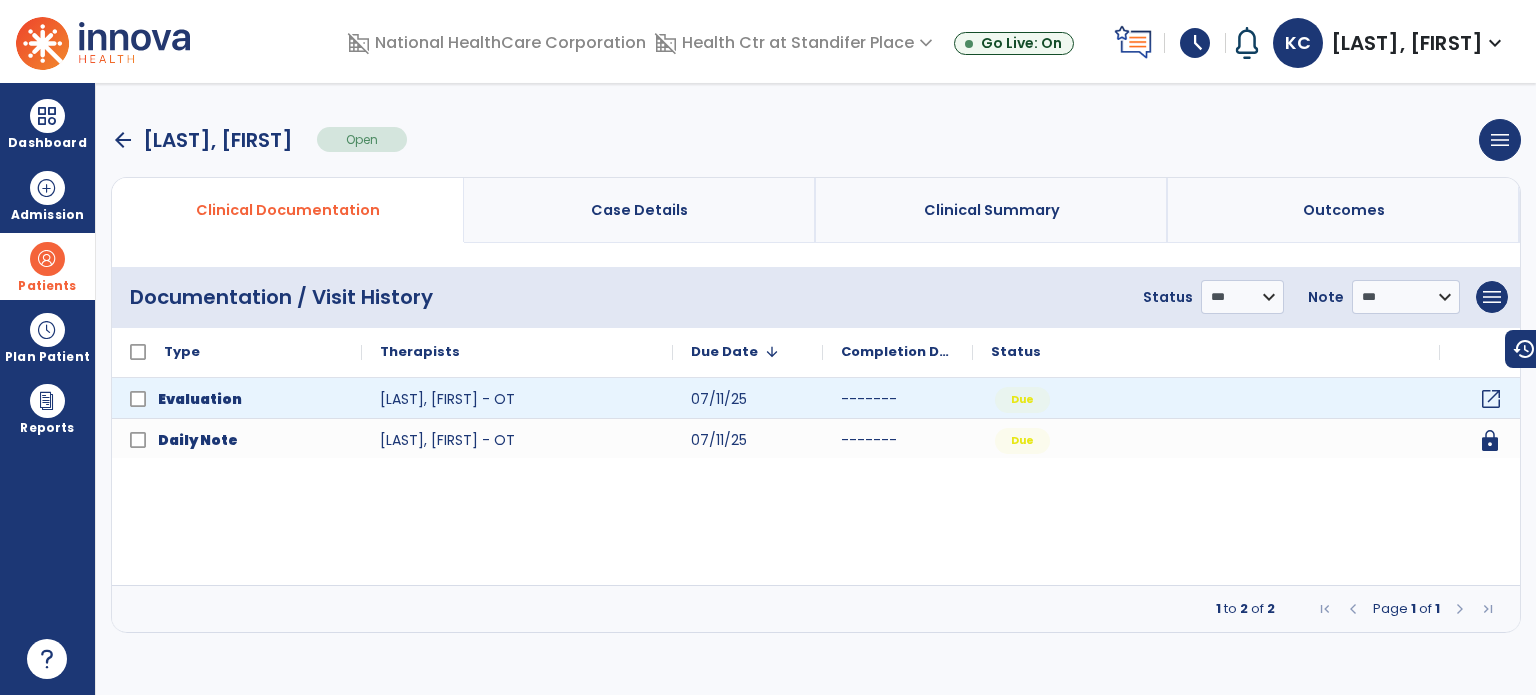 click on "open_in_new" 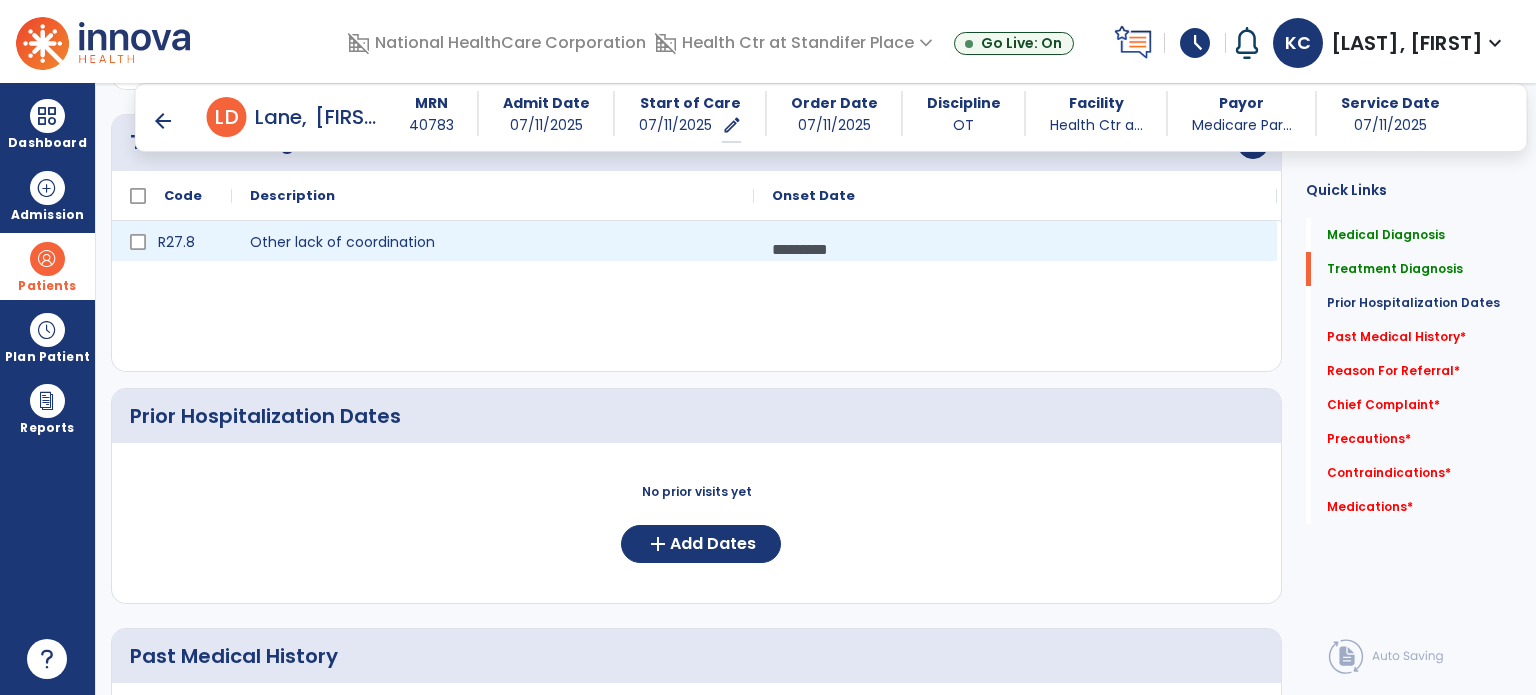 scroll, scrollTop: 500, scrollLeft: 0, axis: vertical 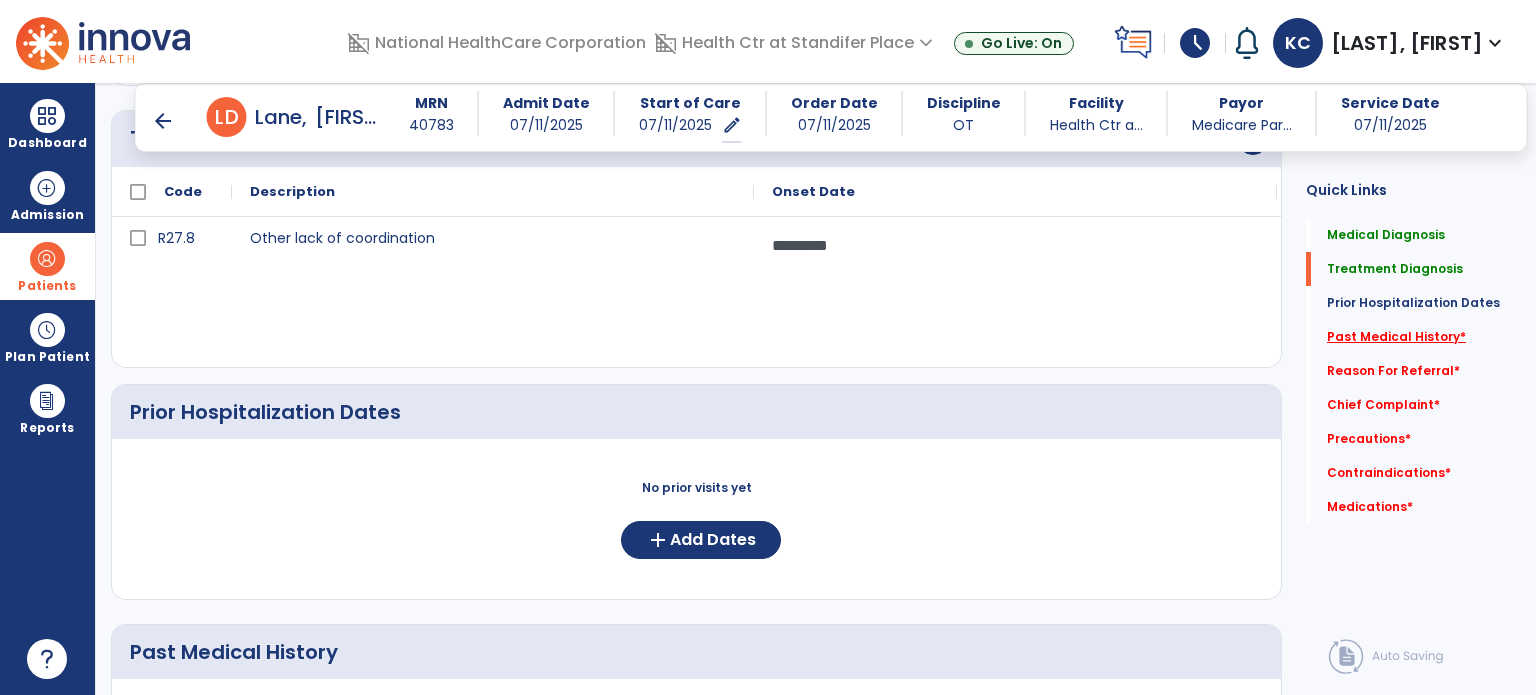 click on "Past Medical History   *" 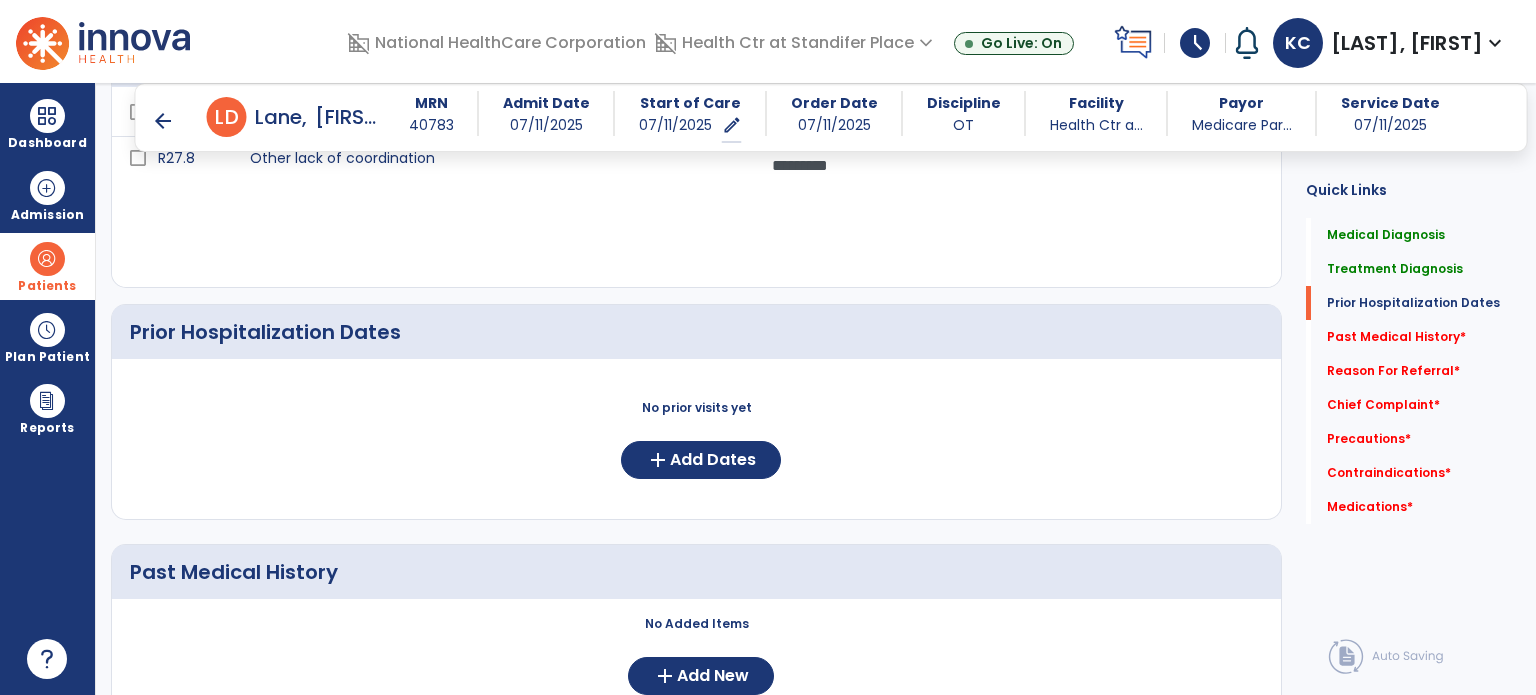 scroll, scrollTop: 717, scrollLeft: 0, axis: vertical 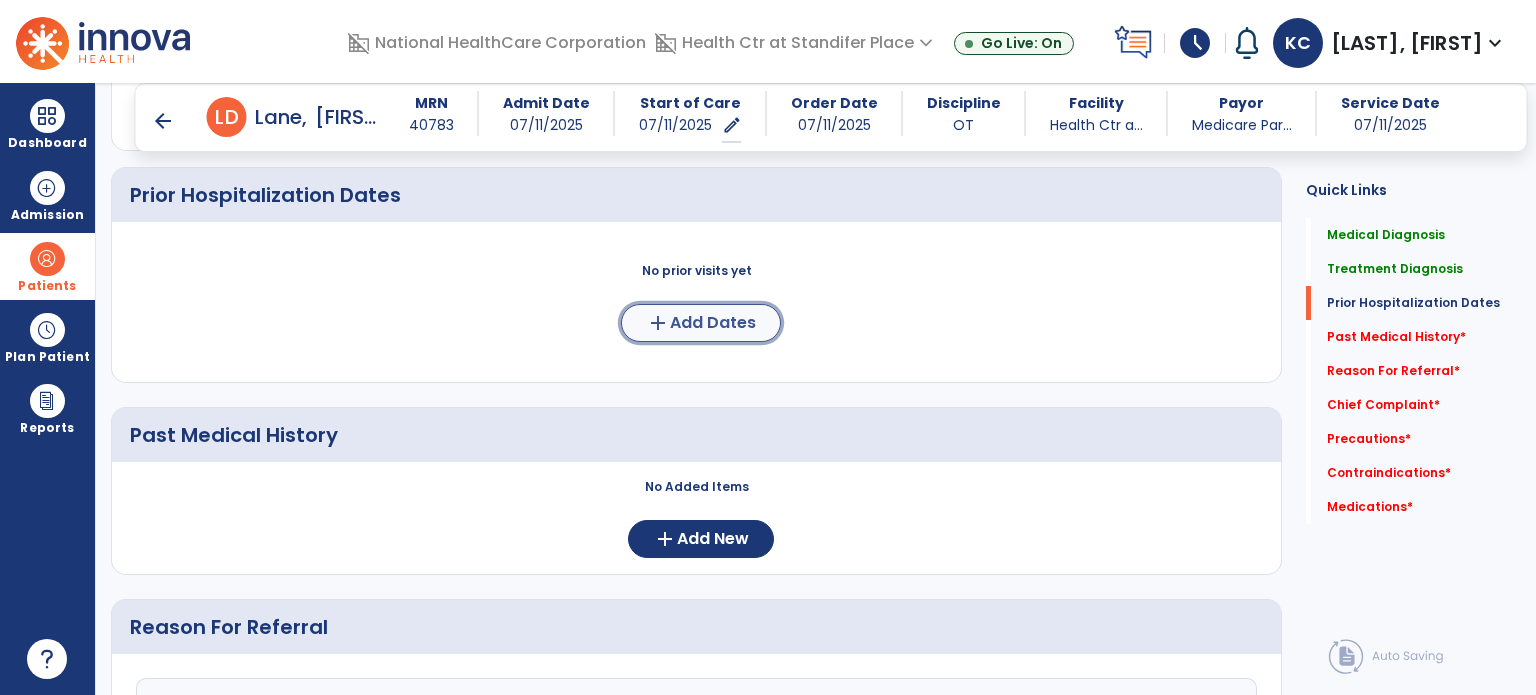 click on "Add Dates" 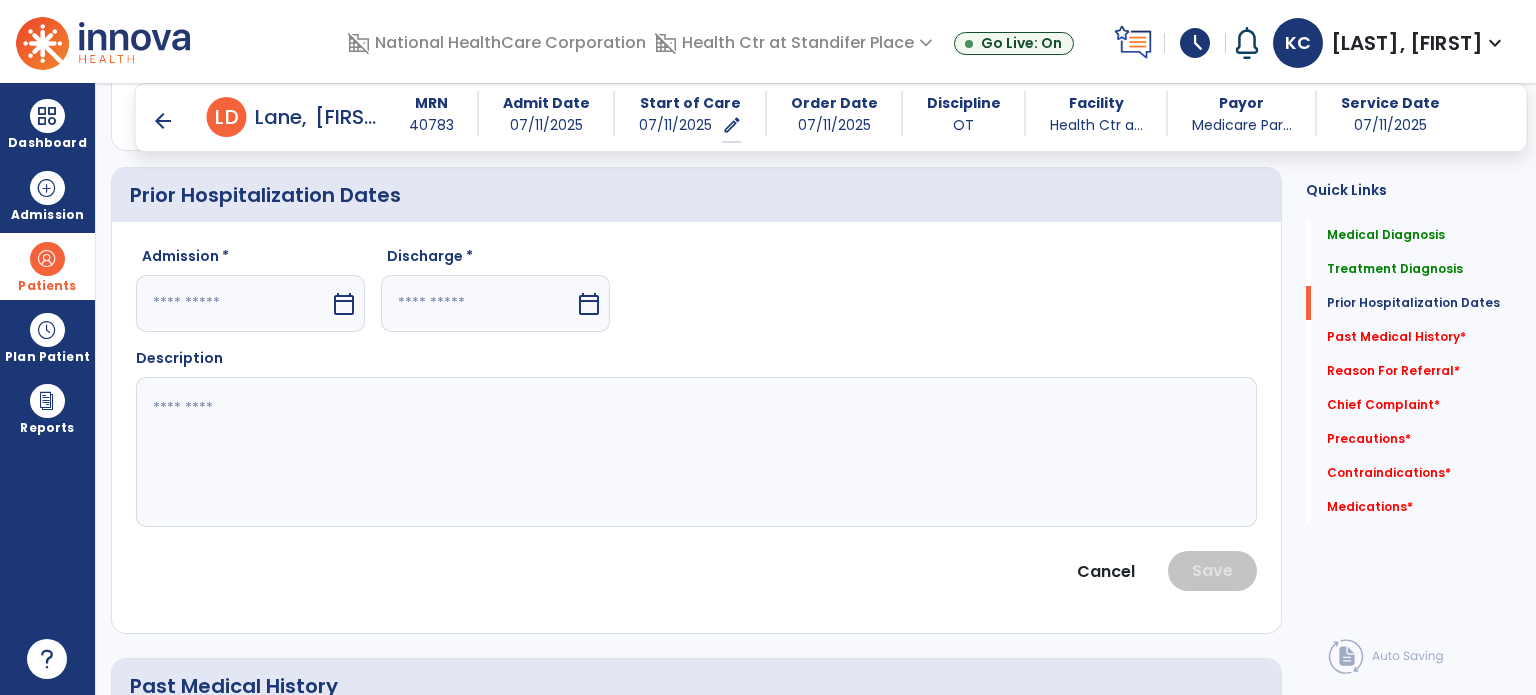 click on "calendar_today" at bounding box center (346, 303) 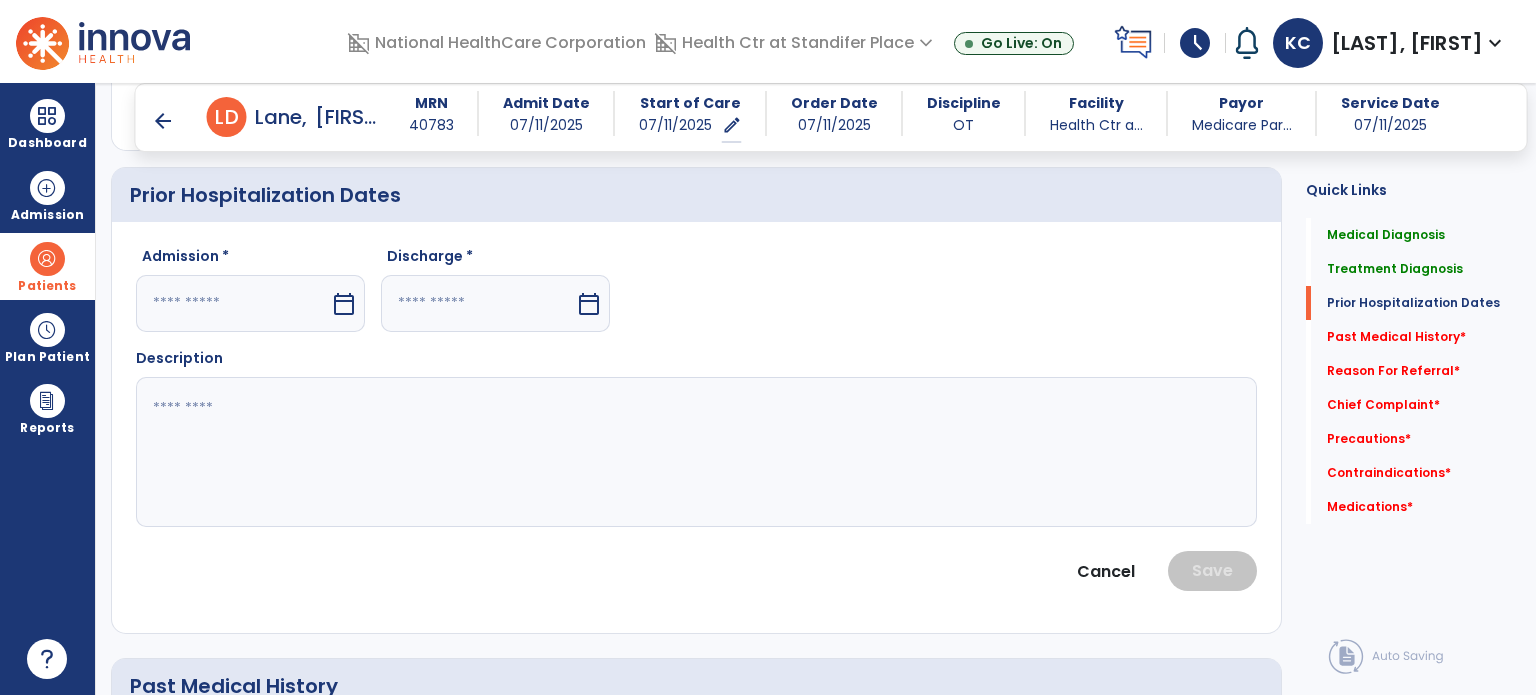 select on "*" 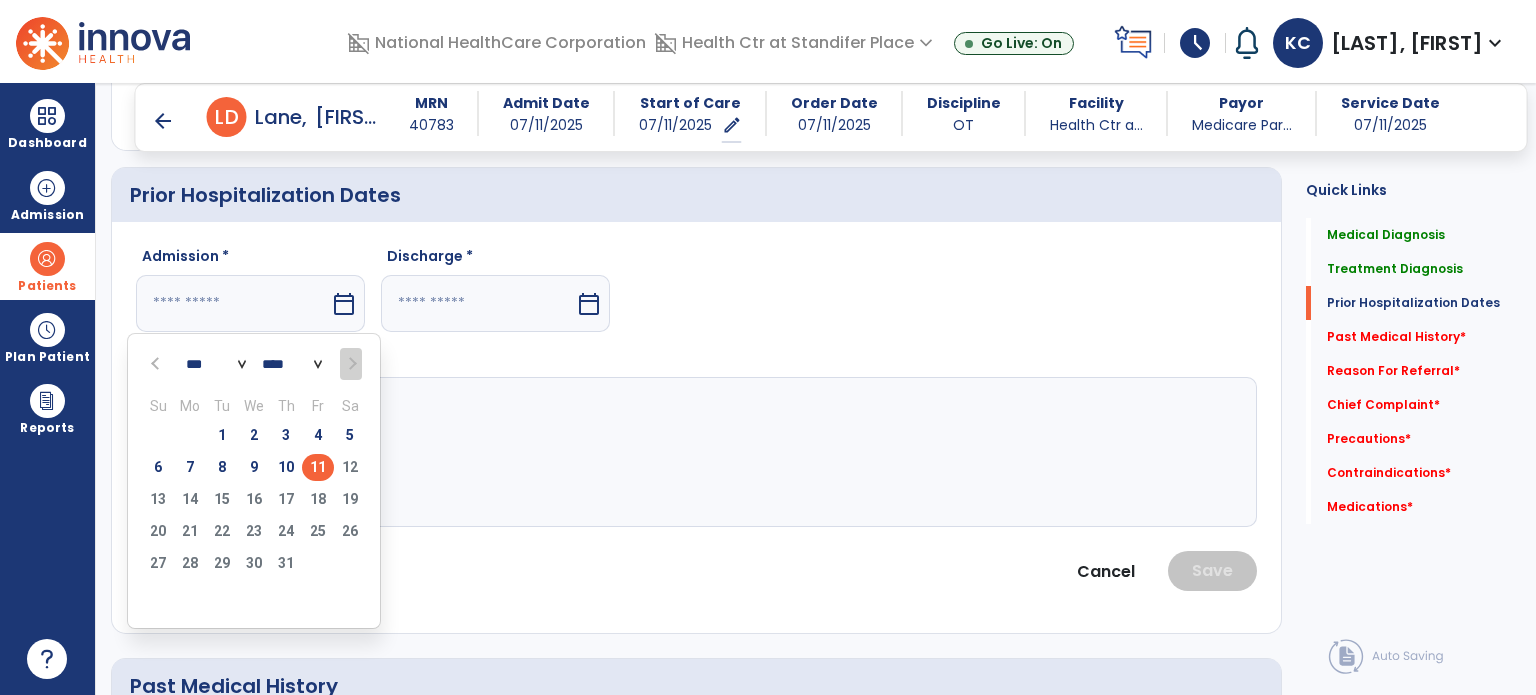 click at bounding box center [157, 364] 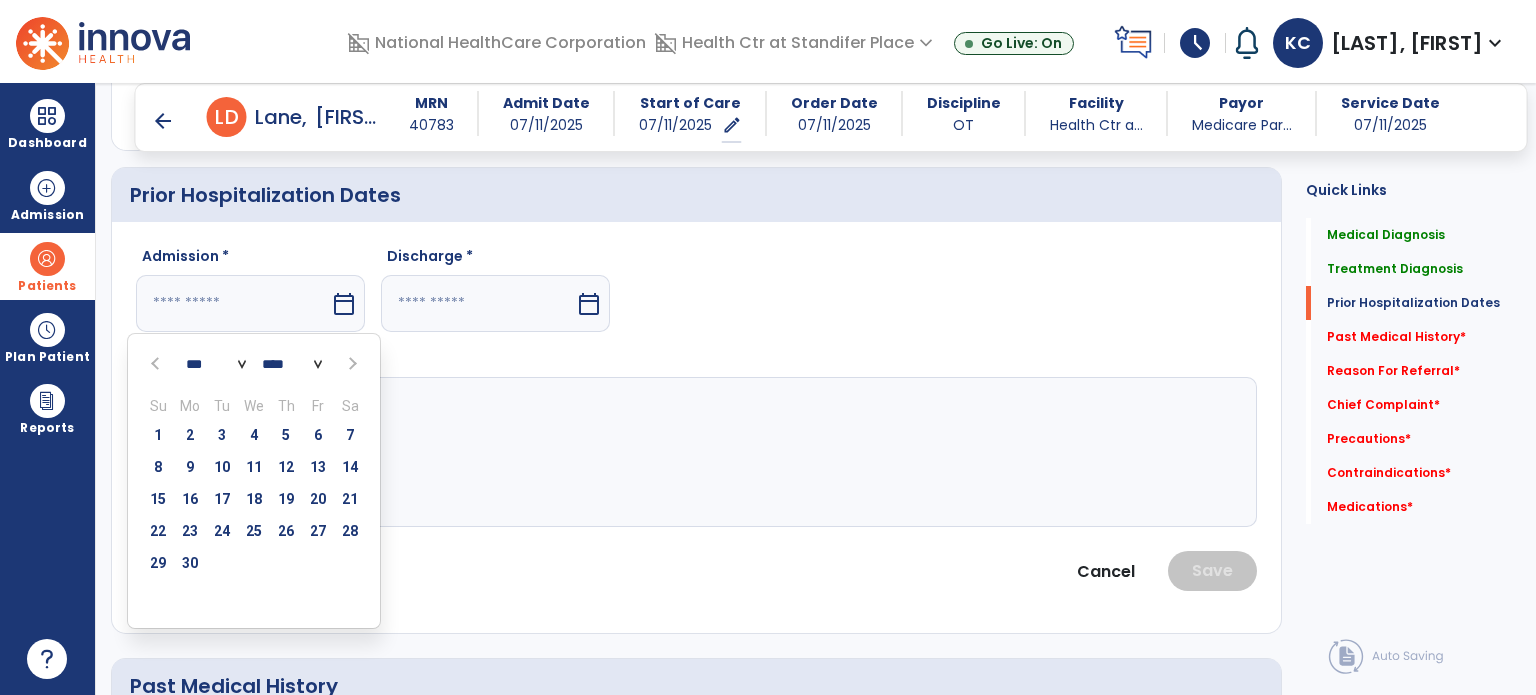 click at bounding box center (157, 364) 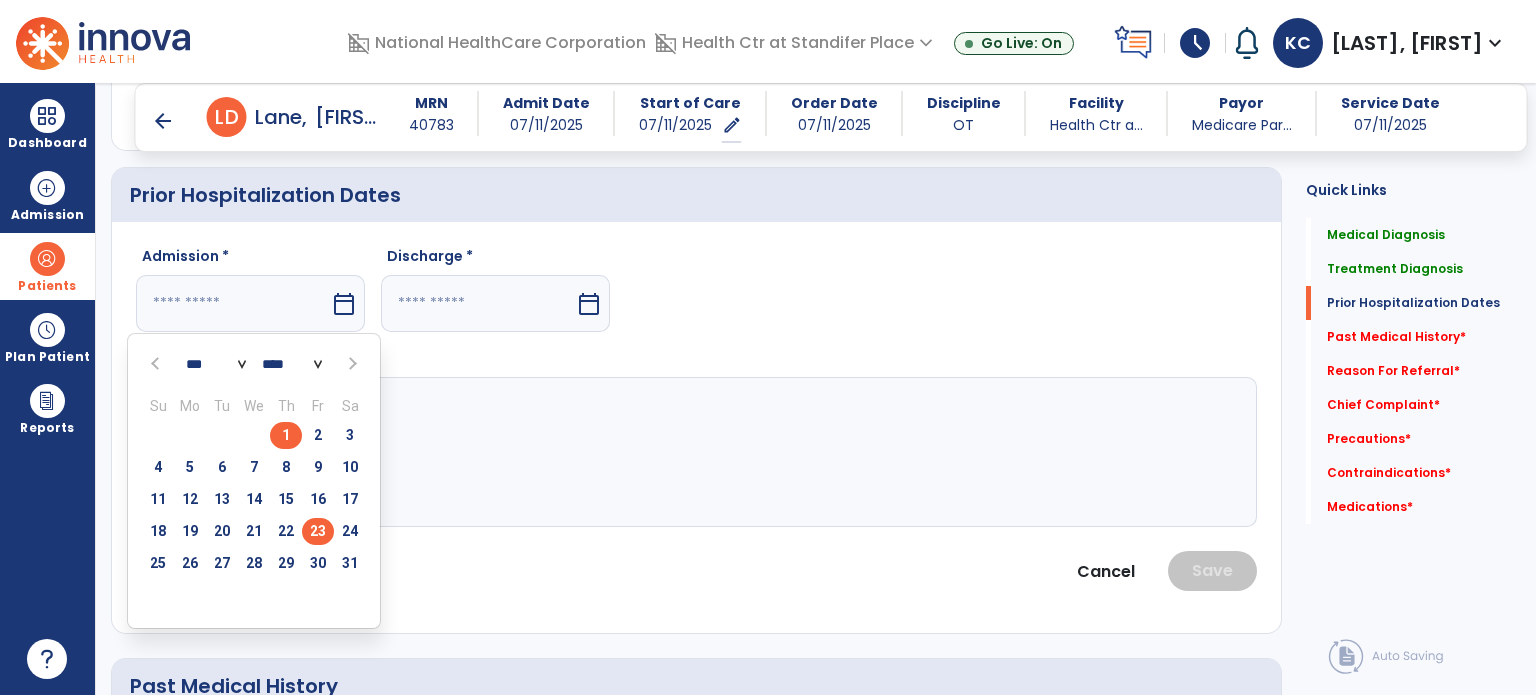 click on "23" at bounding box center [318, 531] 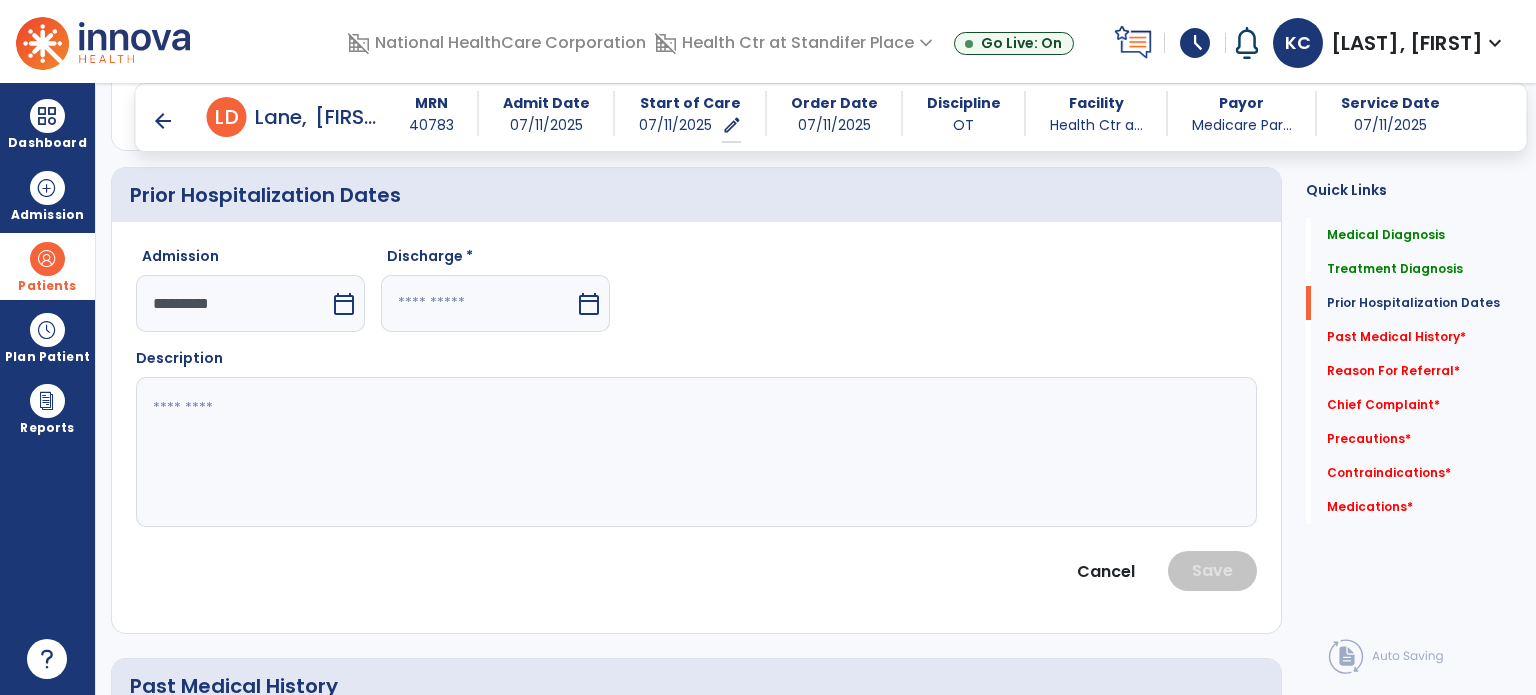 click at bounding box center (478, 303) 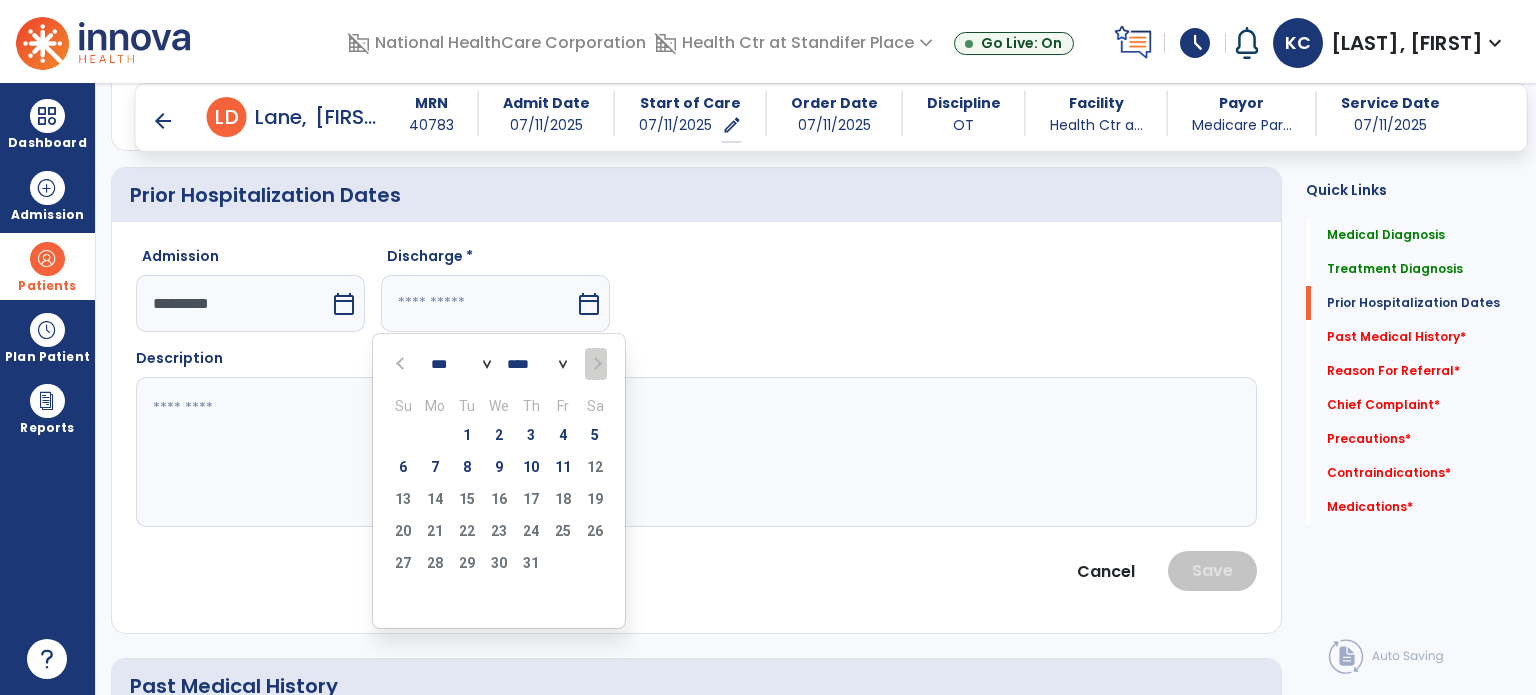 click on "27   28   29   30   31   1   2" at bounding box center (499, 566) 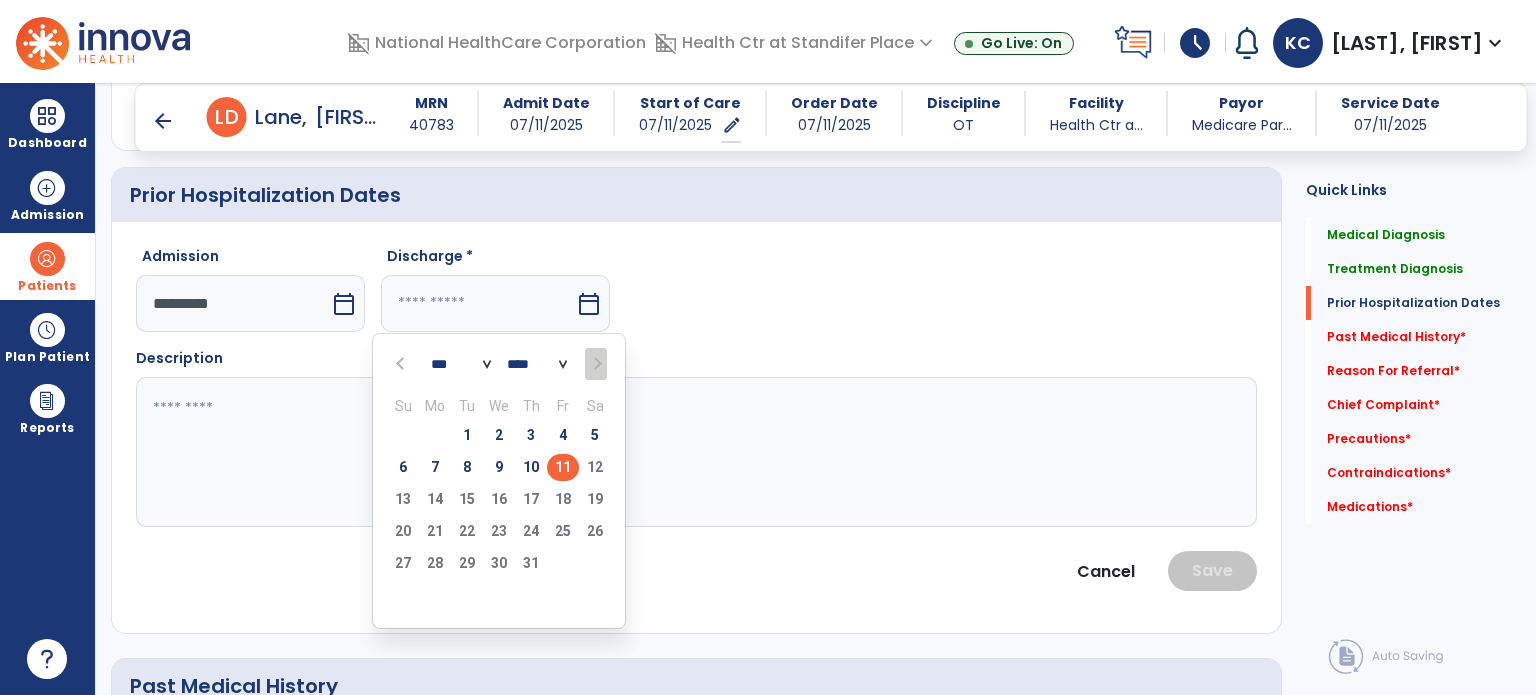 click on "27   28   29   30   31   1   2" at bounding box center (499, 566) 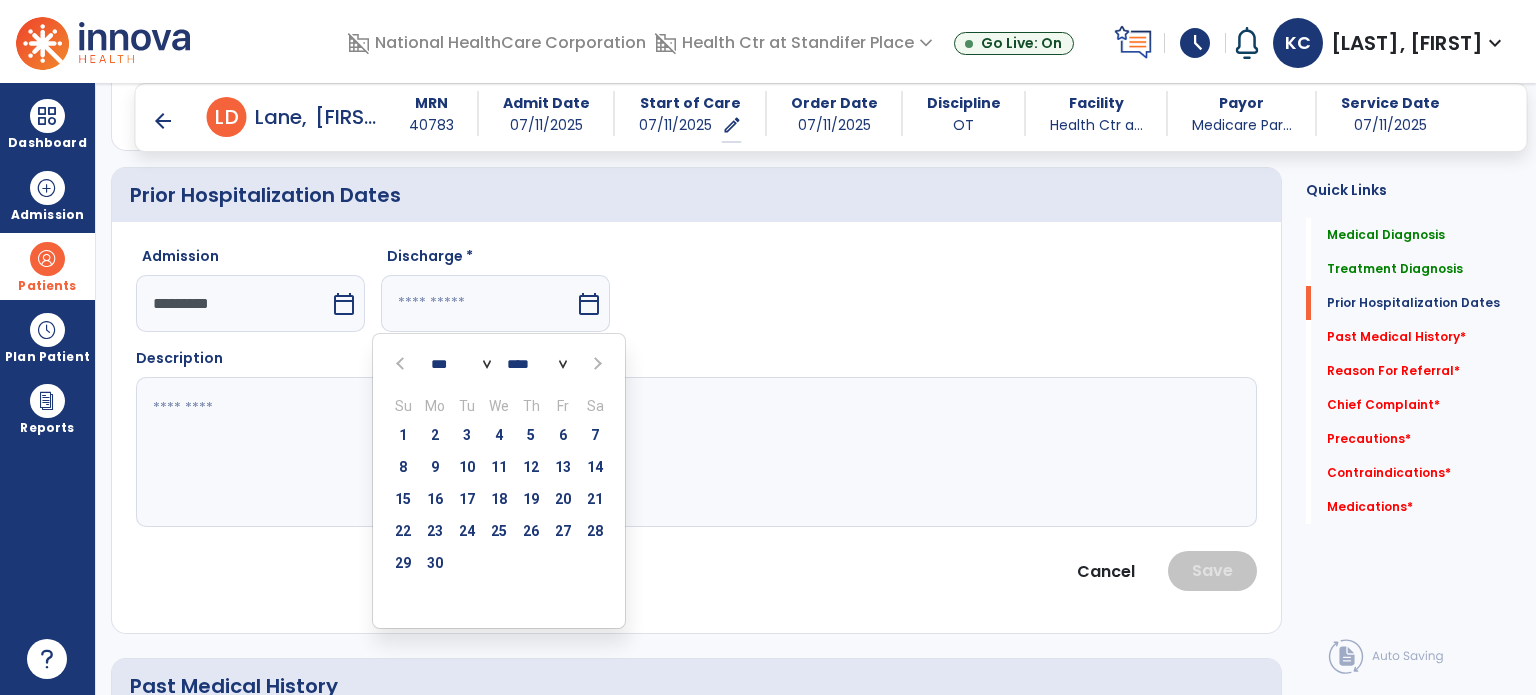click at bounding box center [402, 364] 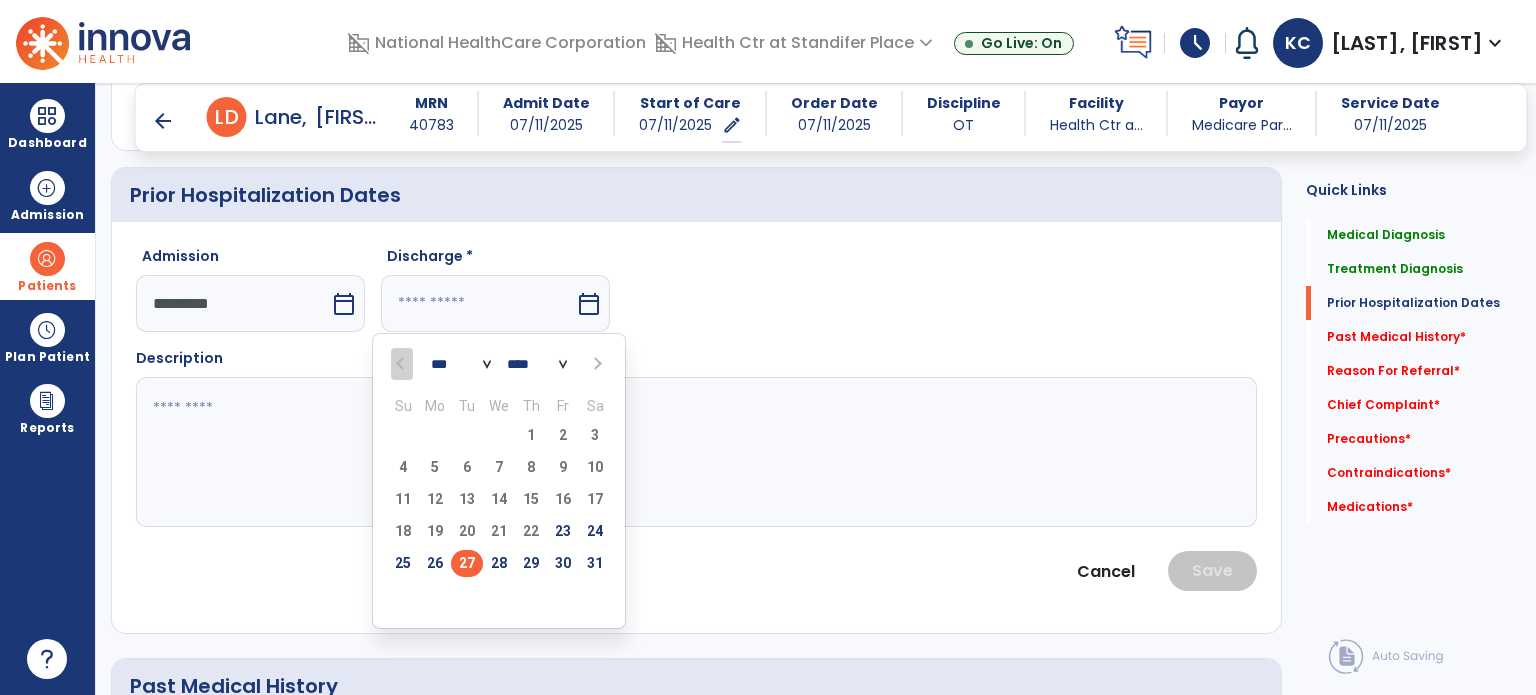 click on "27" at bounding box center (467, 563) 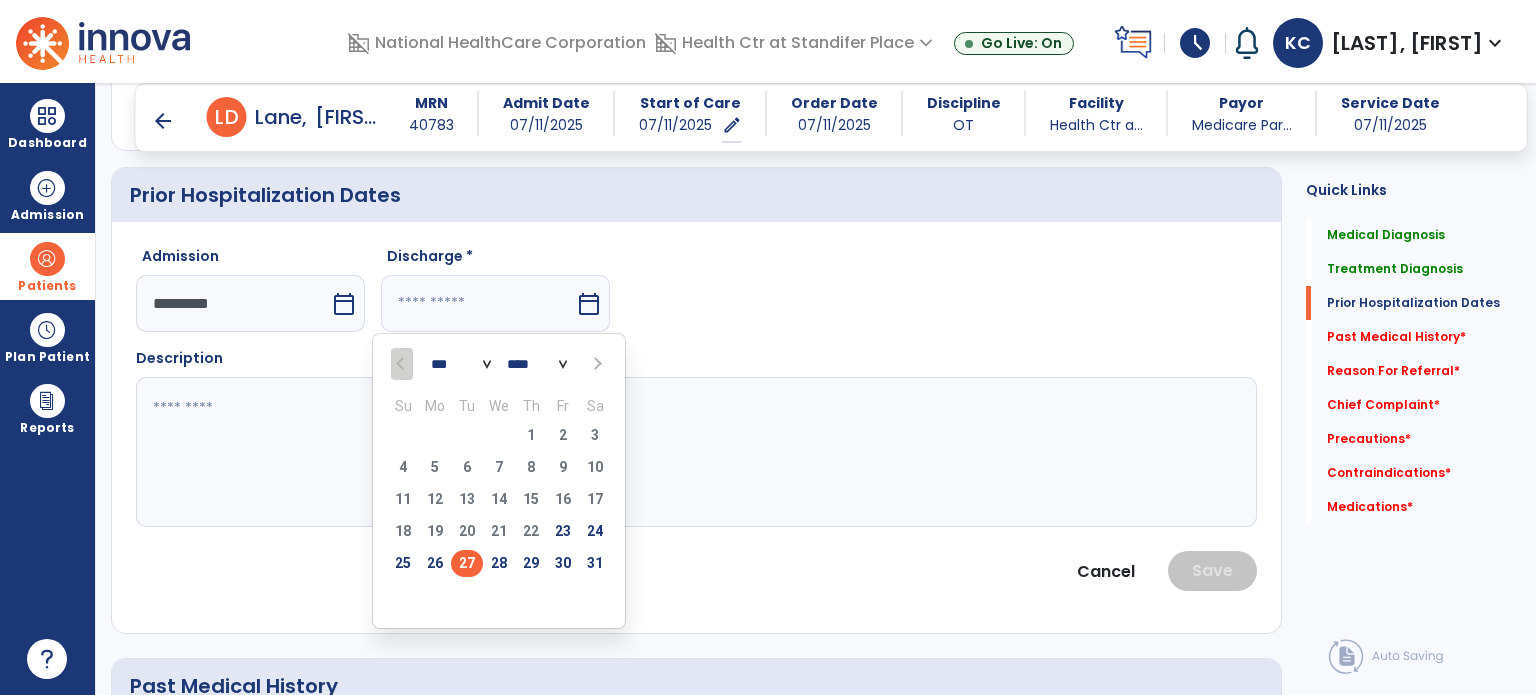 type on "*********" 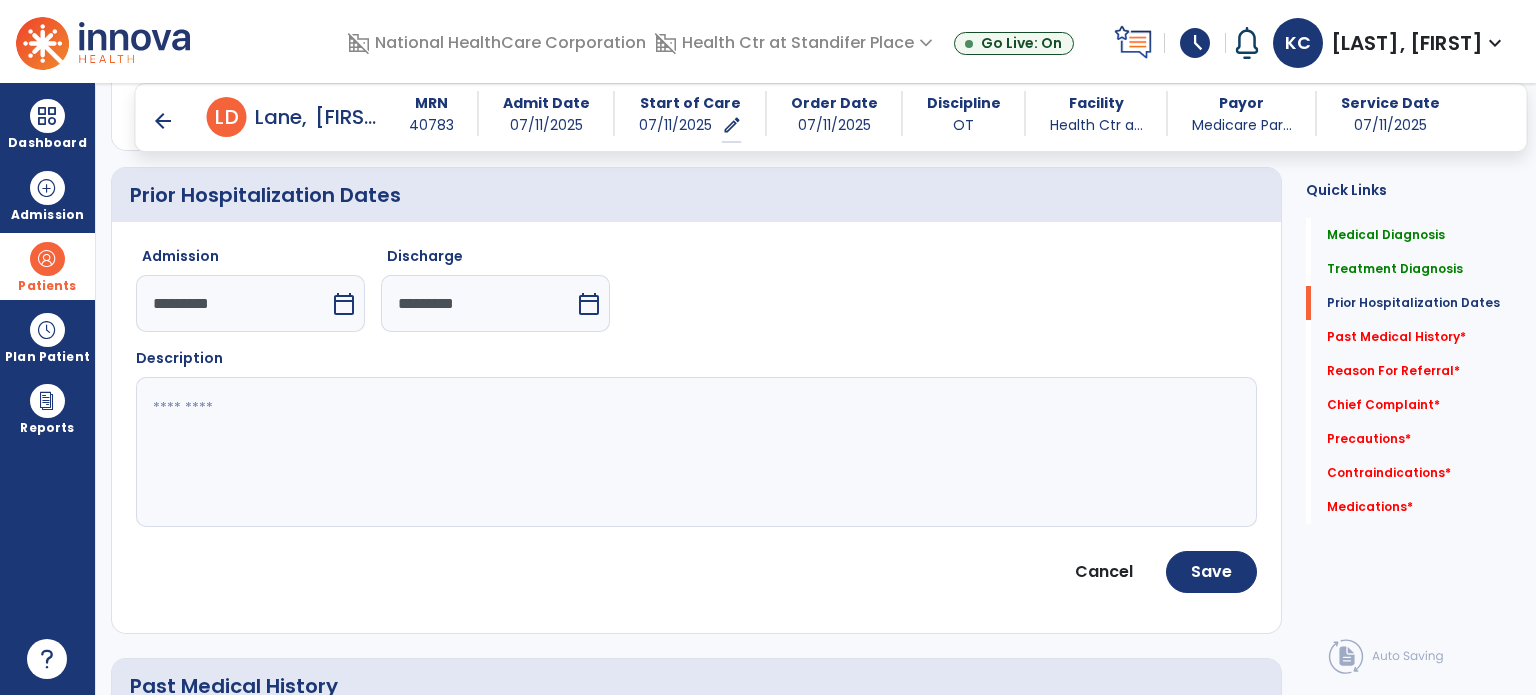 click 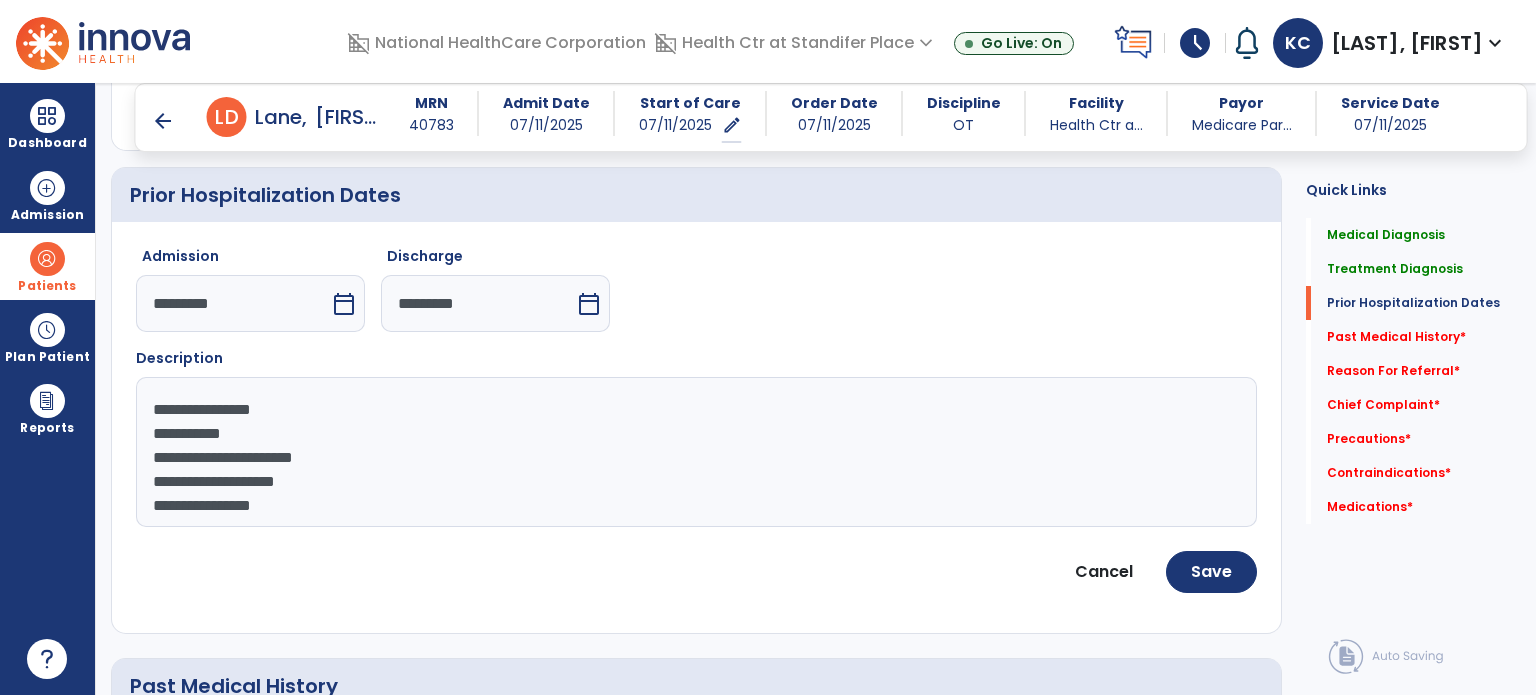 scroll, scrollTop: 16, scrollLeft: 0, axis: vertical 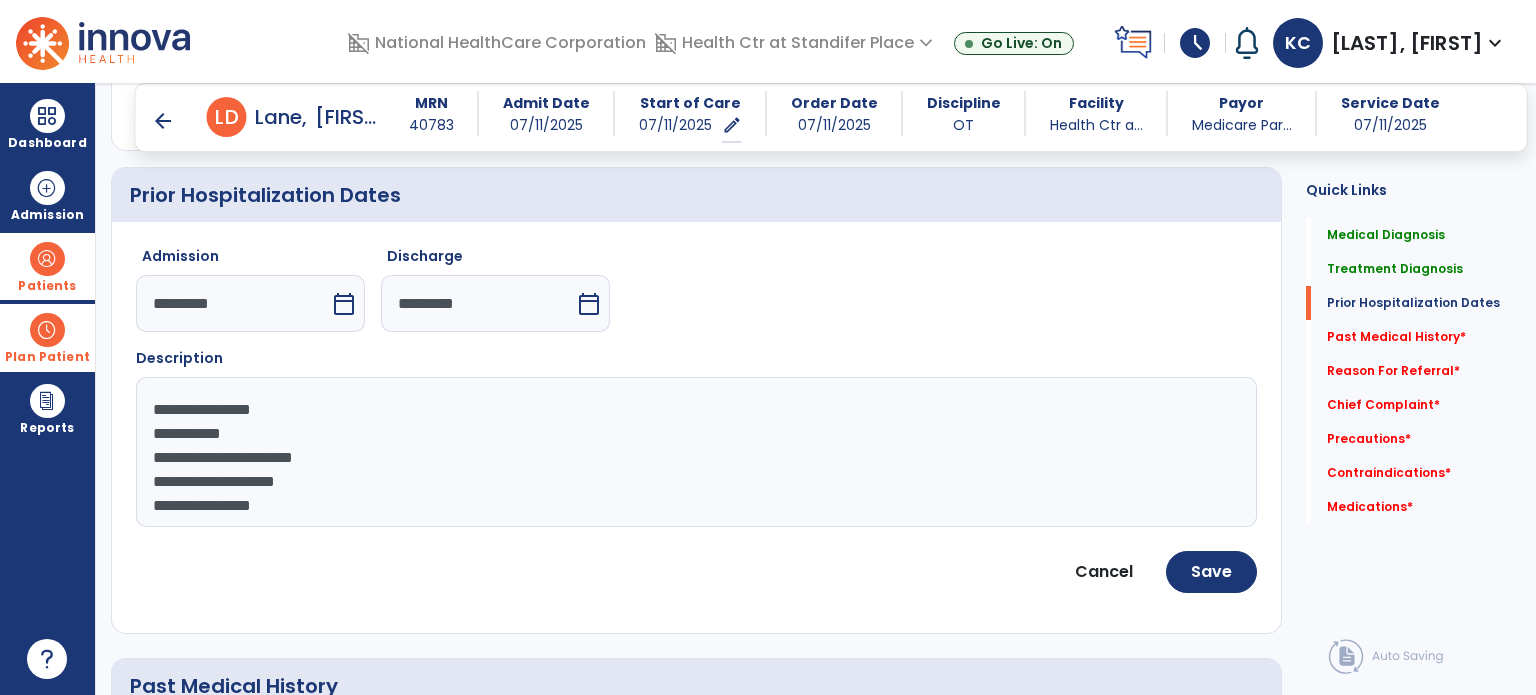 drag, startPoint x: 427, startPoint y: 523, endPoint x: 0, endPoint y: 343, distance: 463.3886 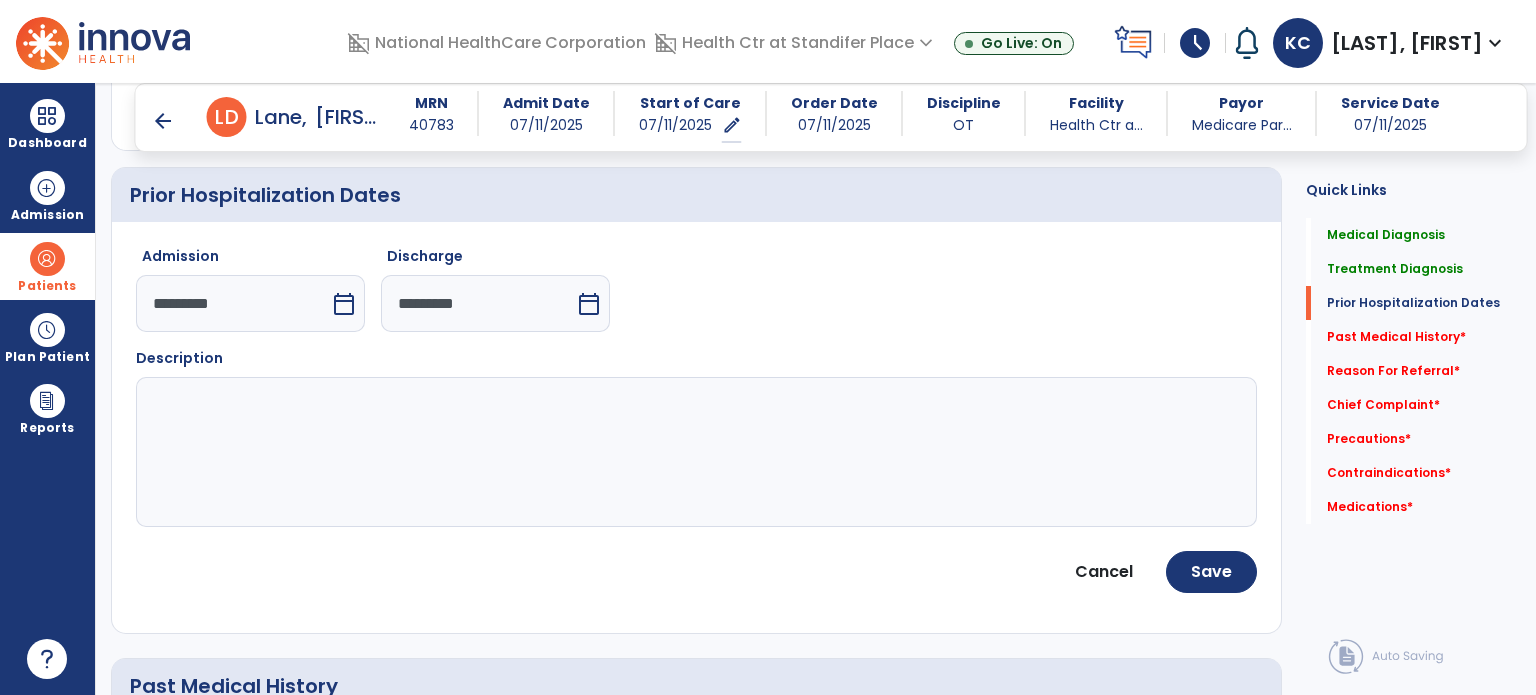 type 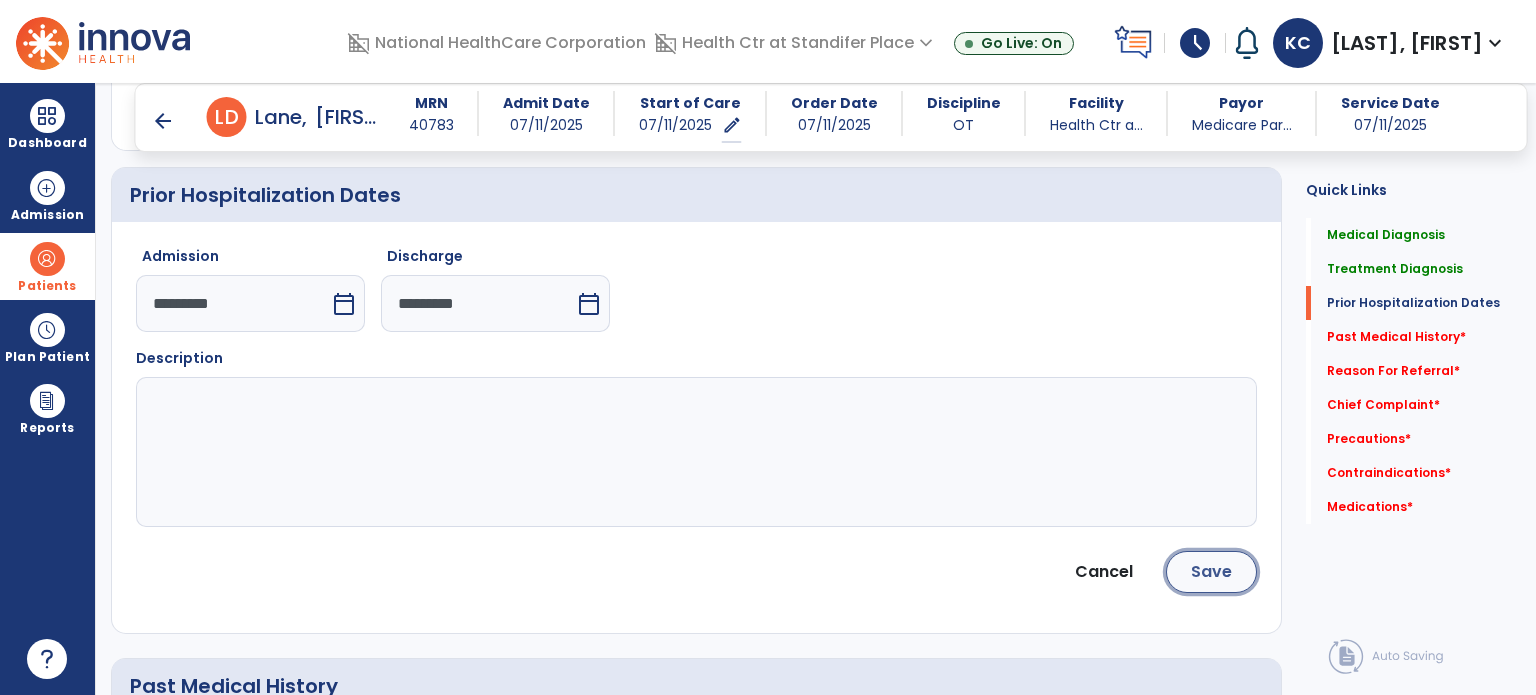 click on "Save" 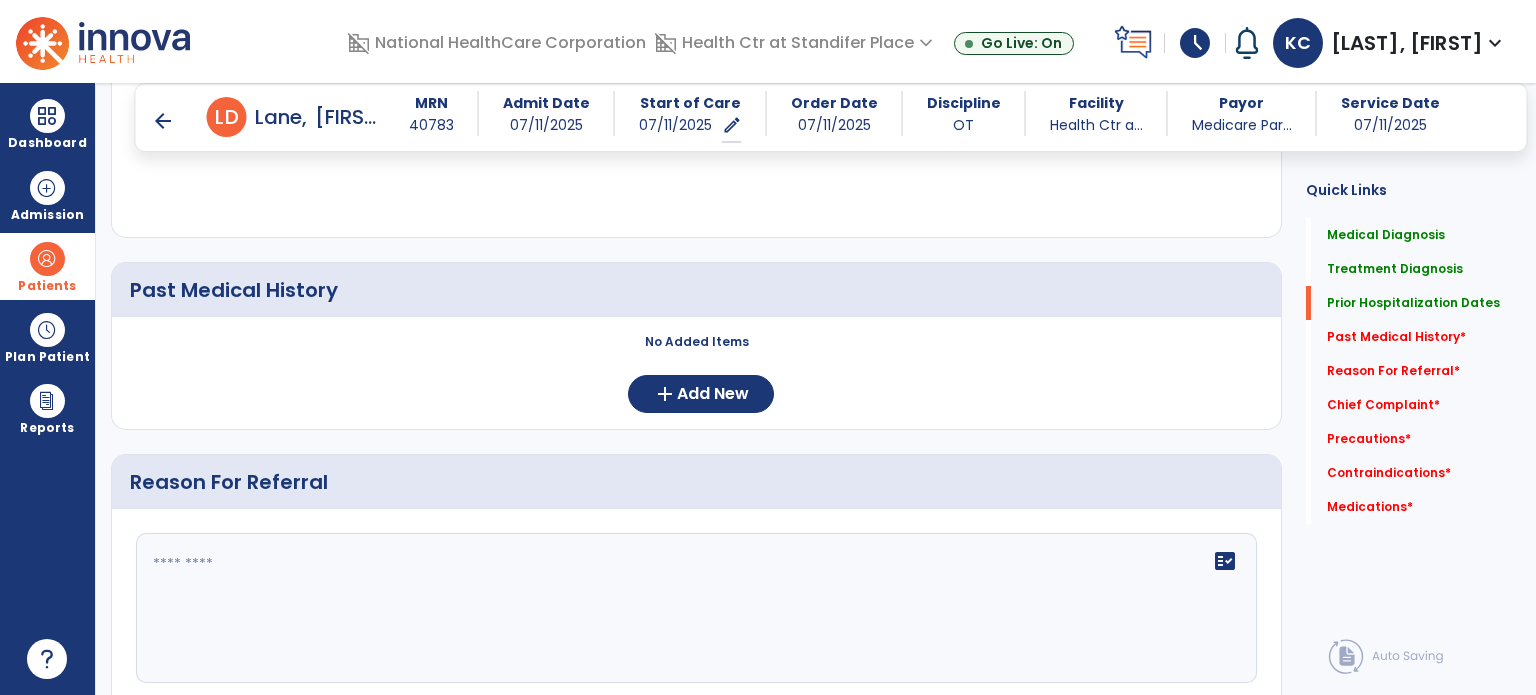 scroll, scrollTop: 1017, scrollLeft: 0, axis: vertical 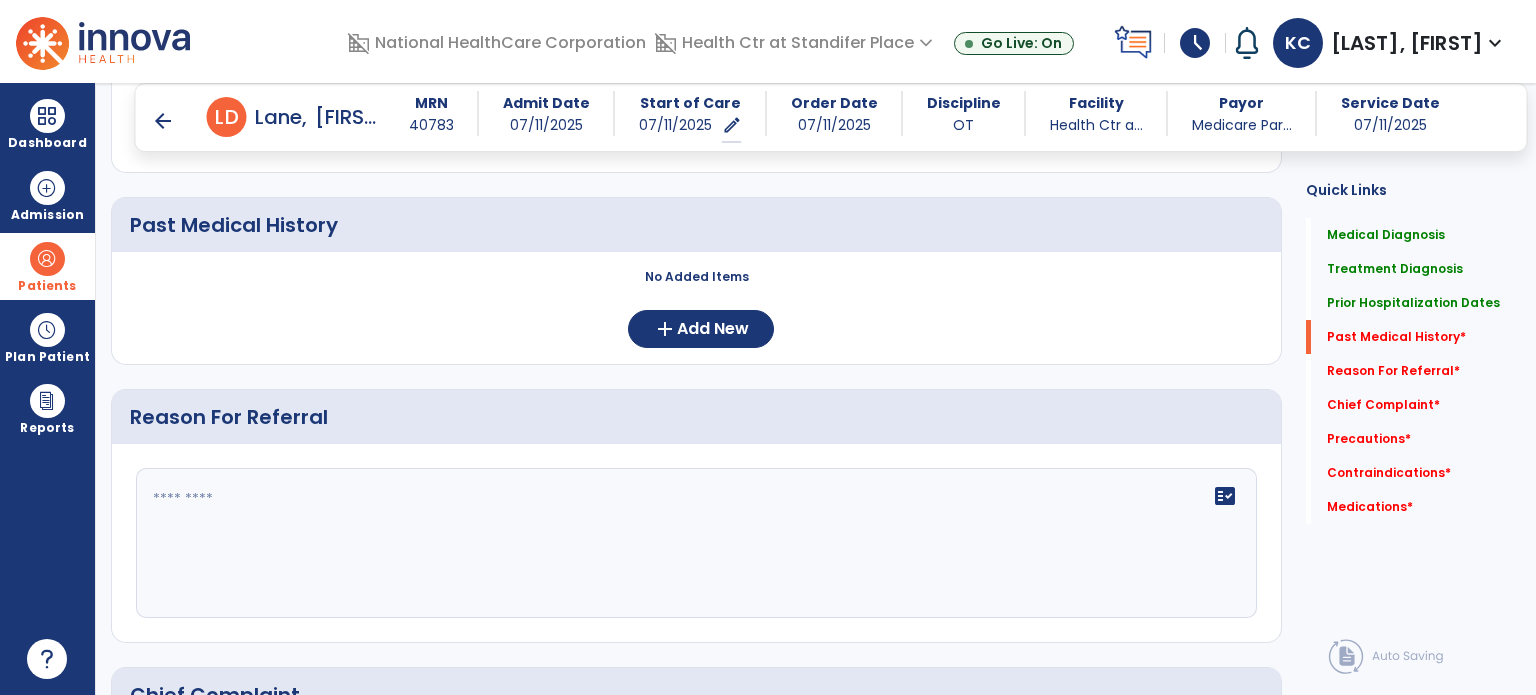 click on "No Added Items  add  Add New" 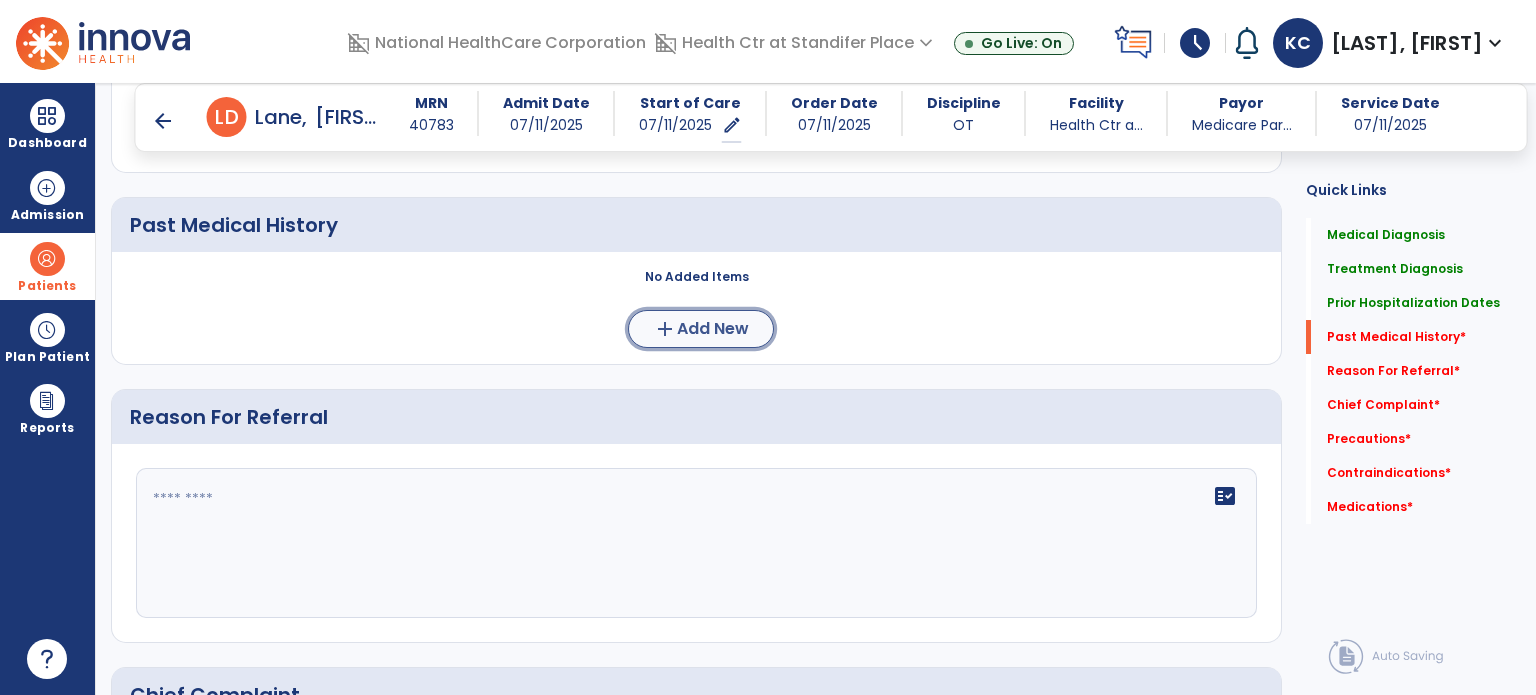 click on "add  Add New" 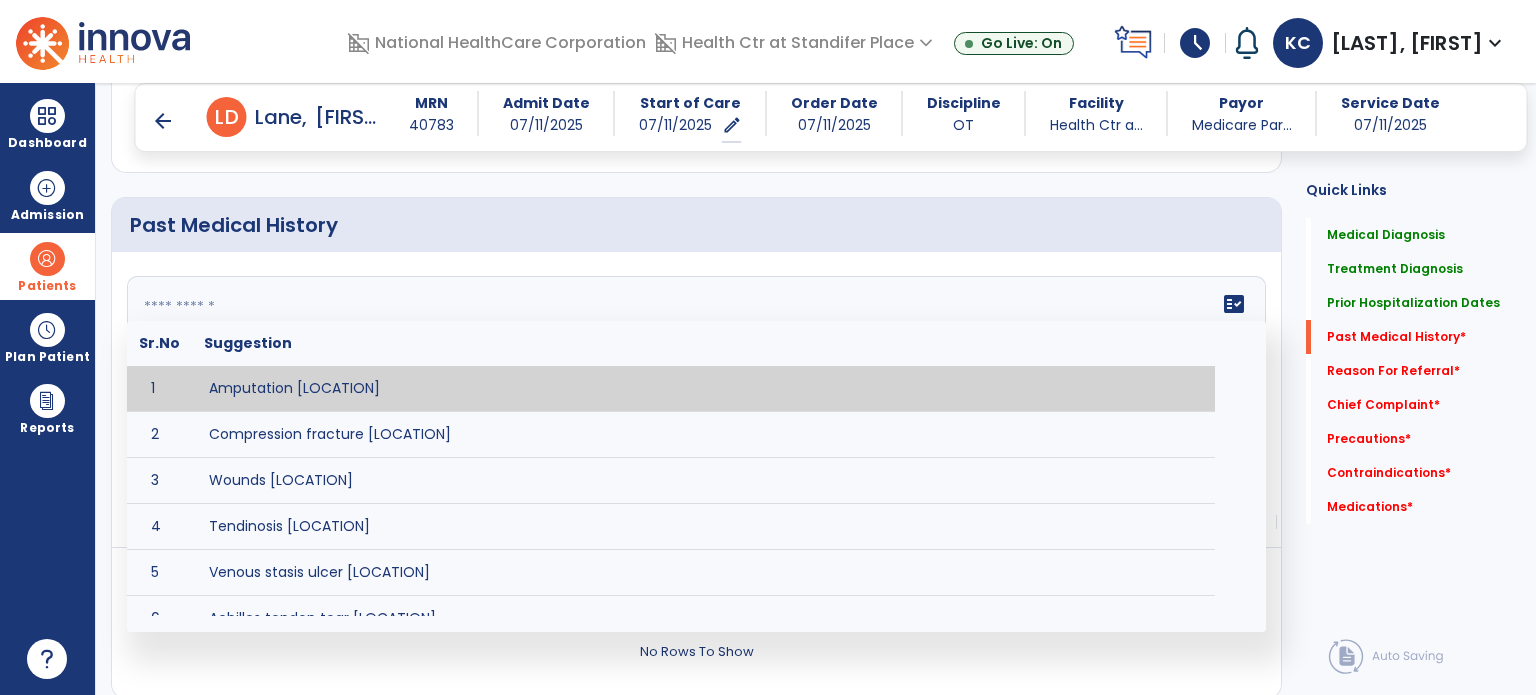 click on "fact_check  Sr.No Suggestion 1 Amputation [LOCATION] 2 Compression fracture [LOCATION] 3 Wounds [LOCATION] 4 Tendinosis [LOCATION] 5 Venous stasis ulcer [LOCATION] 6 Achilles tendon tear [LOCATION] 7 ACL tear surgically repaired [LOCATION] 8 Above knee amputation (AKA) [LOCATION] 9 Below knee amputation (BKE) [LOCATION] 10 Cancer (SITE/TYPE) 11 Surgery (TYPE) 12 AAA (Abdominal Aortic Aneurysm) 13 Achilles tendon tear [LOCATION] 14 Acute Renal Failure 15 AIDS (Acquired Immune Deficiency Syndrome) 16 Alzheimer's Disease 17 Anemia 18 Angina 19 Anxiety 20 ASHD (Arteriosclerotic Heart Disease) 21 Atrial Fibrillation 22 Bipolar Disorder 23 Bowel Obstruction 24 C-Diff 25 Coronary Artery Bypass Graft (CABG) 26 CAD (Coronary Artery Disease) 27 Carpal tunnel syndrome 28 Chronic bronchitis 29 Chronic renal failure 30 Colostomy 31 COPD (Chronic Obstructive Pulmonary Disease) 32 CRPS (Complex Regional Pain Syndrome) 33 CVA (Cerebrovascular Accident) 34 CVI (Chronic Venous Insufficiency) 35 DDD (Degenerative Disc Disease)" 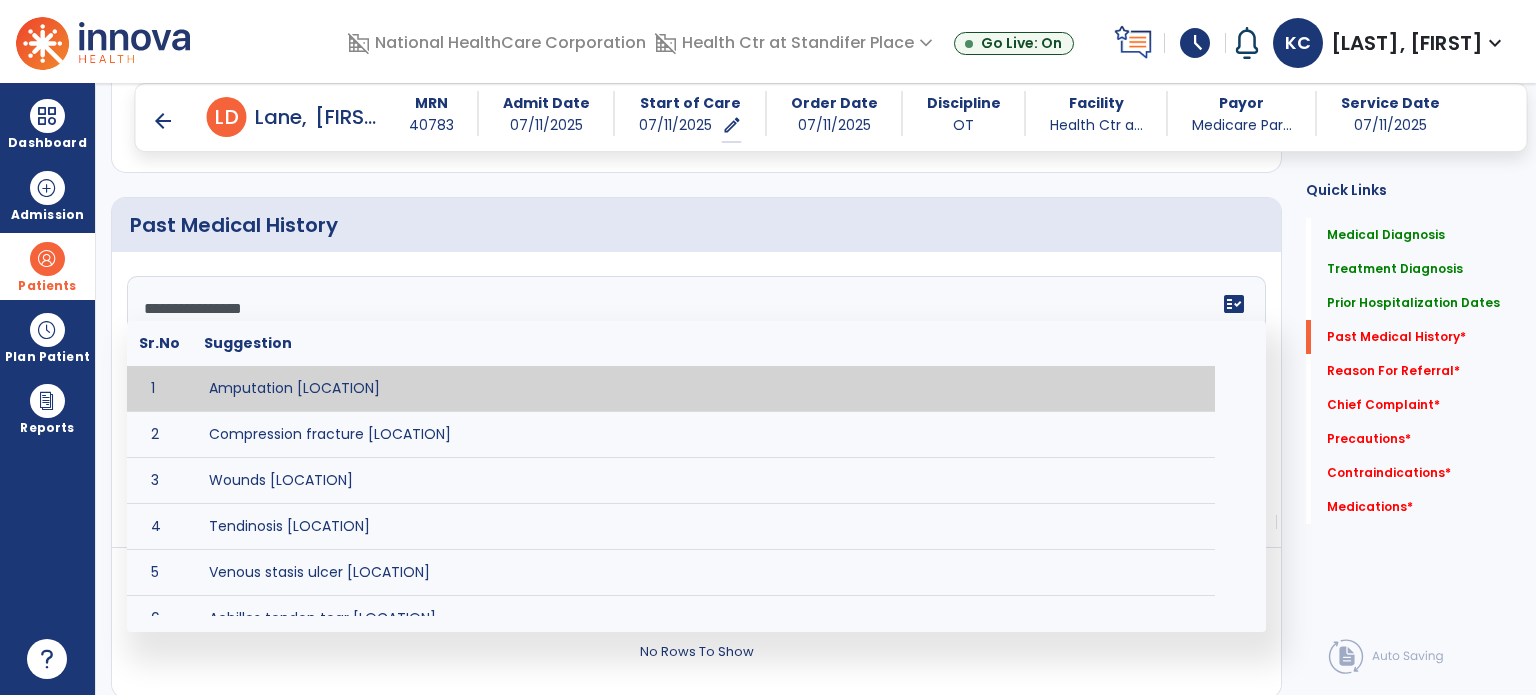 scroll, scrollTop: 15, scrollLeft: 0, axis: vertical 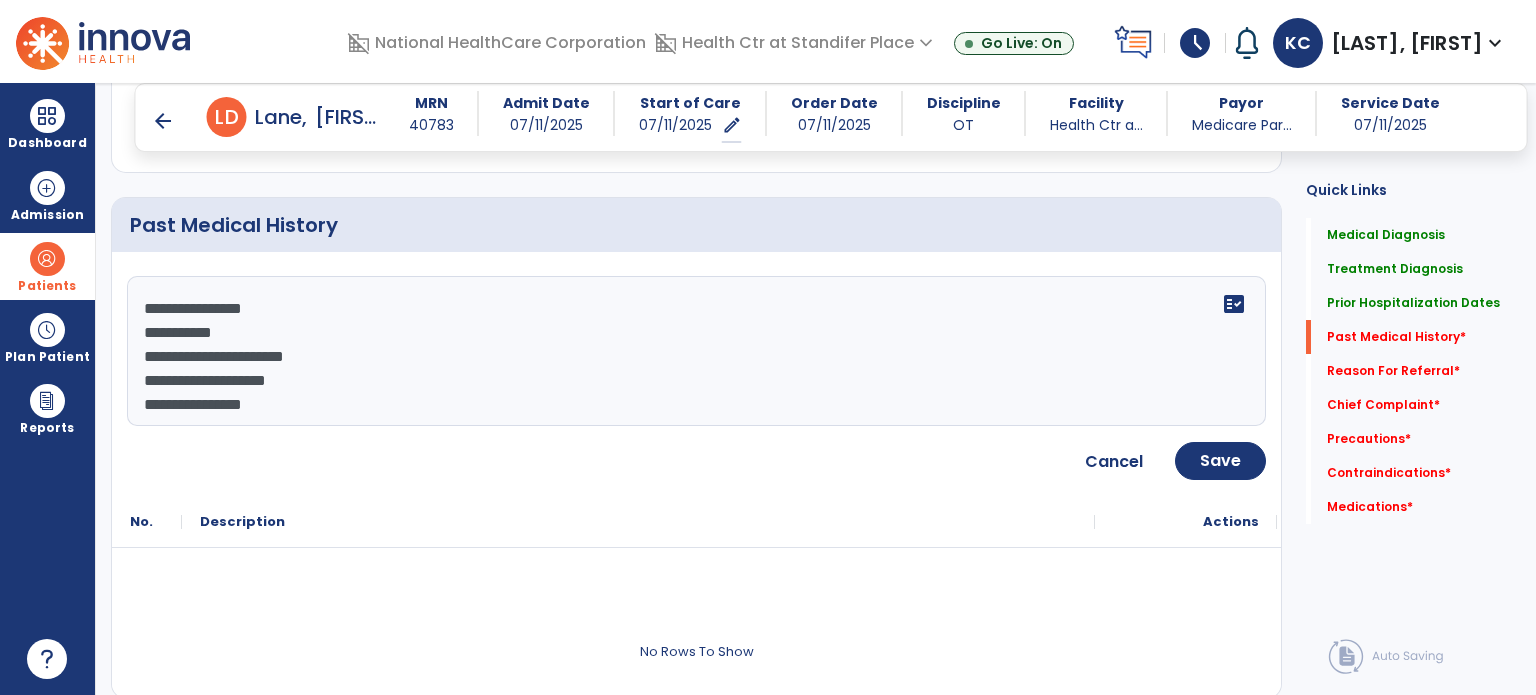 click on "**********" 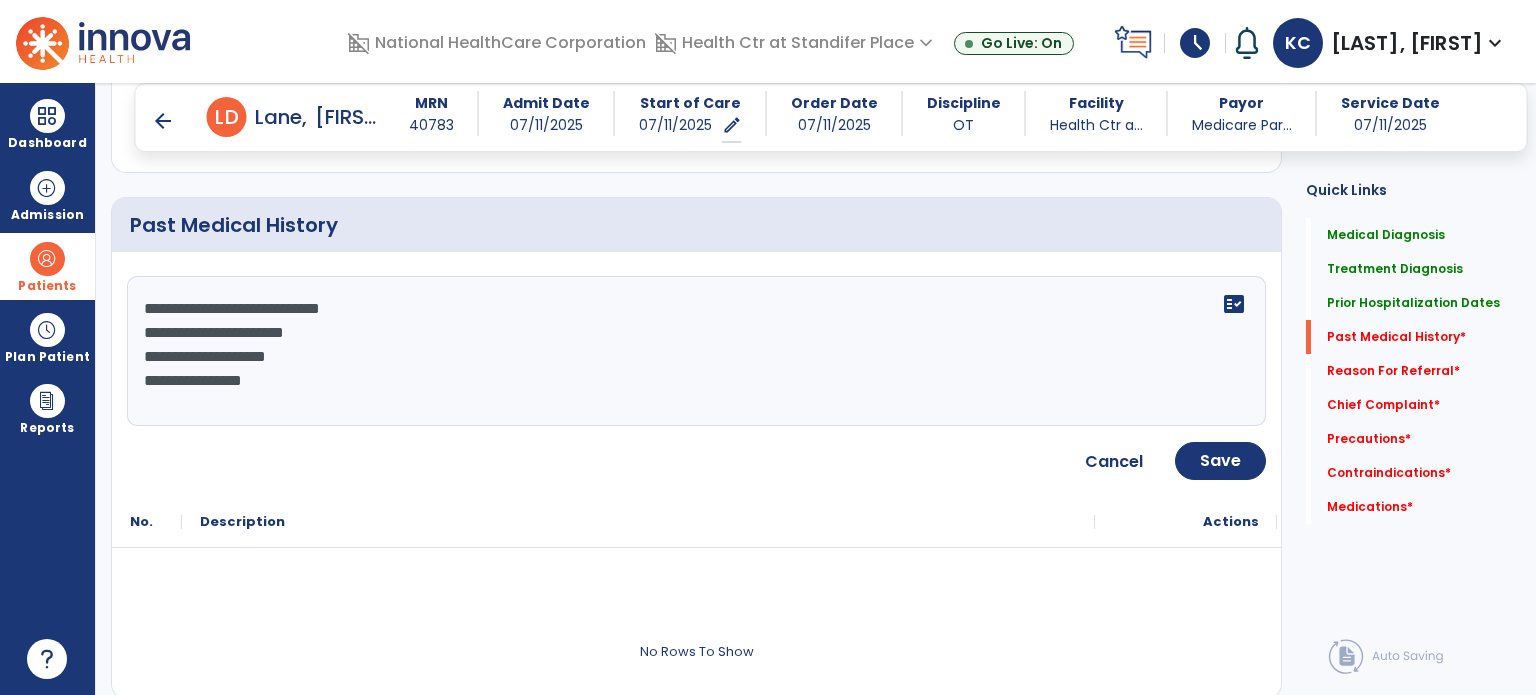 scroll, scrollTop: 0, scrollLeft: 0, axis: both 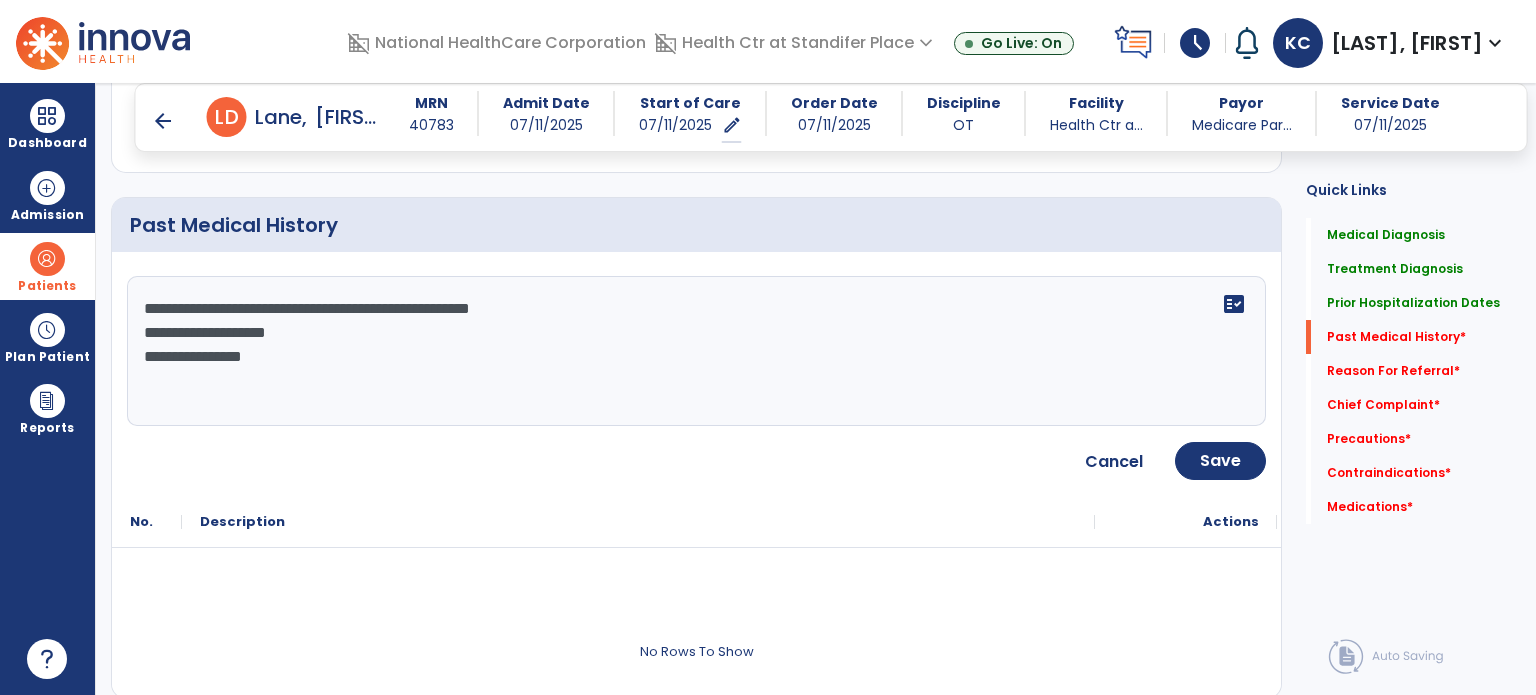 click on "**********" 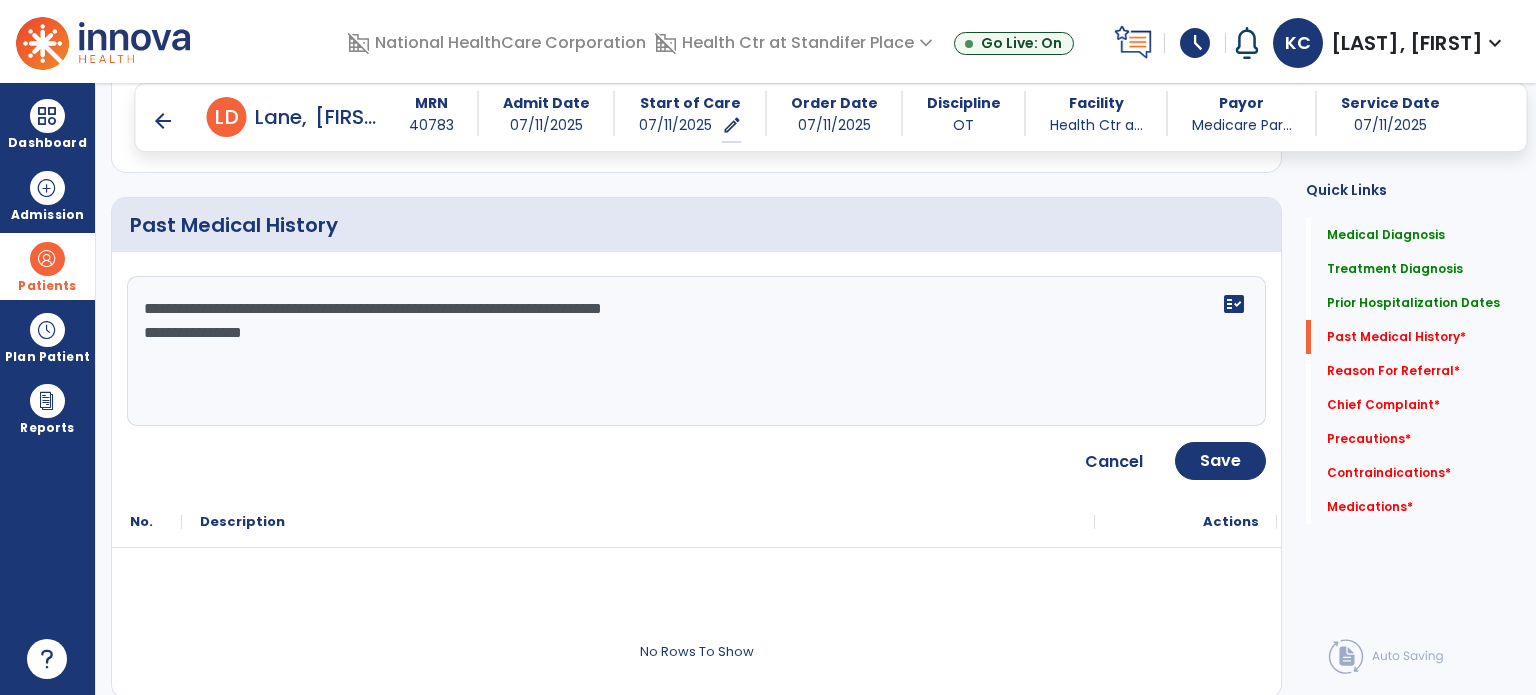 click on "**********" 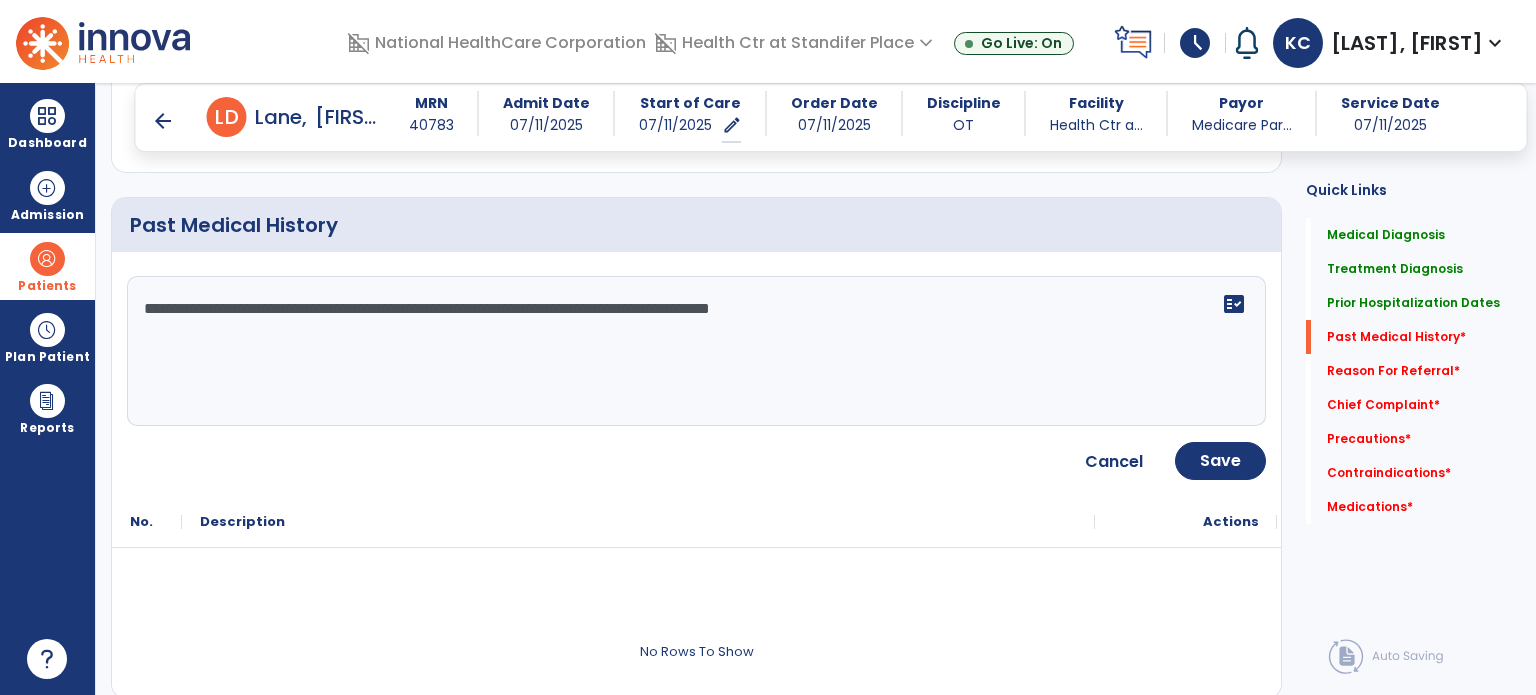 click on "**********" 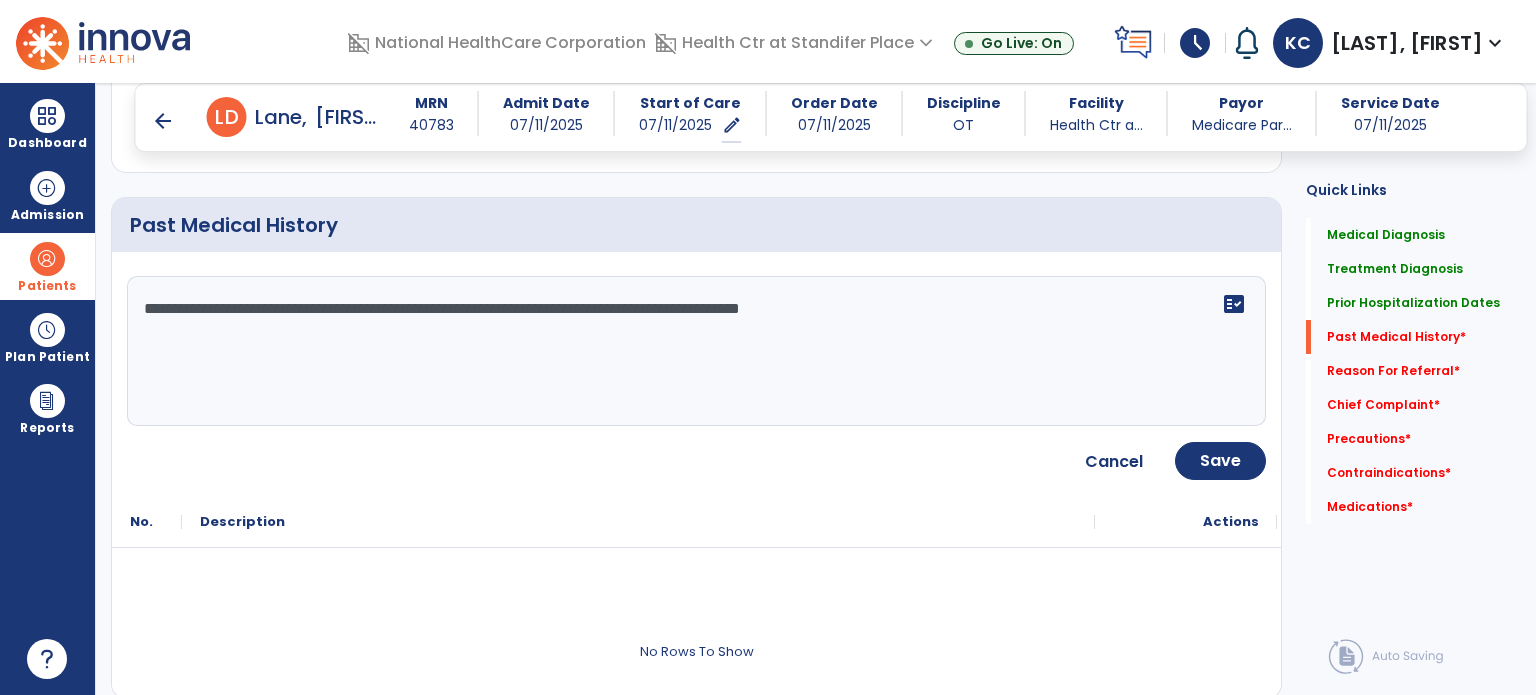paste on "**********" 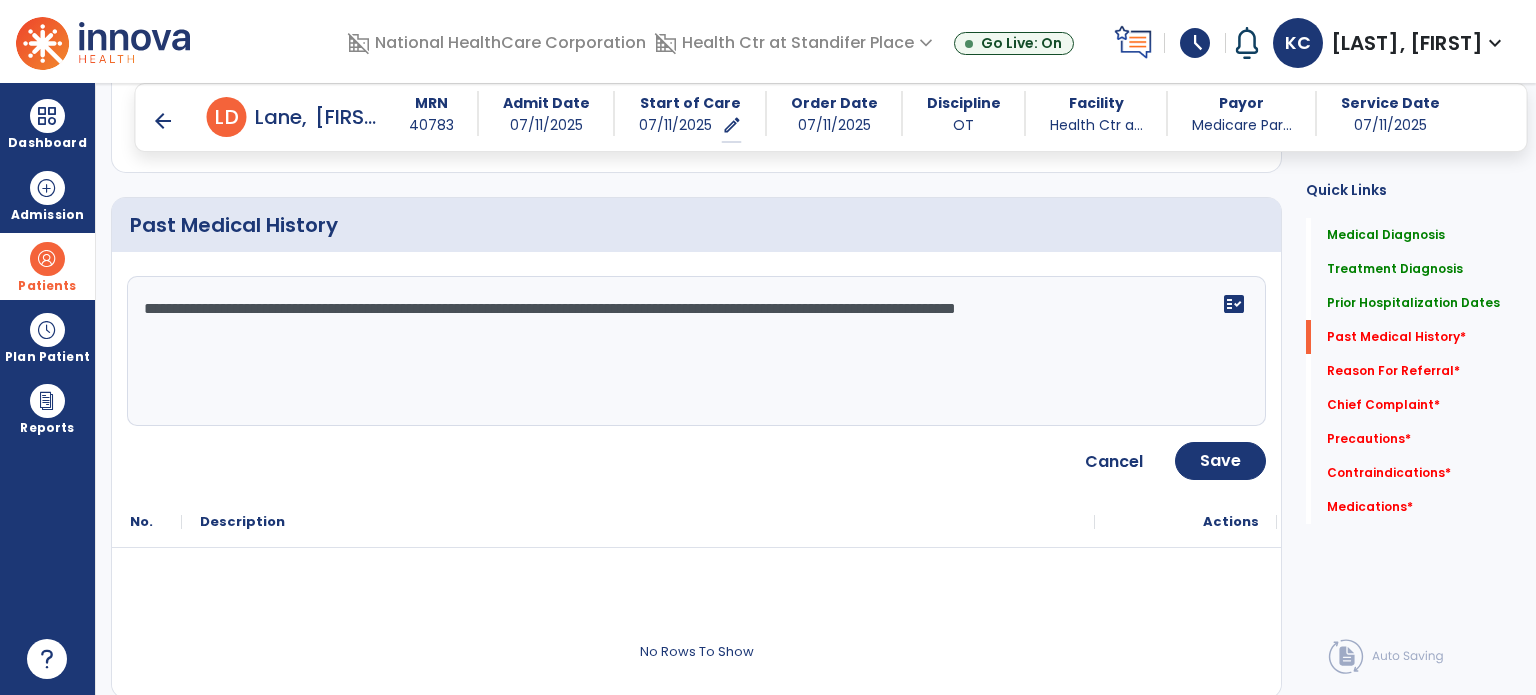 paste on "**********" 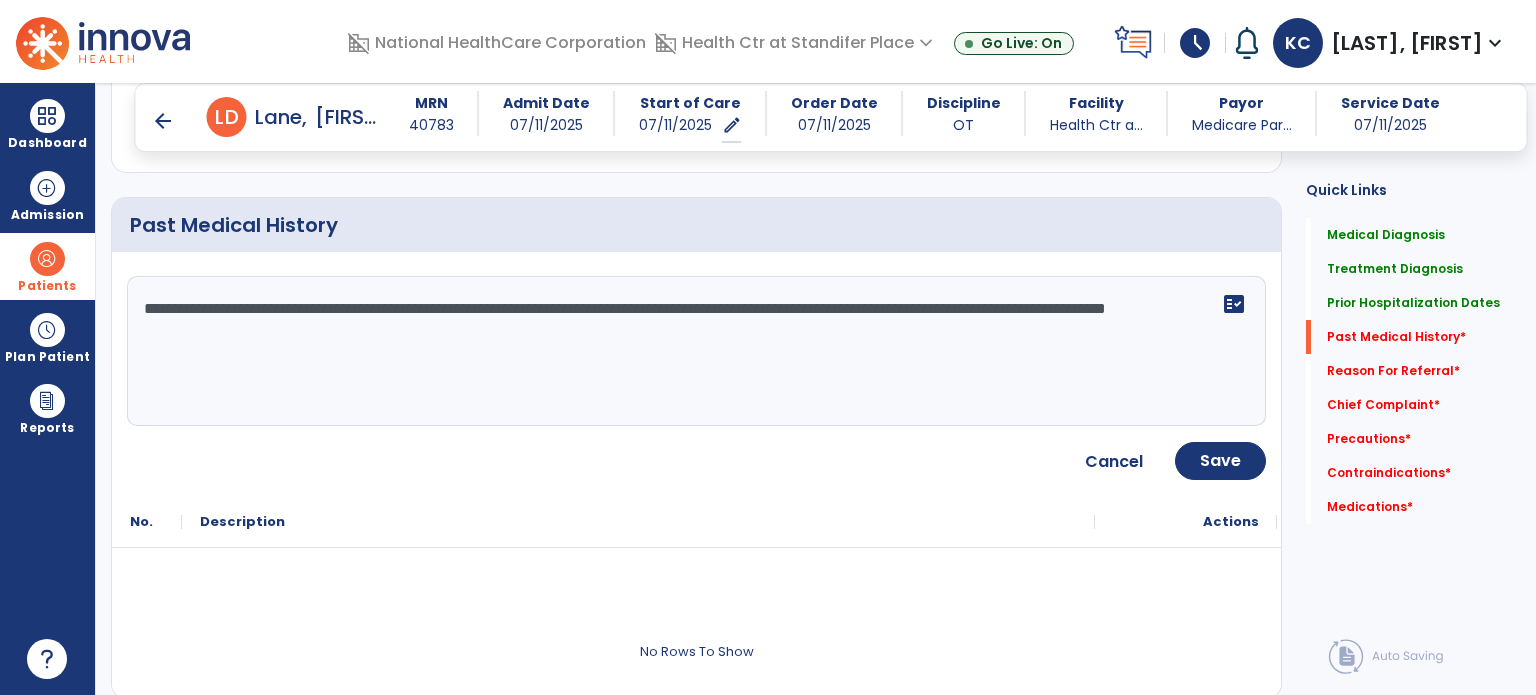 paste on "**********" 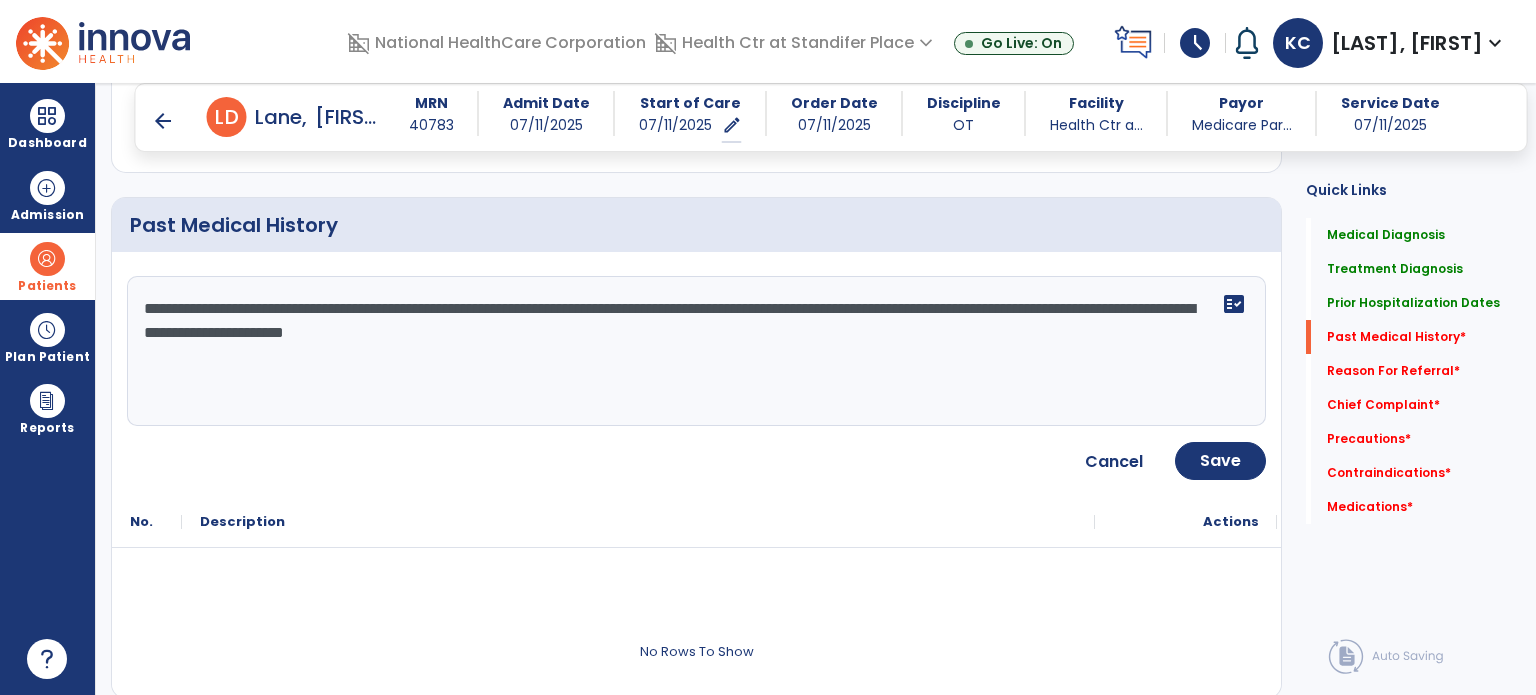 paste on "**********" 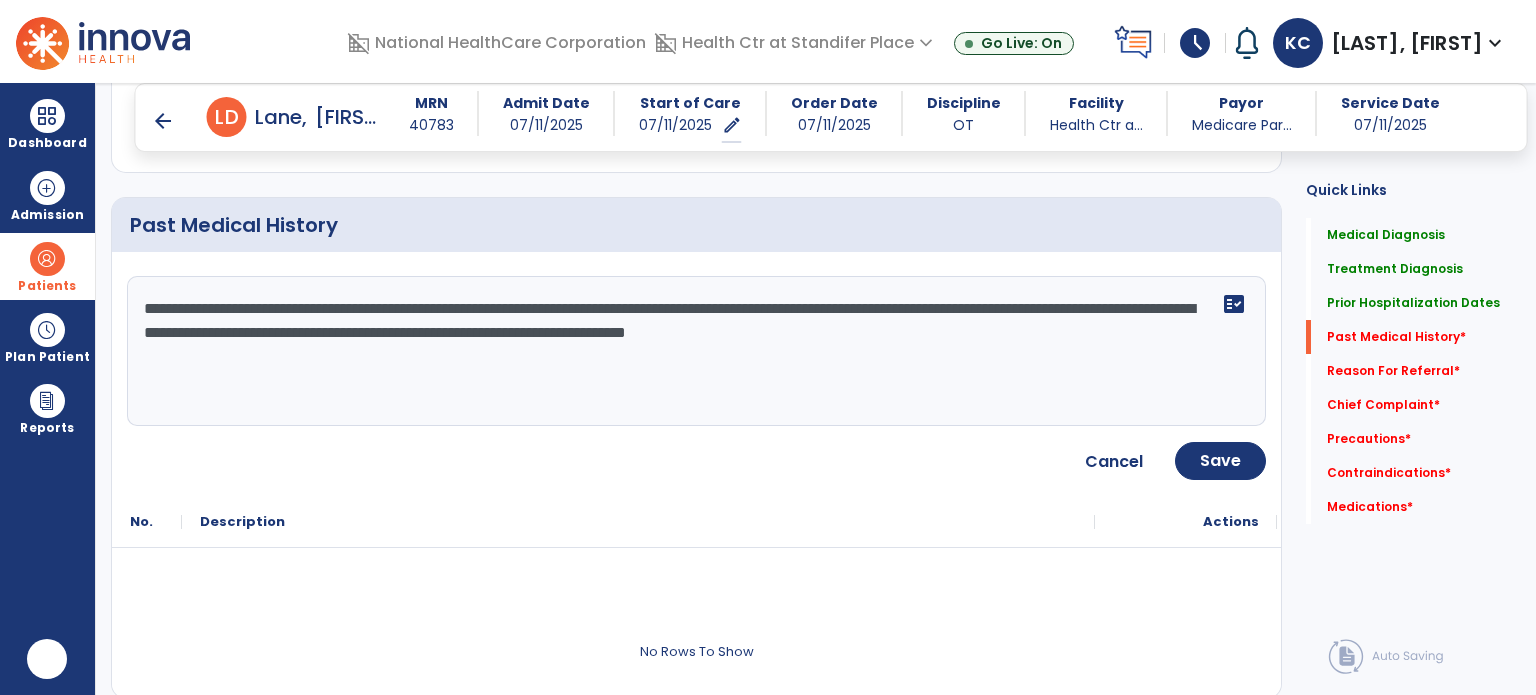 scroll, scrollTop: 0, scrollLeft: 0, axis: both 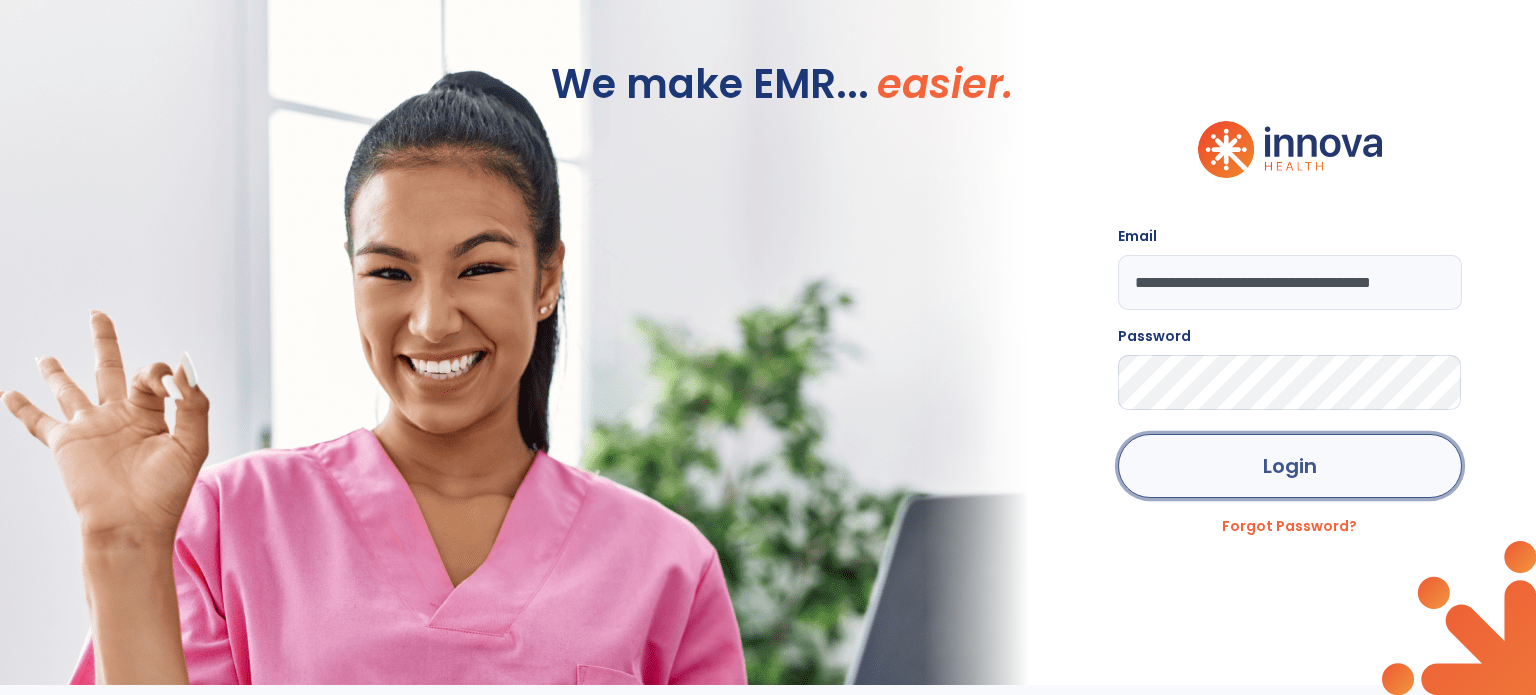 click on "Login" 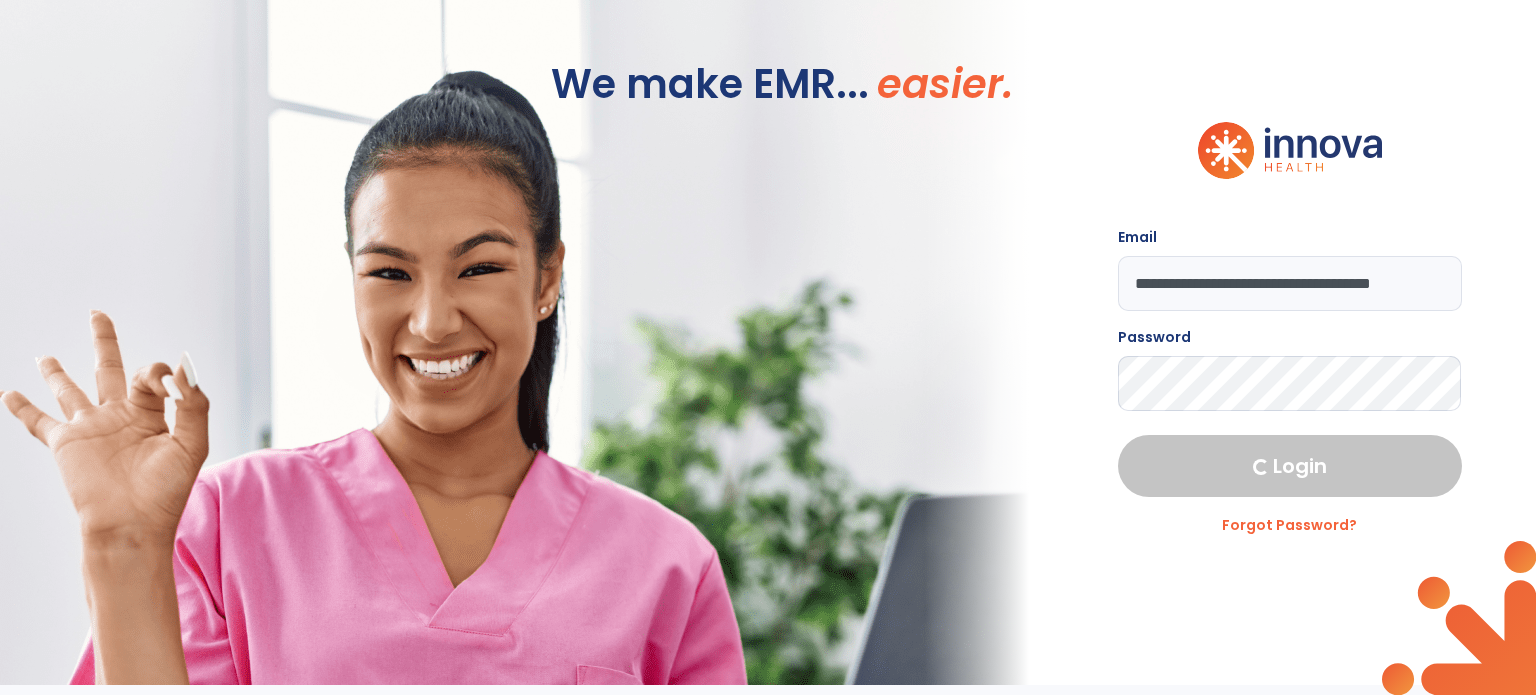 select on "****" 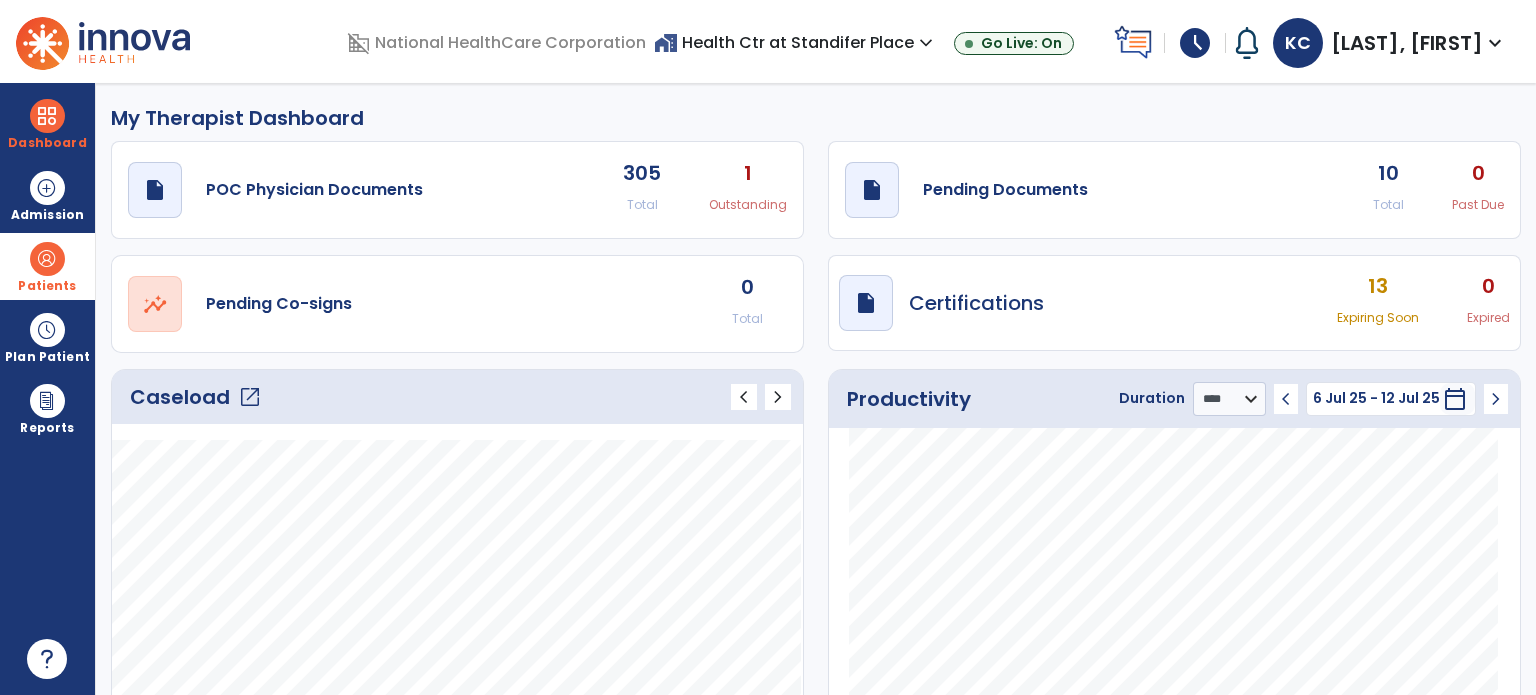 click at bounding box center (47, 259) 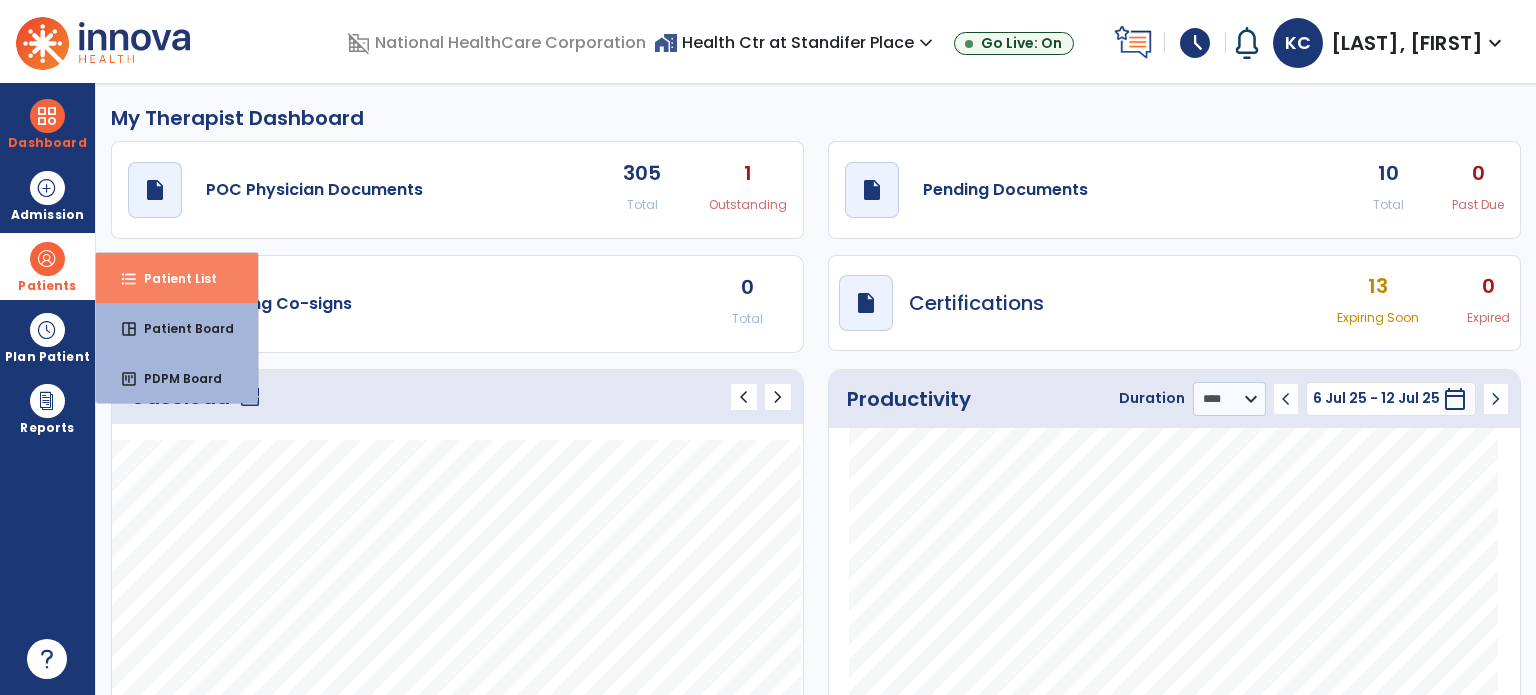 click on "format_list_bulleted  Patient List" at bounding box center [177, 278] 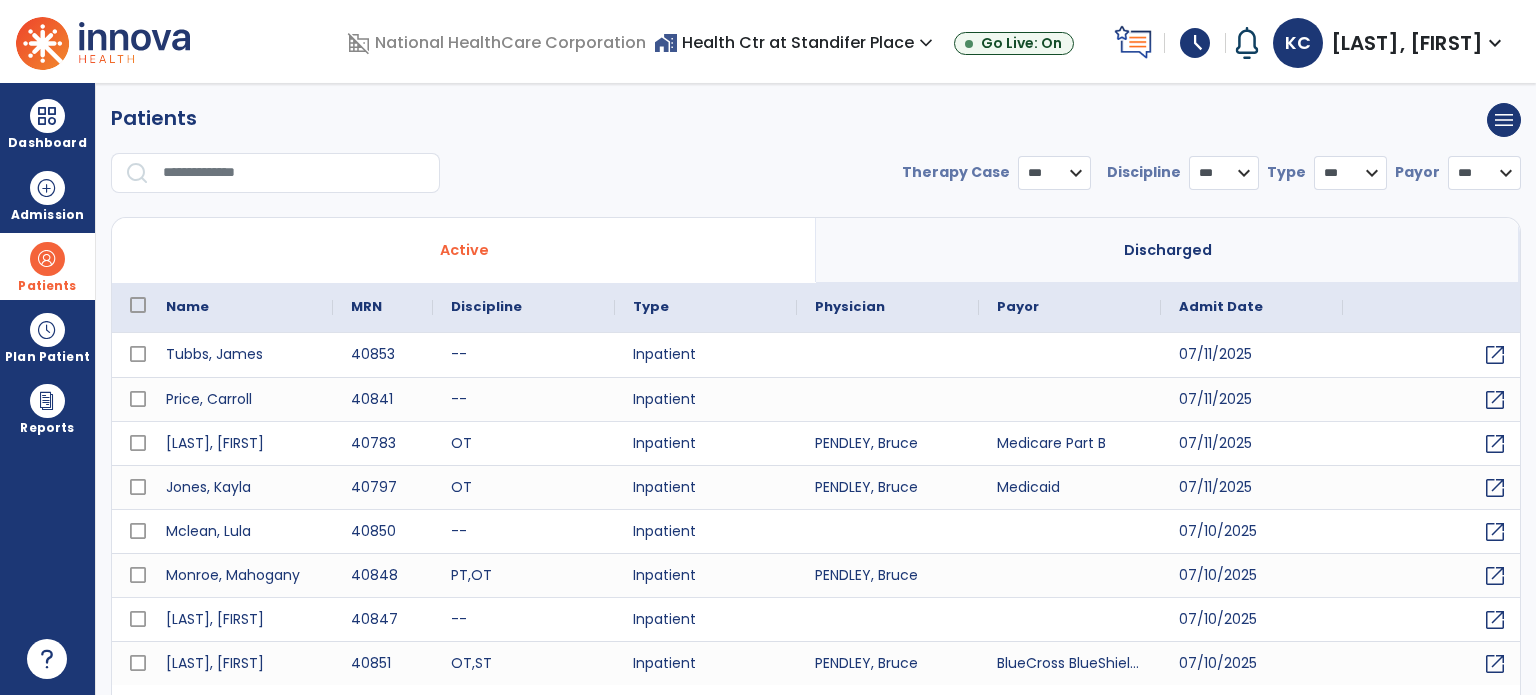 select on "***" 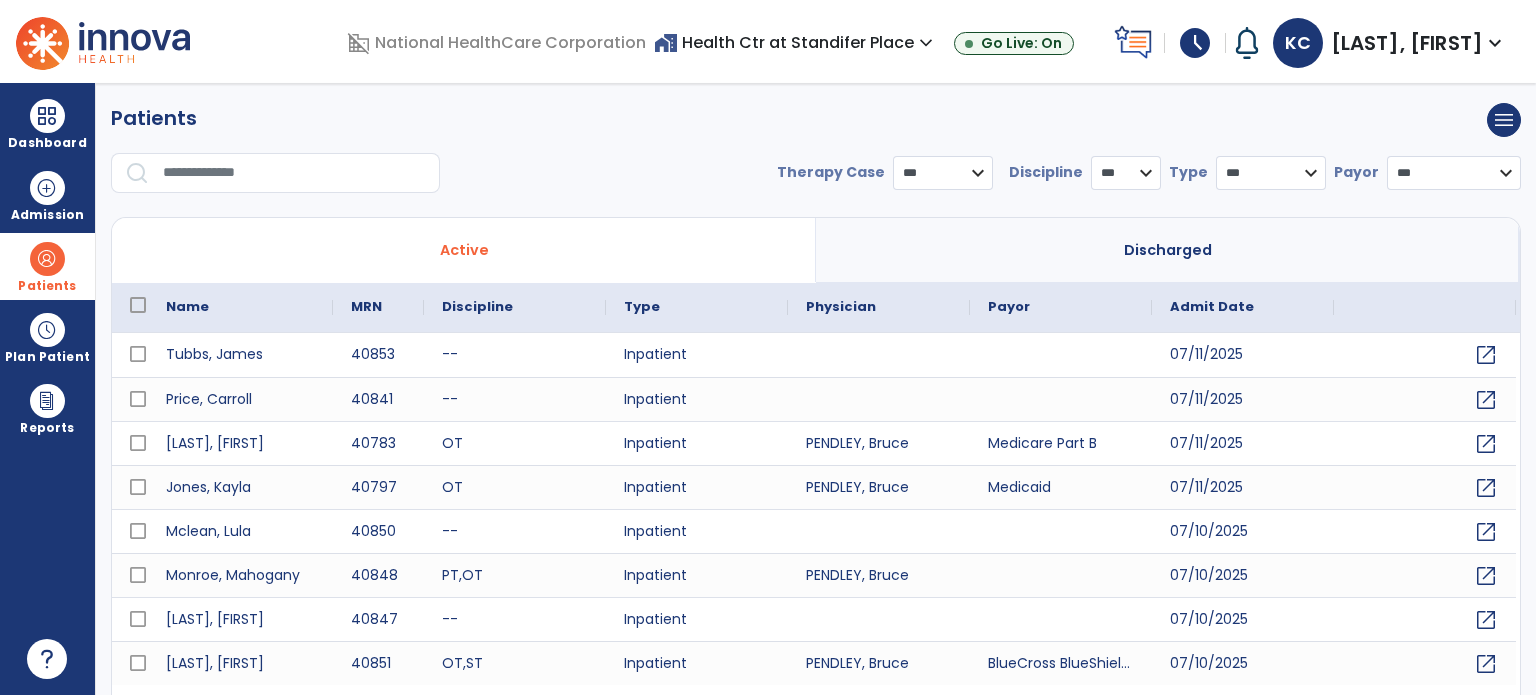 click at bounding box center (294, 173) 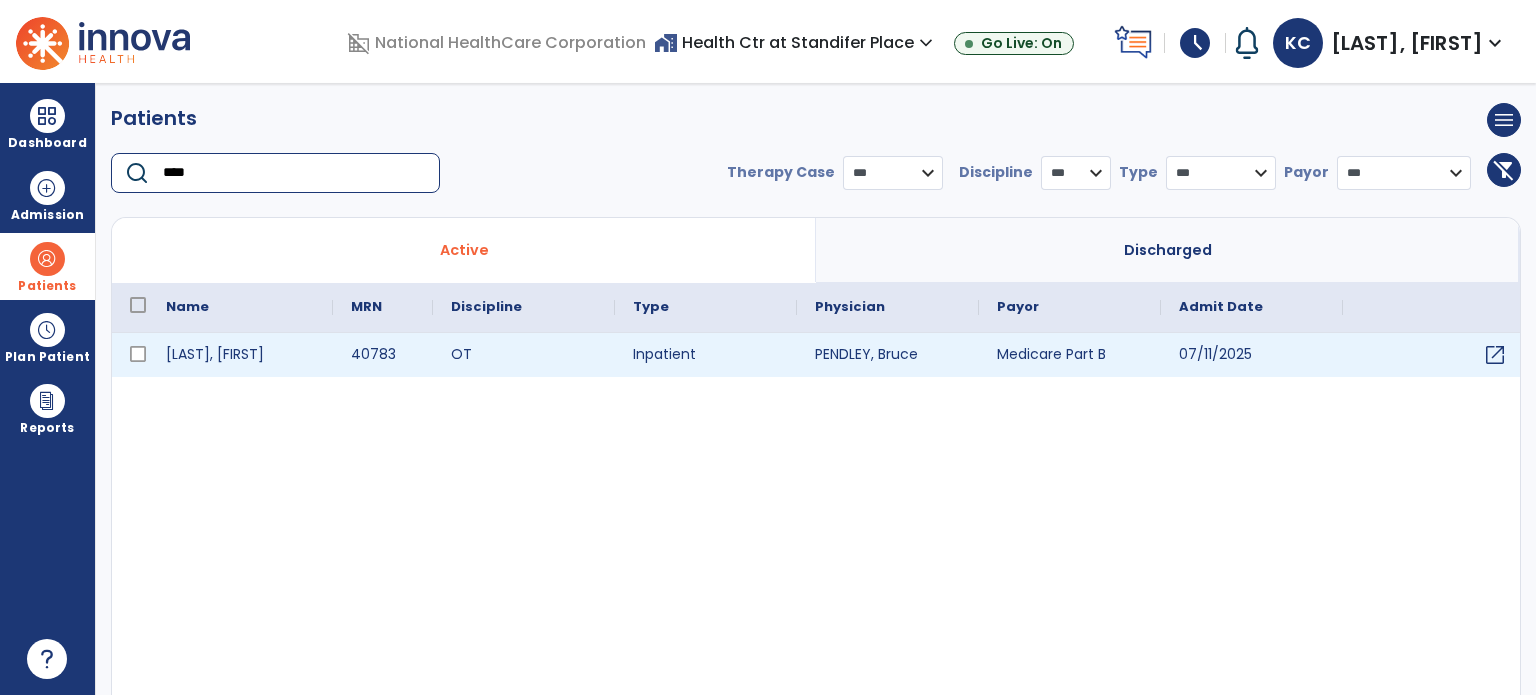 type on "****" 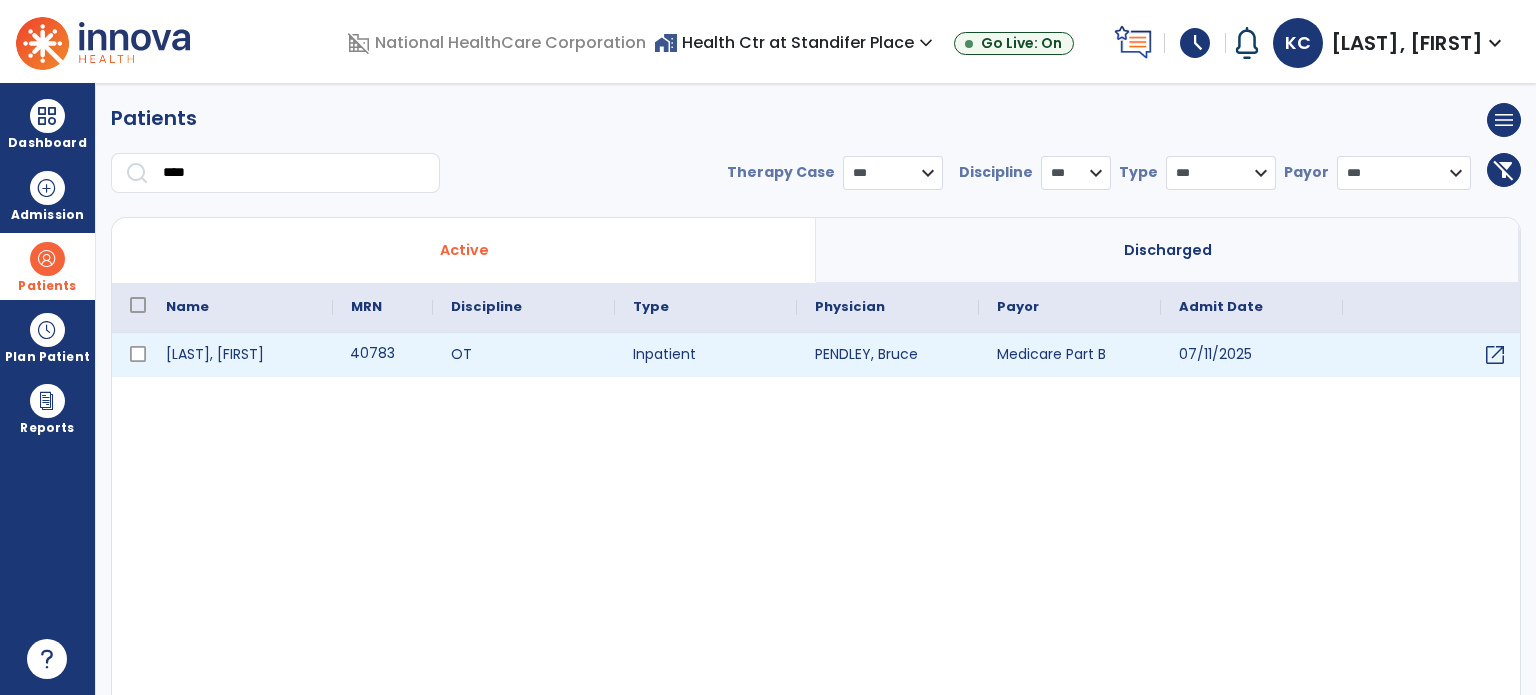 click on "40783" at bounding box center [383, 355] 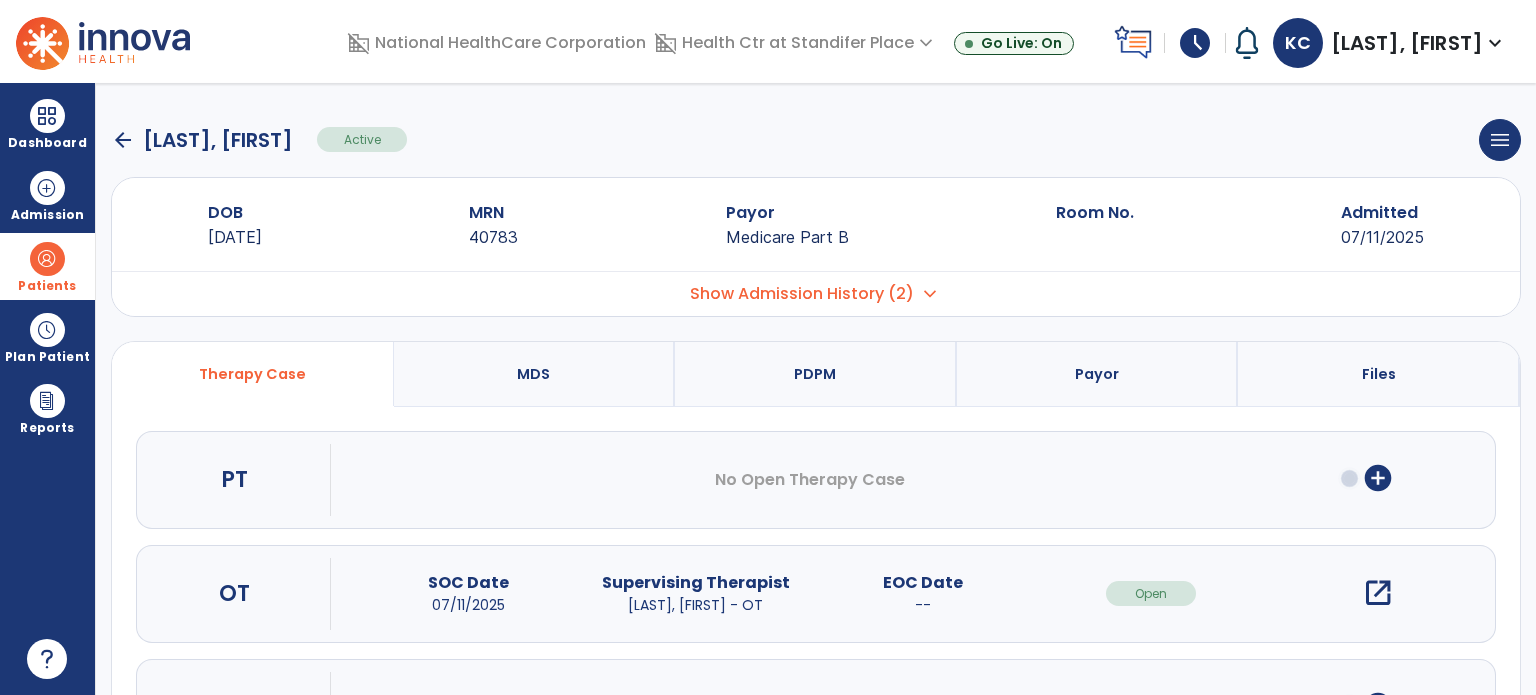 click on "open_in_new" at bounding box center (1378, 593) 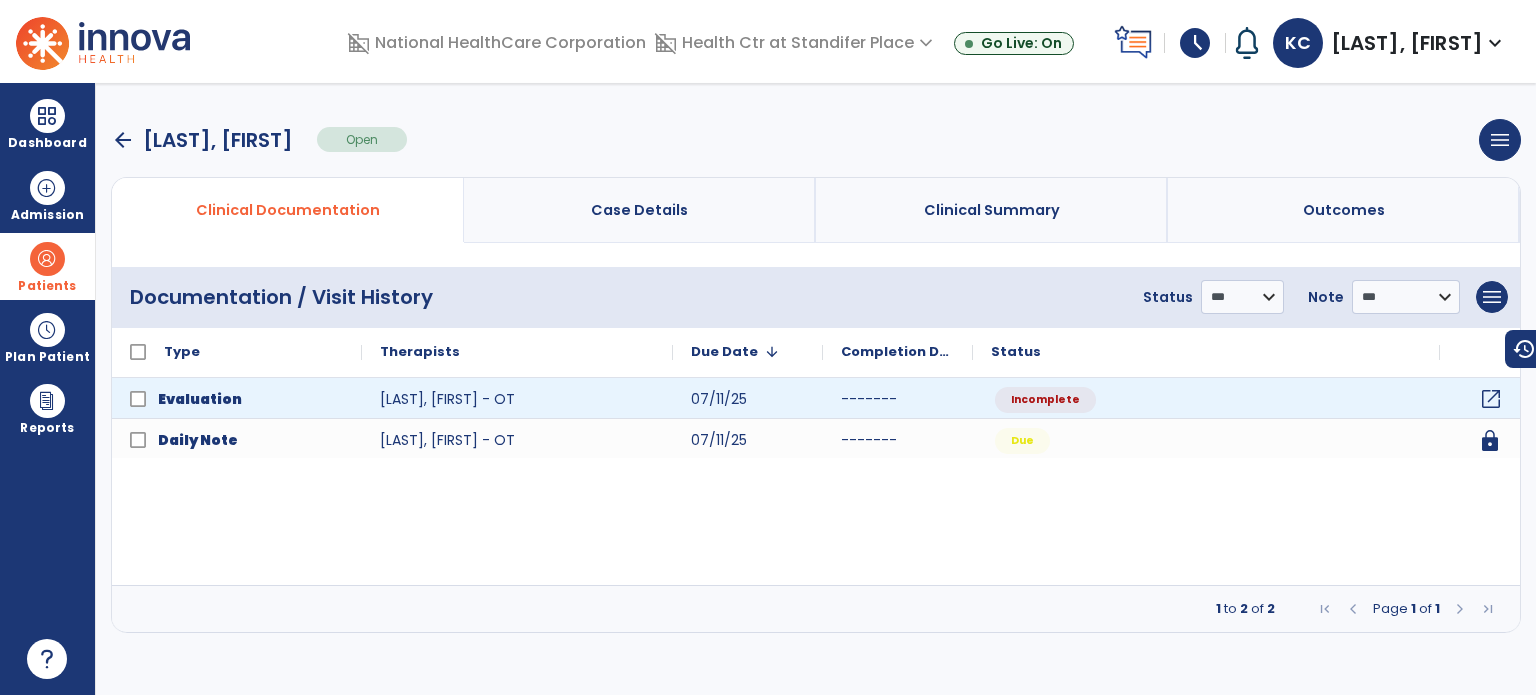 click on "open_in_new" 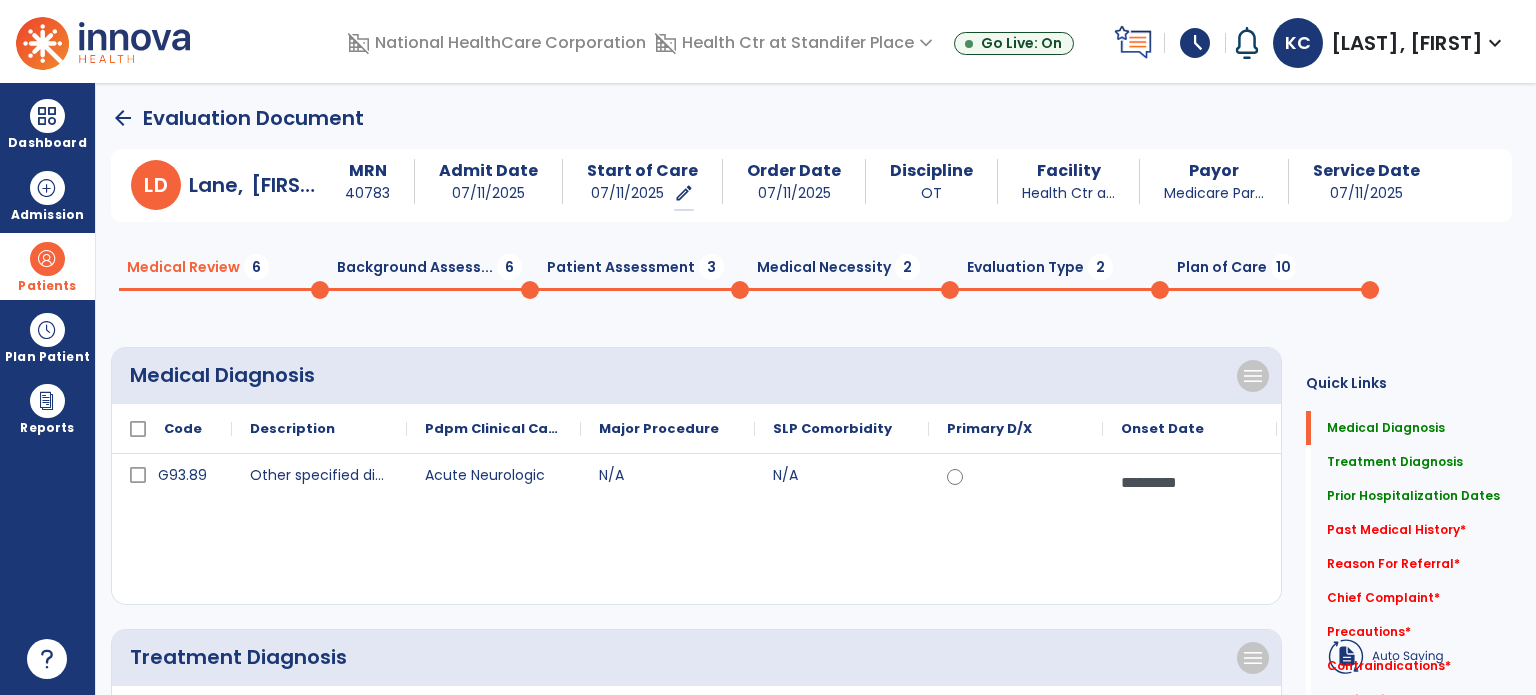 scroll, scrollTop: 200, scrollLeft: 0, axis: vertical 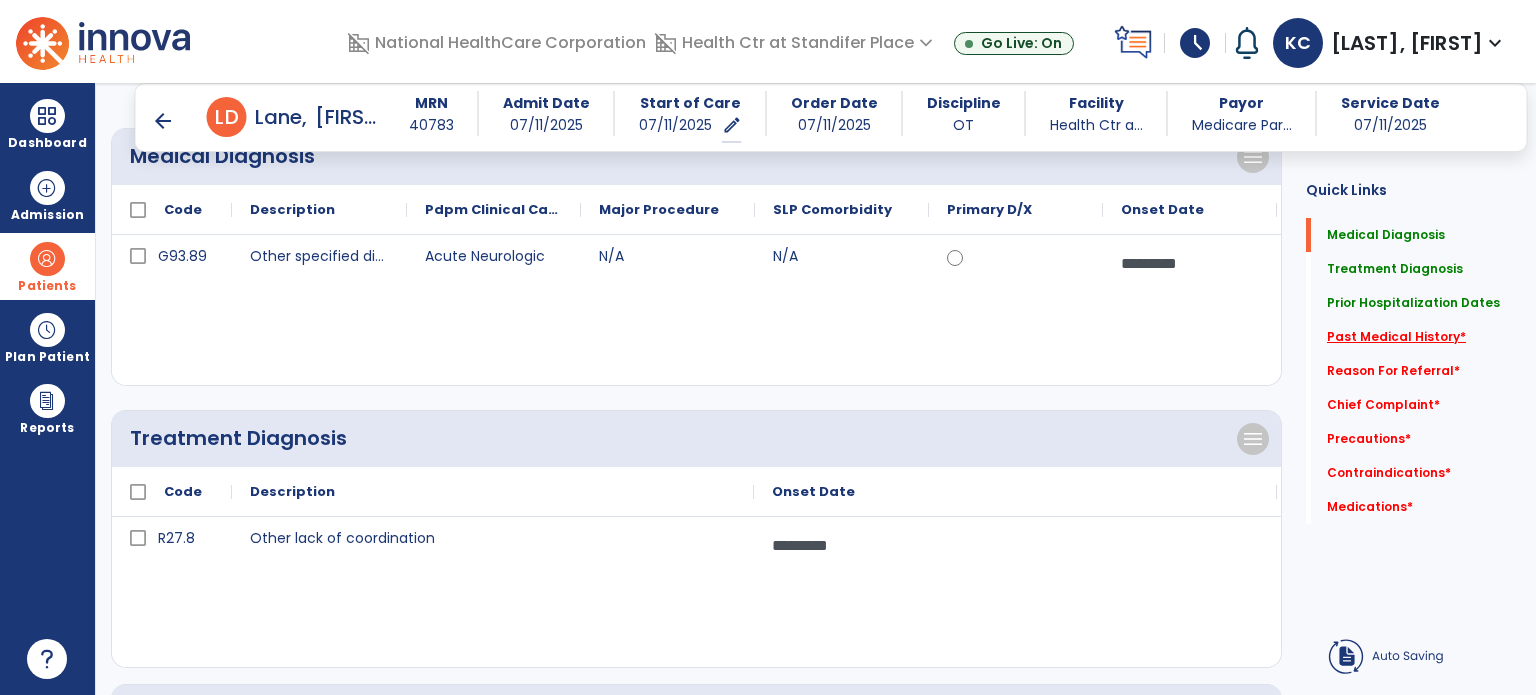 click on "Past Medical History   *" 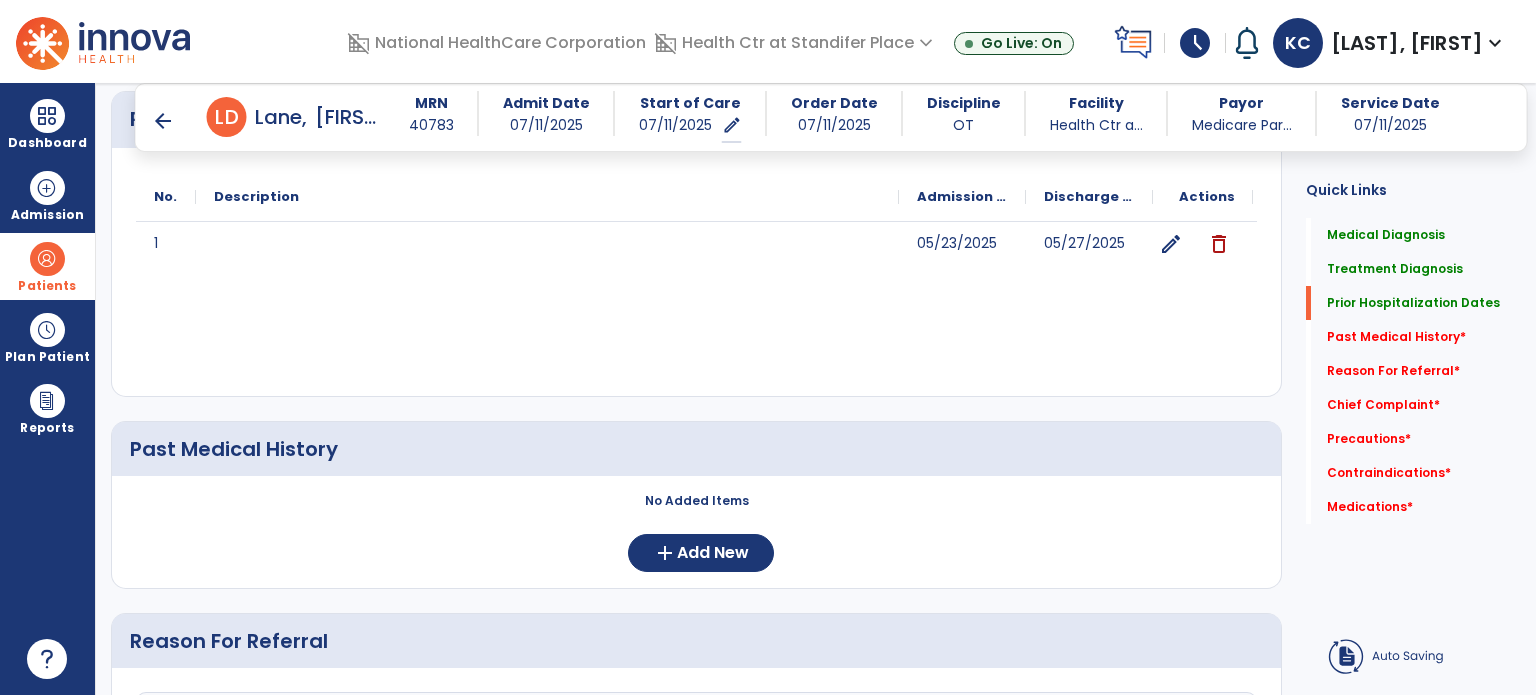 scroll, scrollTop: 708, scrollLeft: 0, axis: vertical 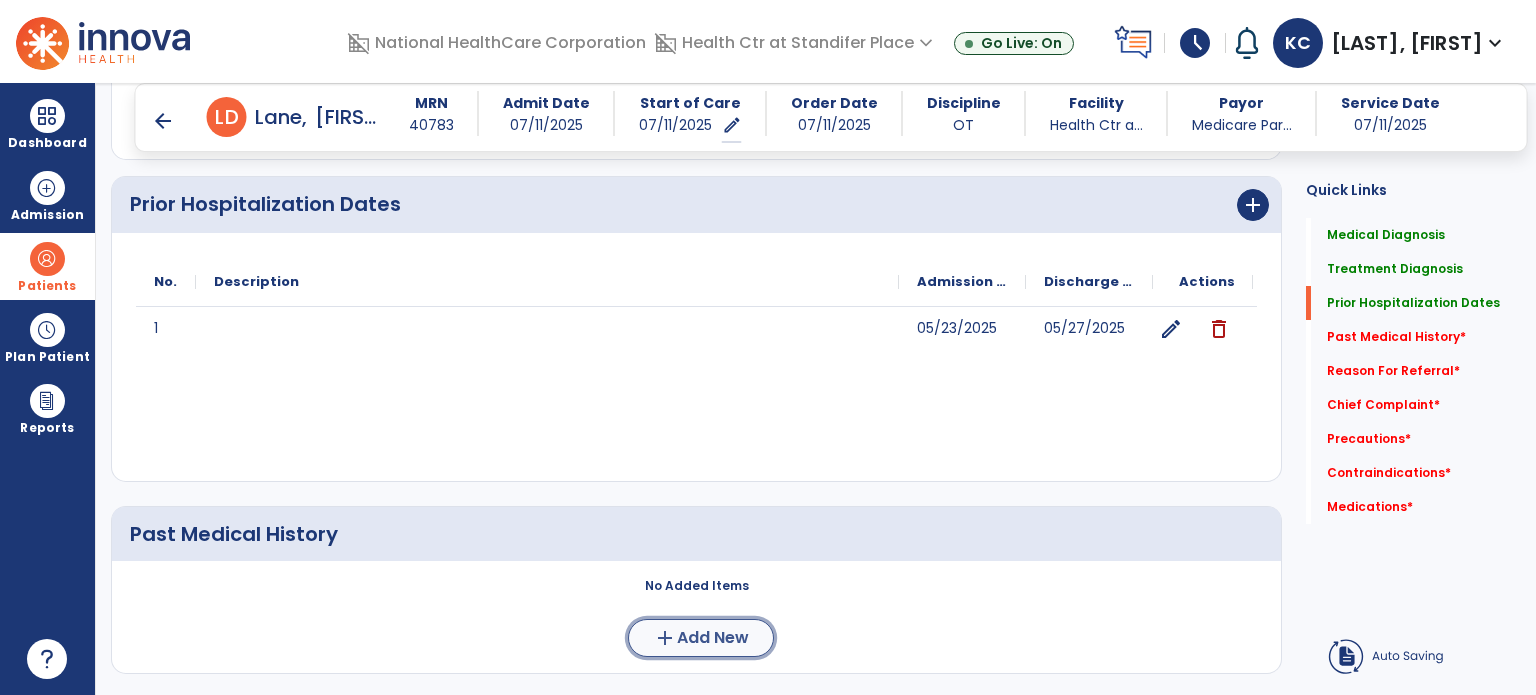 click on "Add New" 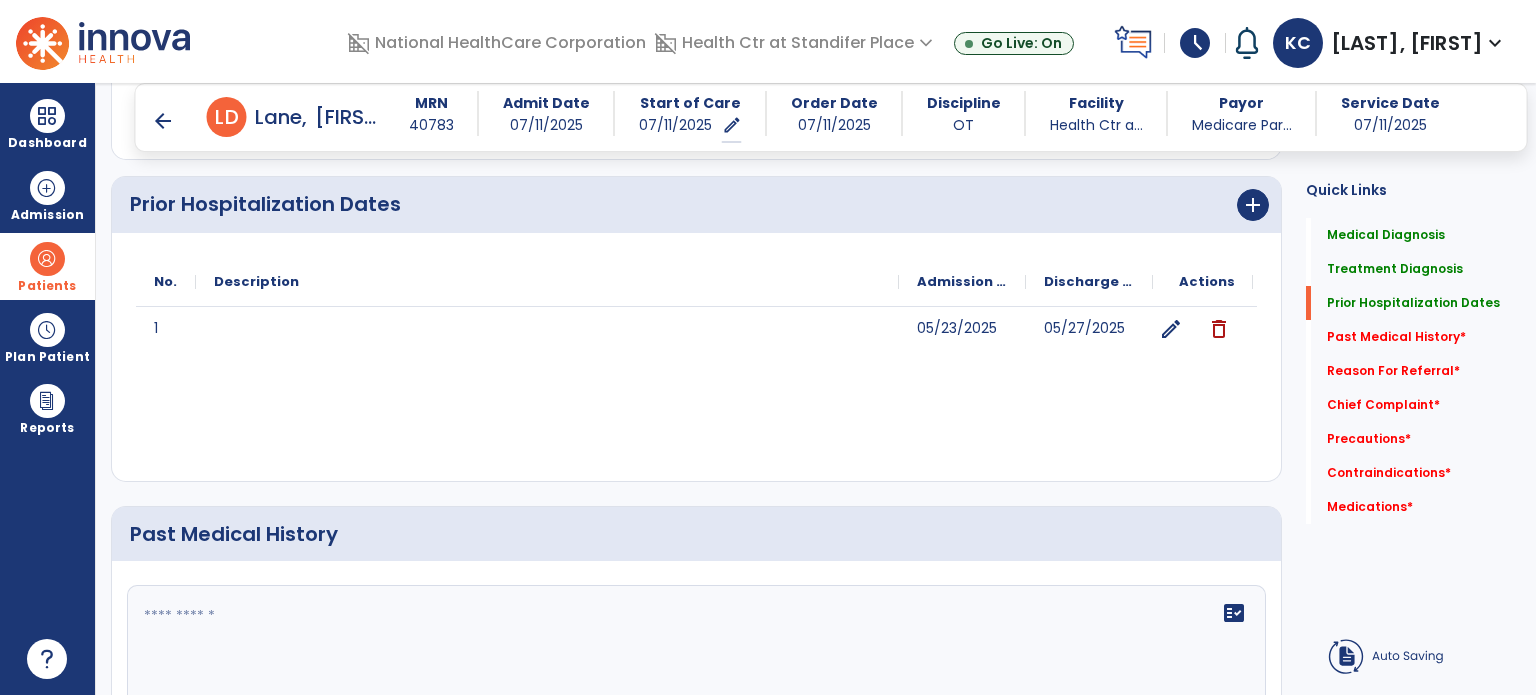 click on "fact_check" 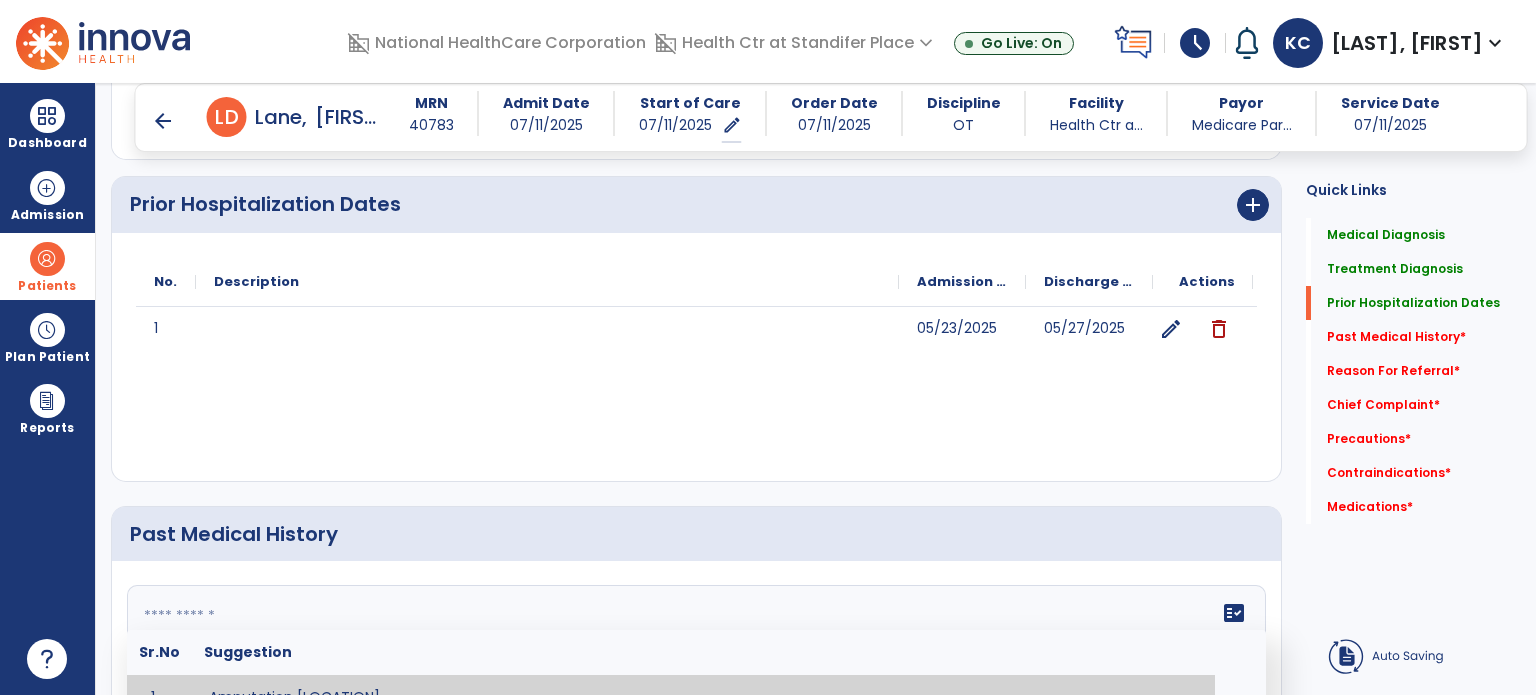 scroll, scrollTop: 732, scrollLeft: 0, axis: vertical 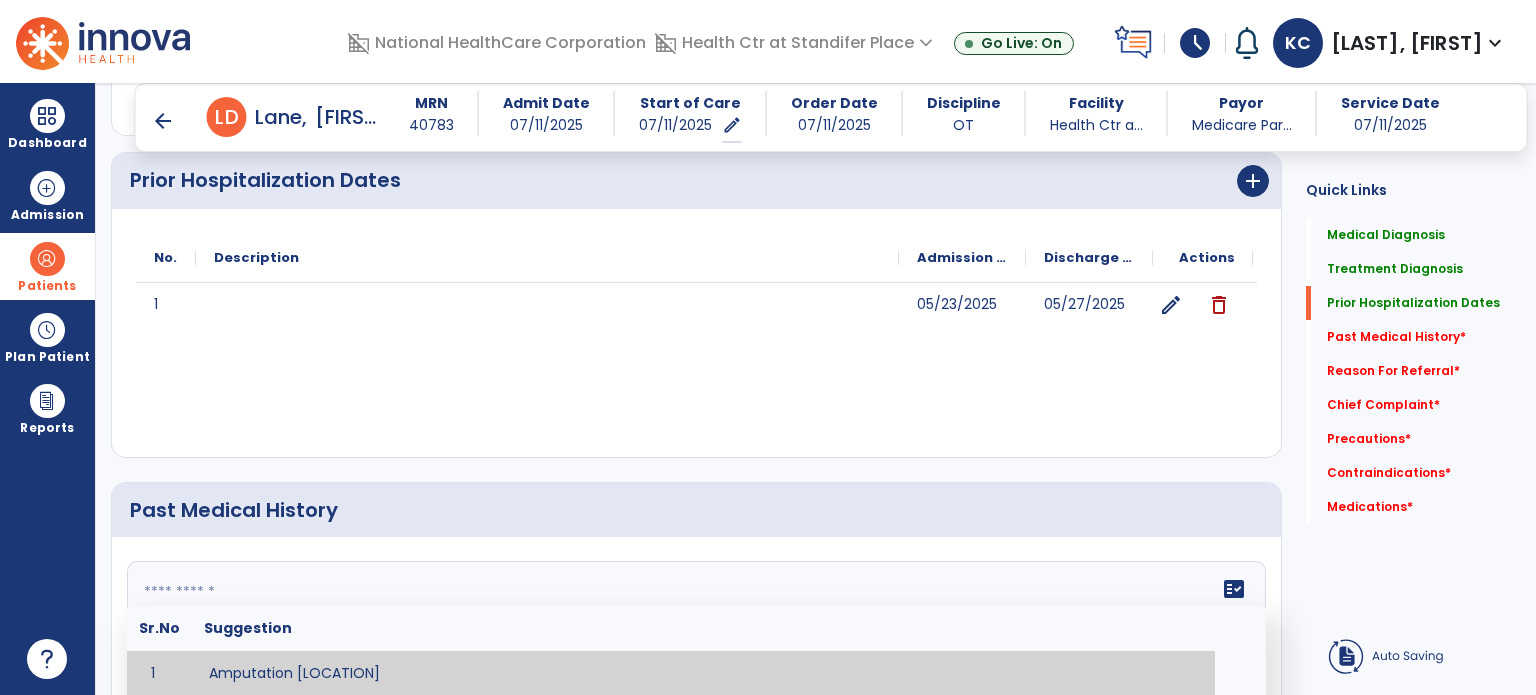 paste on "**********" 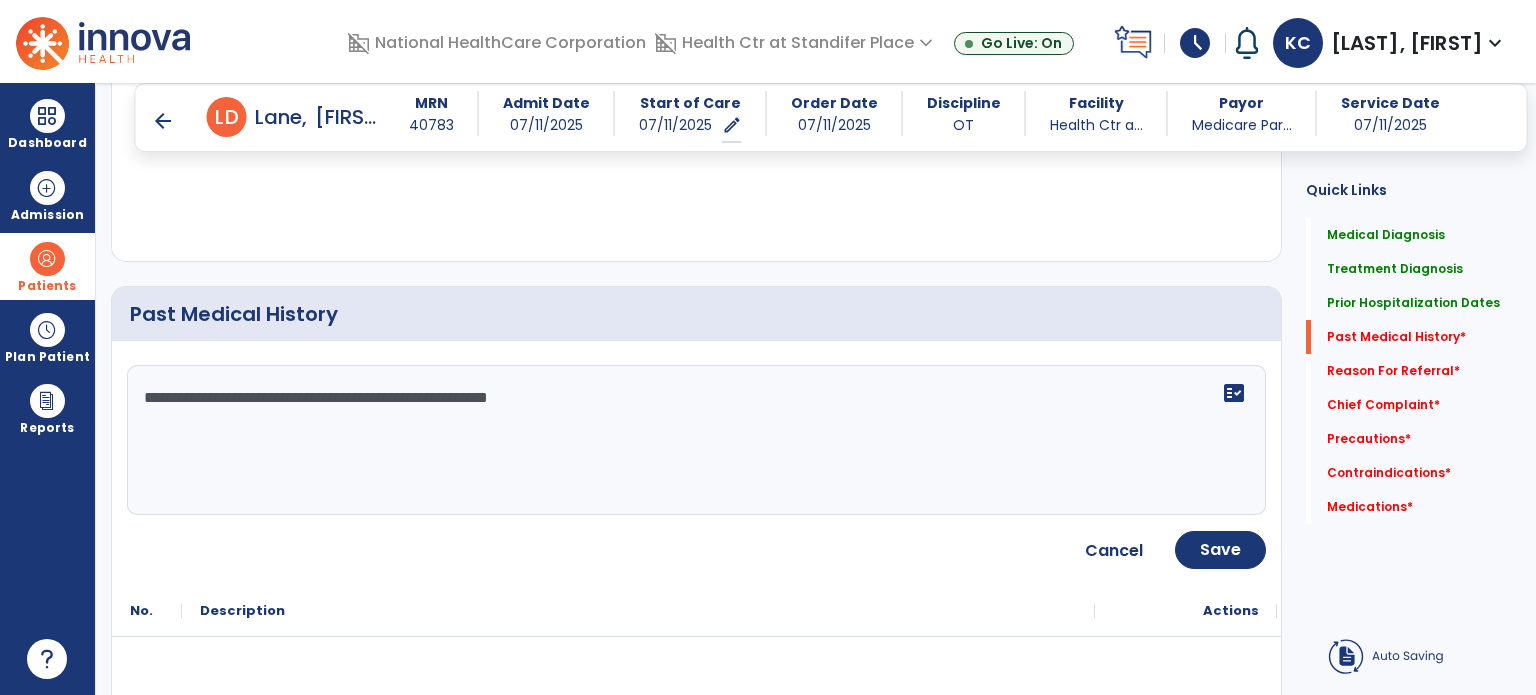 scroll, scrollTop: 932, scrollLeft: 0, axis: vertical 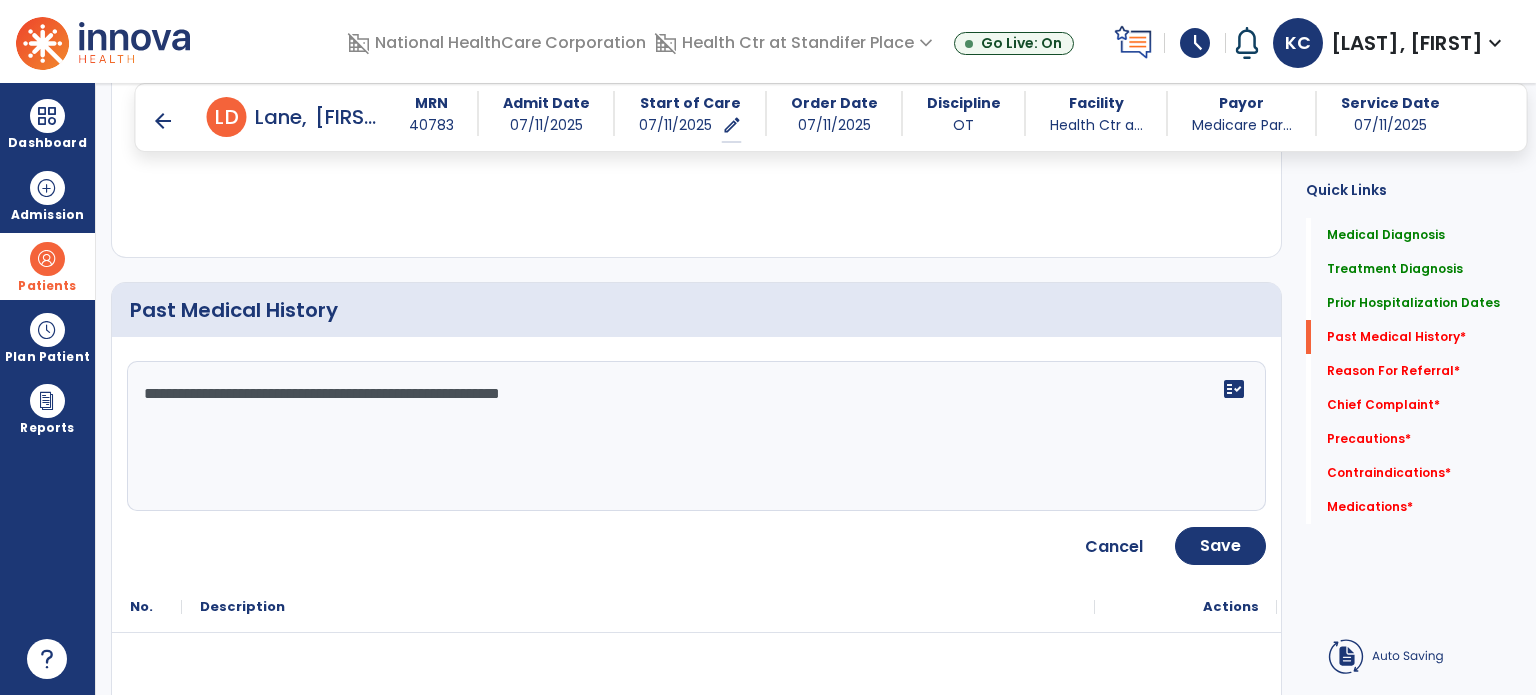 paste on "**********" 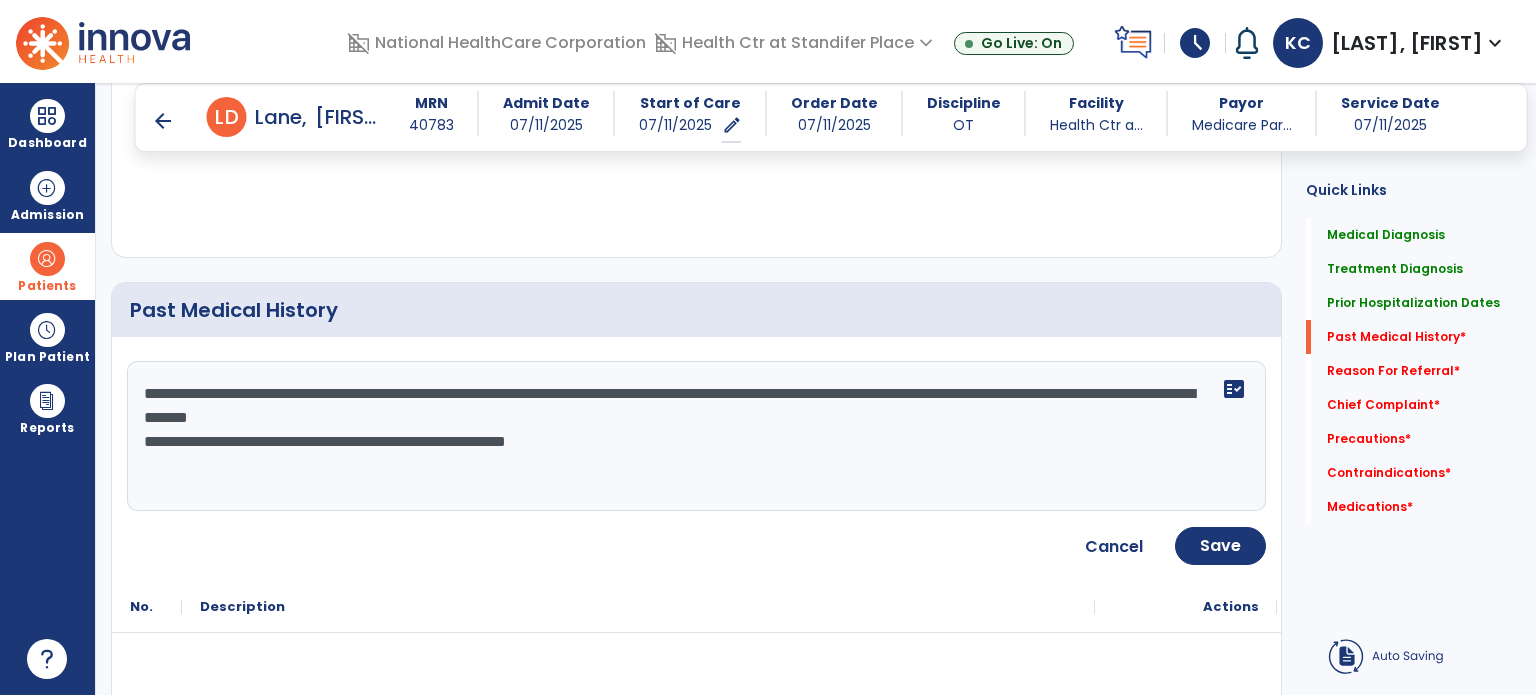 click on "**********" 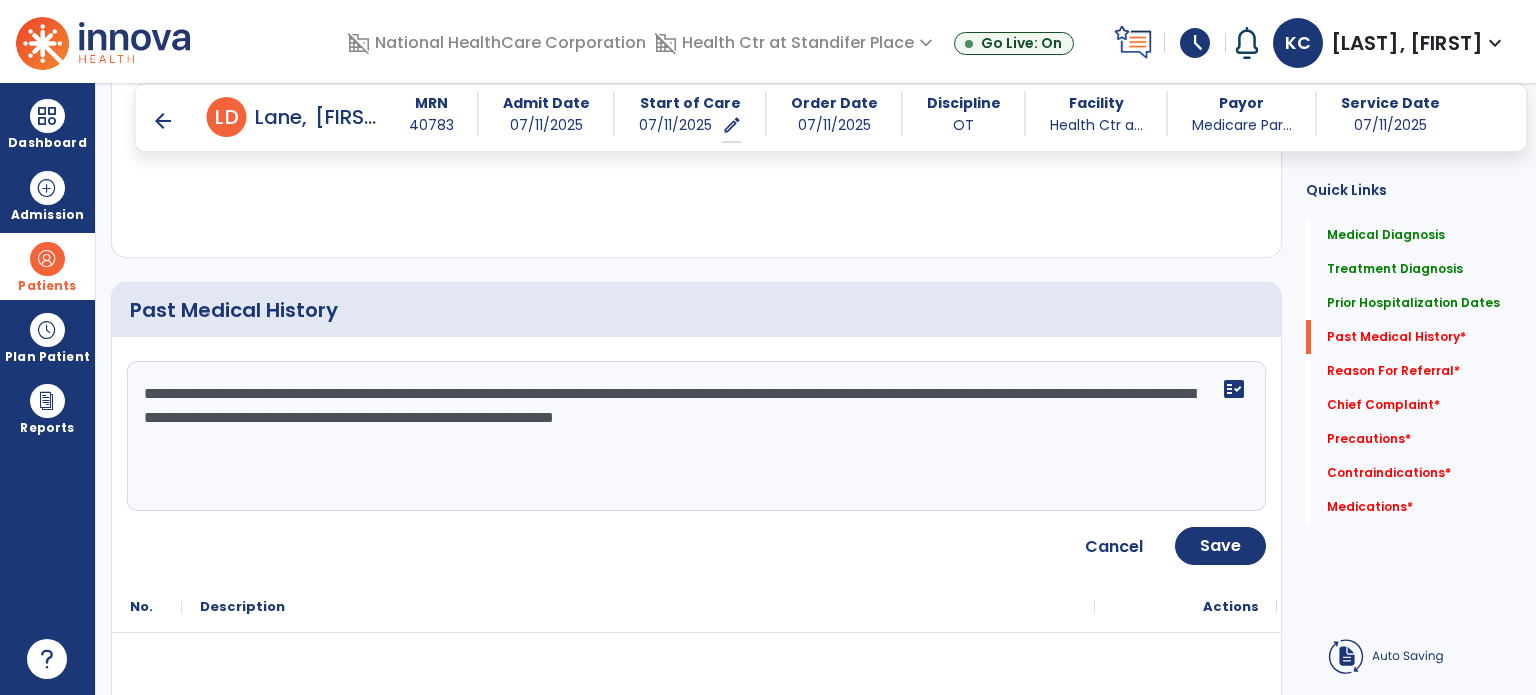 drag, startPoint x: 936, startPoint y: 392, endPoint x: 611, endPoint y: 419, distance: 326.1196 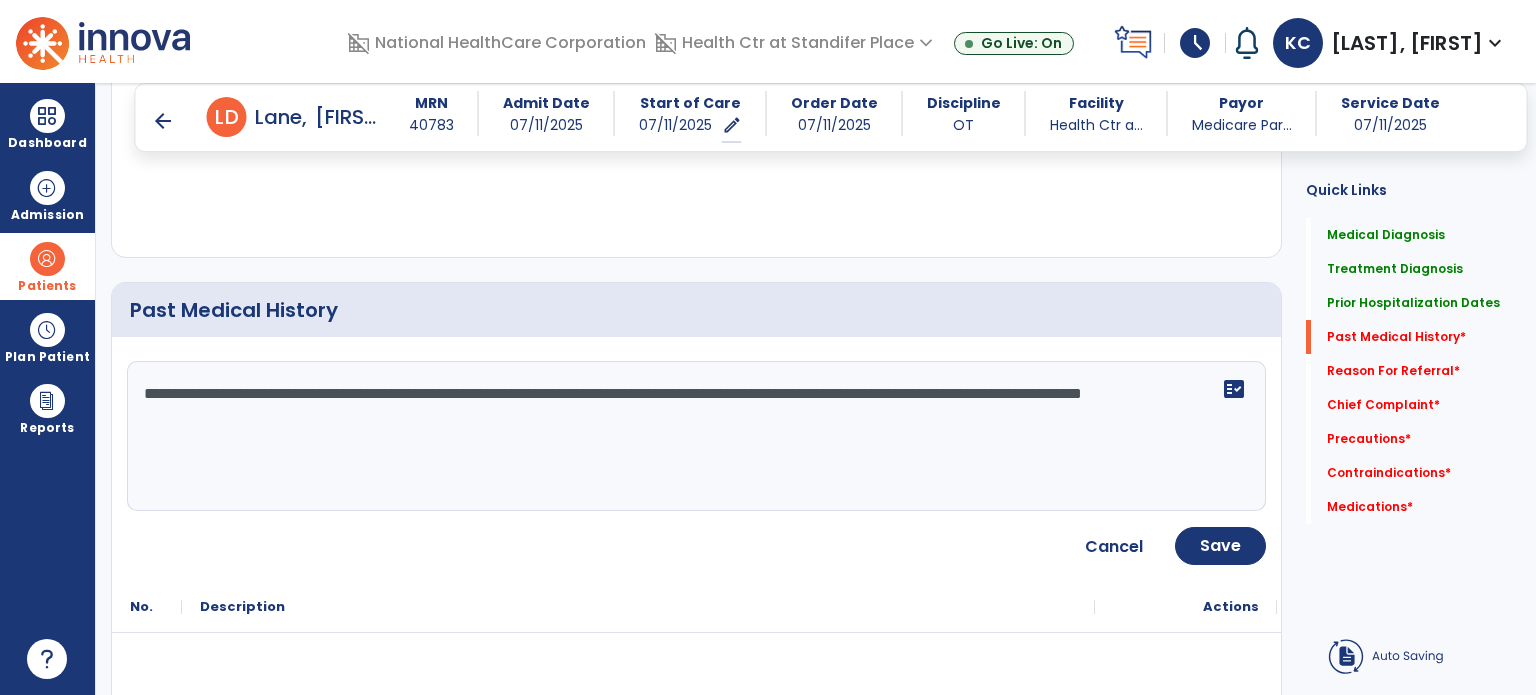 click on "**********" 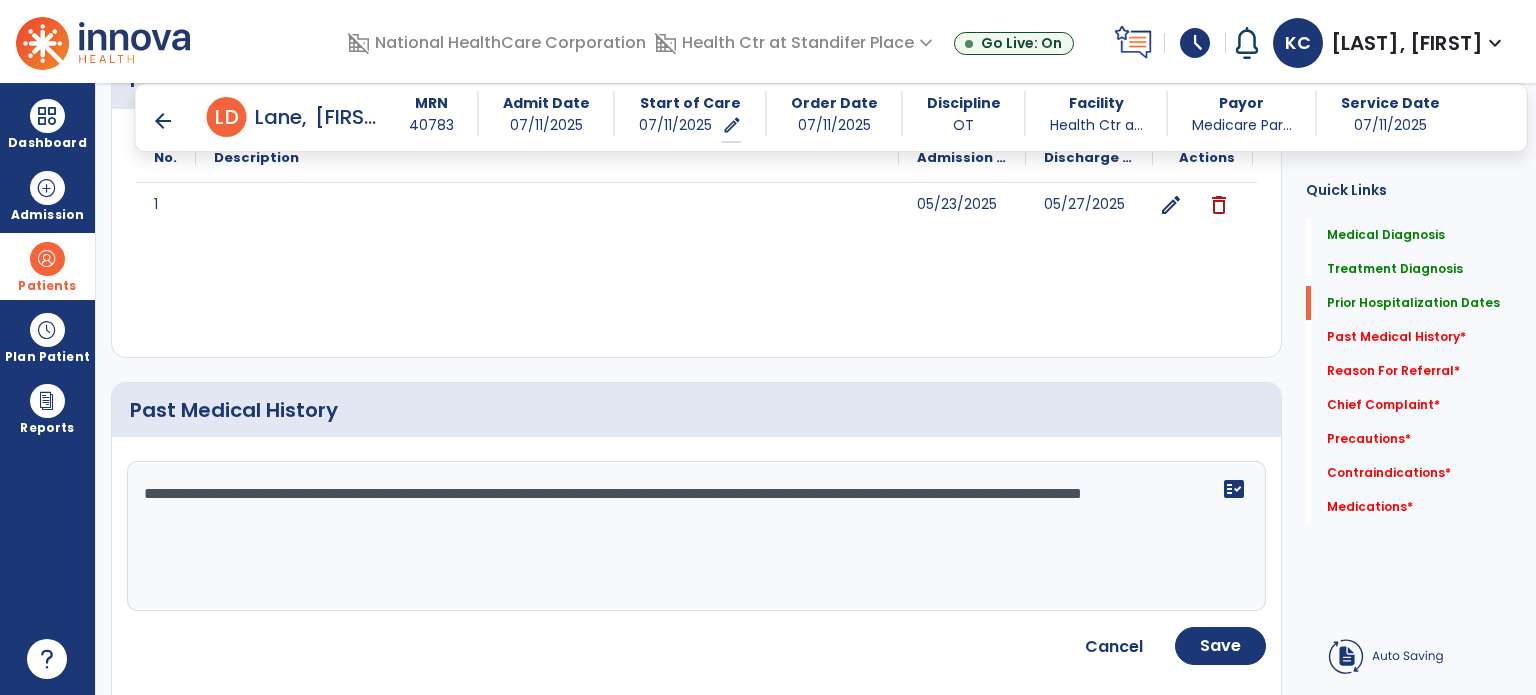 click on "**********" 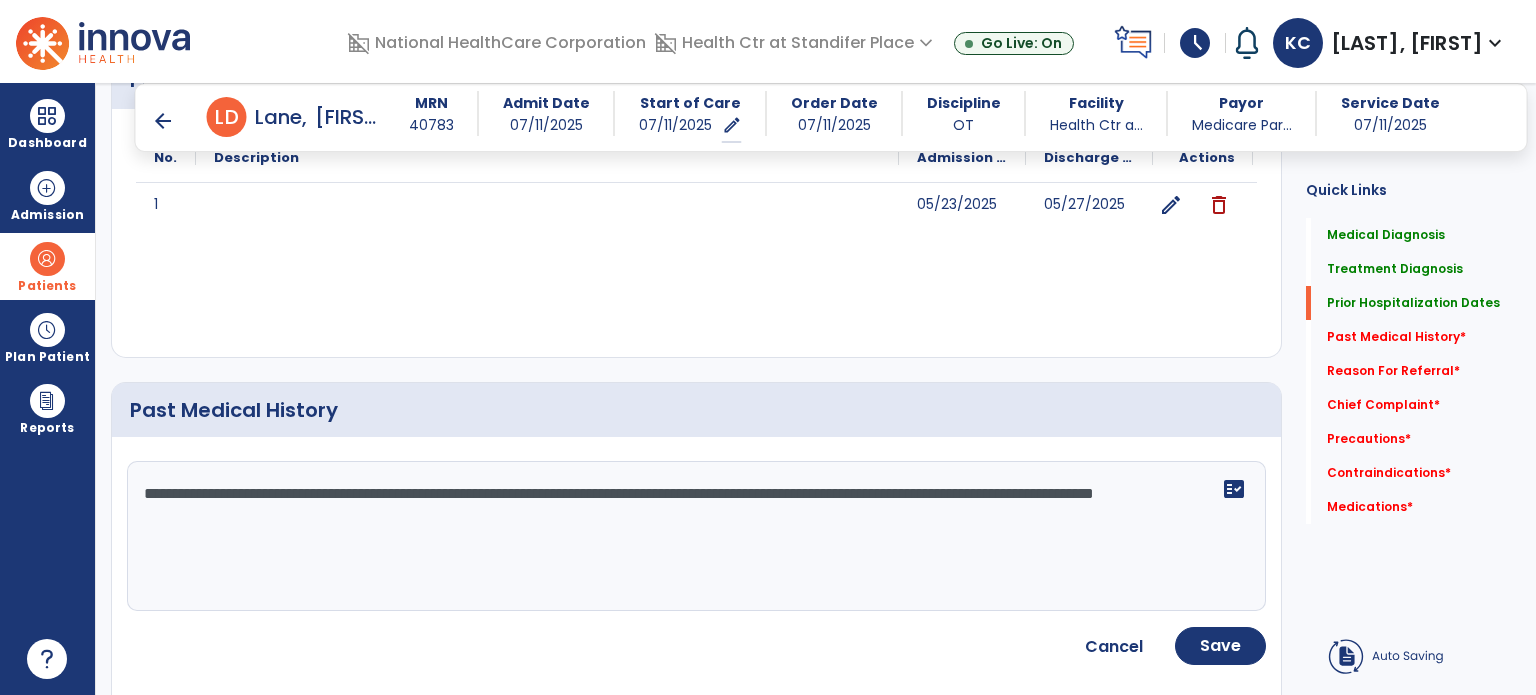 paste on "**********" 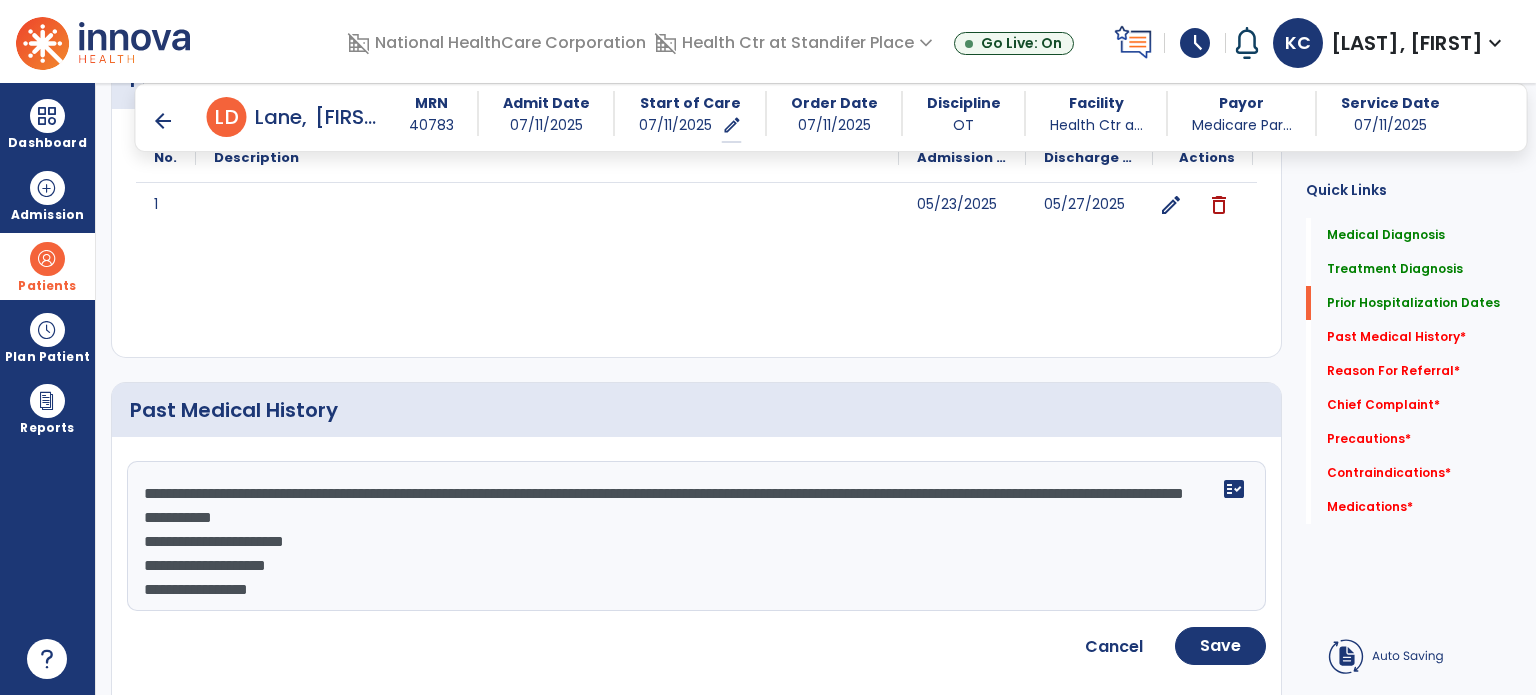 scroll, scrollTop: 39, scrollLeft: 0, axis: vertical 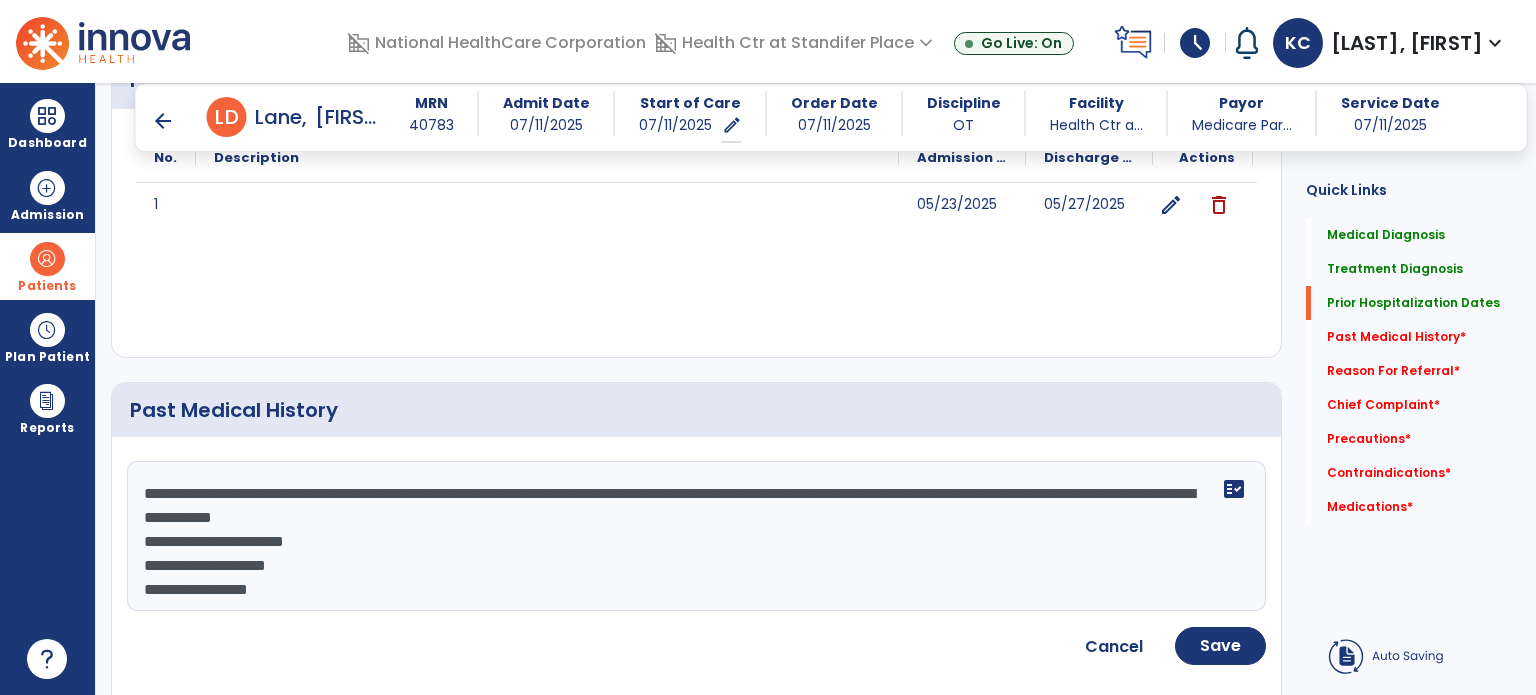 click on "**********" 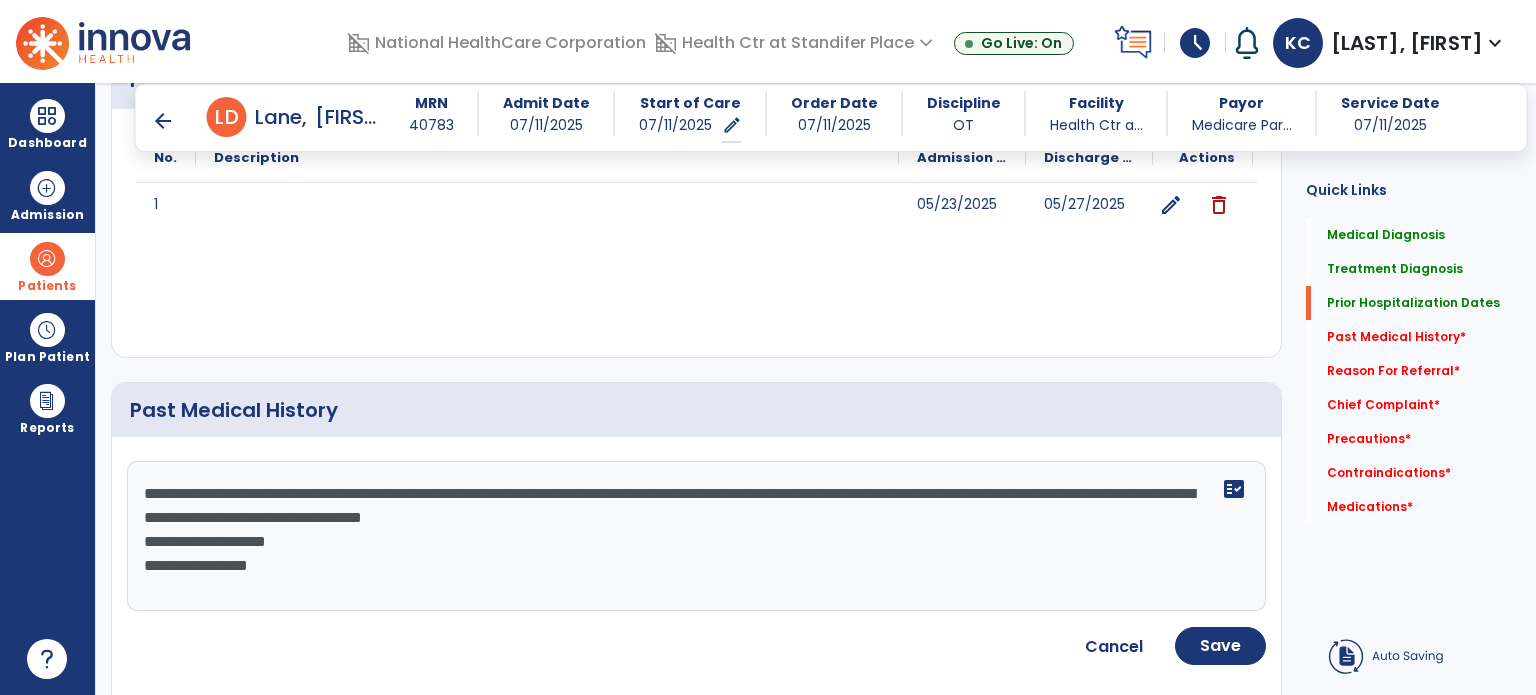 click on "**********" 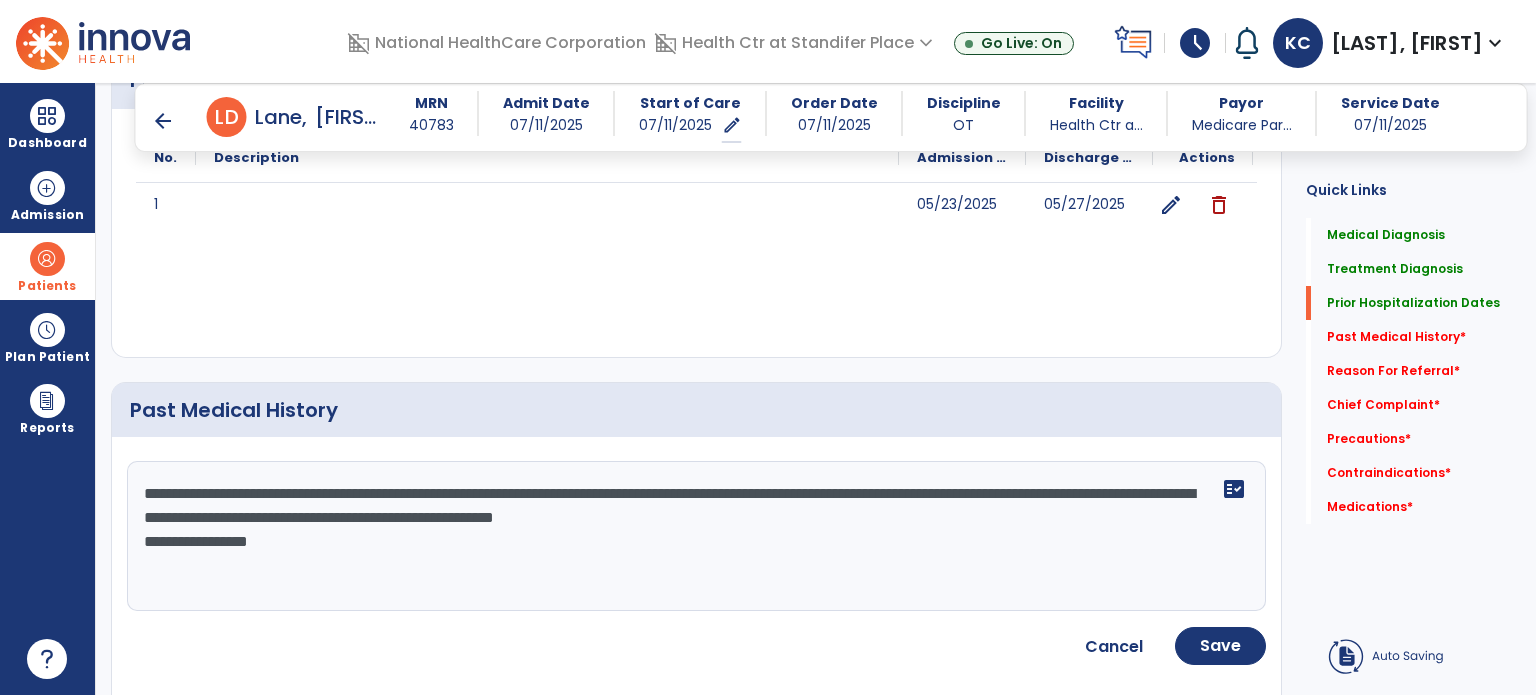 click on "**********" 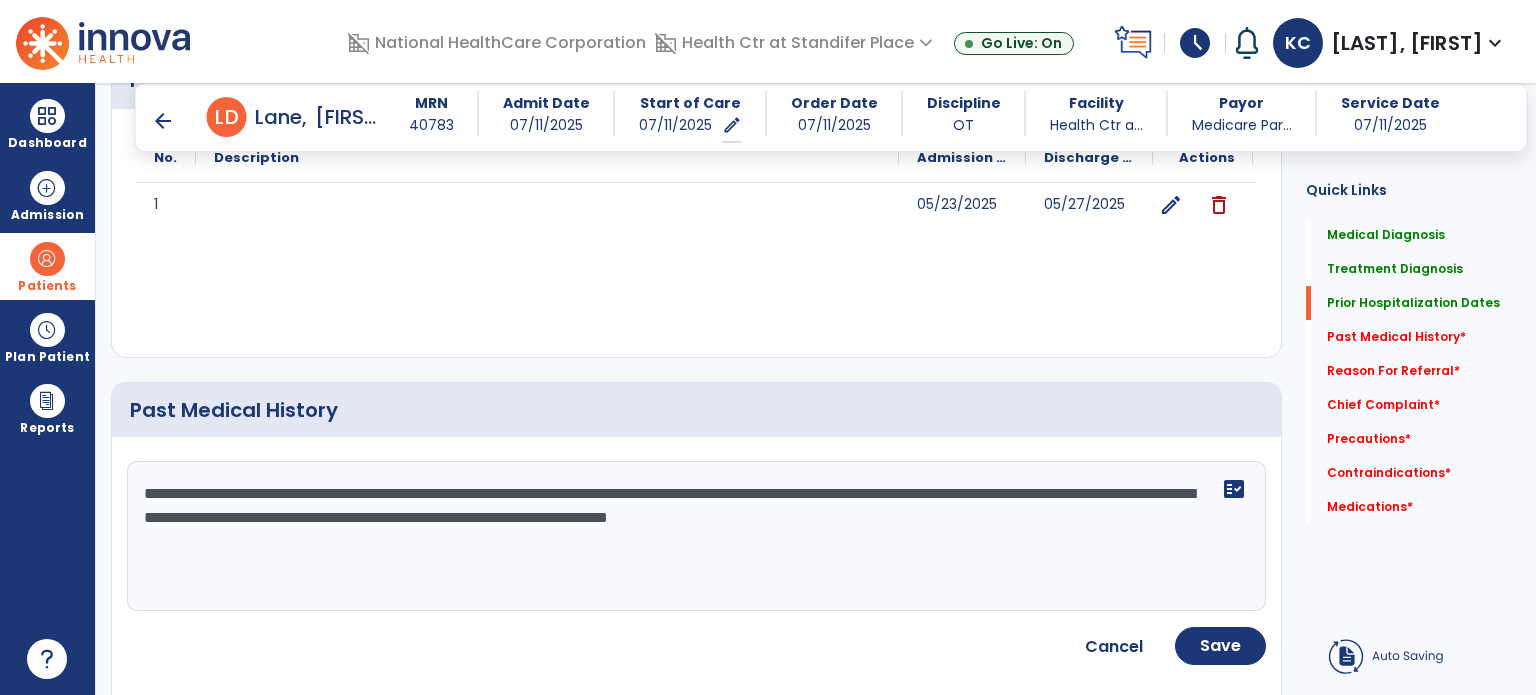 click on "**********" 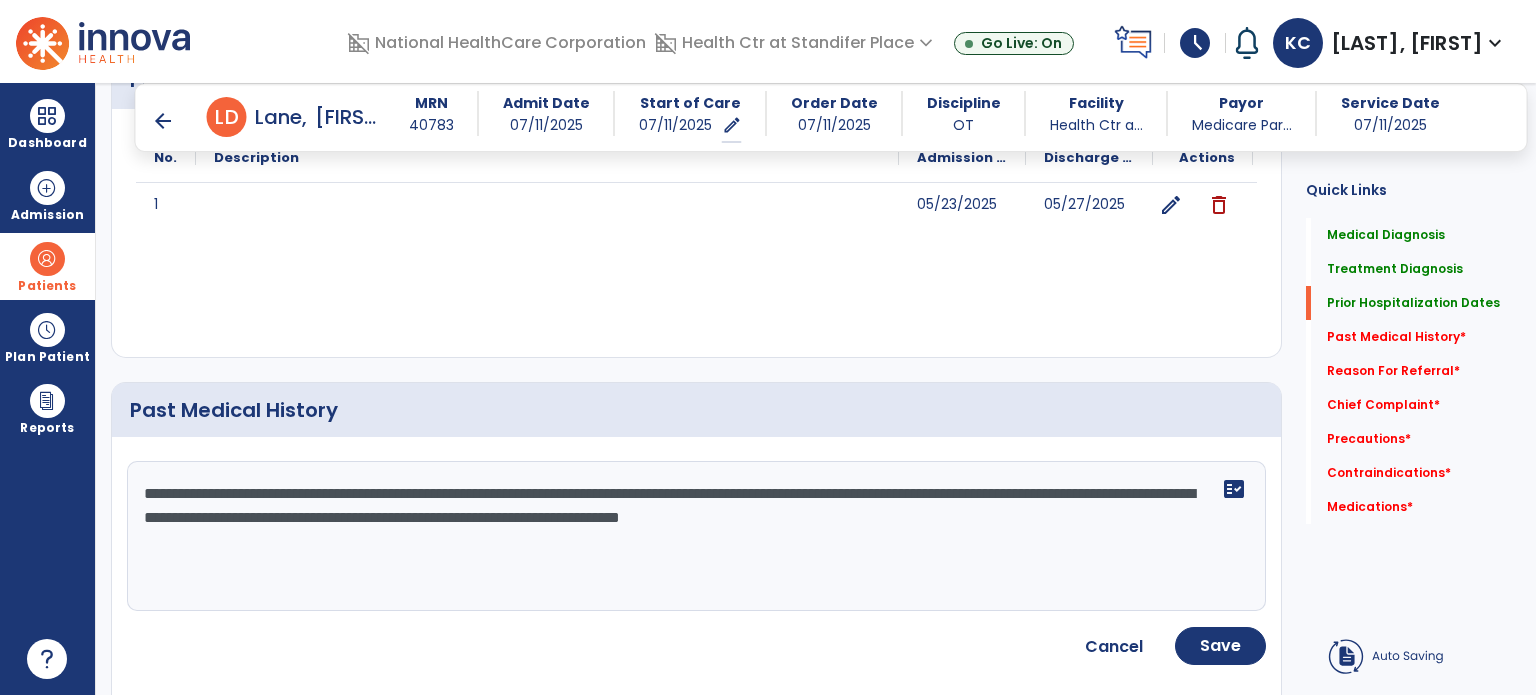 paste on "**********" 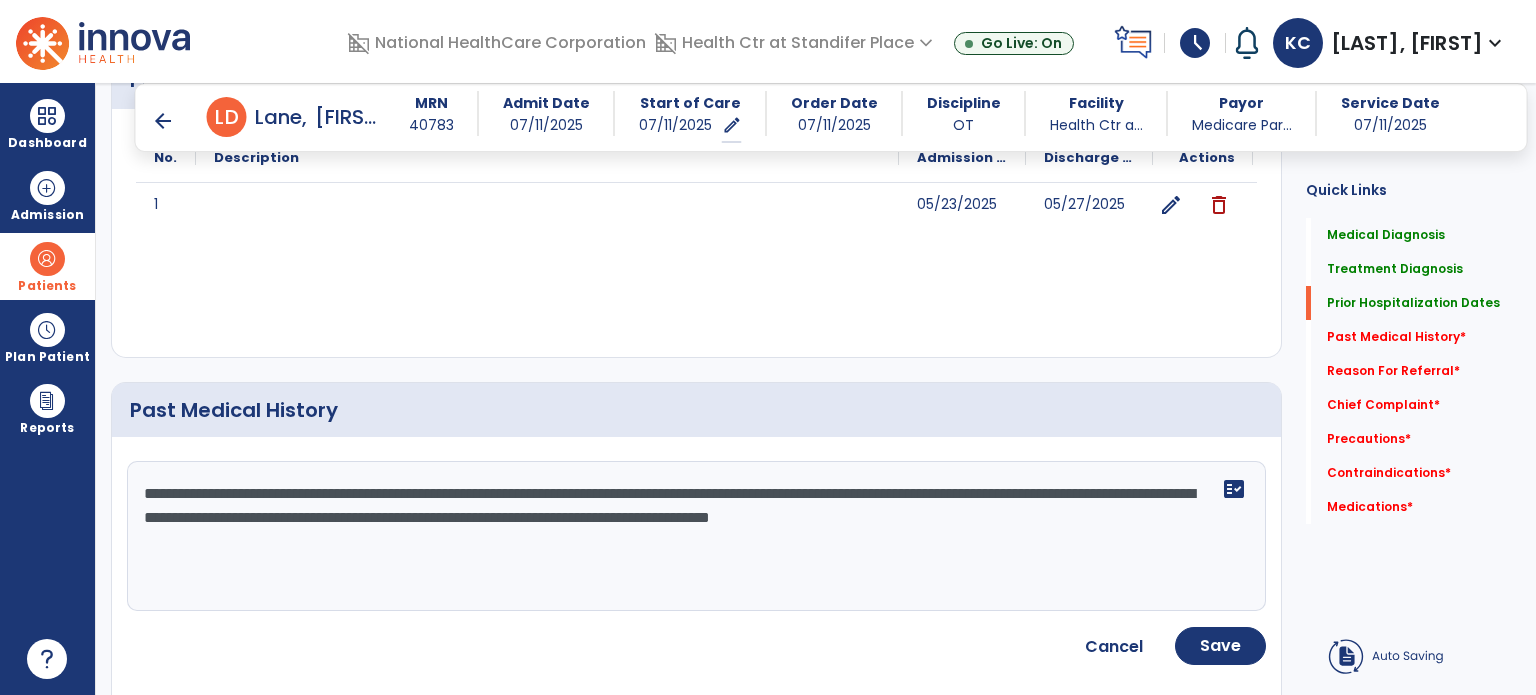 click on "**********" 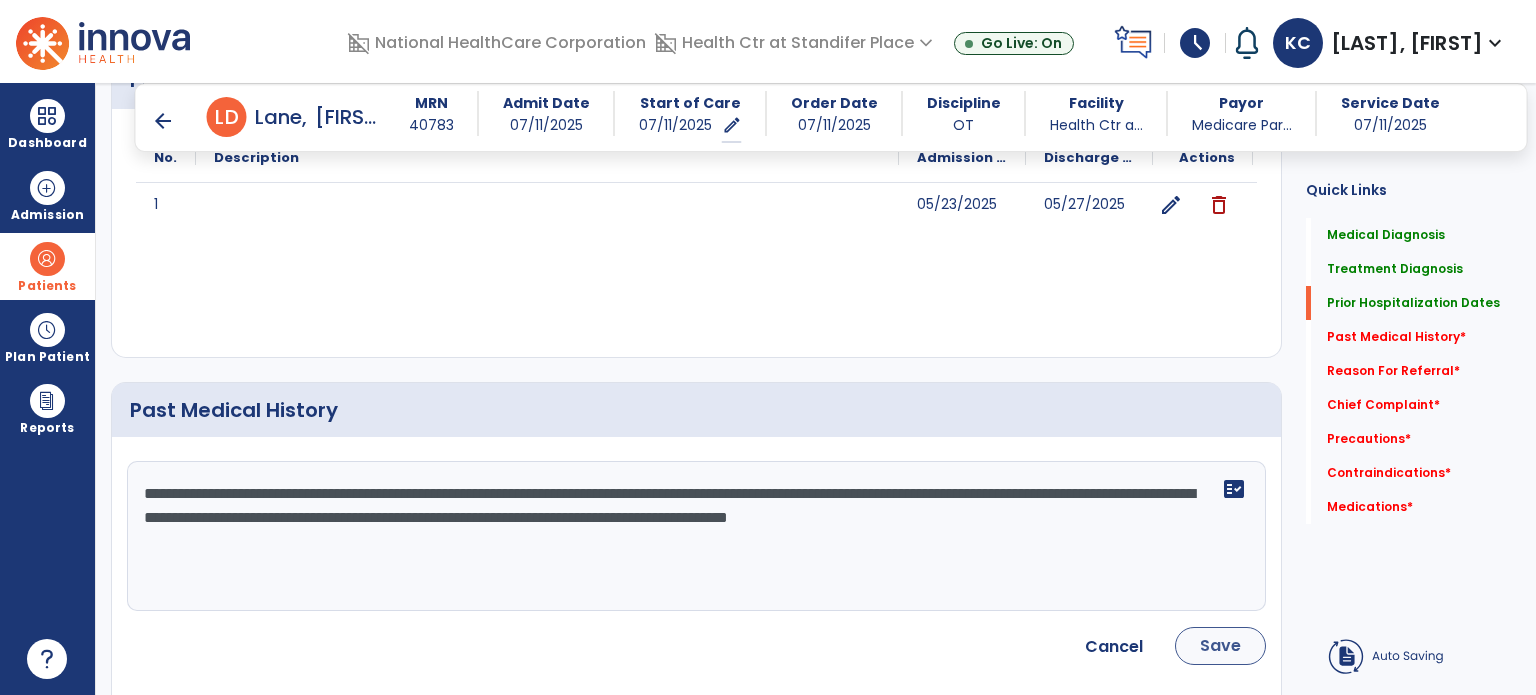type on "**********" 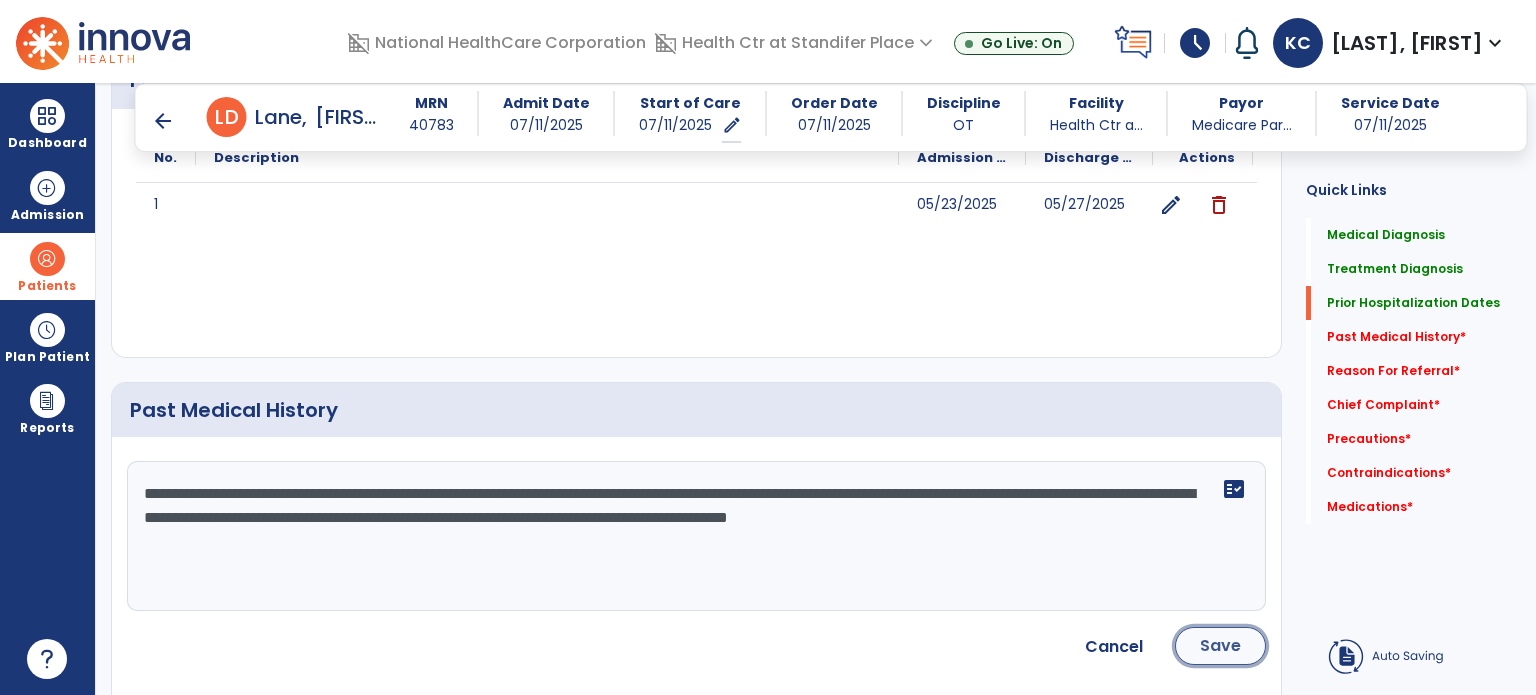 click on "Save" 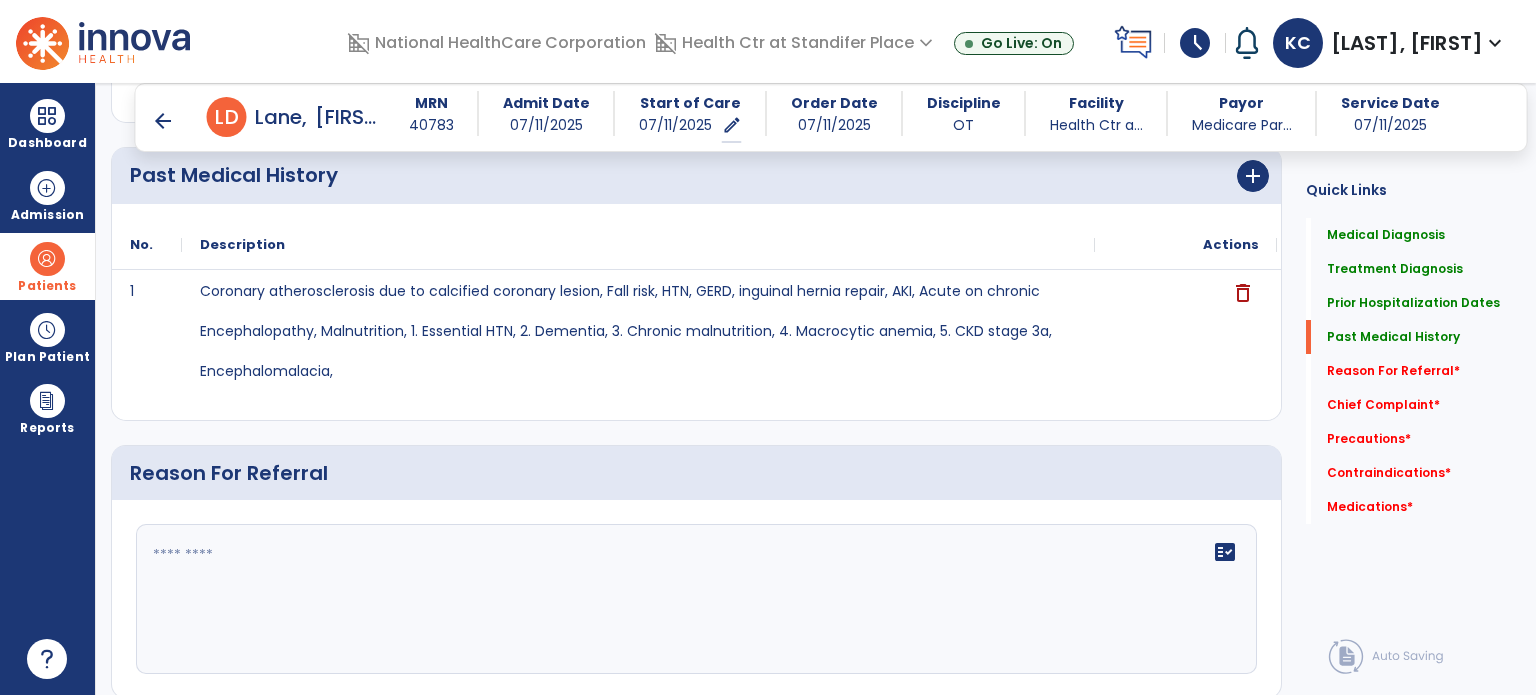 scroll, scrollTop: 1032, scrollLeft: 0, axis: vertical 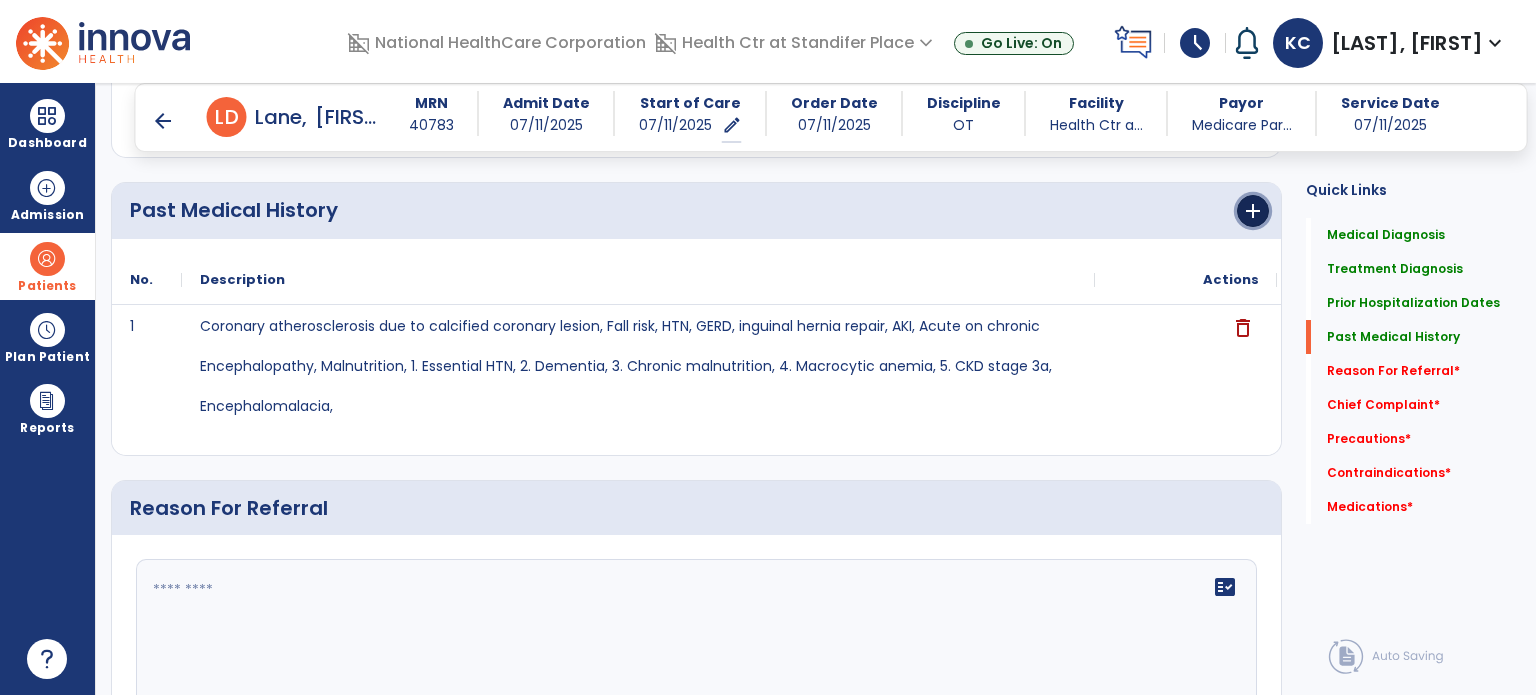 click on "add" 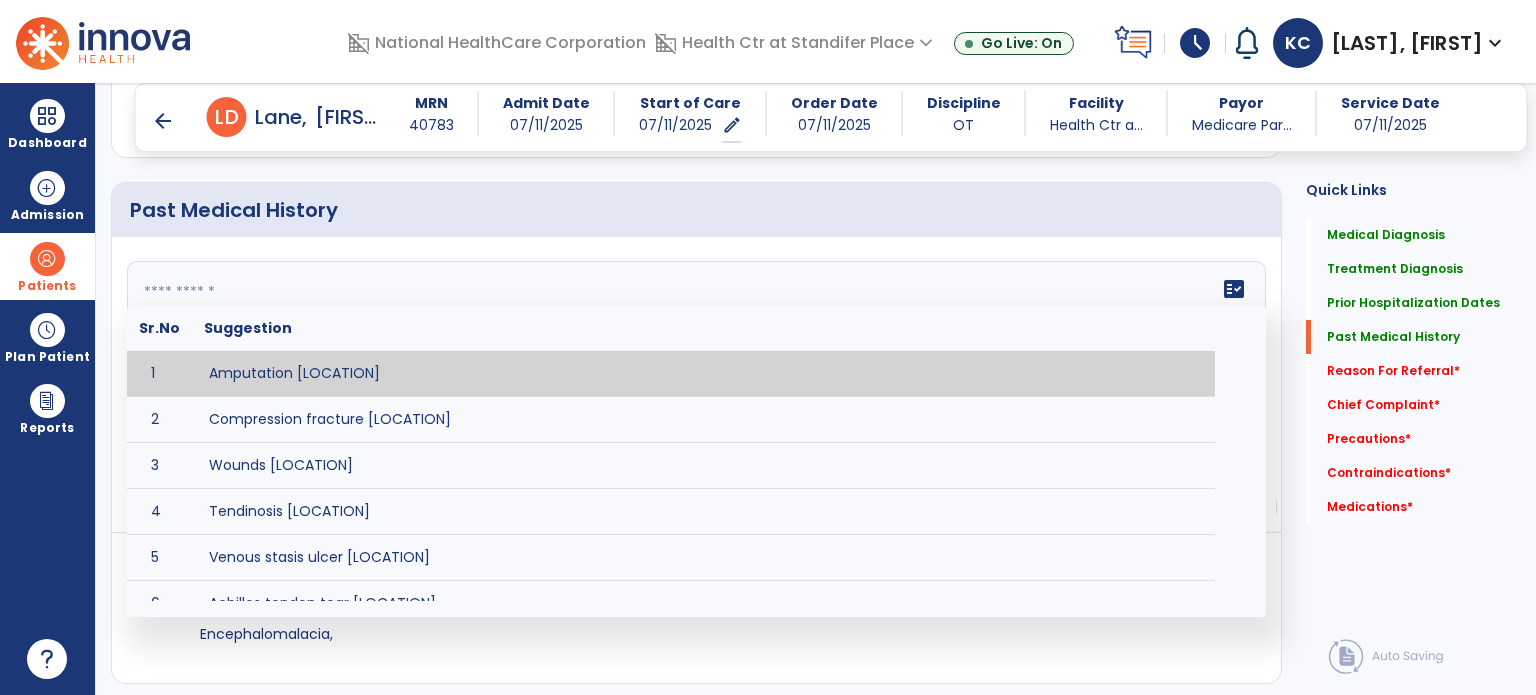 click on "fact_check  Sr.No Suggestion 1 Amputation [LOCATION] 2 Compression fracture [LOCATION] 3 Wounds [LOCATION] 4 Tendinosis [LOCATION] 5 Venous stasis ulcer [LOCATION] 6 Achilles tendon tear [LOCATION] 7 ACL tear surgically repaired [LOCATION] 8 Above knee amputation (AKA) [LOCATION] 9 Below knee amputation (BKE) [LOCATION] 10 Cancer (SITE/TYPE) 11 Surgery (TYPE) 12 AAA (Abdominal Aortic Aneurysm) 13 Achilles tendon tear [LOCATION] 14 Acute Renal Failure 15 AIDS (Acquired Immune Deficiency Syndrome) 16 Alzheimer's Disease 17 Anemia 18 Angina 19 Anxiety 20 ASHD (Arteriosclerotic Heart Disease) 21 Atrial Fibrillation 22 Bipolar Disorder 23 Bowel Obstruction 24 C-Diff 25 Coronary Artery Bypass Graft (CABG) 26 CAD (Coronary Artery Disease) 27 Carpal tunnel syndrome 28 Chronic bronchitis 29 Chronic renal failure 30 Colostomy 31 COPD (Chronic Obstructive Pulmonary Disease) 32 CRPS (Complex Regional Pain Syndrome) 33 CVA (Cerebrovascular Accident) 34 CVI (Chronic Venous Insufficiency) 35 DDD (Degenerative Disc Disease)" 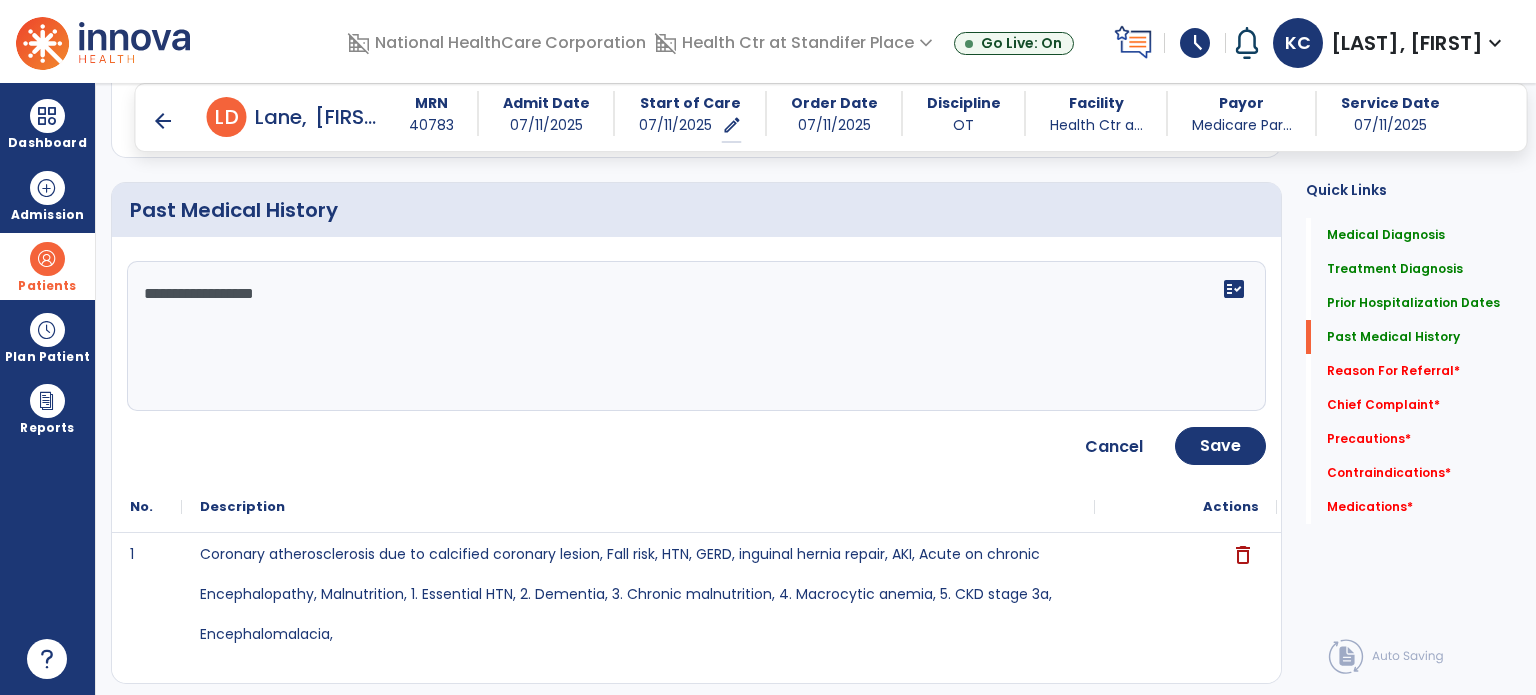 paste on "**********" 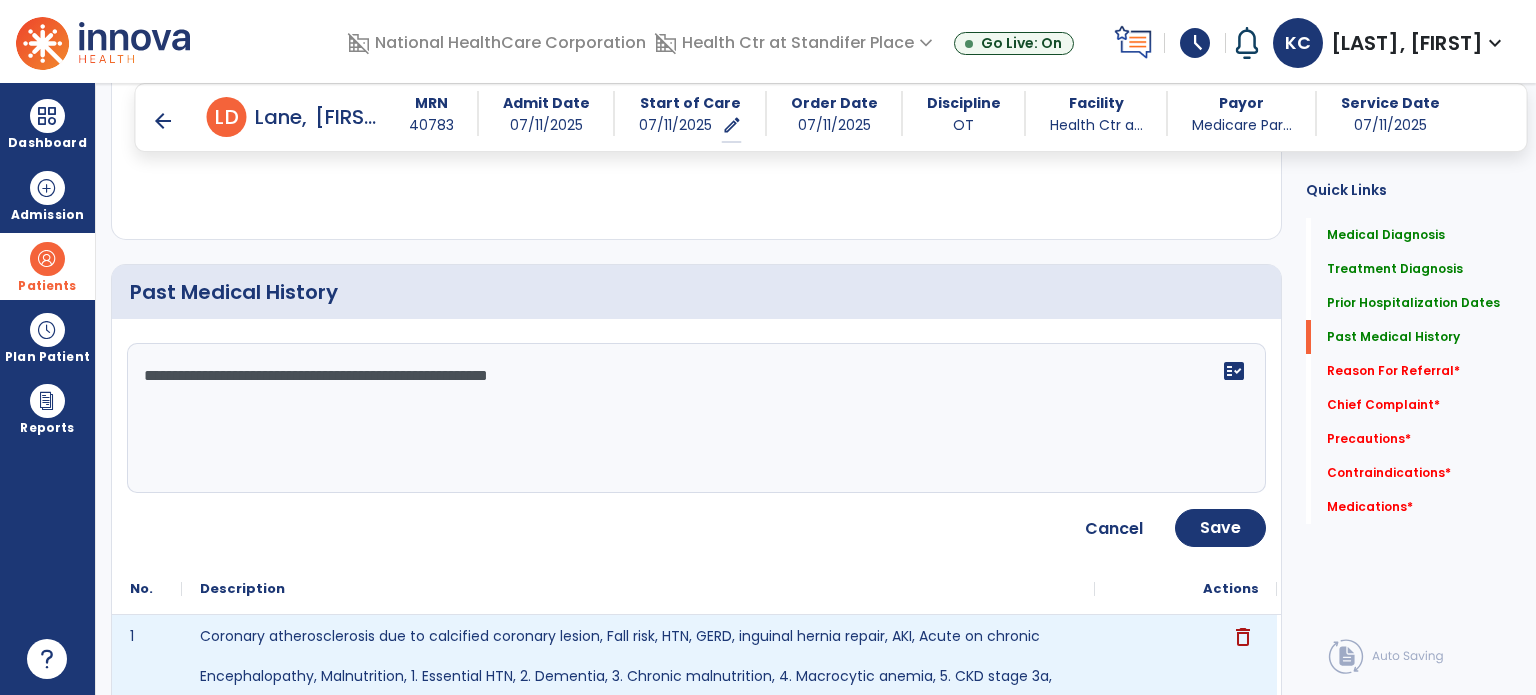 scroll, scrollTop: 832, scrollLeft: 0, axis: vertical 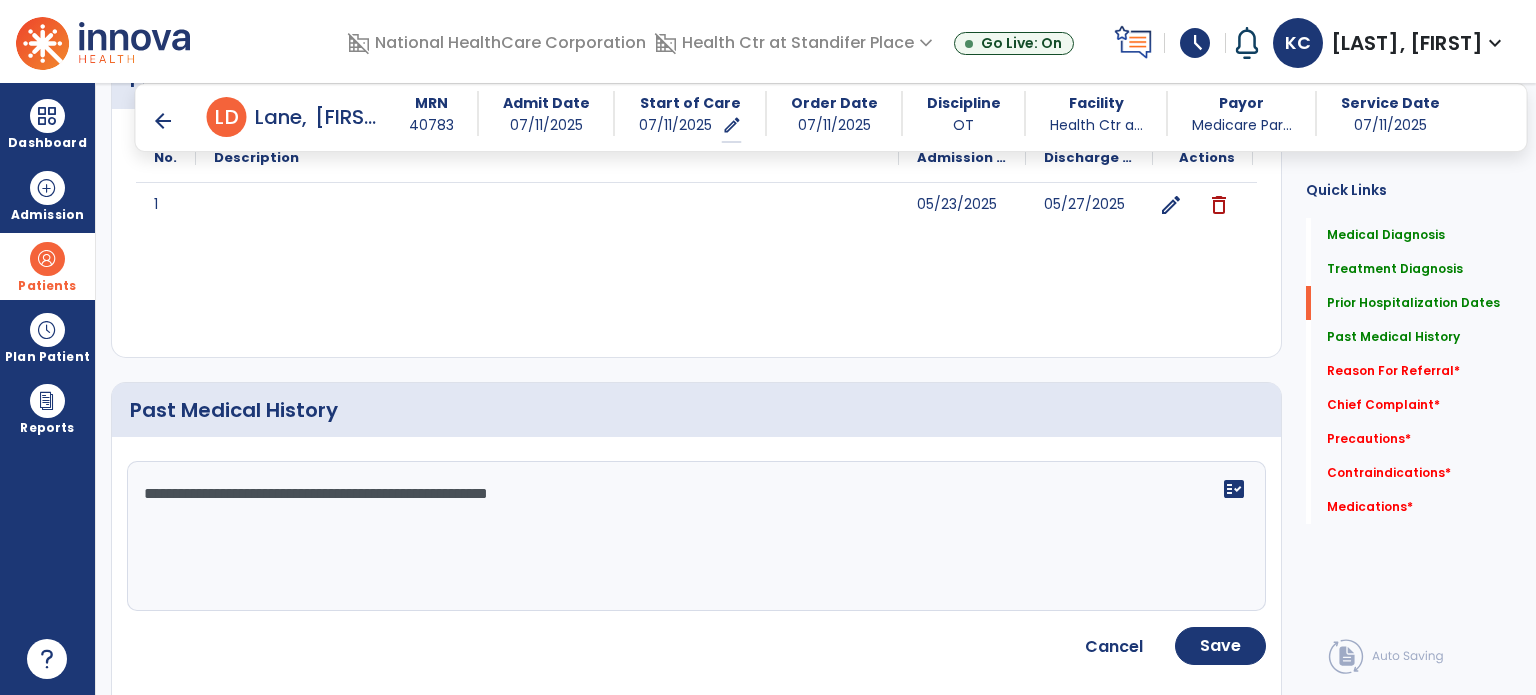 paste on "**********" 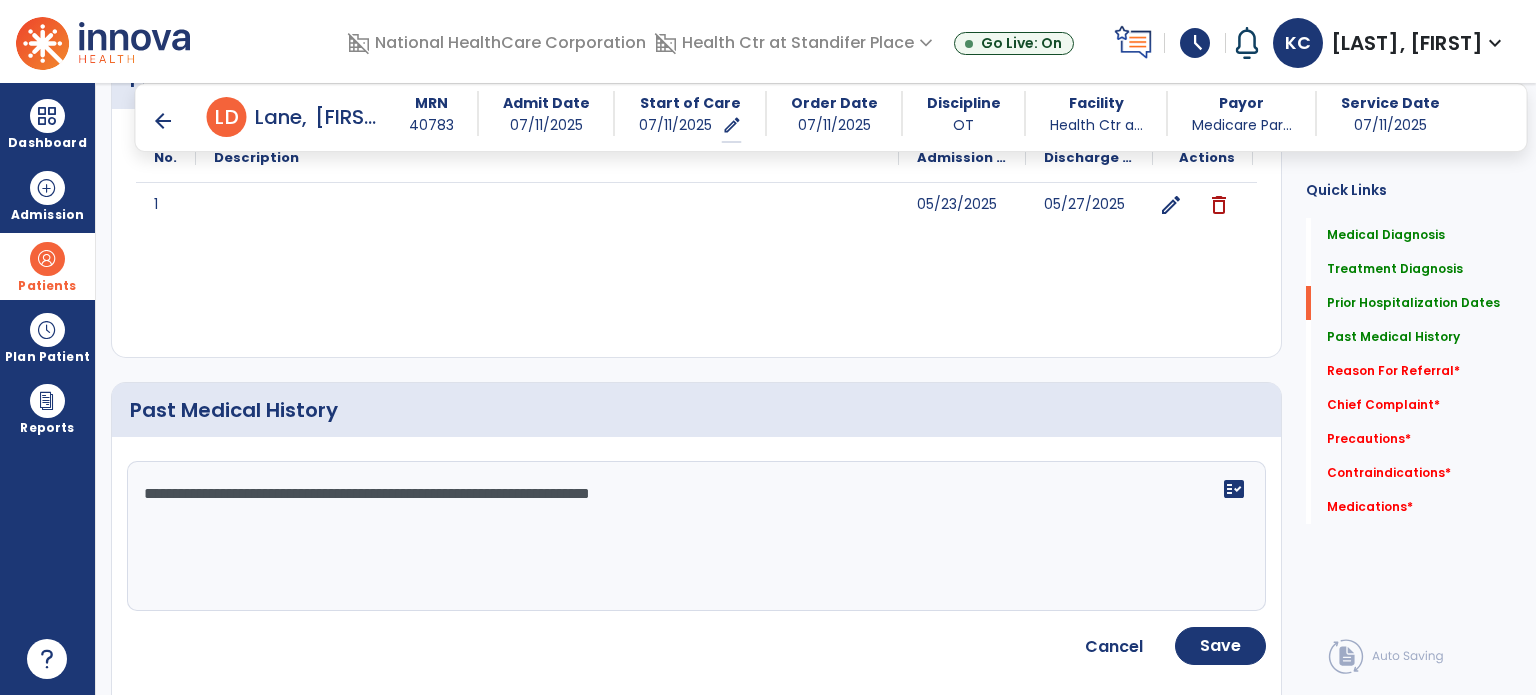 click on "**********" 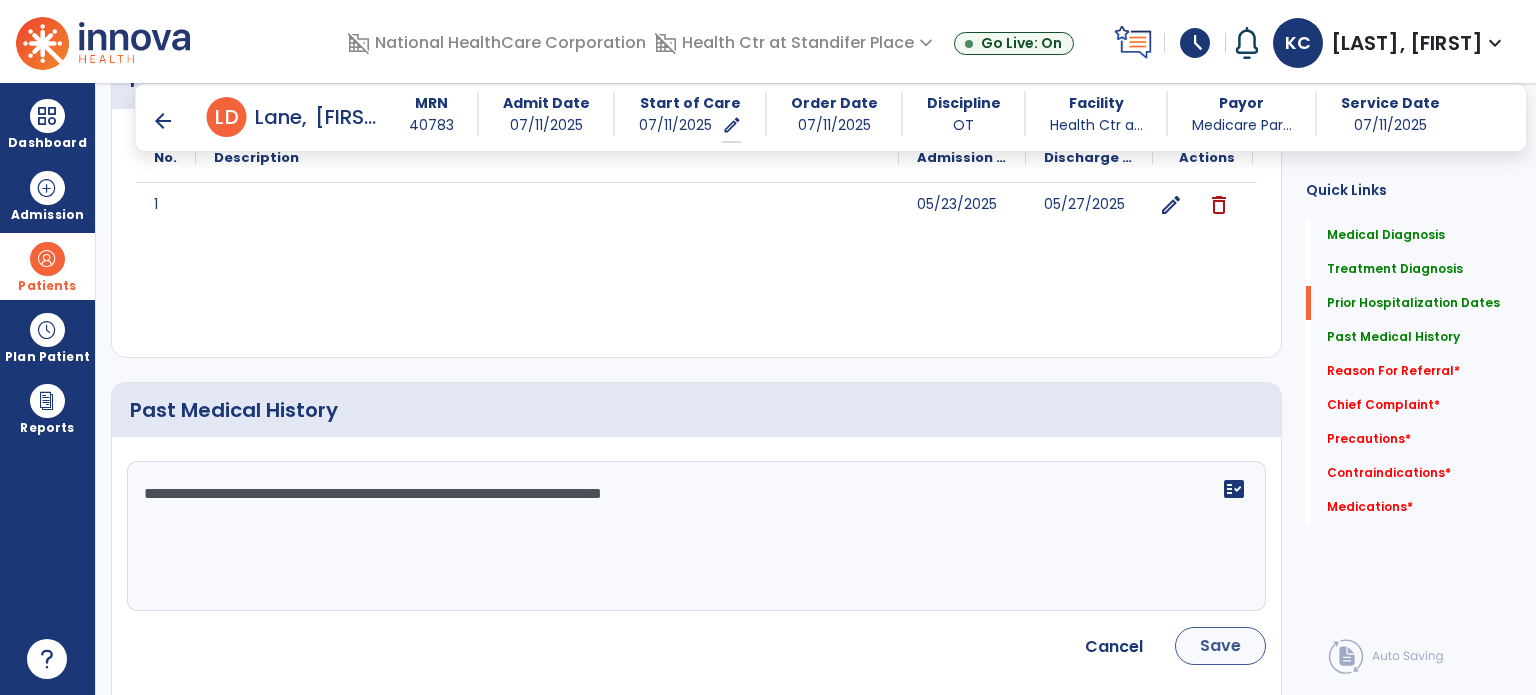 type on "**********" 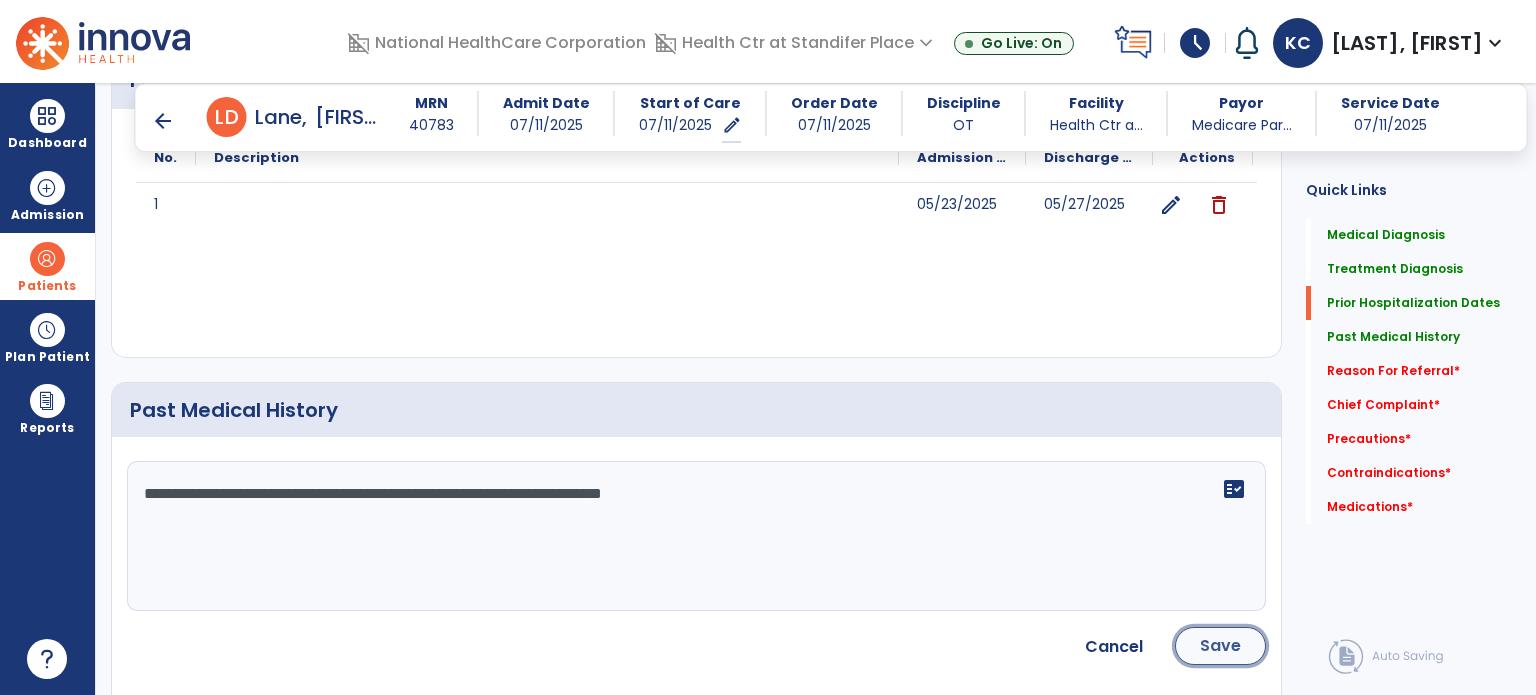 click on "Save" 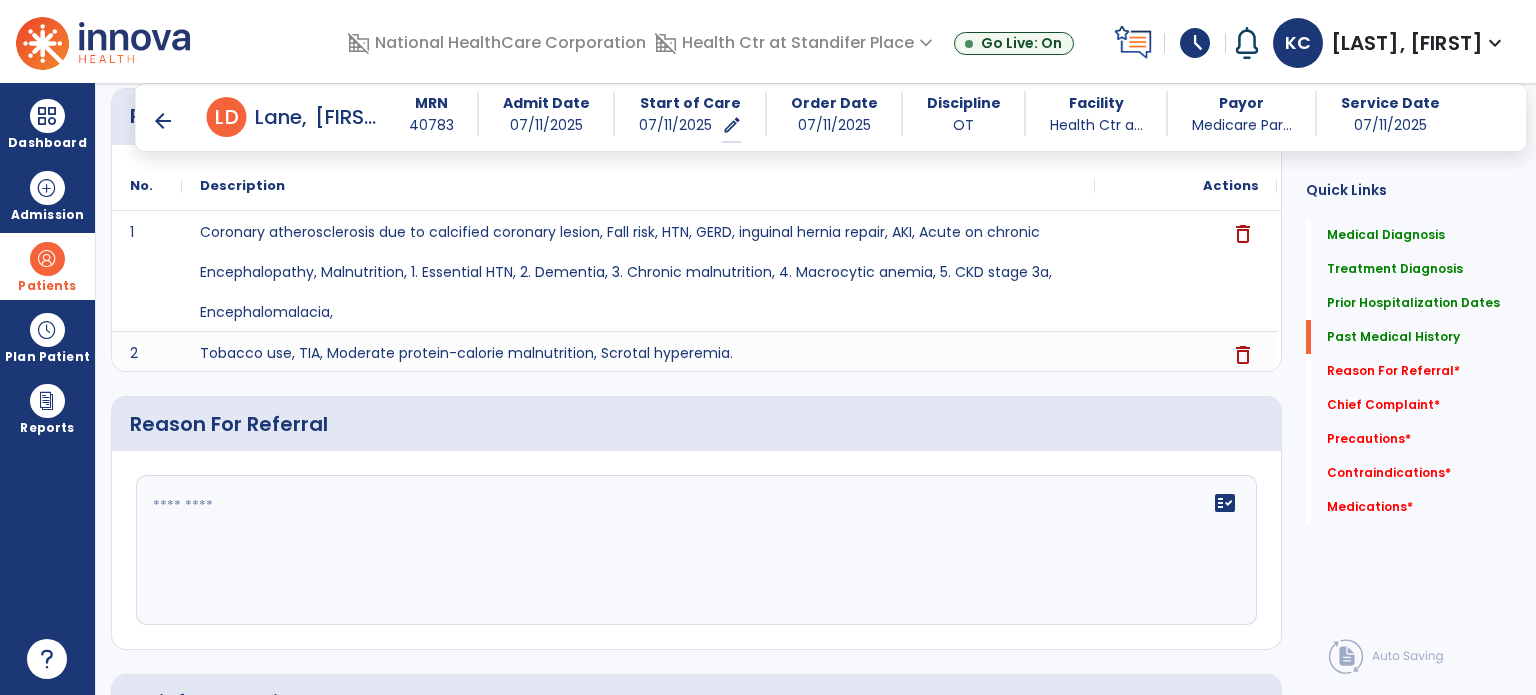 scroll, scrollTop: 1132, scrollLeft: 0, axis: vertical 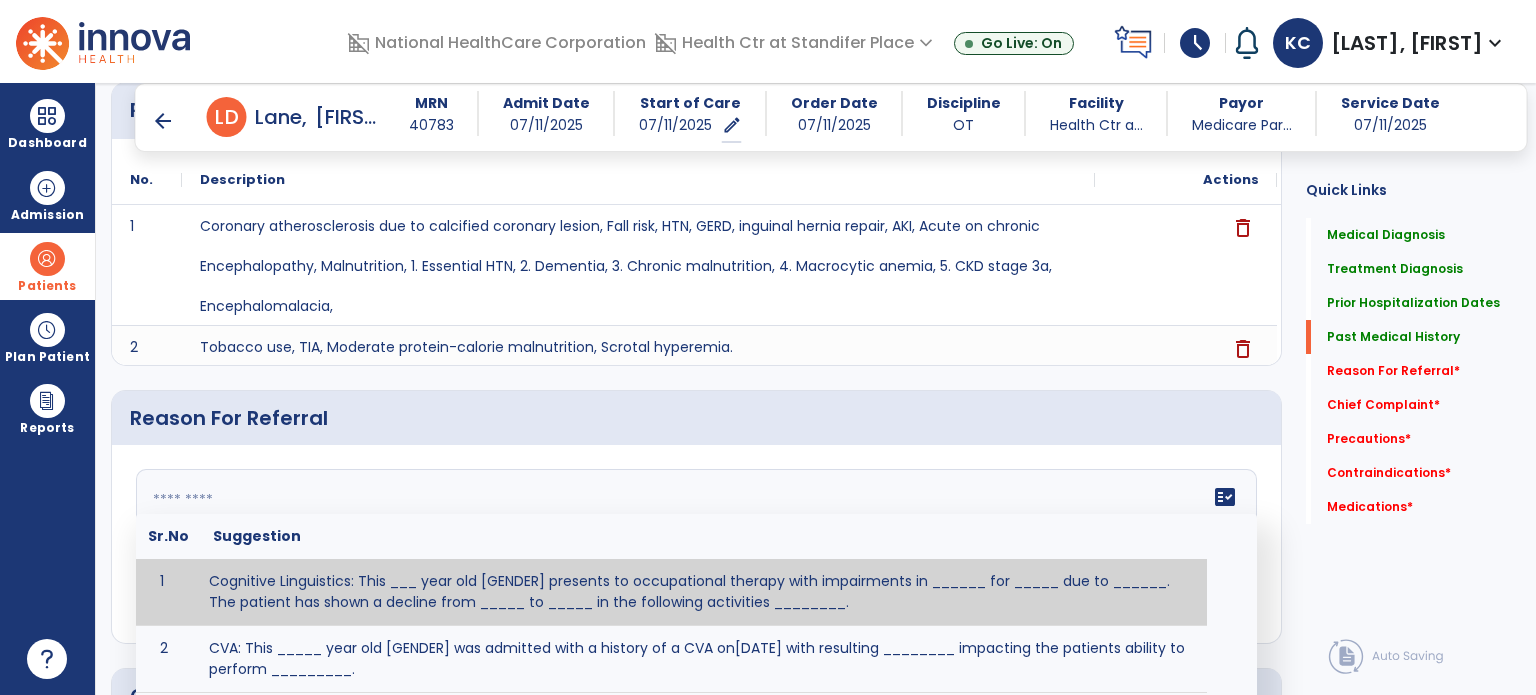 click on "fact_check  Sr.No Suggestion 1 Cognitive Linguistics: This ___ year old [GENDER] presents to occupational therapy with impairments in ______ for _____ due to ______.  The patient has shown a decline from _____ to _____ in the following activities ________. 2 CVA: This _____ year old [GENDER] was admitted with a history of a CVA on[DATE] with resulting ________ impacting the patients ability to perform _________. 3 Fall: This _____ year old [GENDER] presents to therapy due to a fall on [DATE] as a result of _______ resulting in _______.  Patient has complaints of _________ with resulting impairments in _________. 4 5 Fall at Home: This _____ year old [GENDER] fell at home, resulting  in ________.  This has impacted this patient's _______.  As a result of these noted limitations in functional activities, this patient is unable to safely return to home.  This patient requires skilled therapy in order to improve safety and function. 6 7 8 9 10 11" 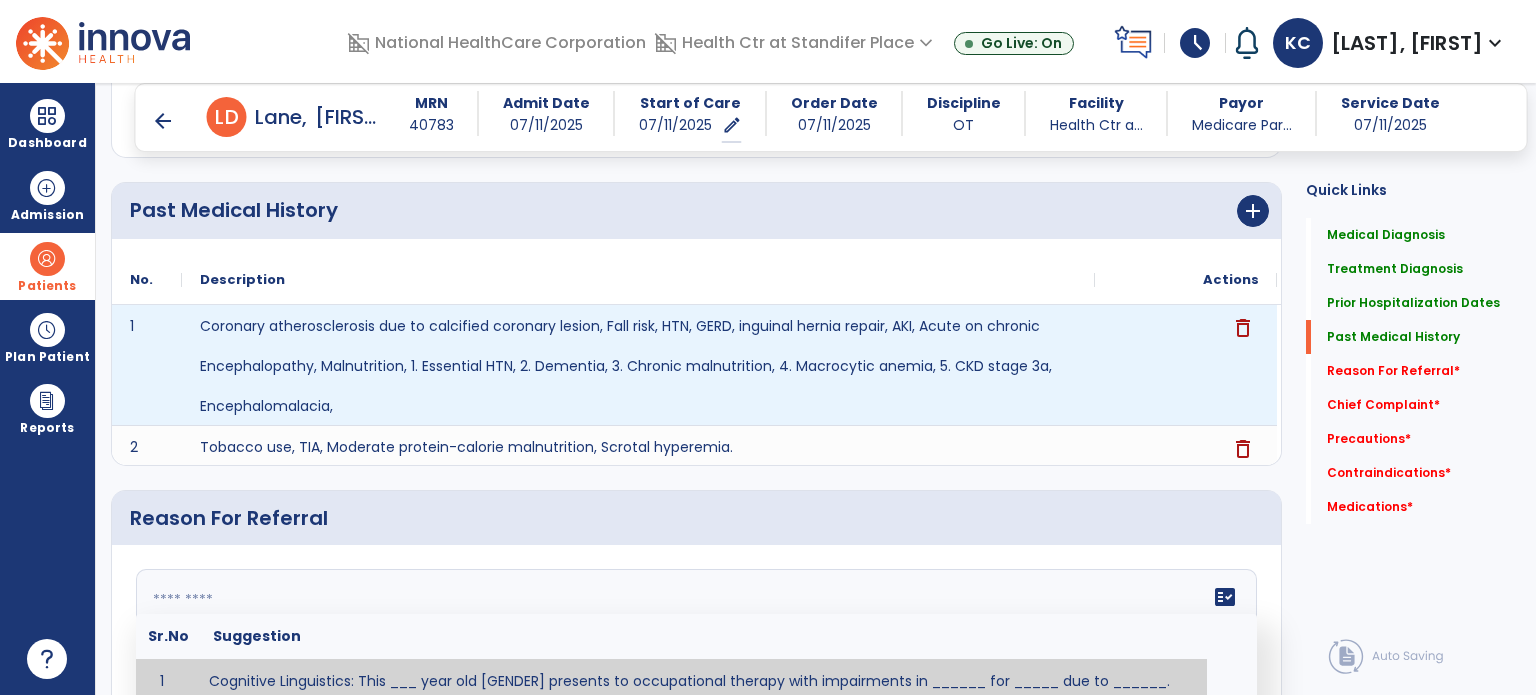 scroll, scrollTop: 1060, scrollLeft: 0, axis: vertical 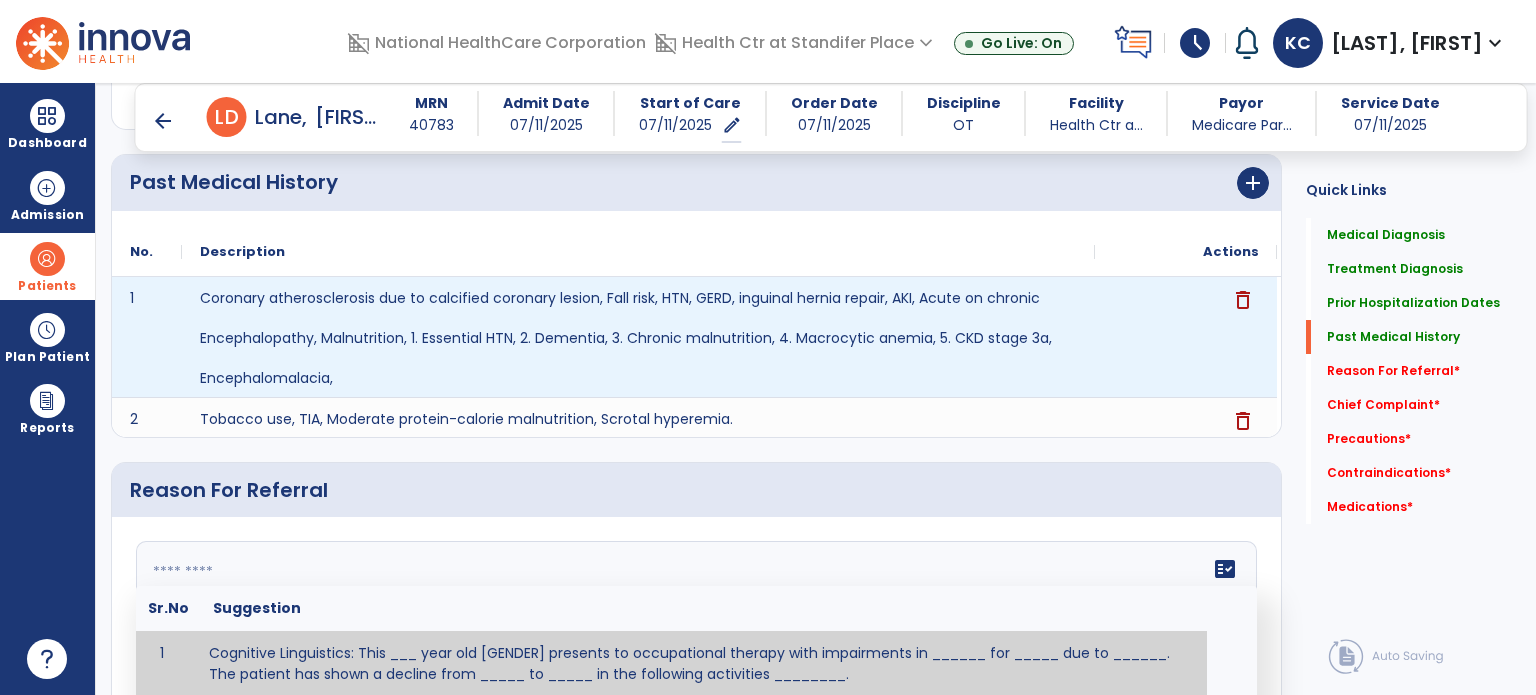 paste on "**********" 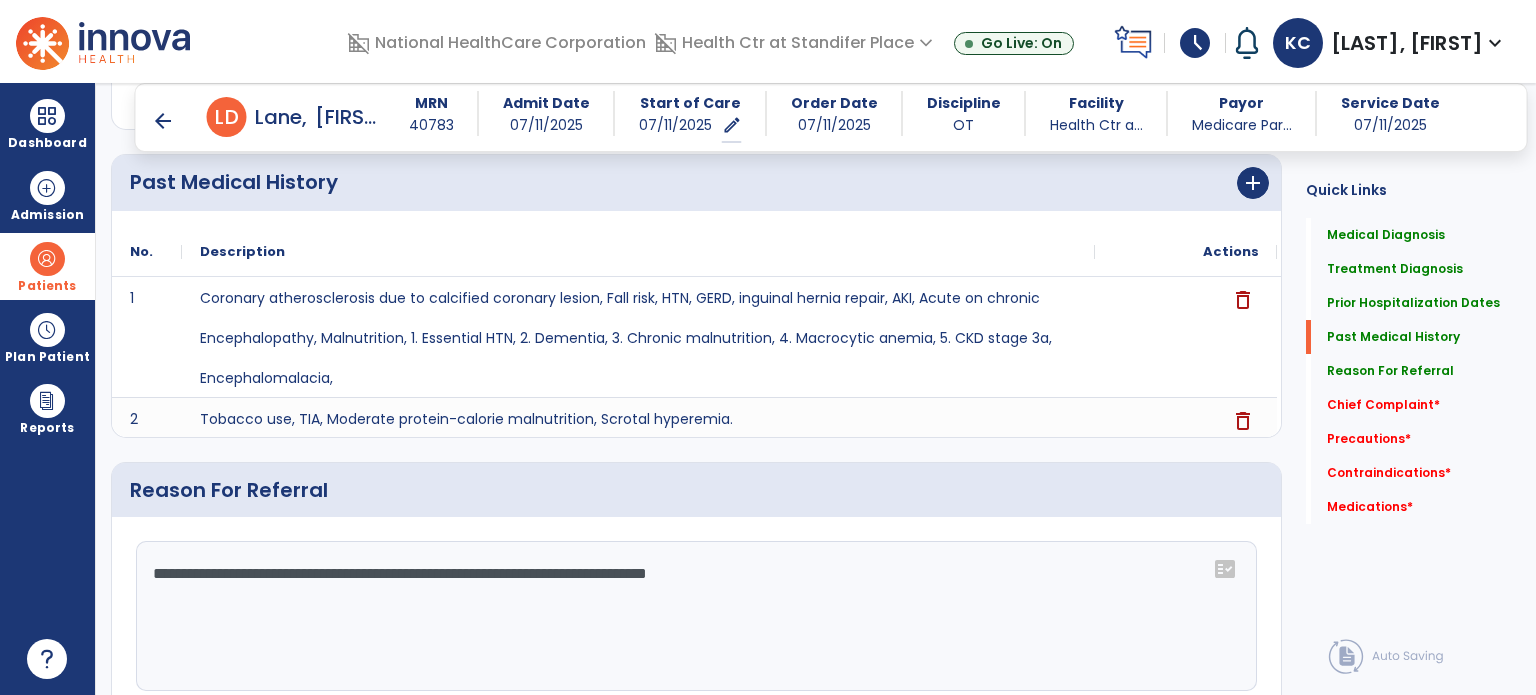 click on "**********" 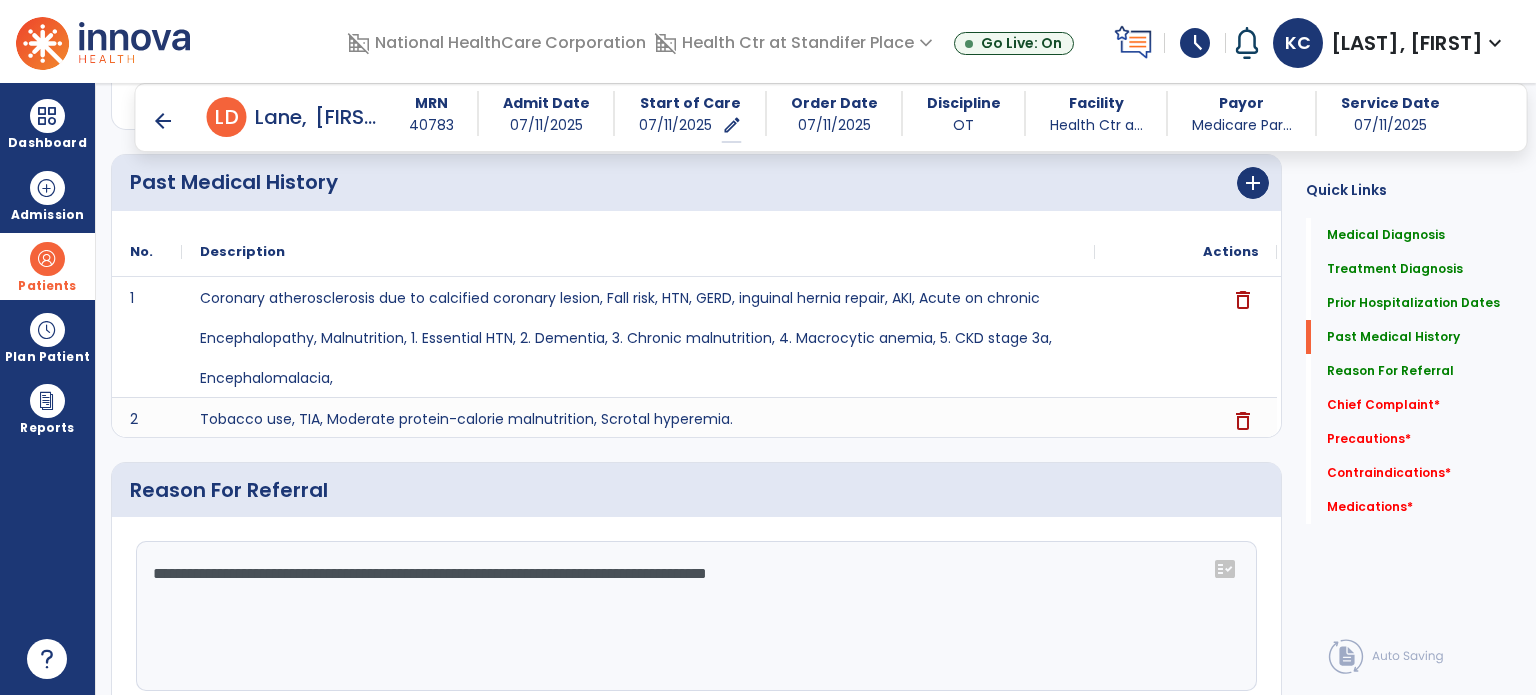 click on "**********" 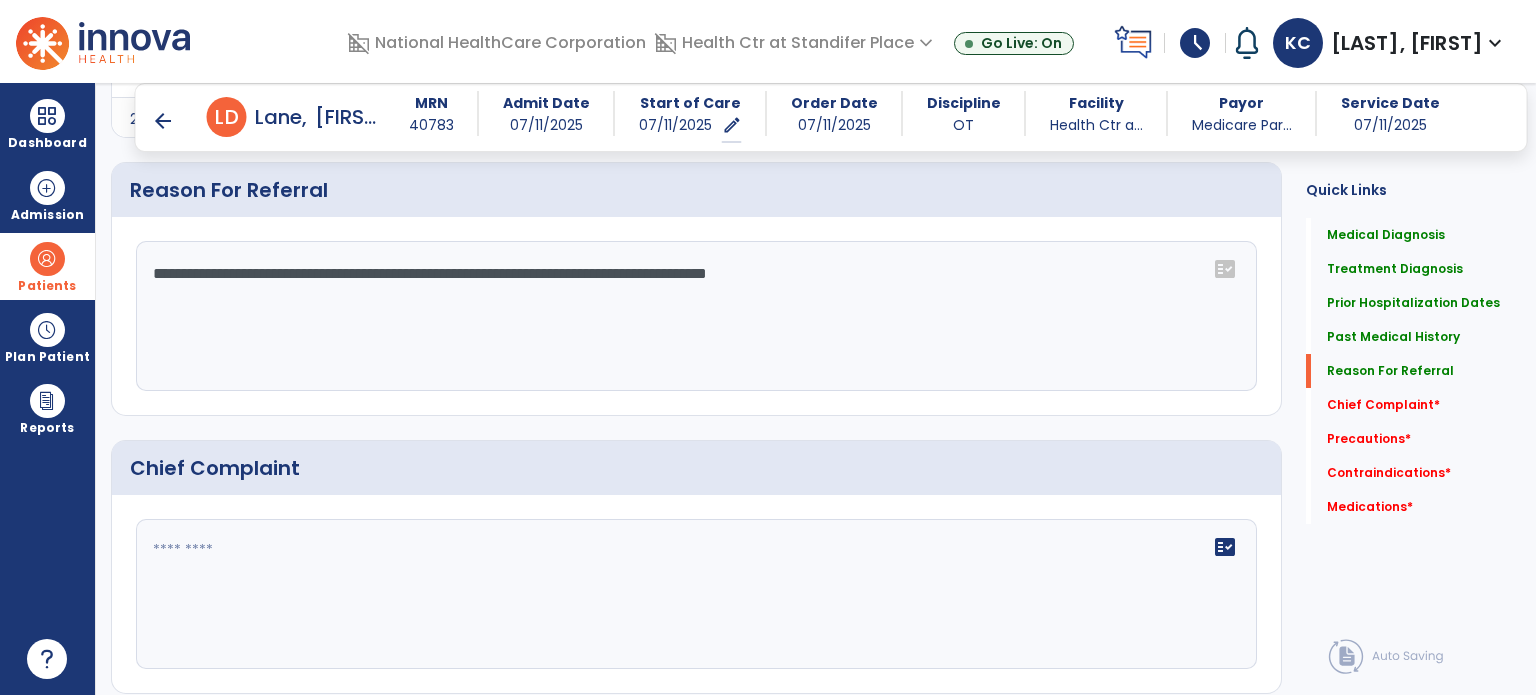 scroll, scrollTop: 1460, scrollLeft: 0, axis: vertical 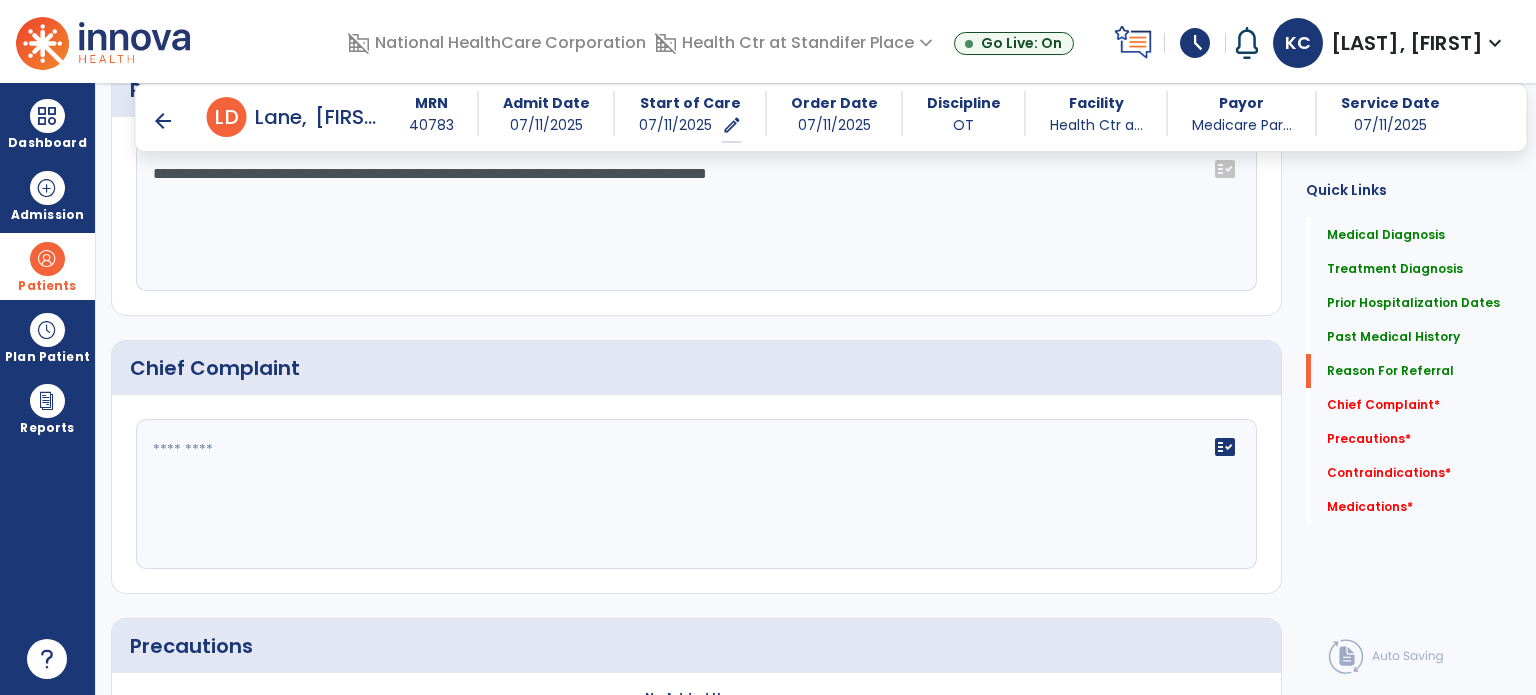 type on "**********" 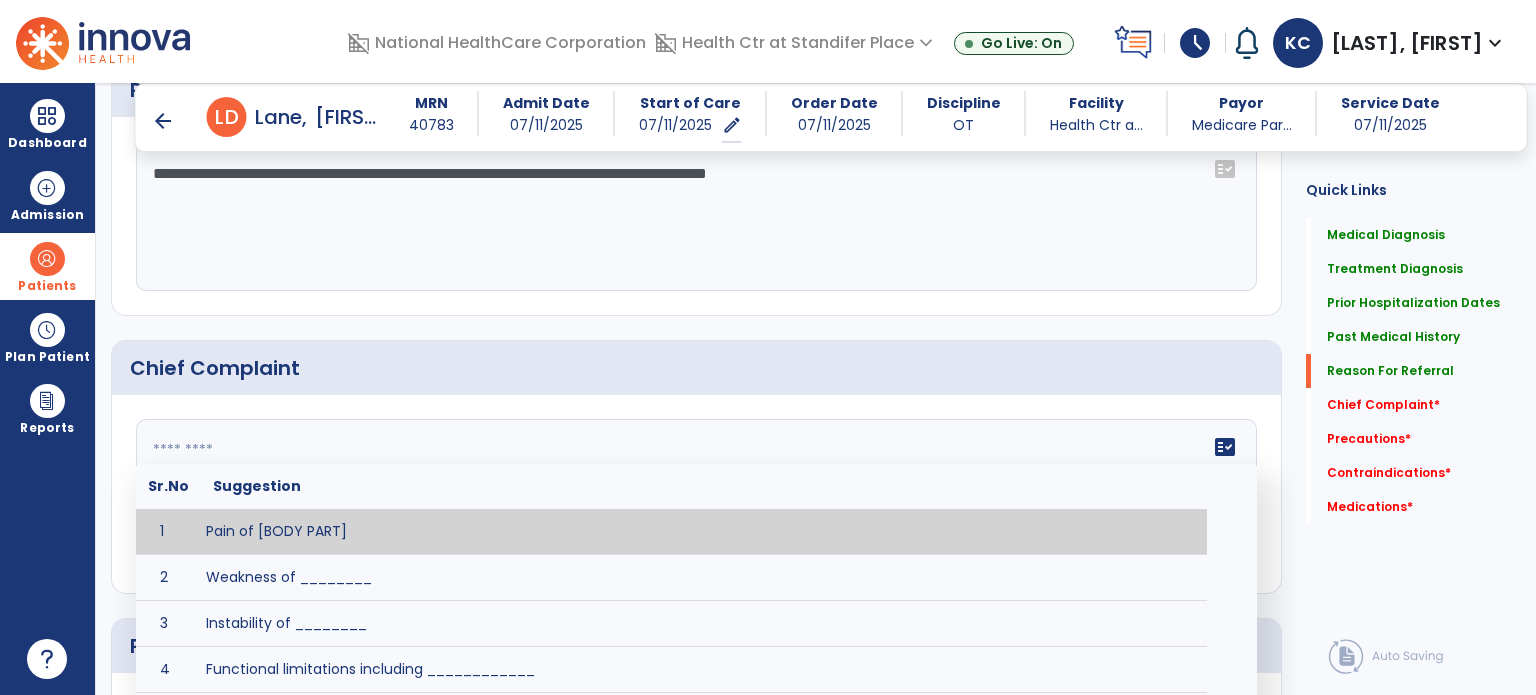 click on "fact_check  Sr.No Suggestion 1 Pain of [BODY PART] 2 Weakness of ________ 3 Instability of ________ 4 Functional limitations including ____________ 5 ADL's including ___________. 6 Inability to perform work related duties such as _________ 7 Inability to perform house hold duties such as __________. 8 Loss of balance. 9 Problems with gait including _________." 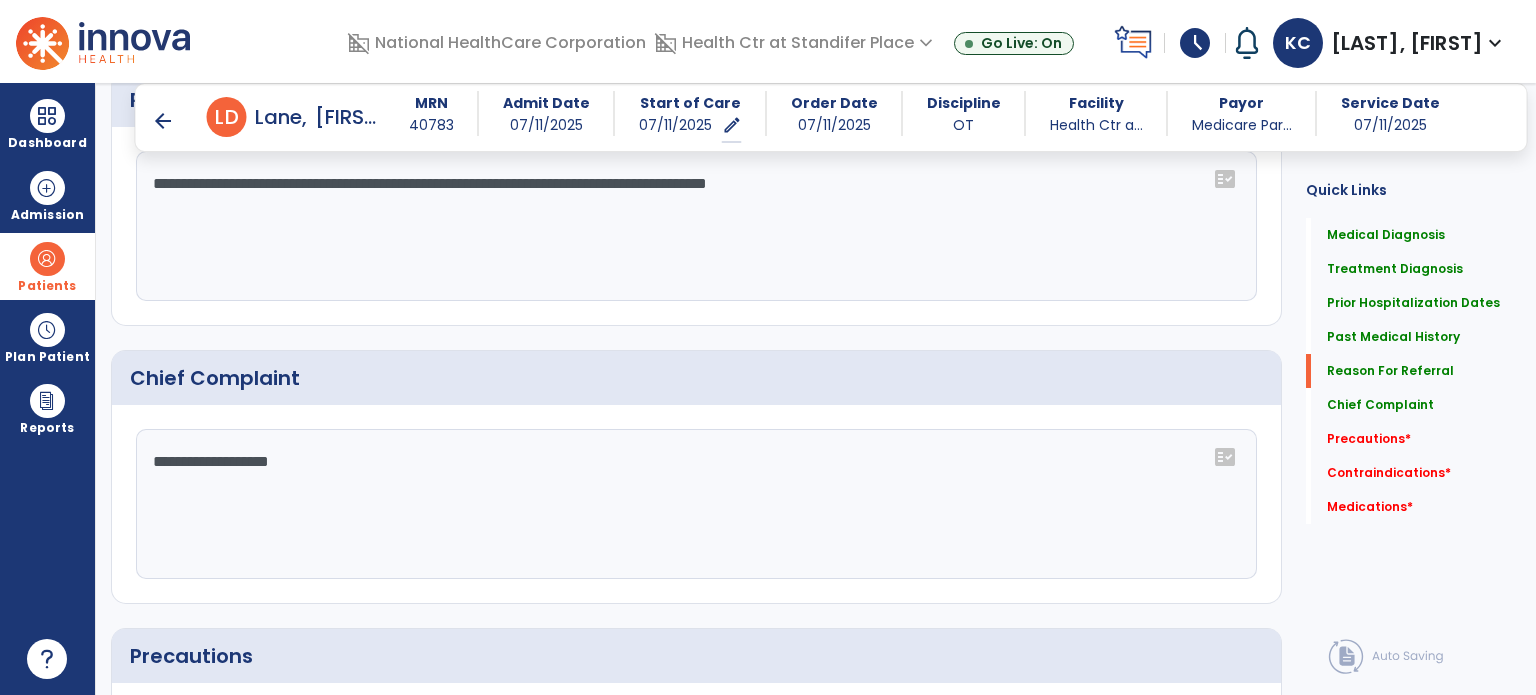scroll, scrollTop: 1460, scrollLeft: 0, axis: vertical 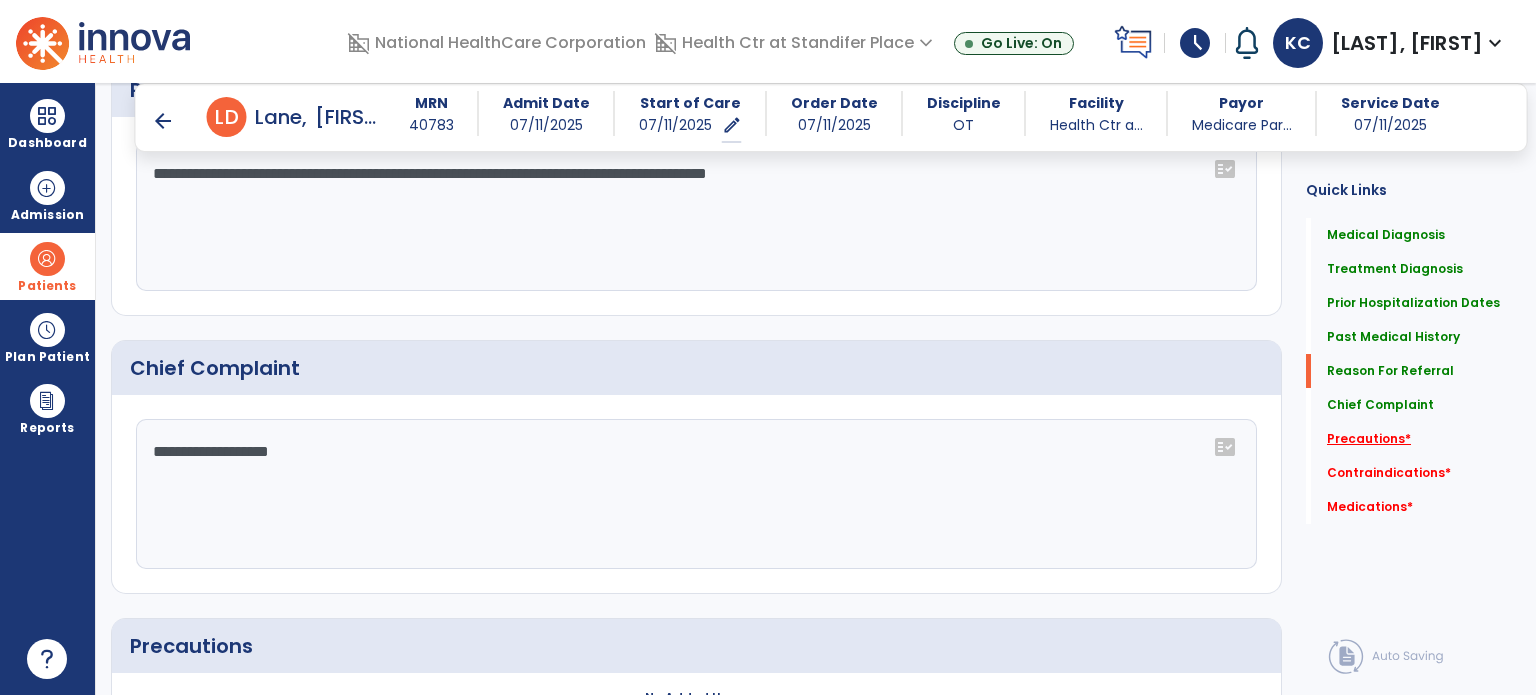 type on "**********" 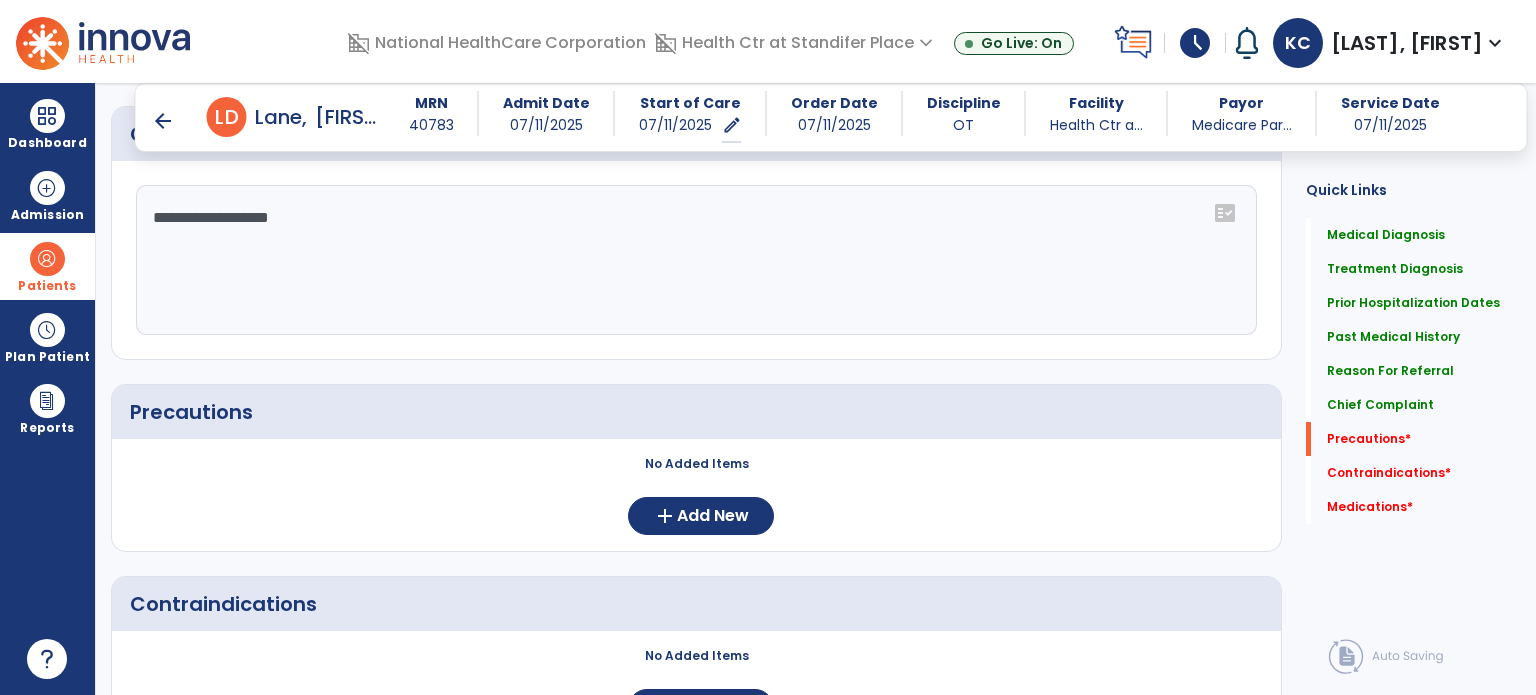 scroll, scrollTop: 1769, scrollLeft: 0, axis: vertical 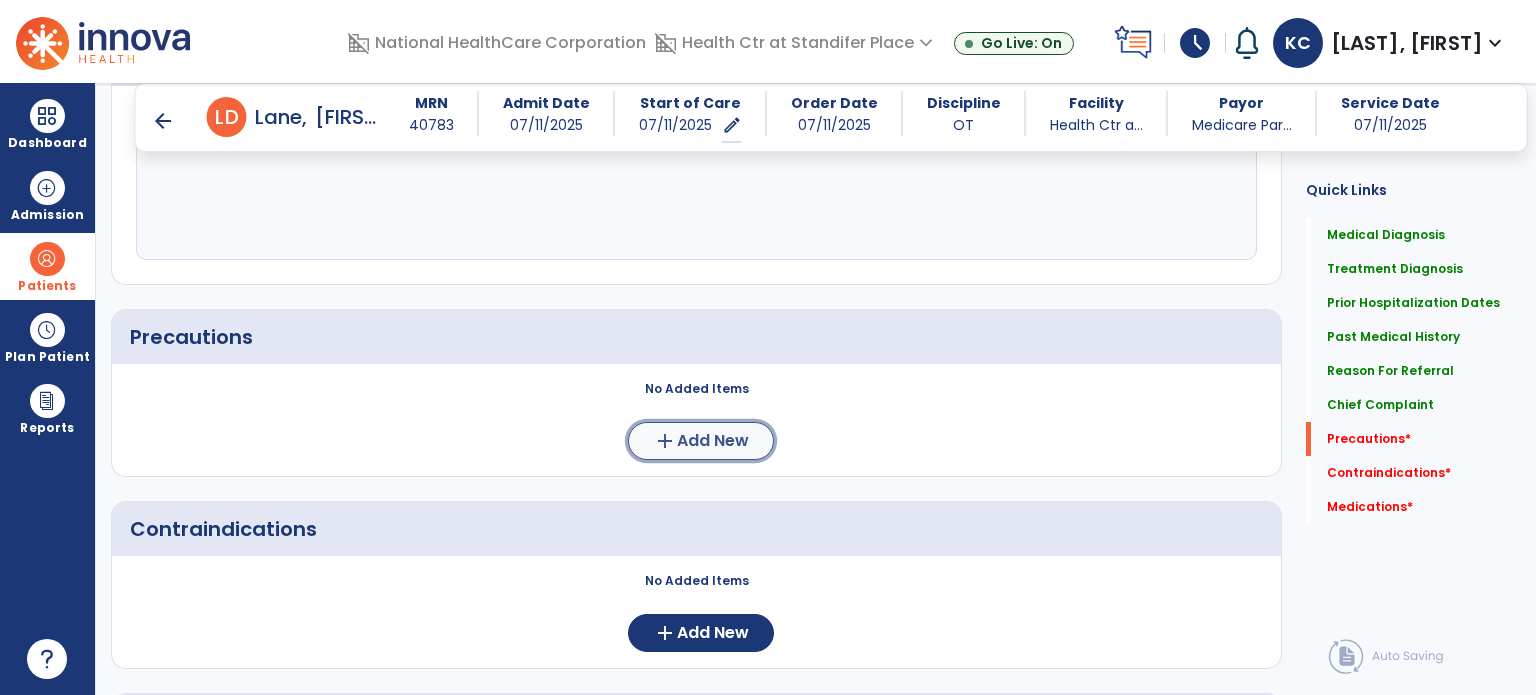 click on "Add New" 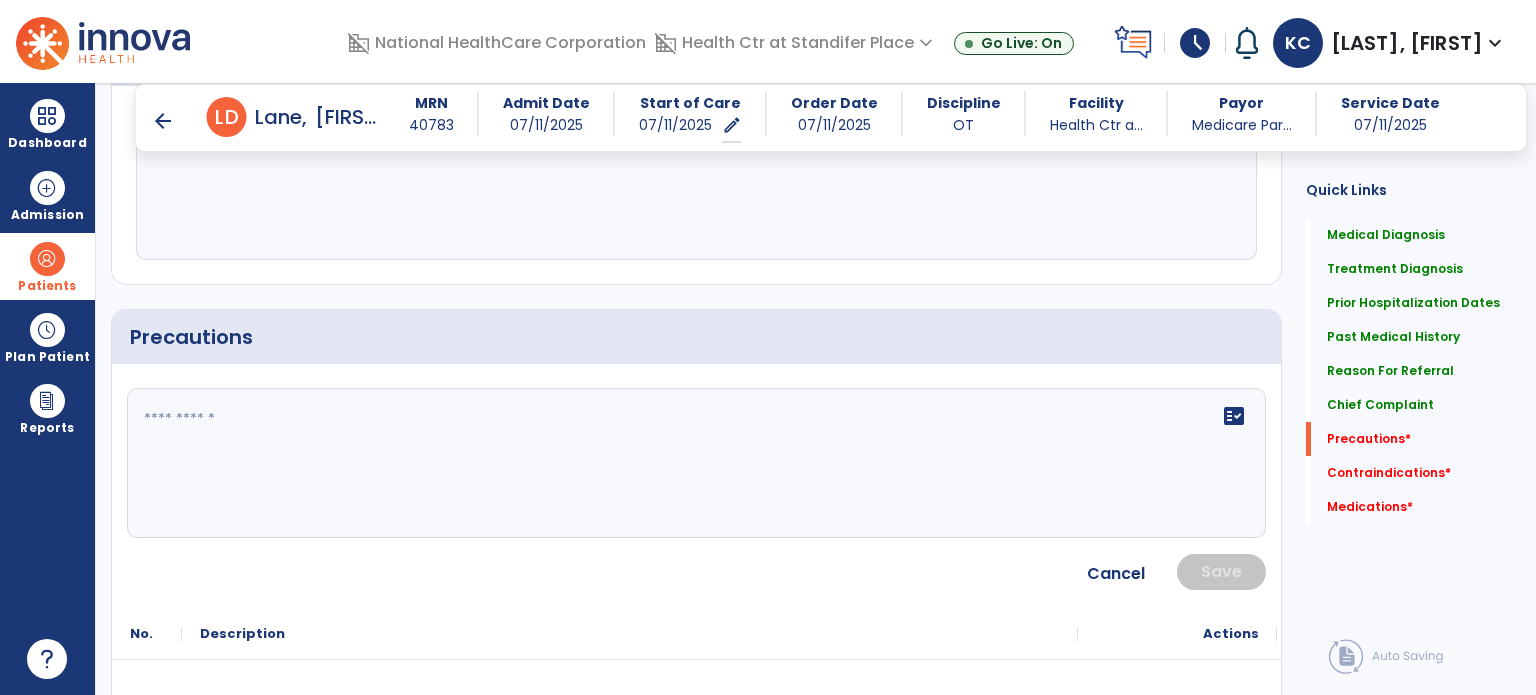 click on "fact_check" 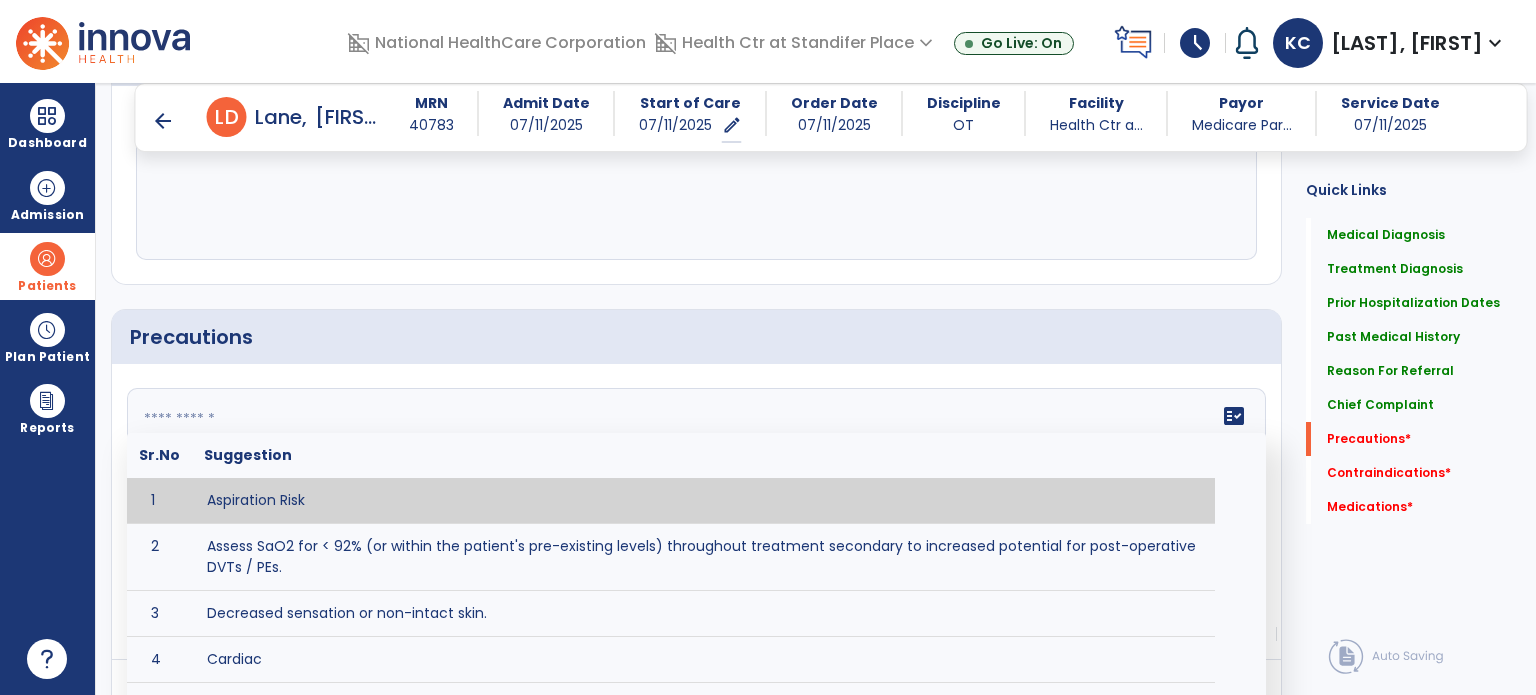 paste on "**********" 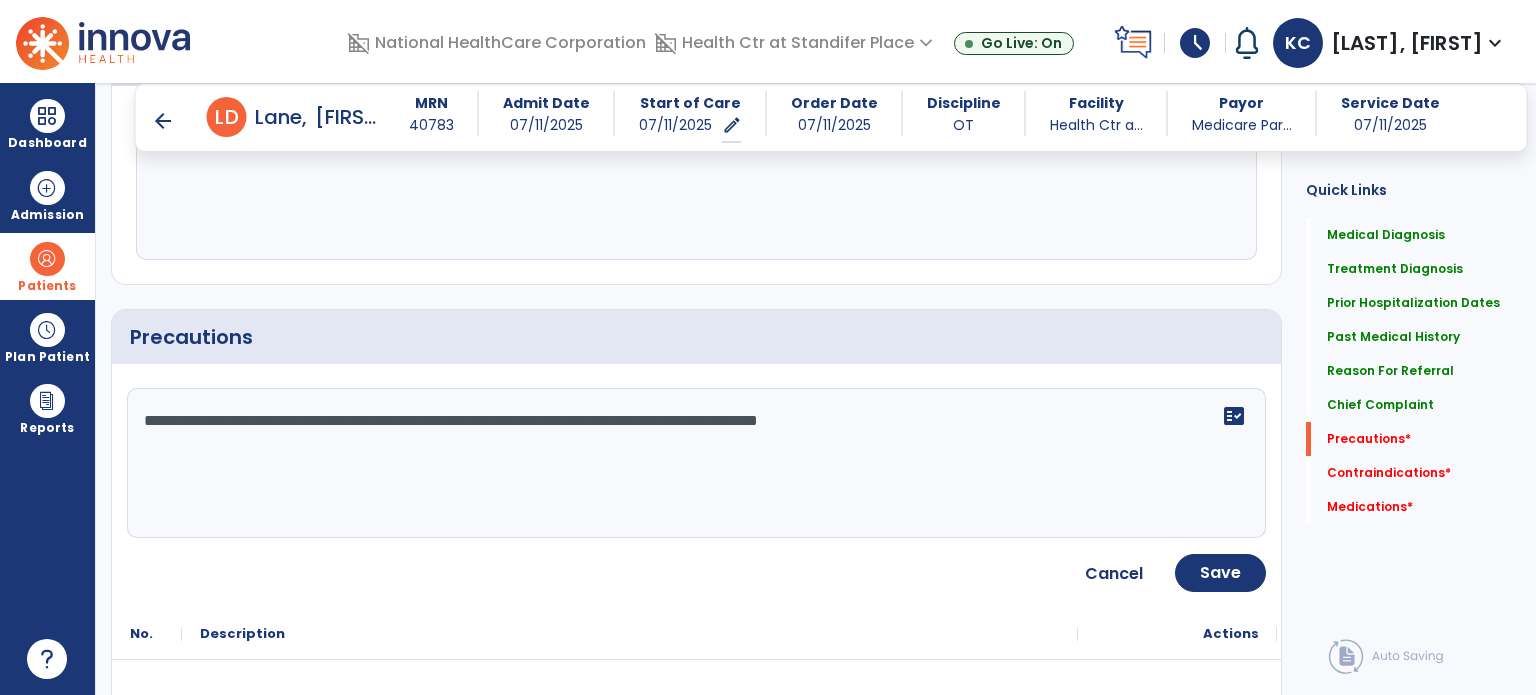 click on "**********" 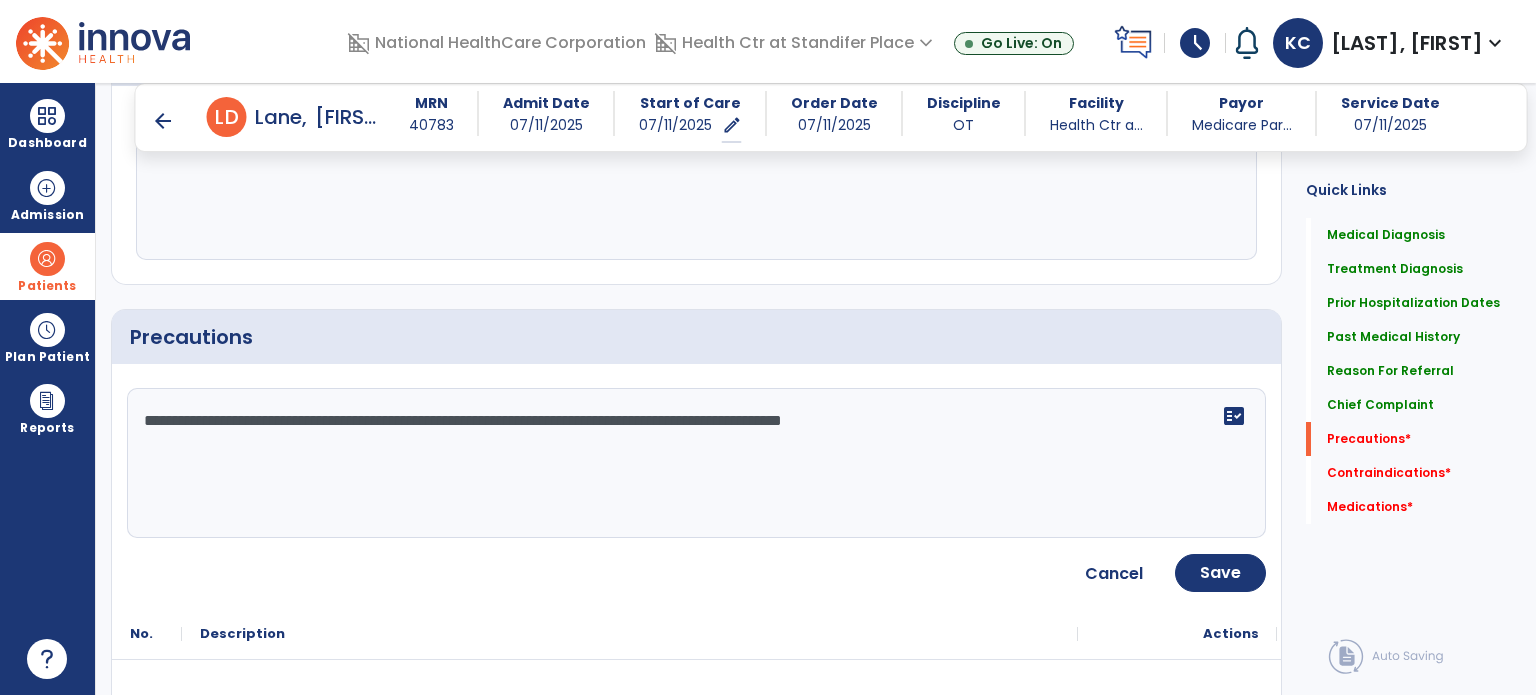 drag, startPoint x: 233, startPoint y: 411, endPoint x: 1086, endPoint y: 426, distance: 853.1319 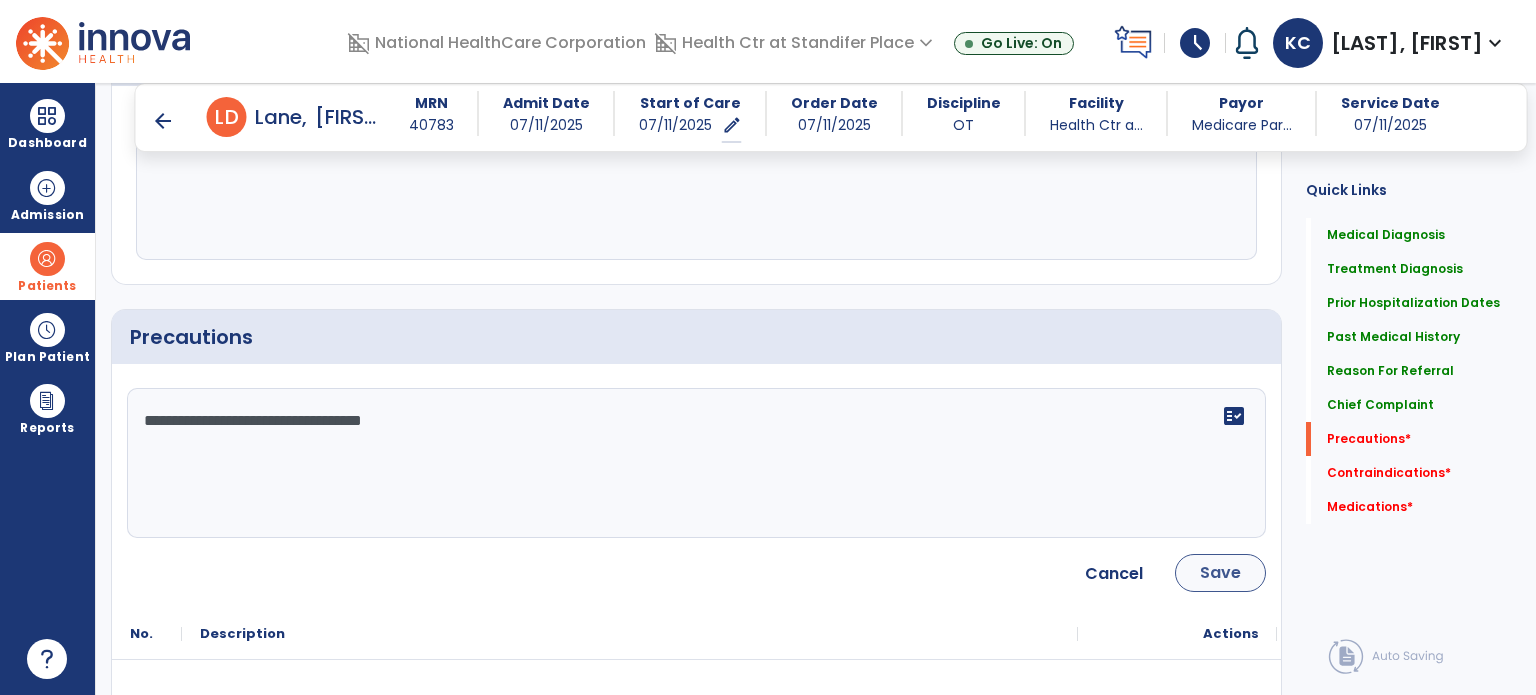 type on "**********" 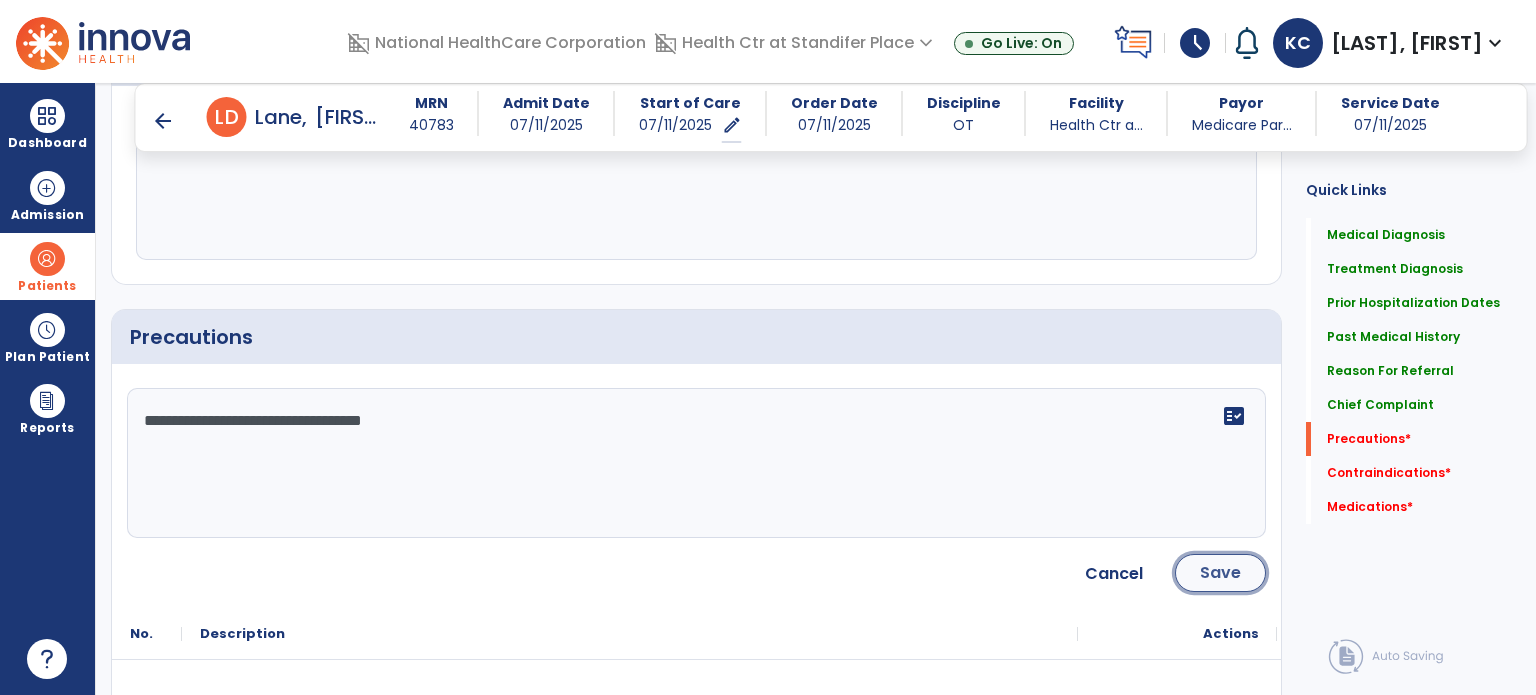 click on "Save" 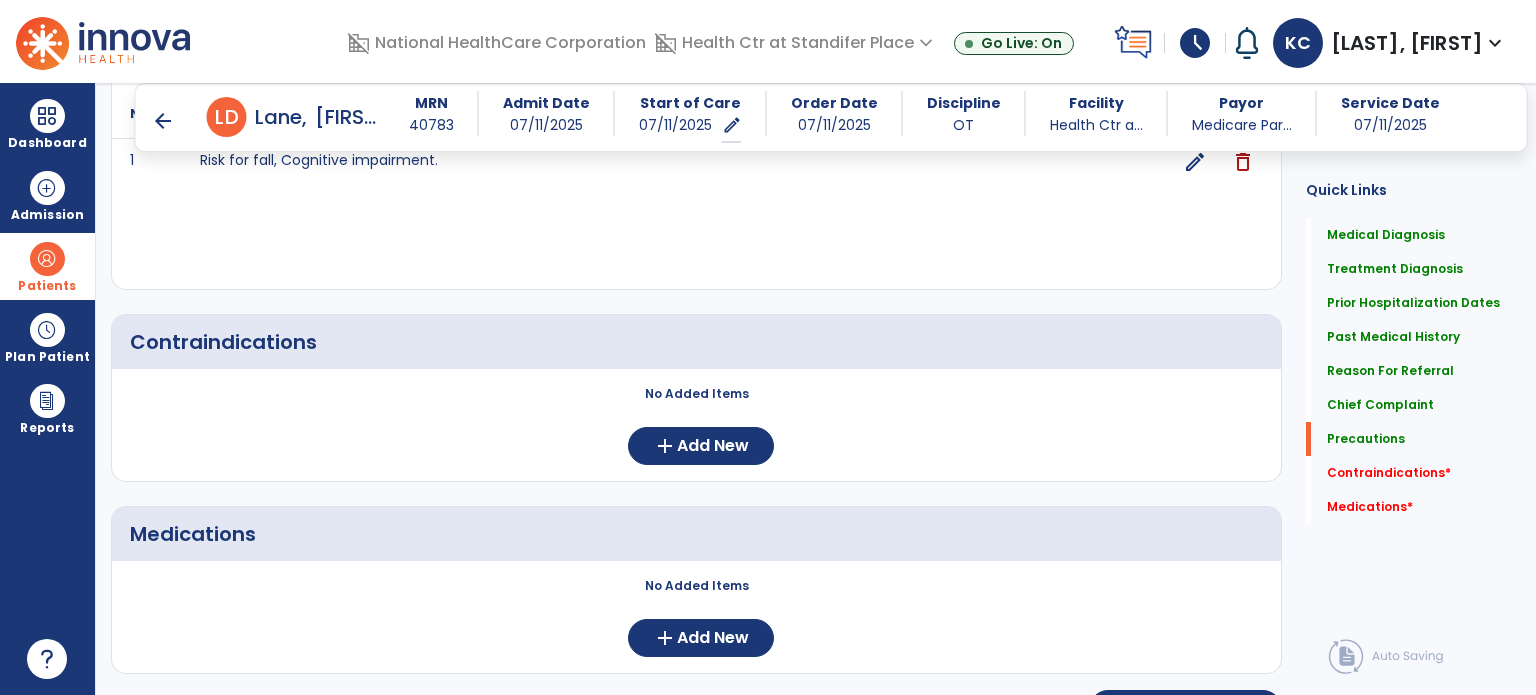 scroll, scrollTop: 2069, scrollLeft: 0, axis: vertical 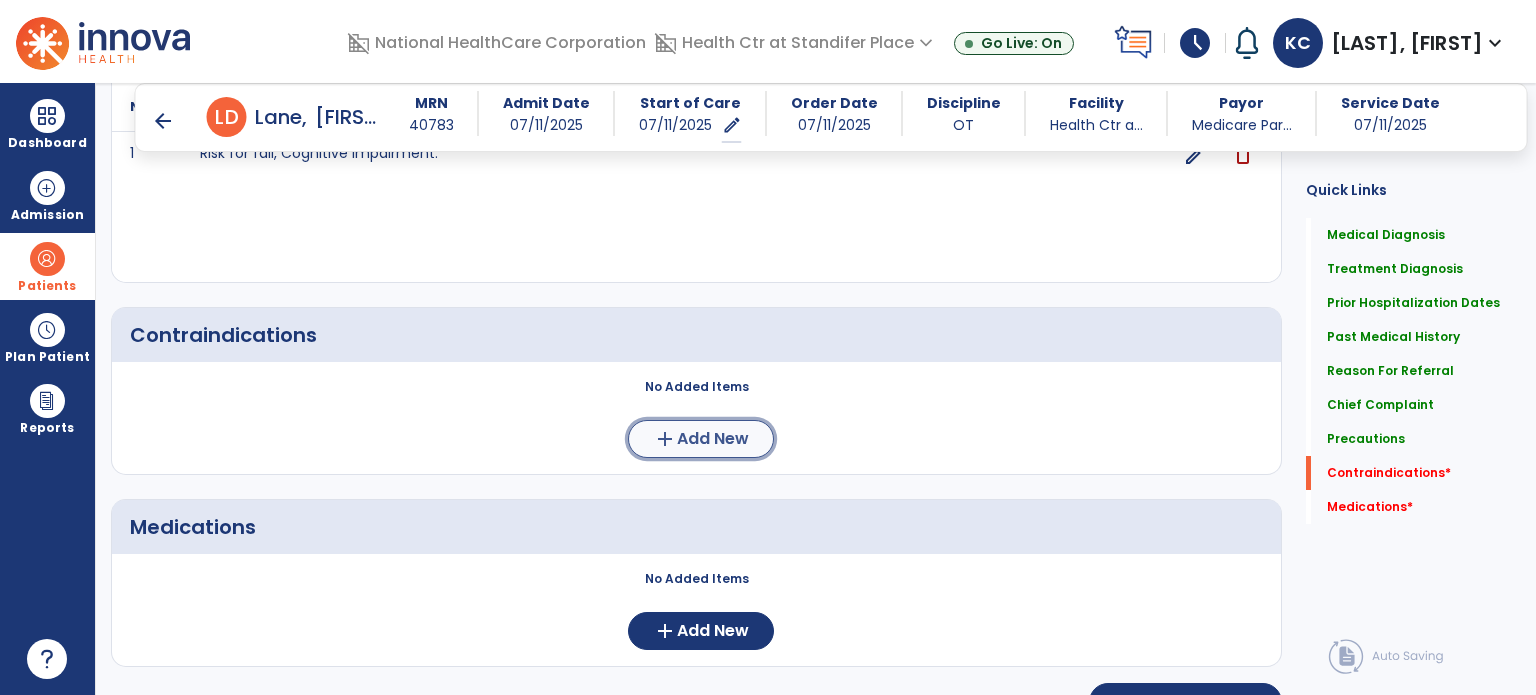 click on "add" 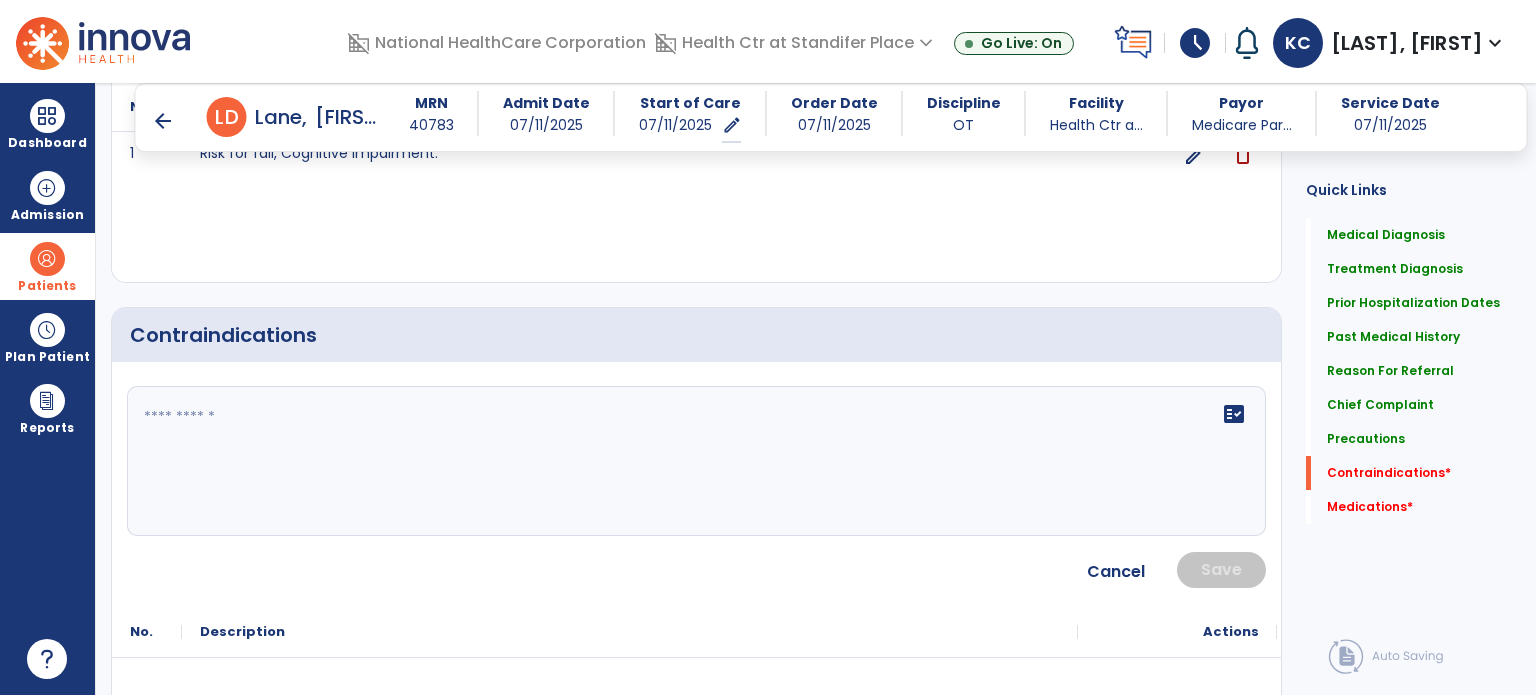 click 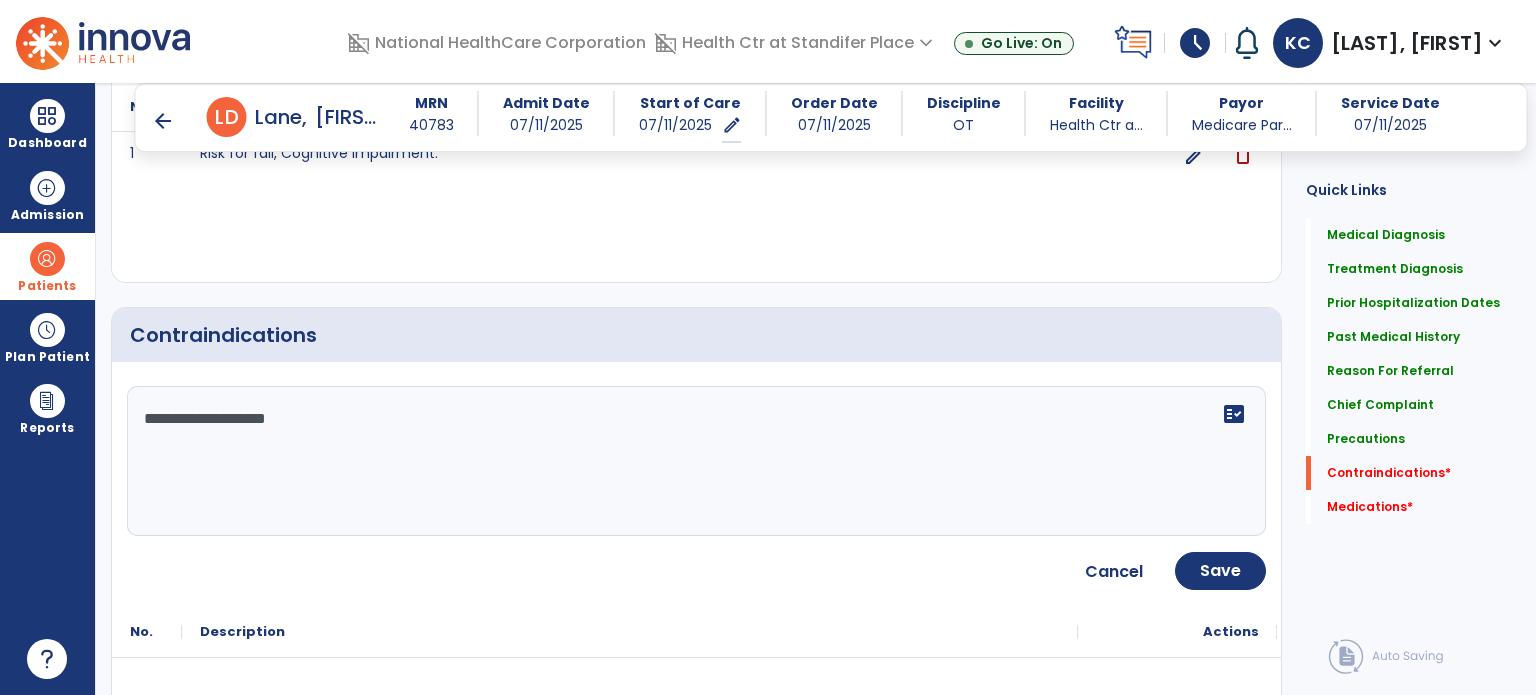click on "**********" 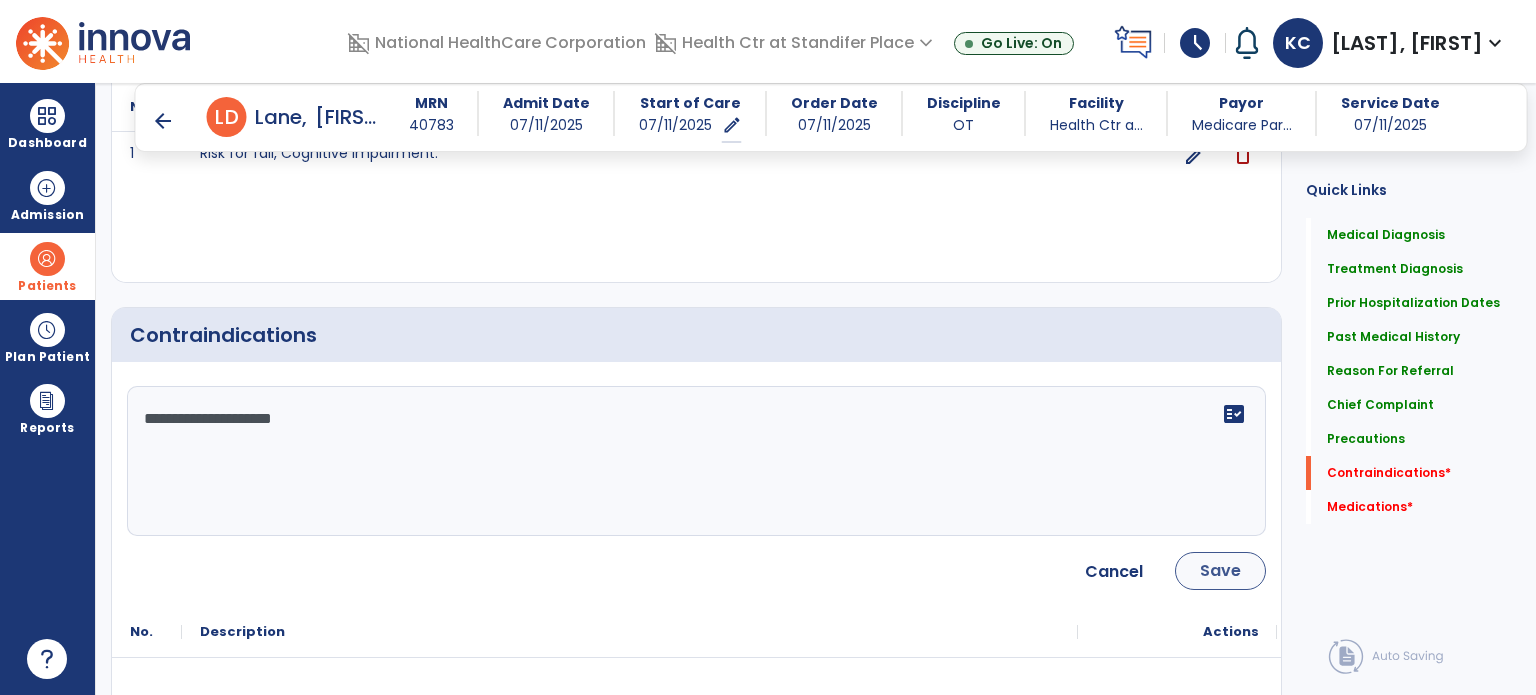 type on "**********" 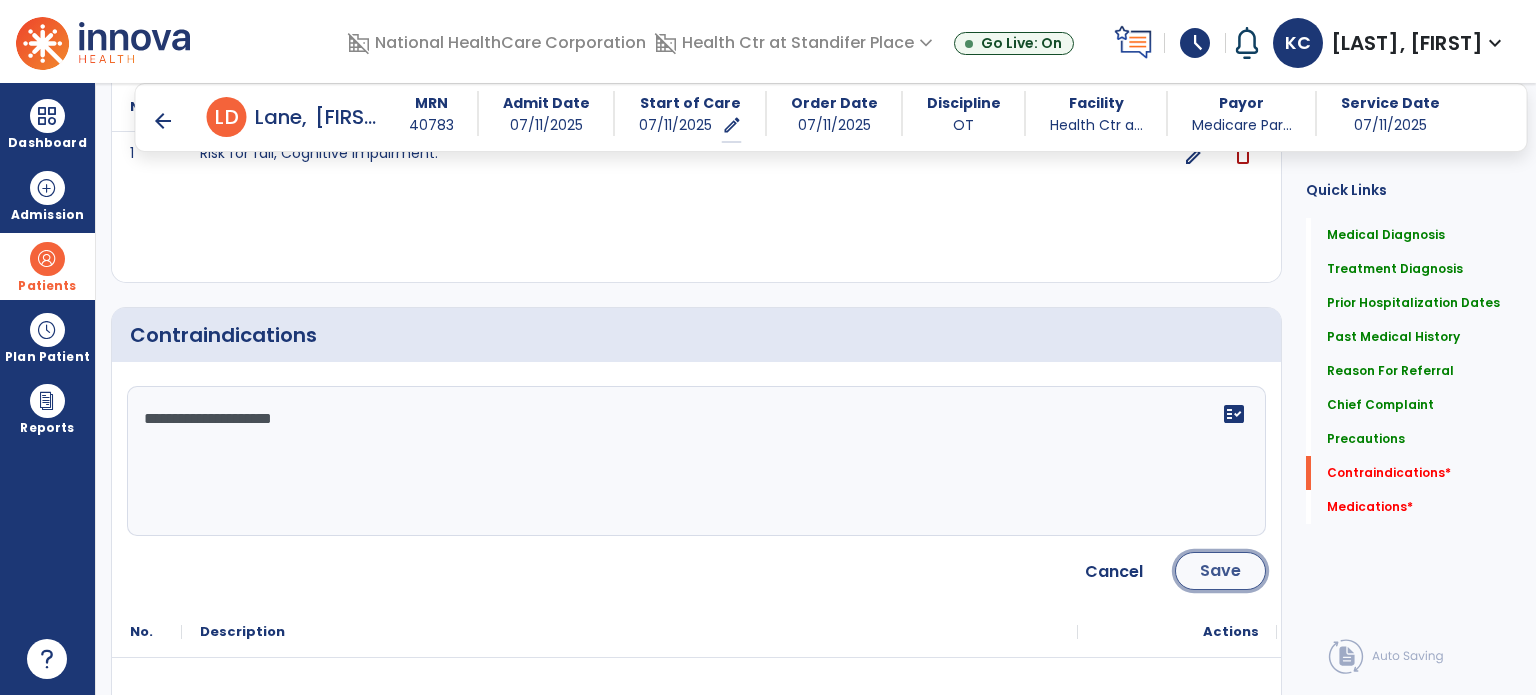 click on "Save" 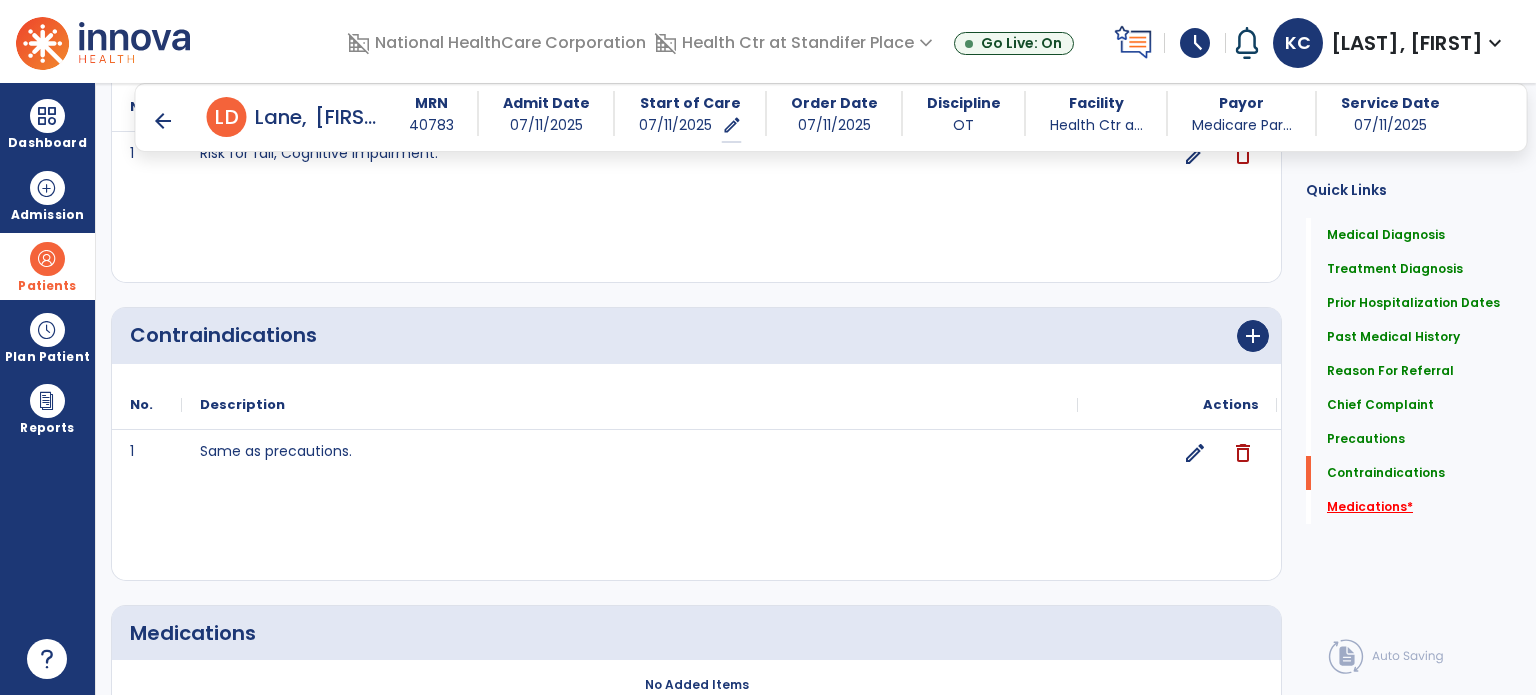 click on "Medications   *" 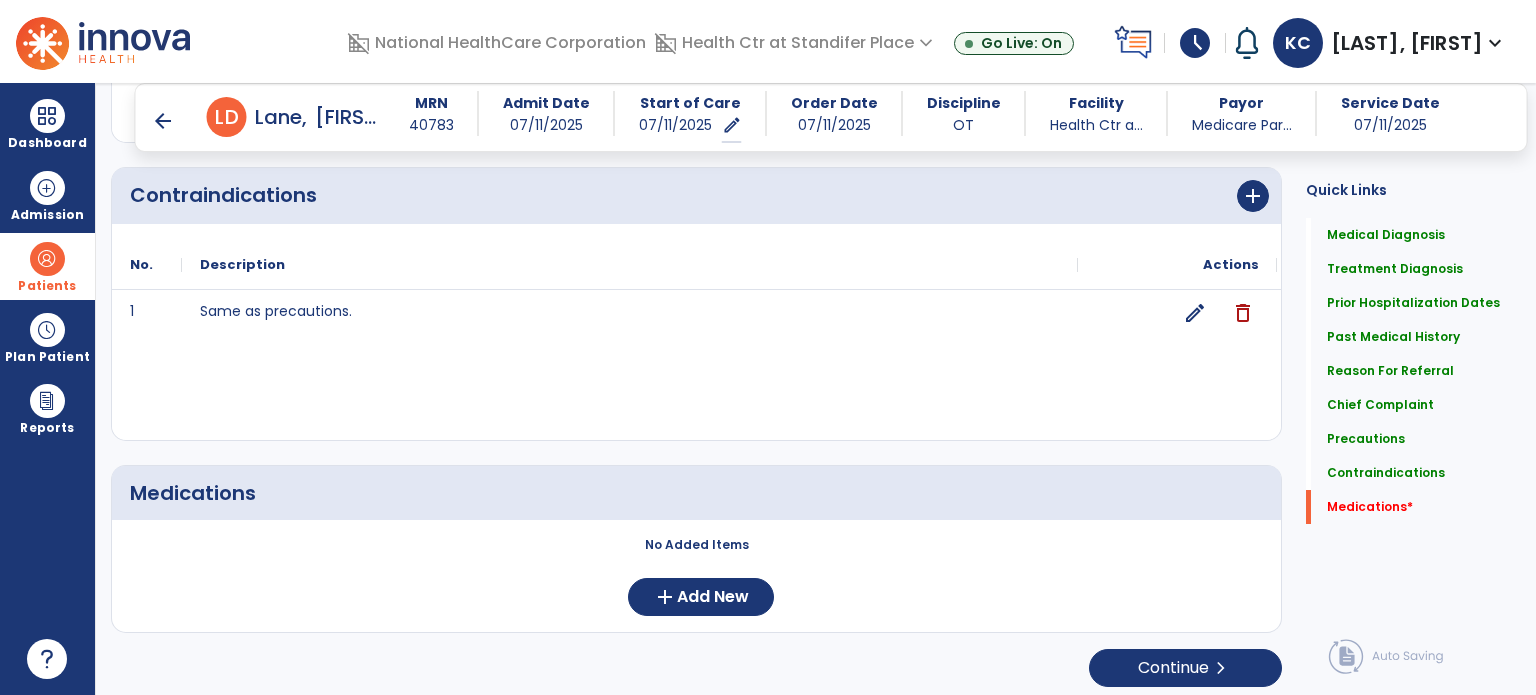 scroll, scrollTop: 2212, scrollLeft: 0, axis: vertical 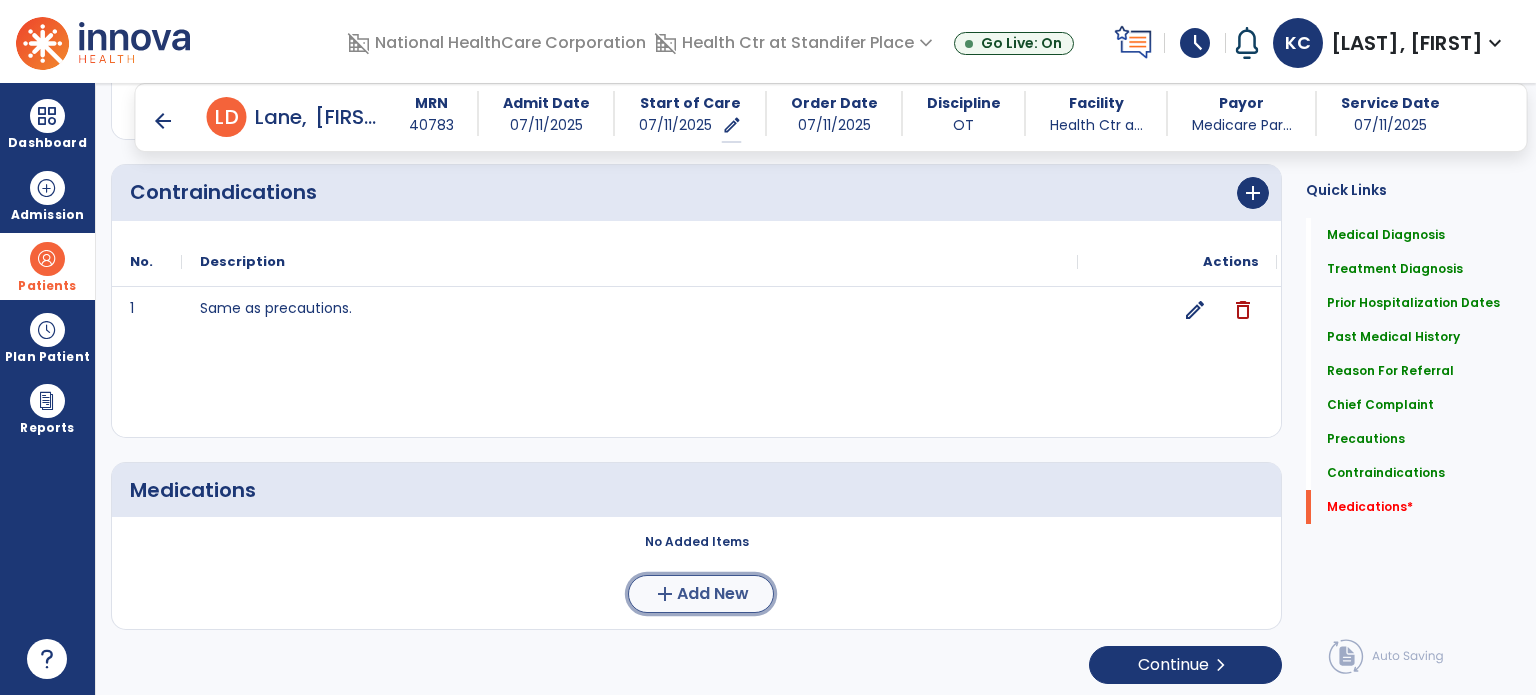 click on "add  Add New" 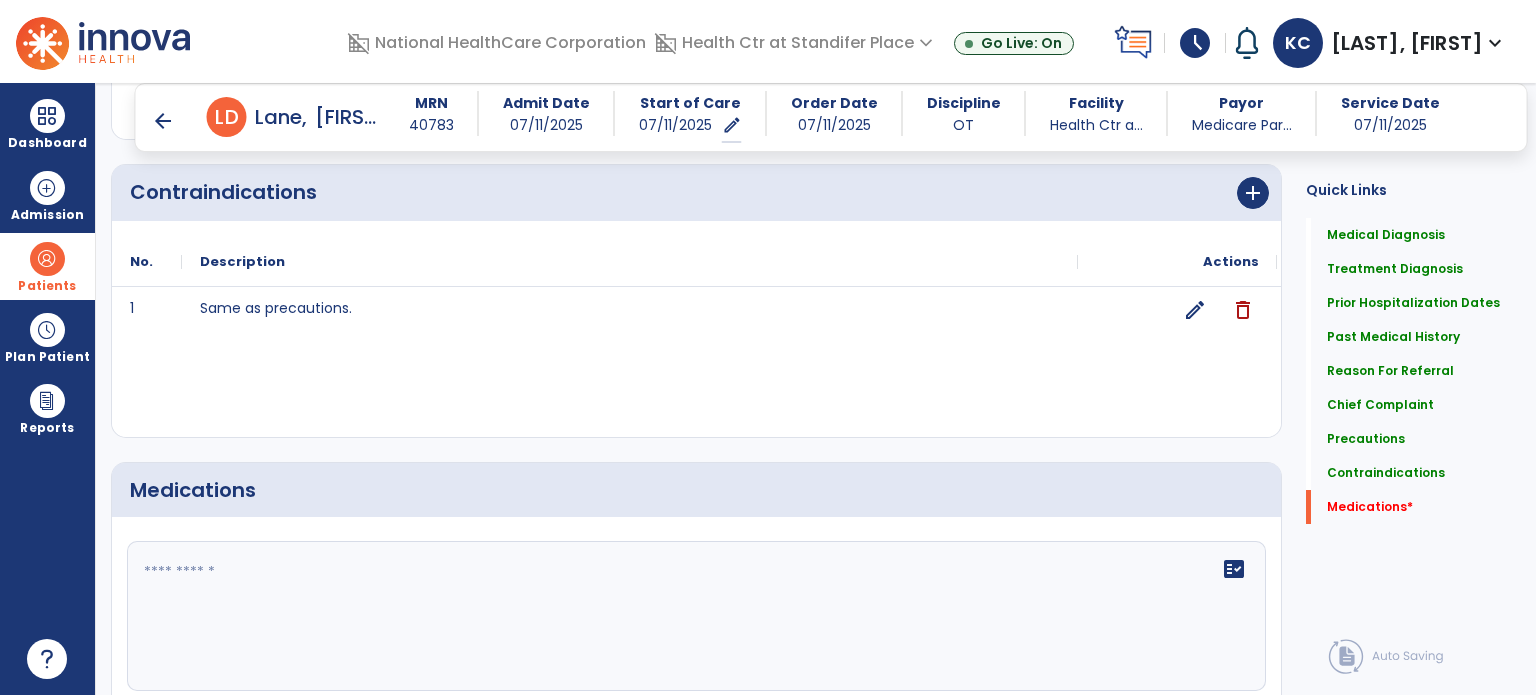 click 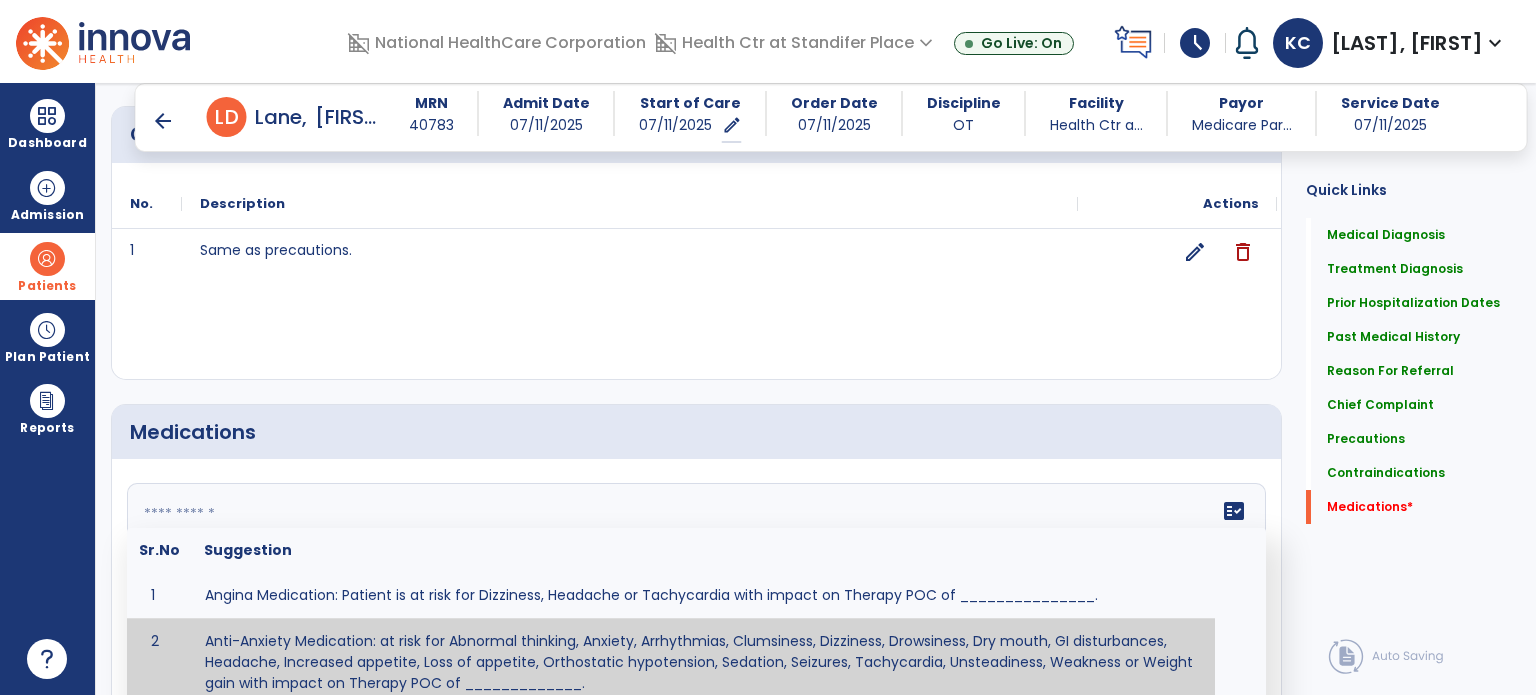 scroll, scrollTop: 2277, scrollLeft: 0, axis: vertical 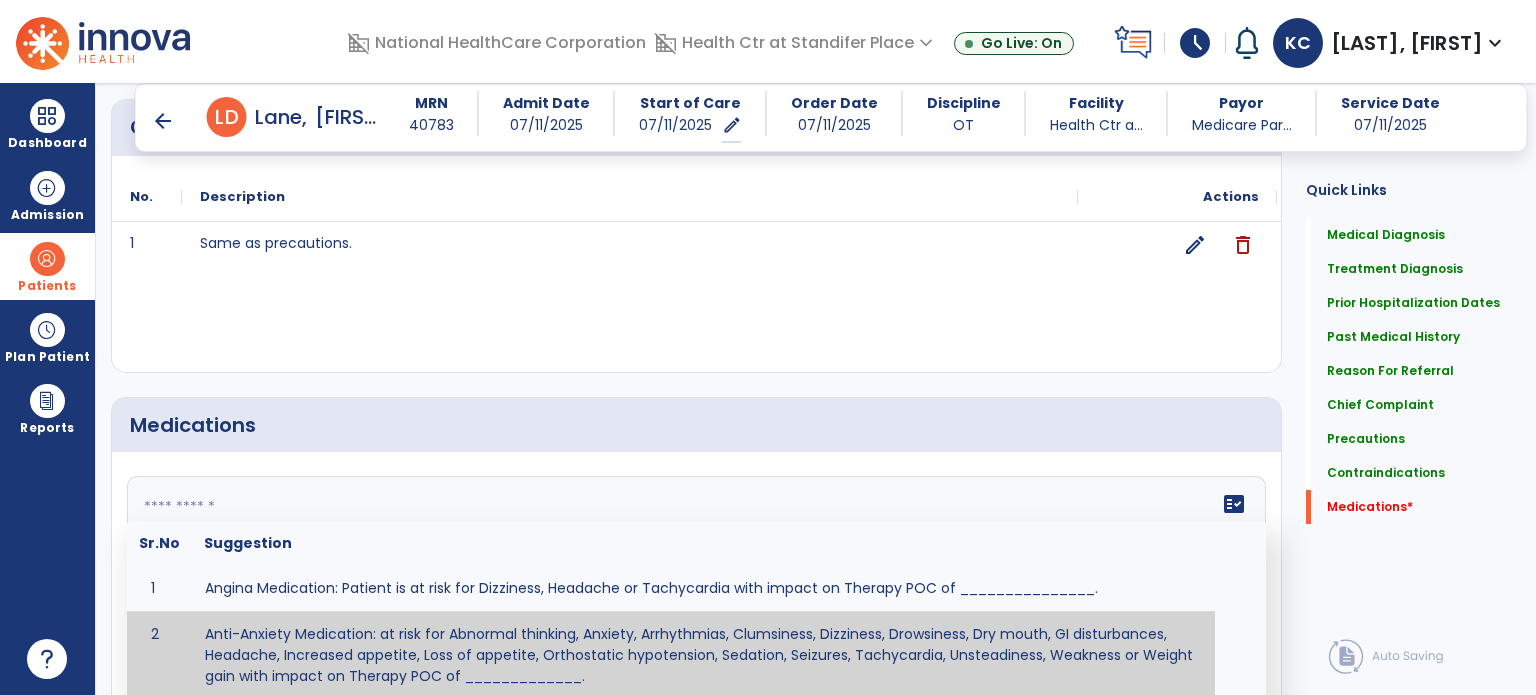 paste on "**********" 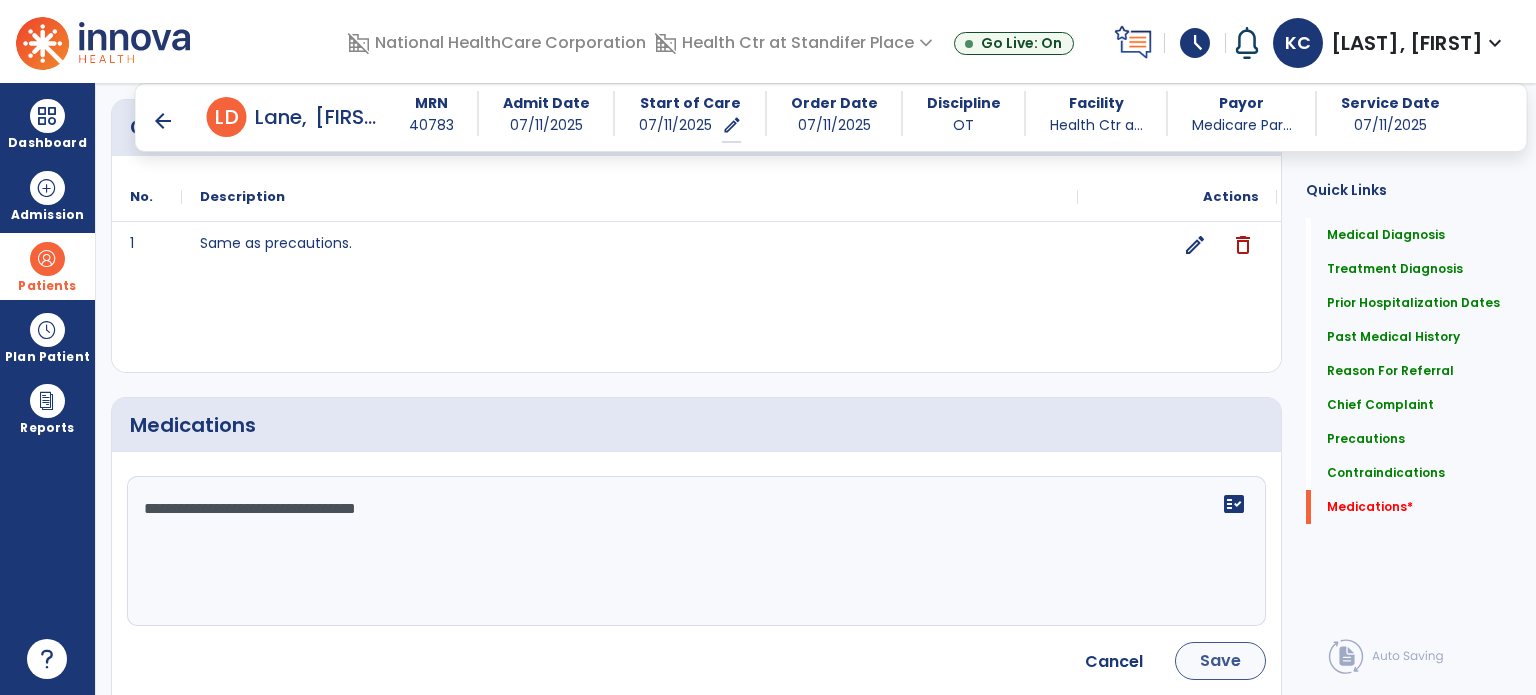 type on "**********" 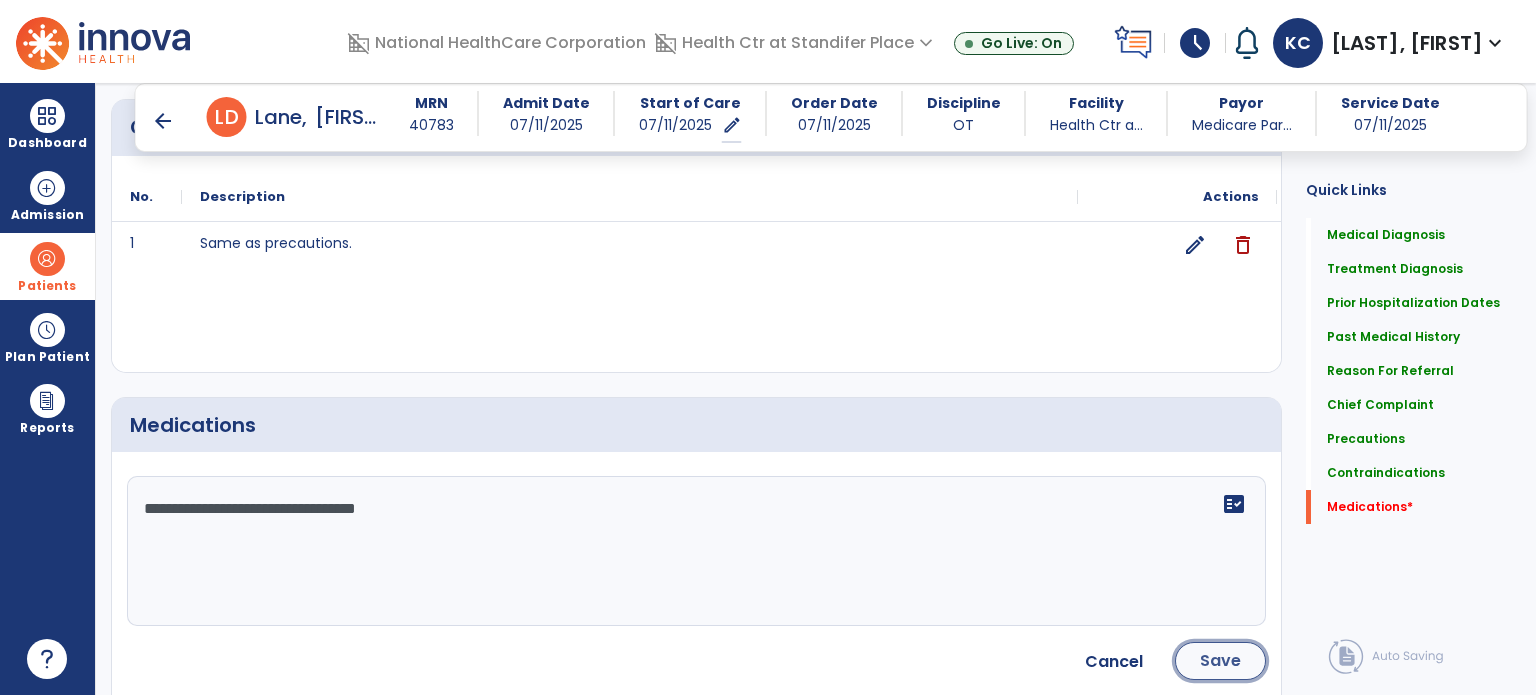click on "Save" 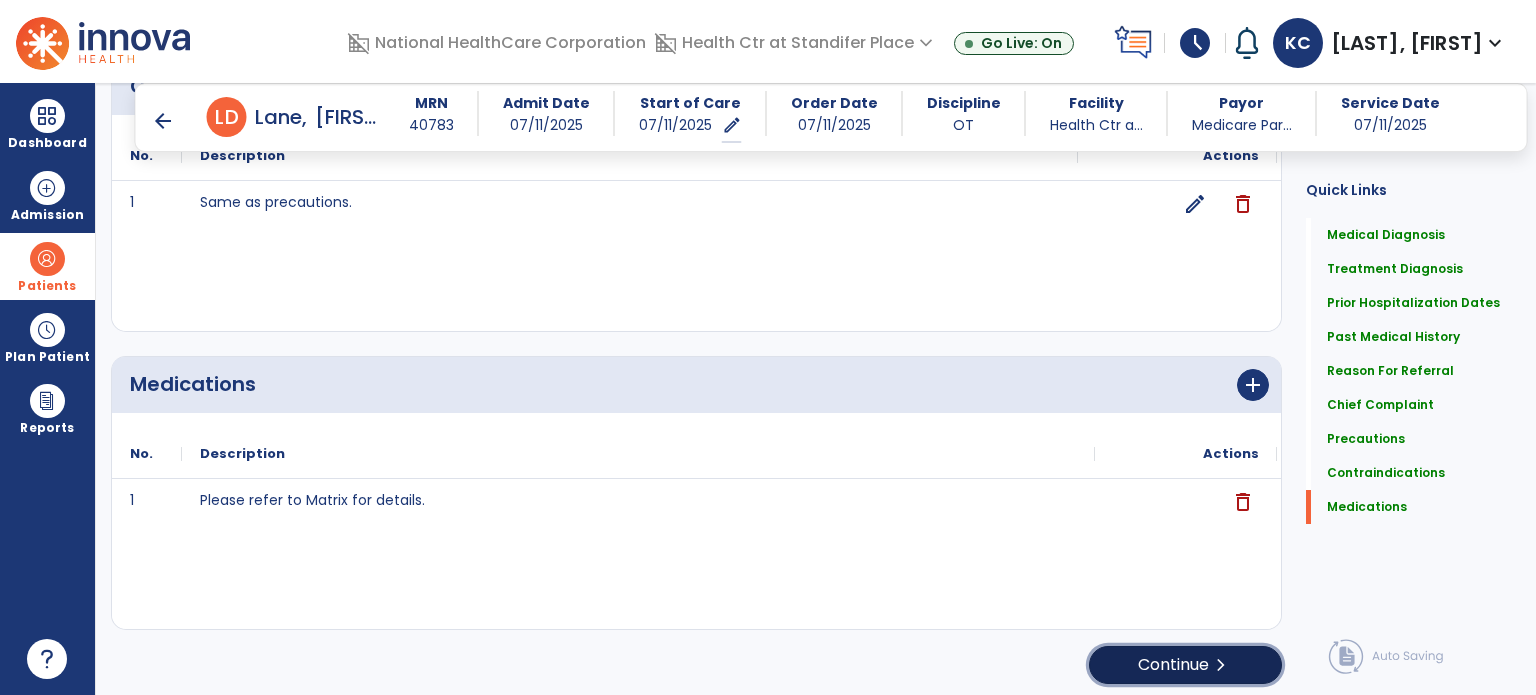 click on "chevron_right" 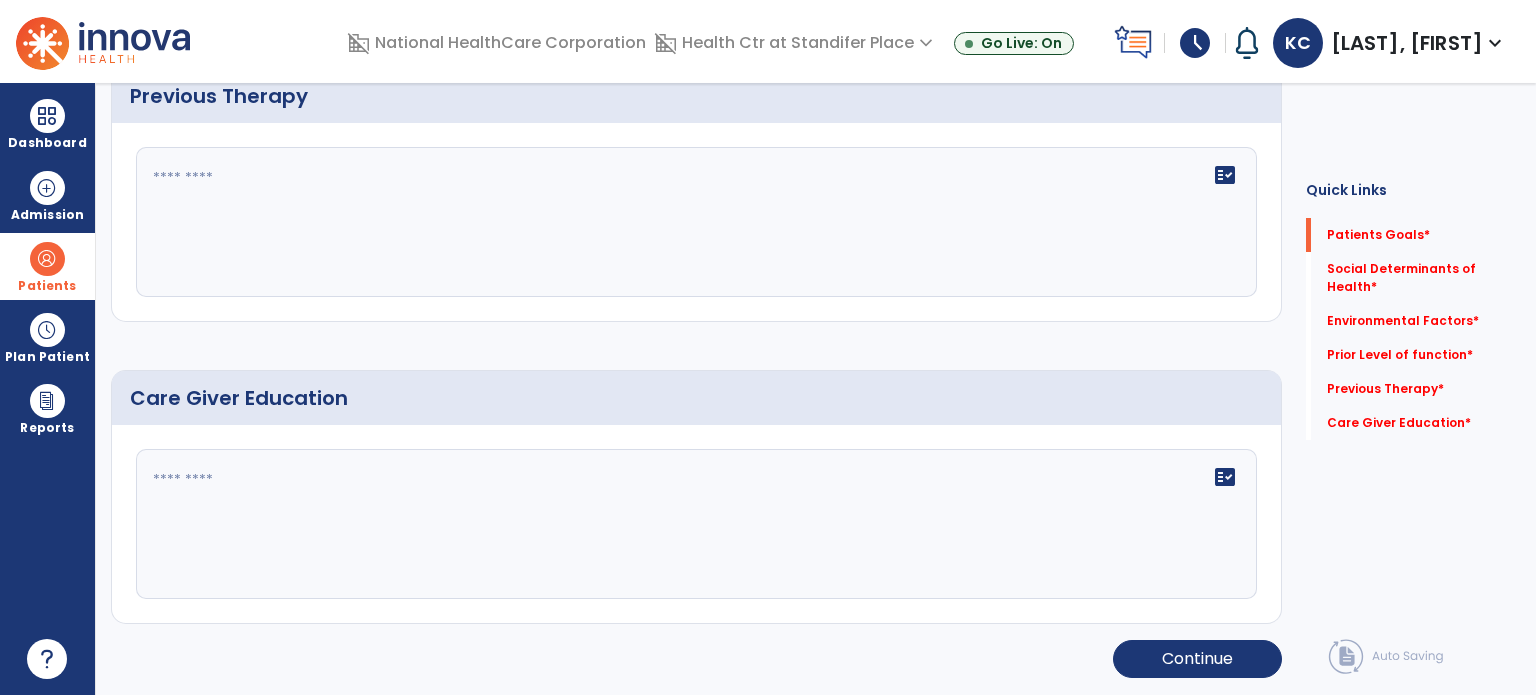 scroll, scrollTop: 8, scrollLeft: 0, axis: vertical 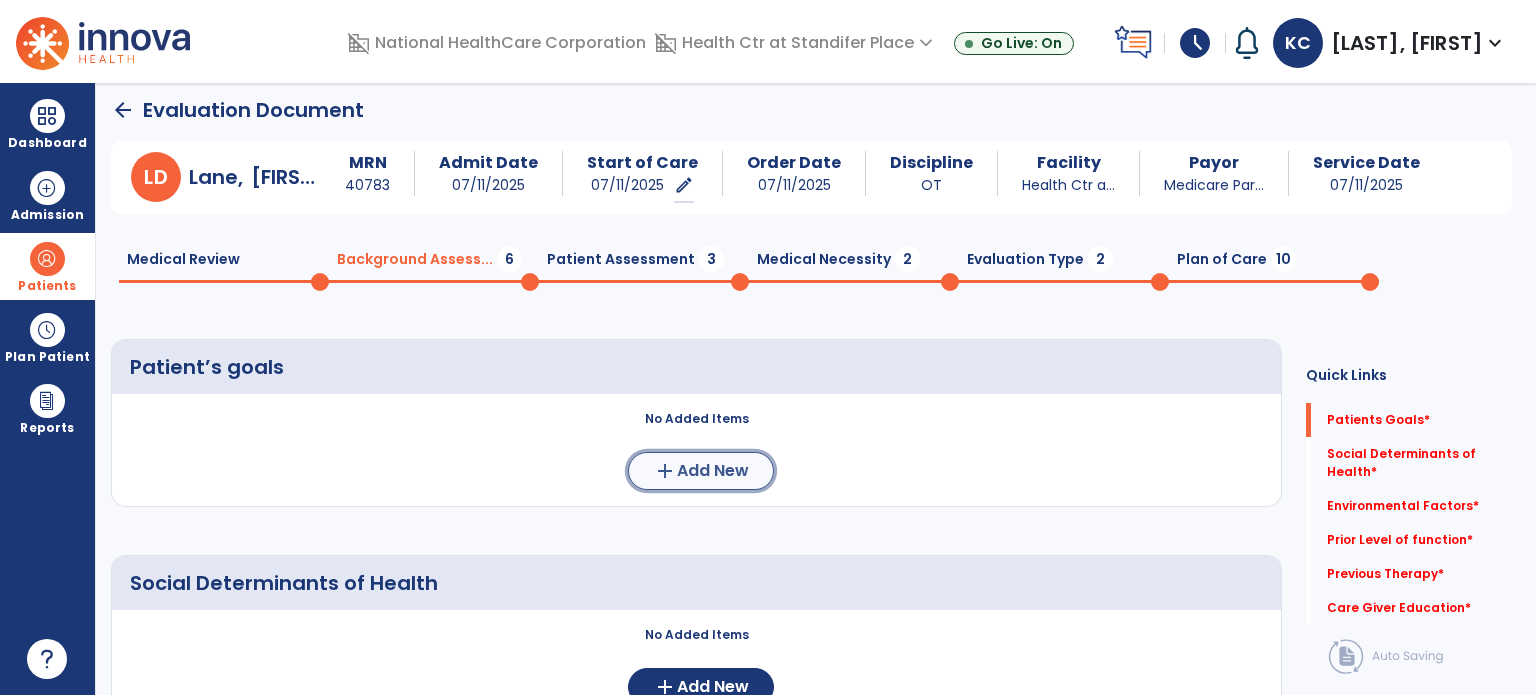 click on "Add New" 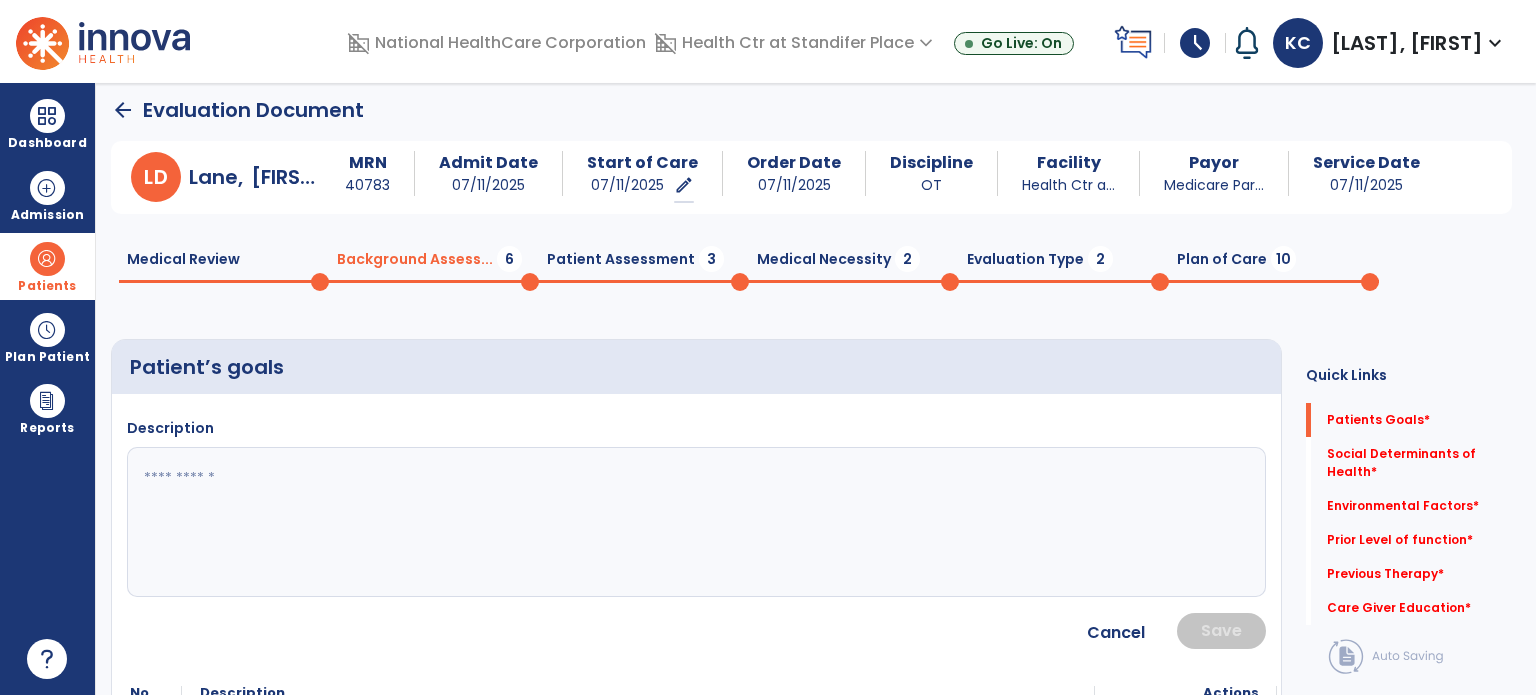 click 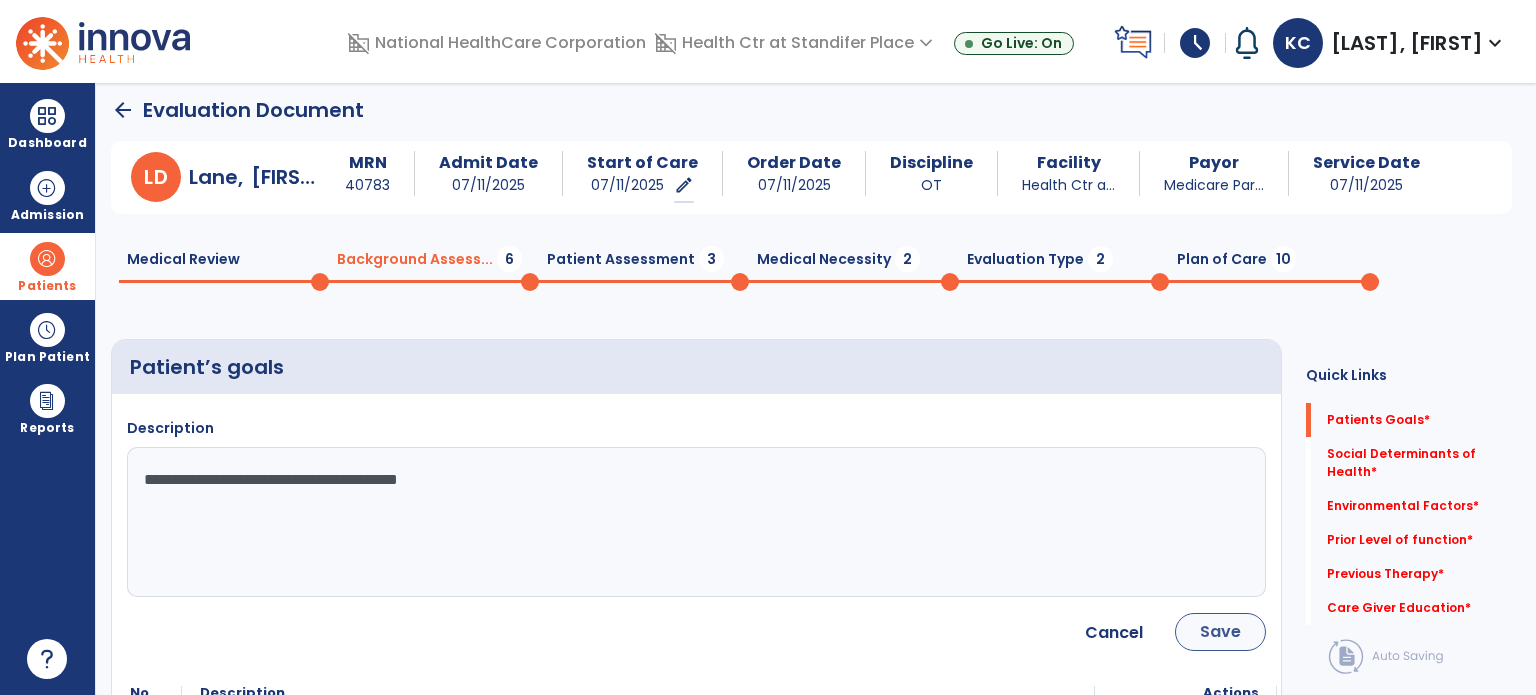 type on "**********" 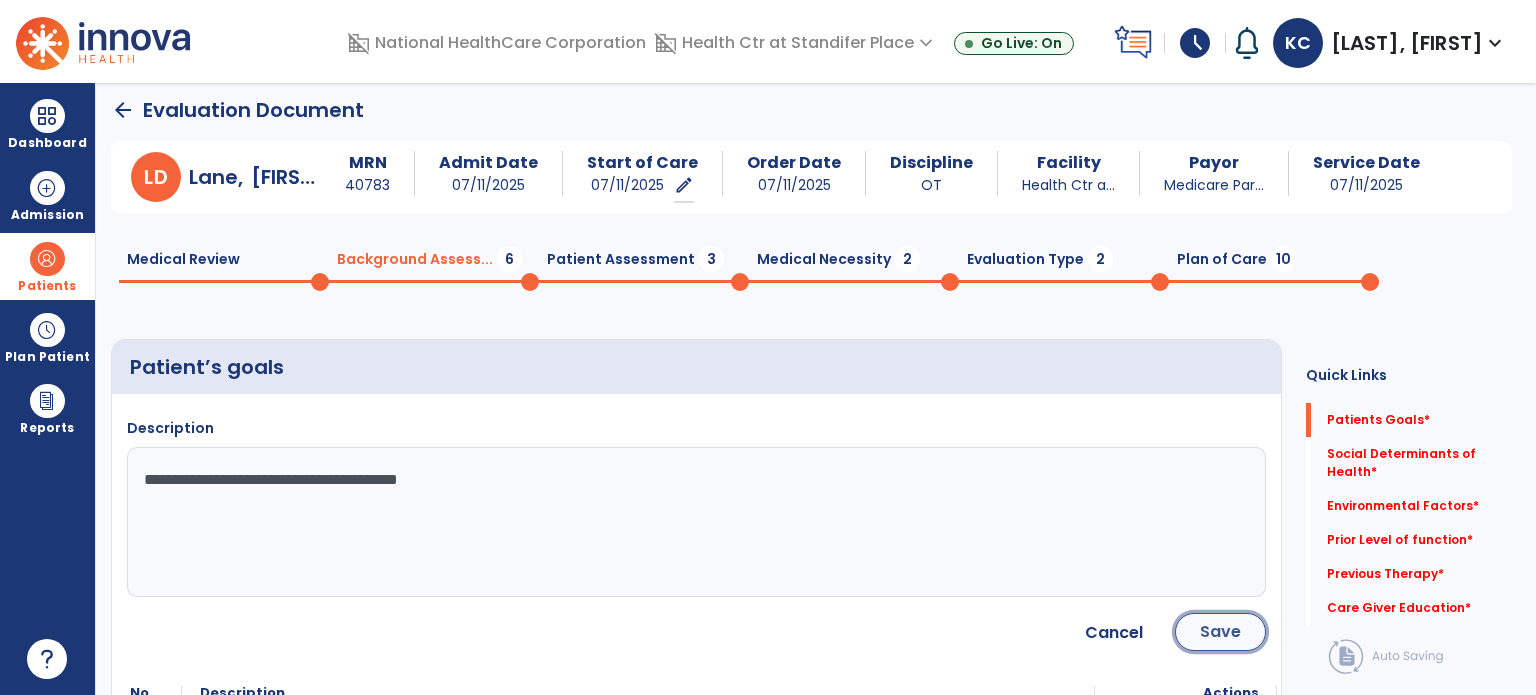 click on "Save" 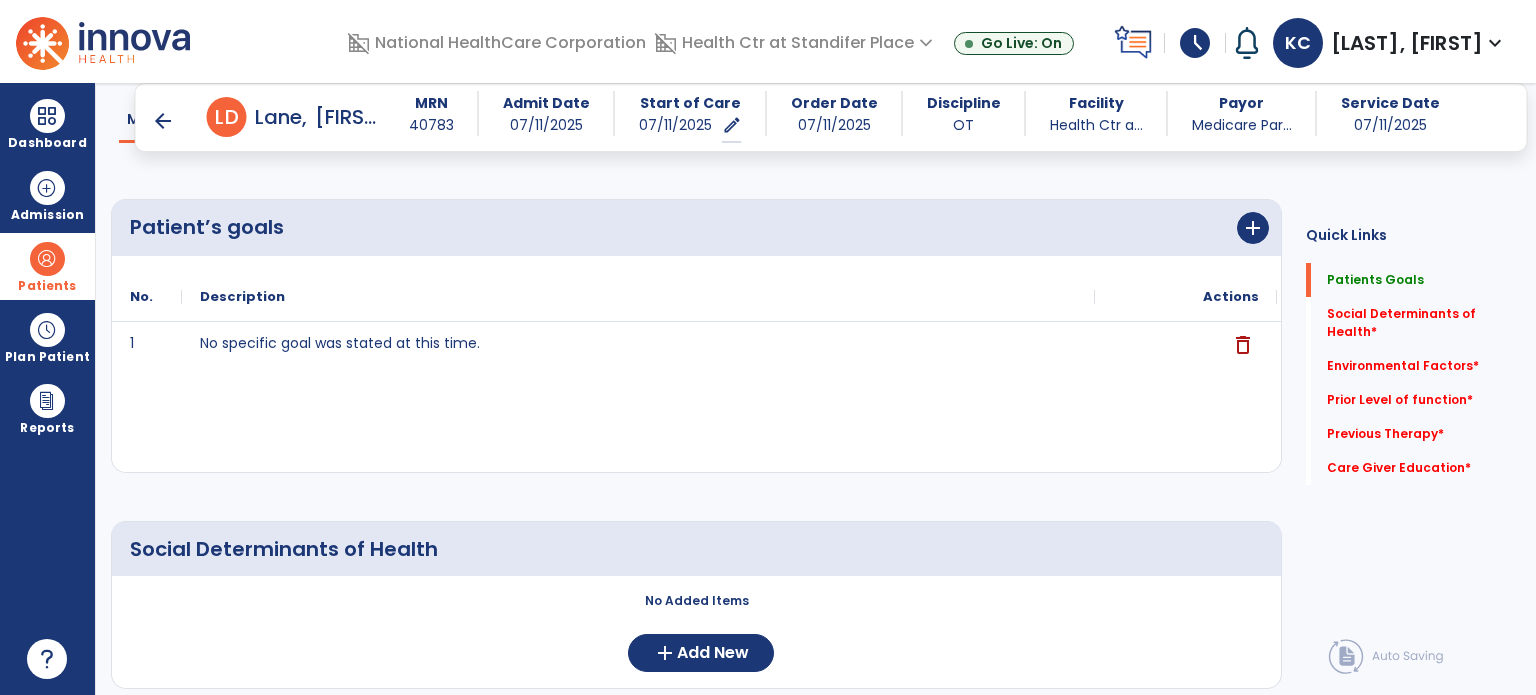 scroll, scrollTop: 208, scrollLeft: 0, axis: vertical 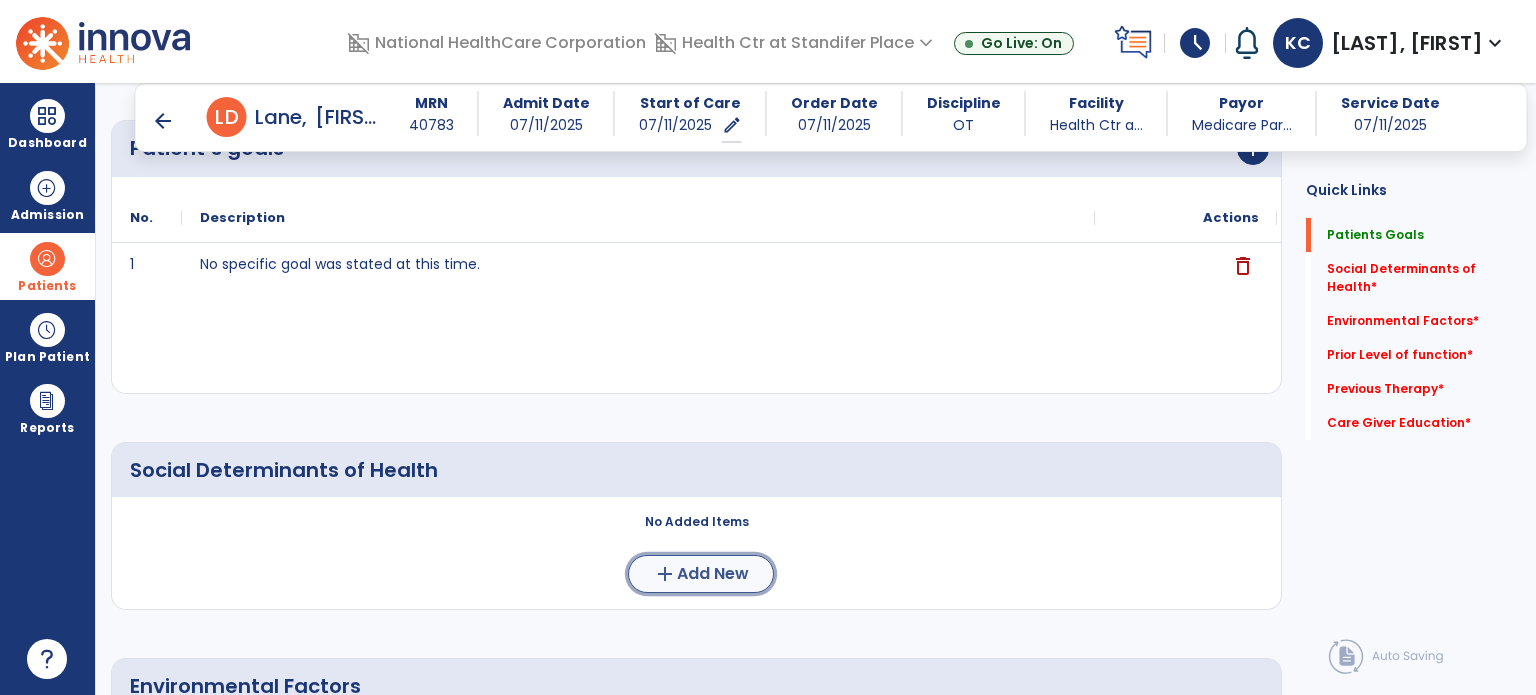 click on "Add New" 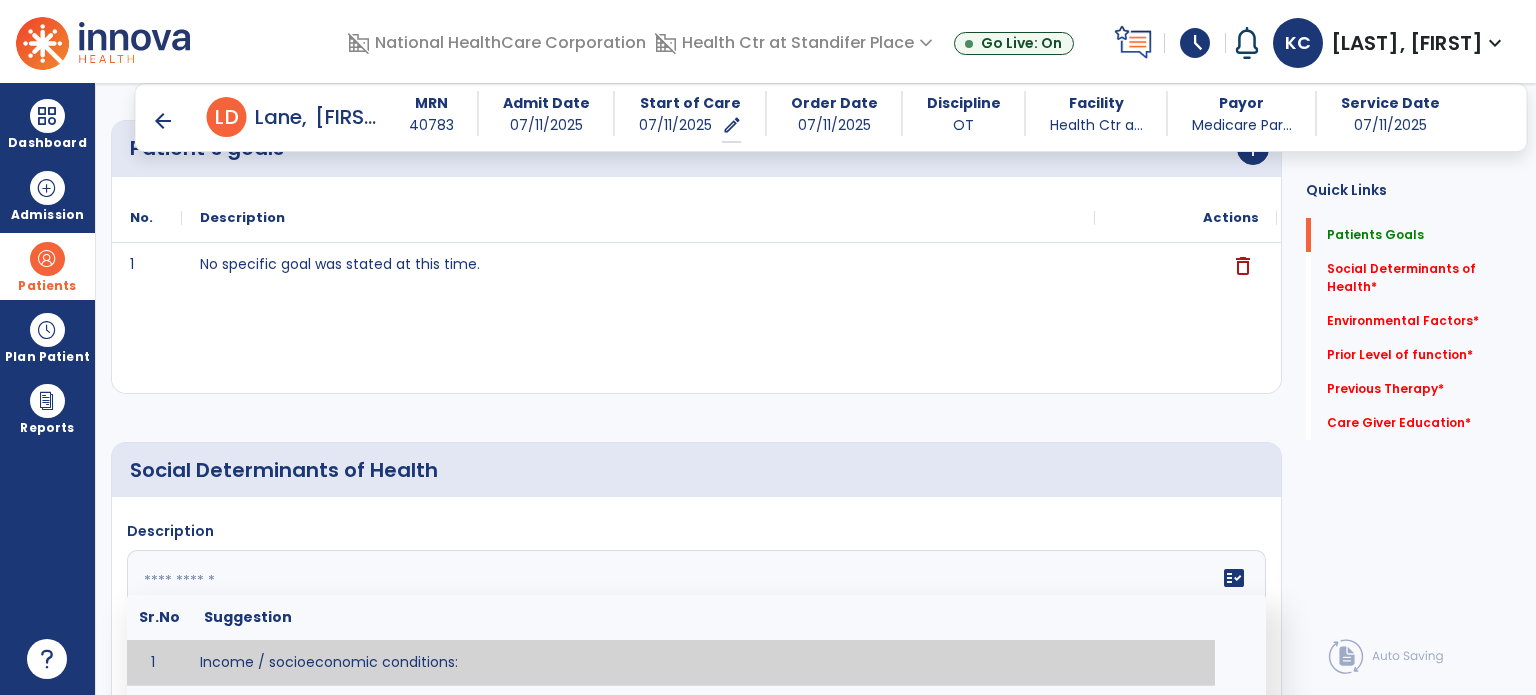 click 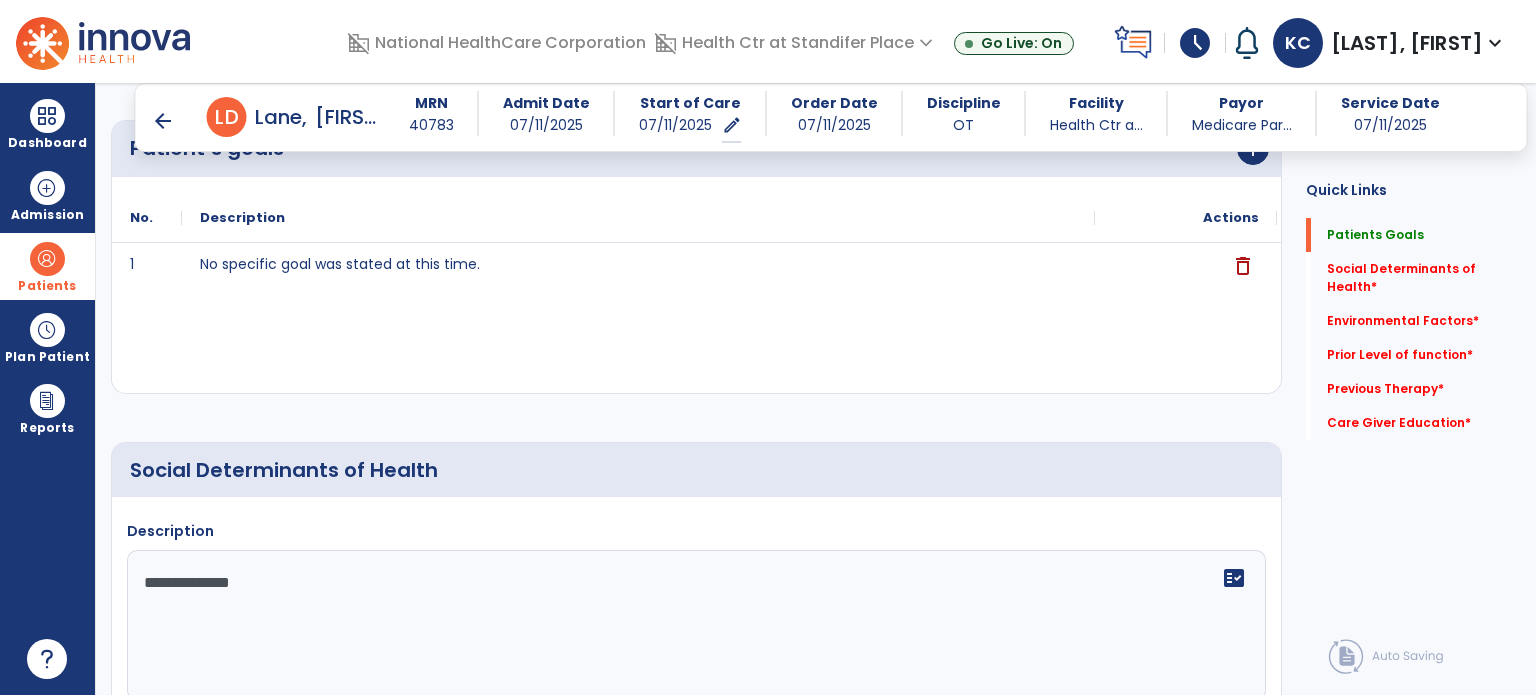 drag, startPoint x: 581, startPoint y: 584, endPoint x: 96, endPoint y: 532, distance: 487.77966 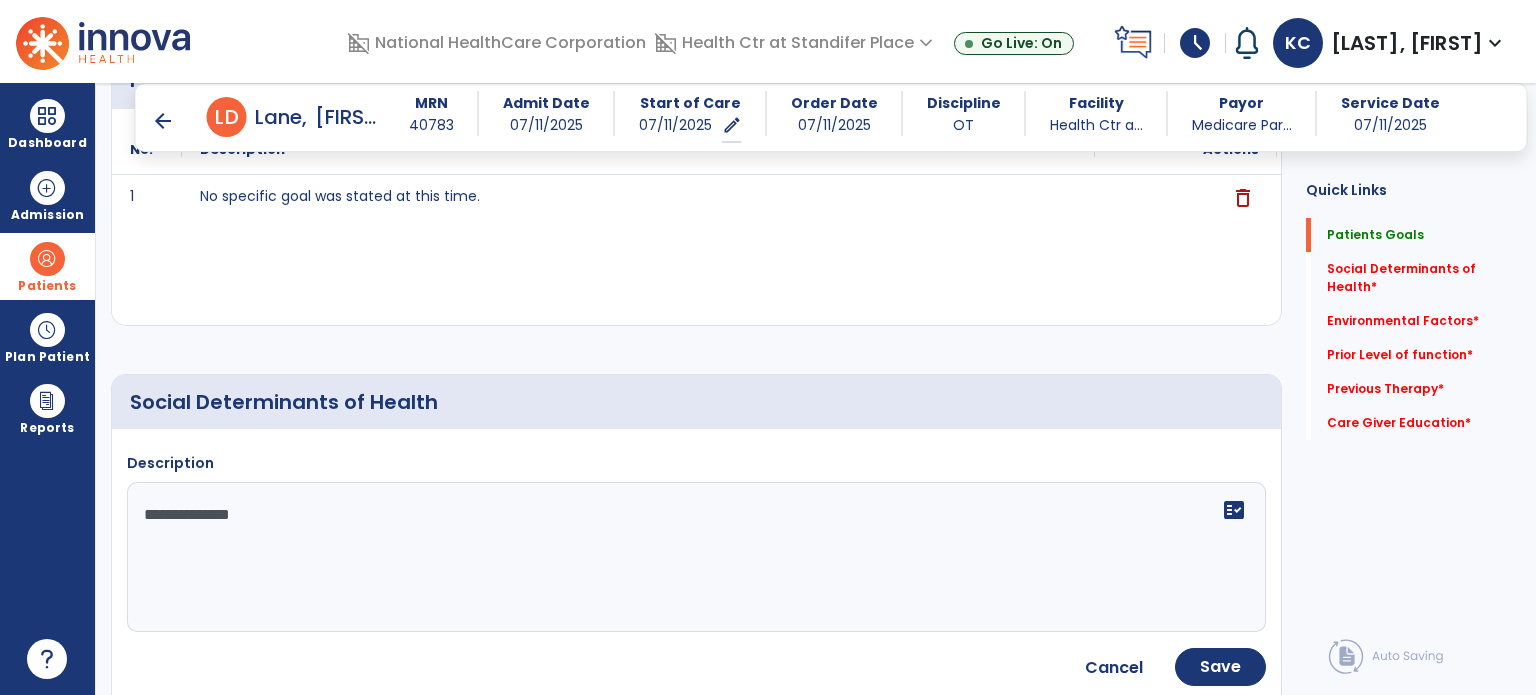 scroll, scrollTop: 308, scrollLeft: 0, axis: vertical 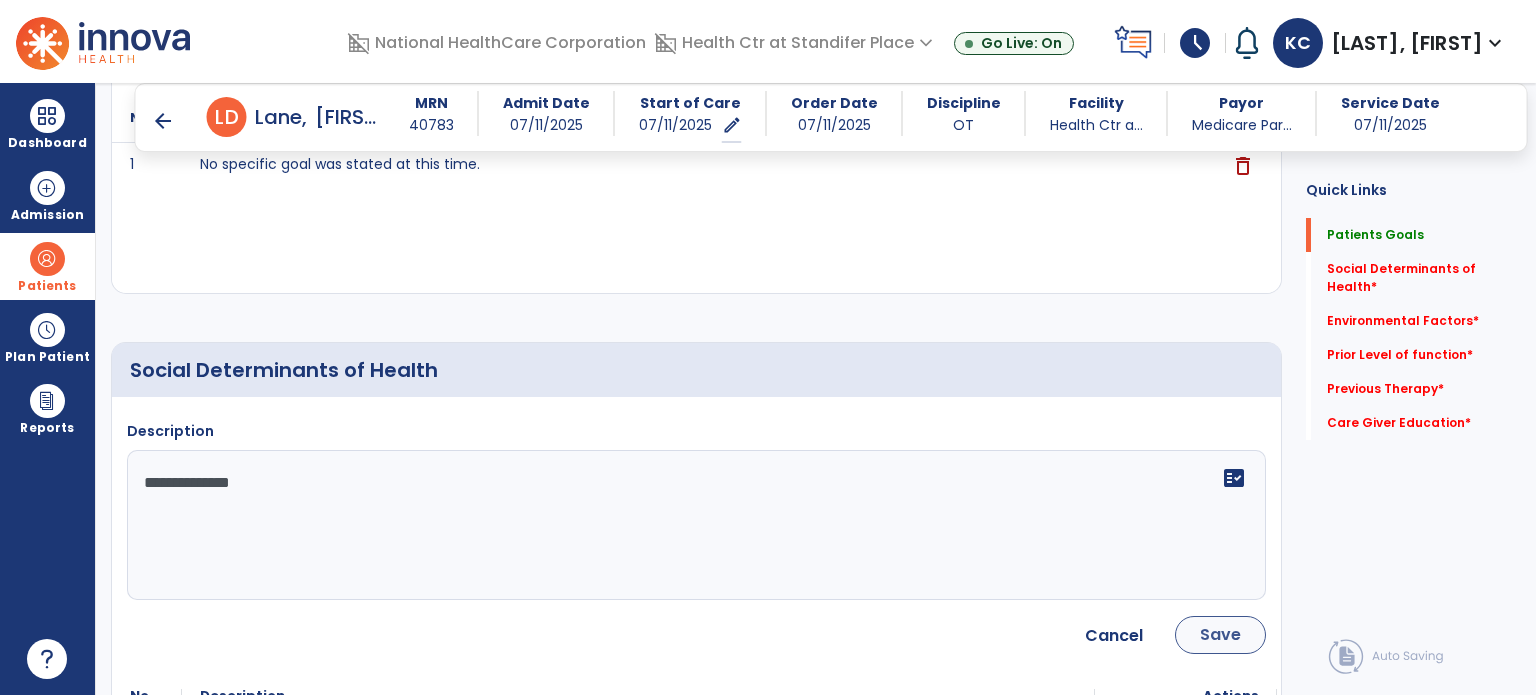 type on "**********" 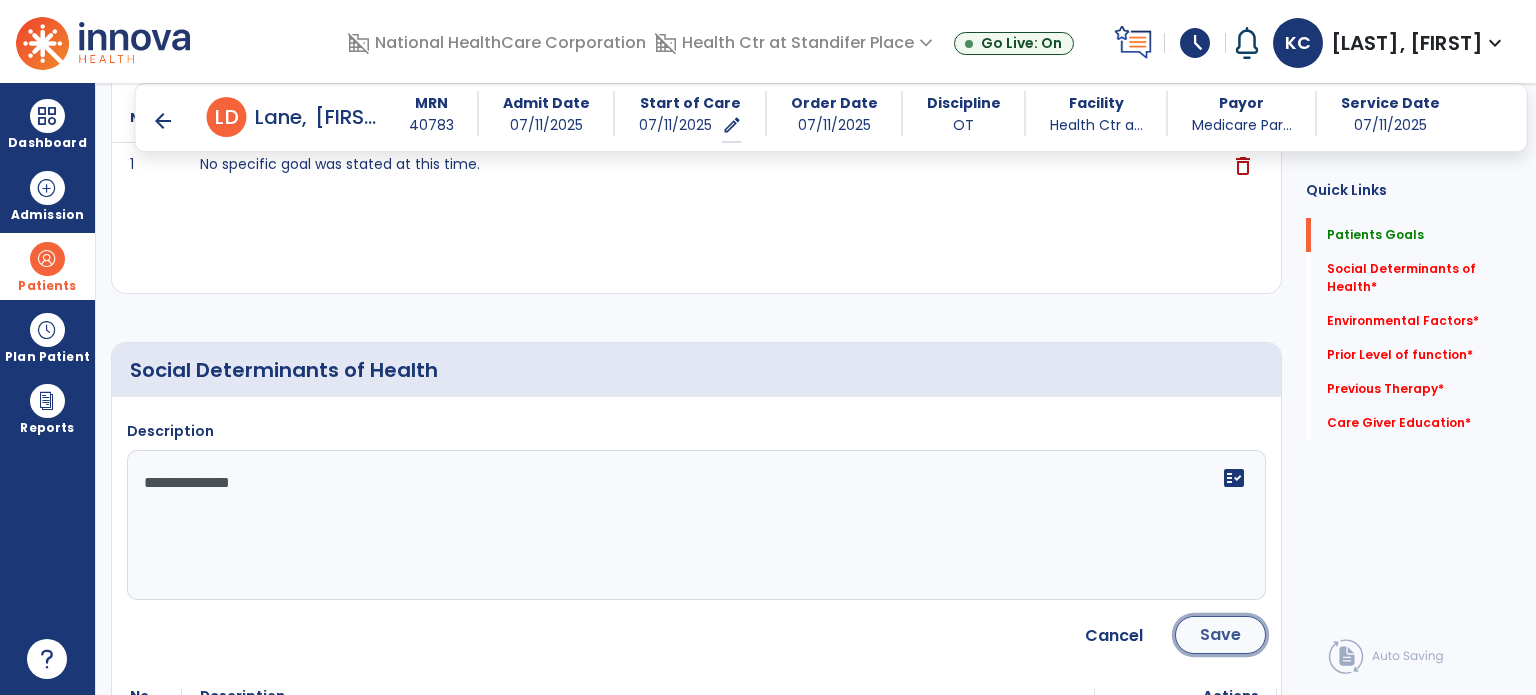 click on "Save" 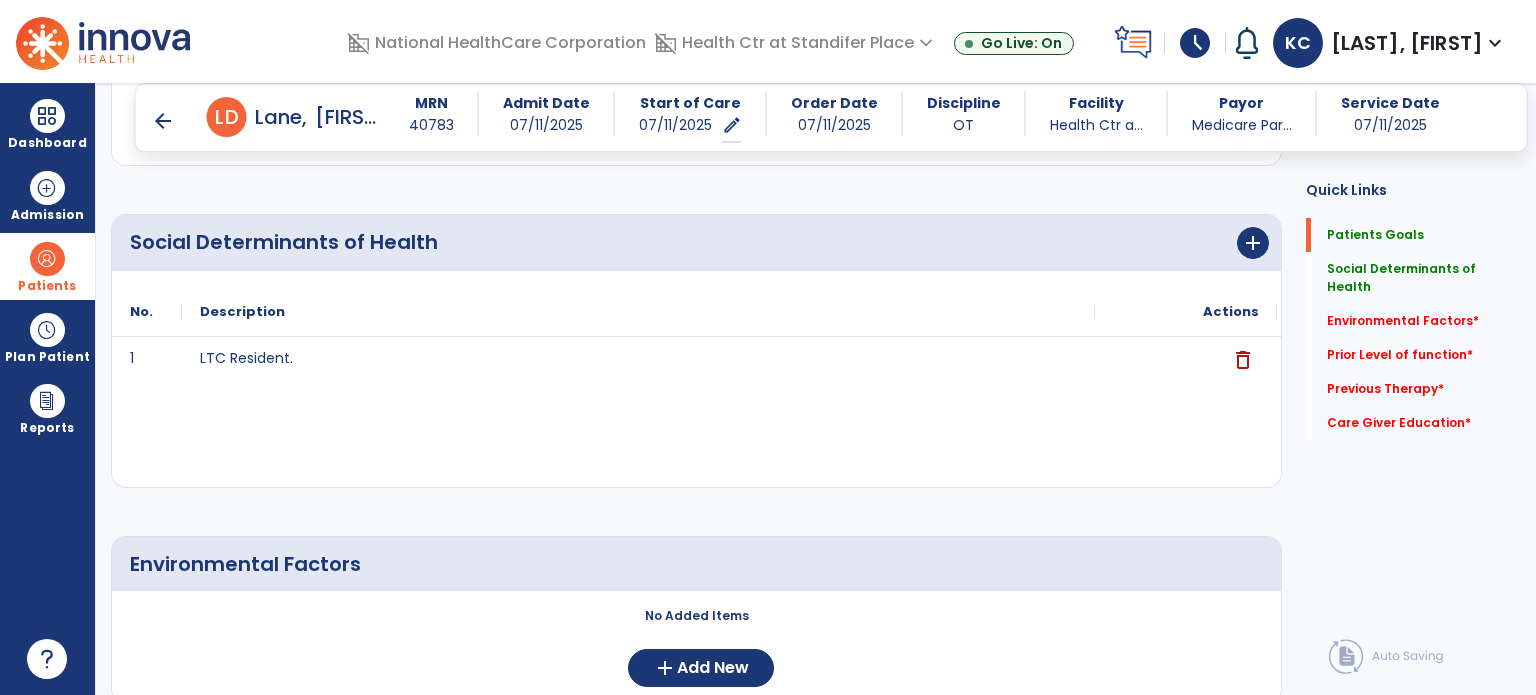 scroll, scrollTop: 508, scrollLeft: 0, axis: vertical 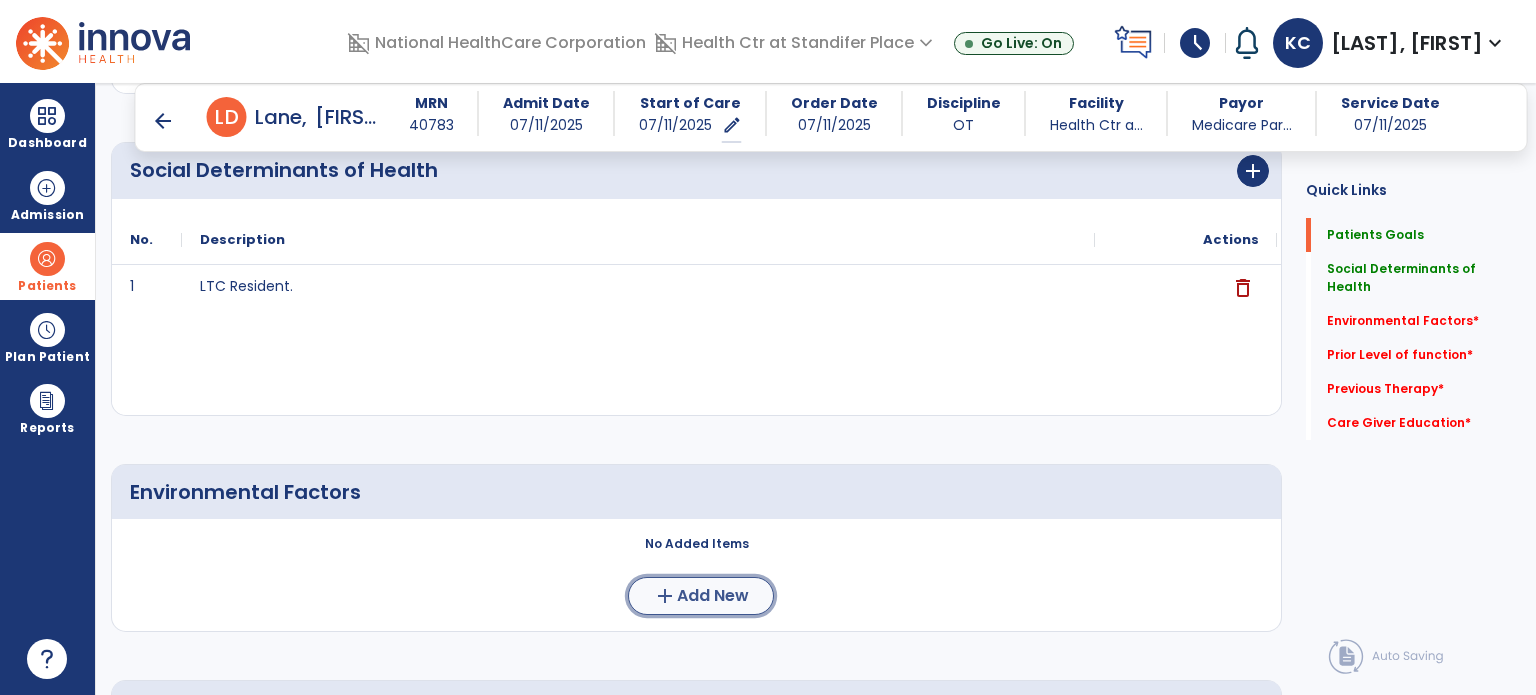 click on "Add New" 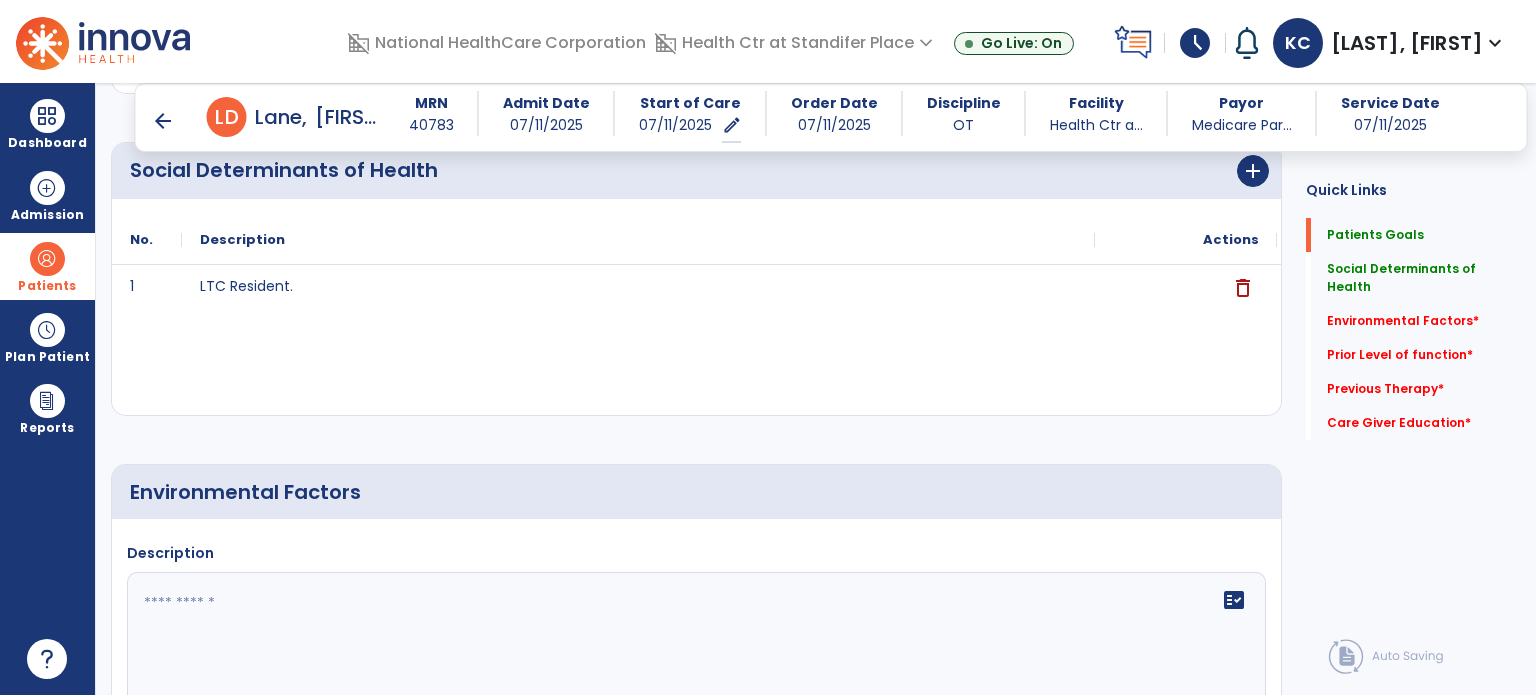 click on "fact_check" 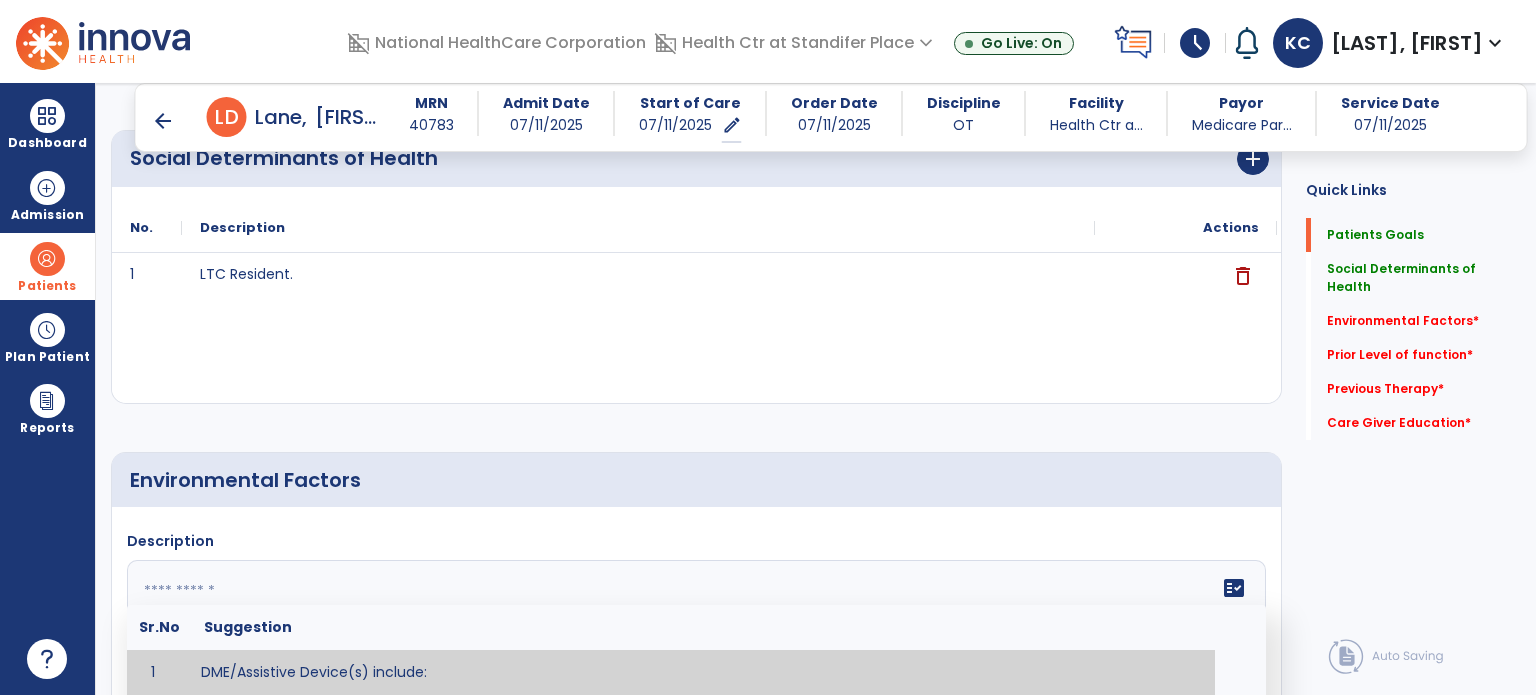 paste on "**********" 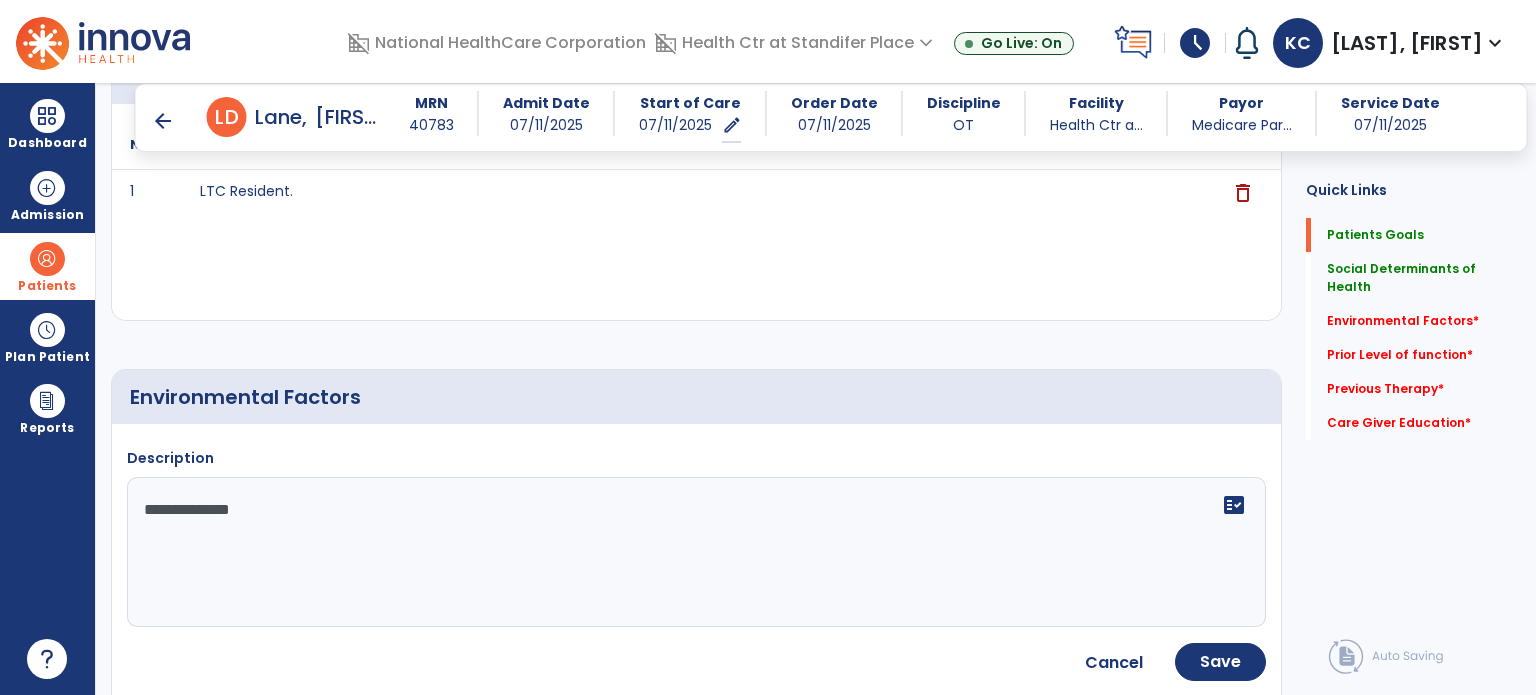 scroll, scrollTop: 720, scrollLeft: 0, axis: vertical 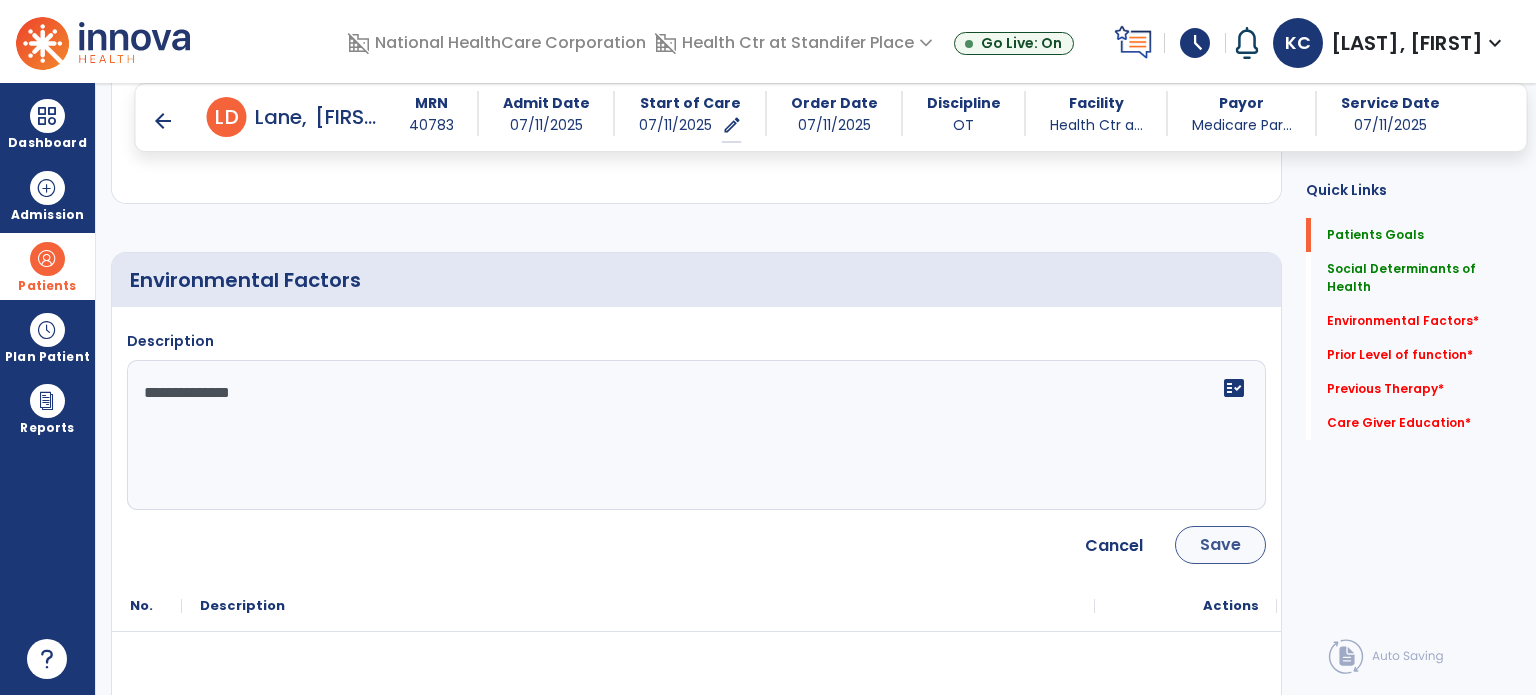 type on "**********" 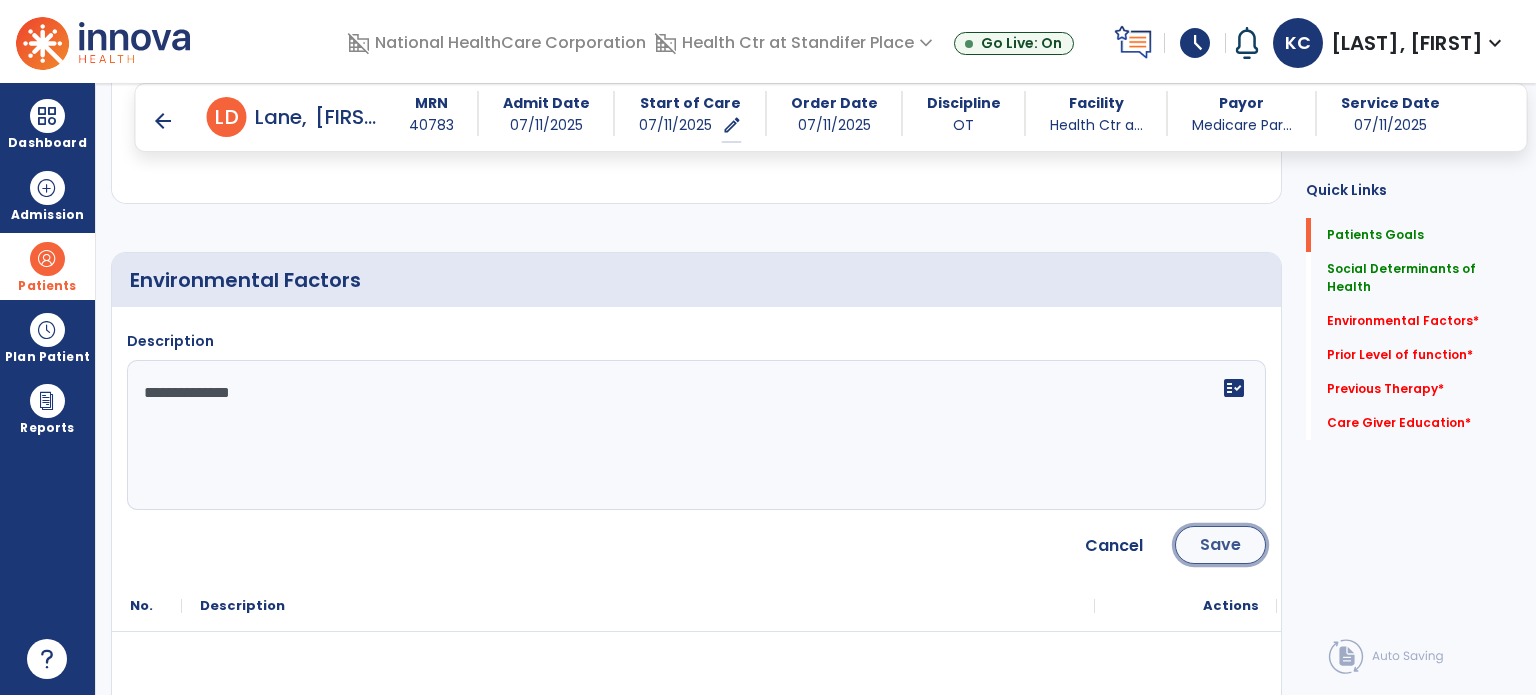 click on "Save" 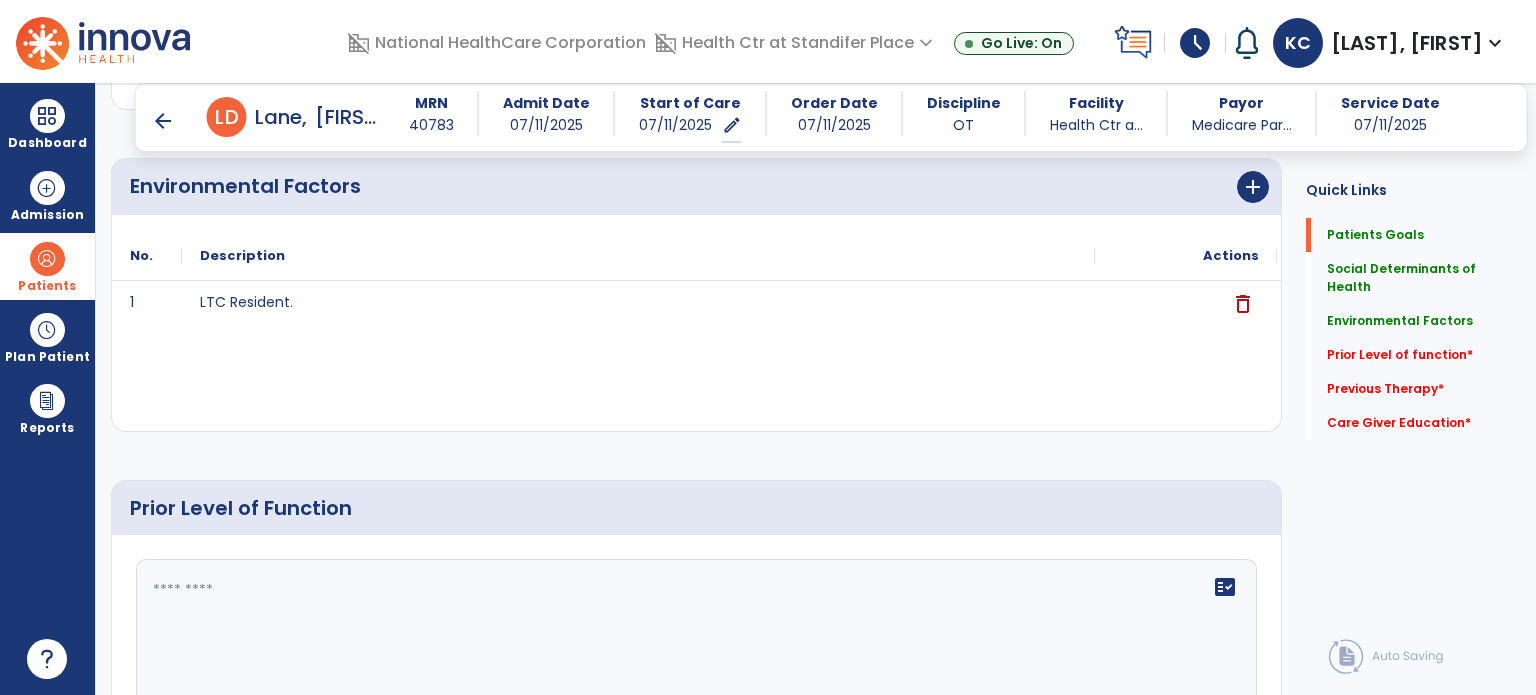 scroll, scrollTop: 920, scrollLeft: 0, axis: vertical 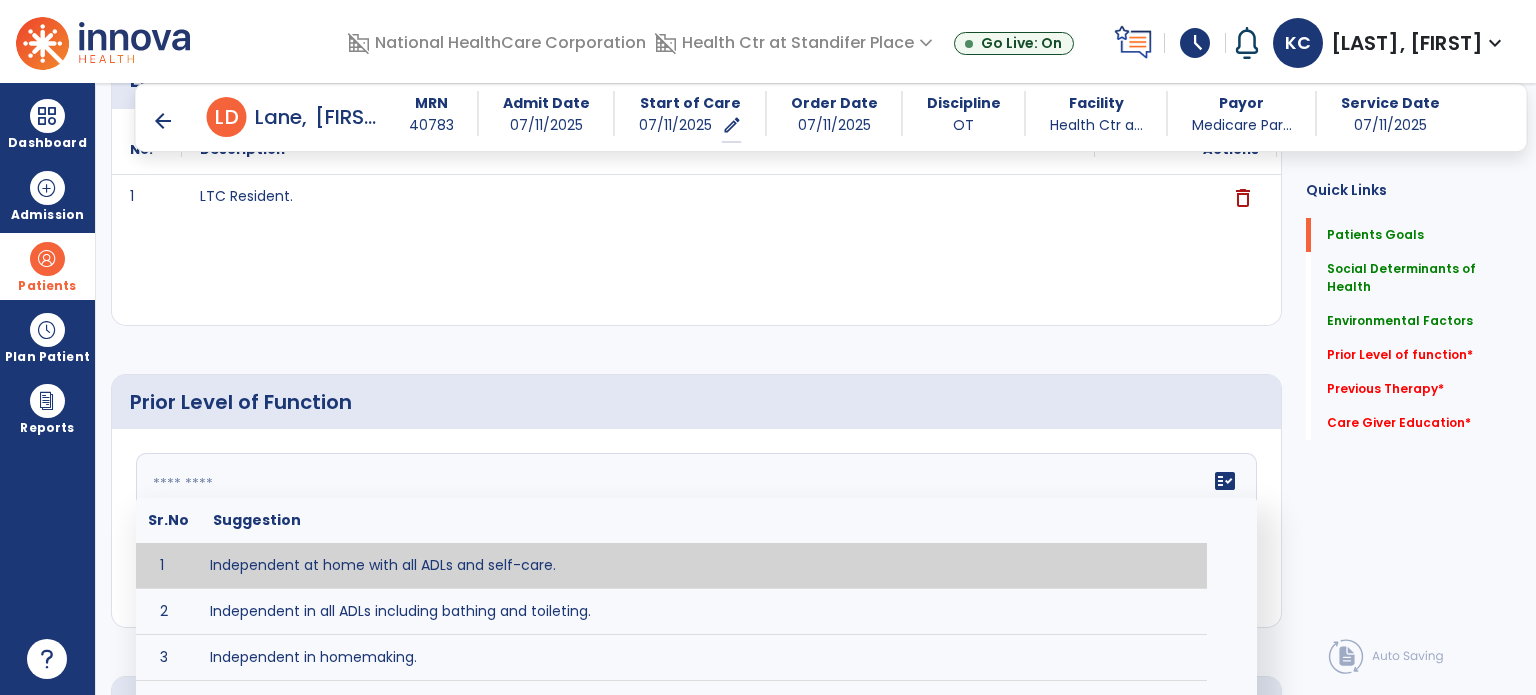 click on "fact_check  Sr.No Suggestion 1 Independent at home with all ADLs and self-care. 2 Independent in all ADLs including bathing and toileting. 3 Independent in homemaking. 4 Lived at home with part-time caregiver and was able to perform _________. 5 Lived at home with full-time caregiver and was able to perform _________. 6 Lived at home with home health assistant for ________. 7 Lived at SNF and able to _______. 8 Lived at SNF and required ______ assist for ________. 9 Lived in assisted living facility and able to _______. 10 Lived in home with ______ stairs and able to navigate with_________ assistance and _______ device. 11 Lived in single story home and did not have to navigate stairs or steps. 12 Lived in SNF and began to develop increase in risk for ______. 13 Lived in SNF and skin was intact without pressure sores or wounds 14 Lived in SNF and was independent with the following ADL's ________. 15 Lived independently at home with _________ and able to __________. 16 17 Worked as a __________." 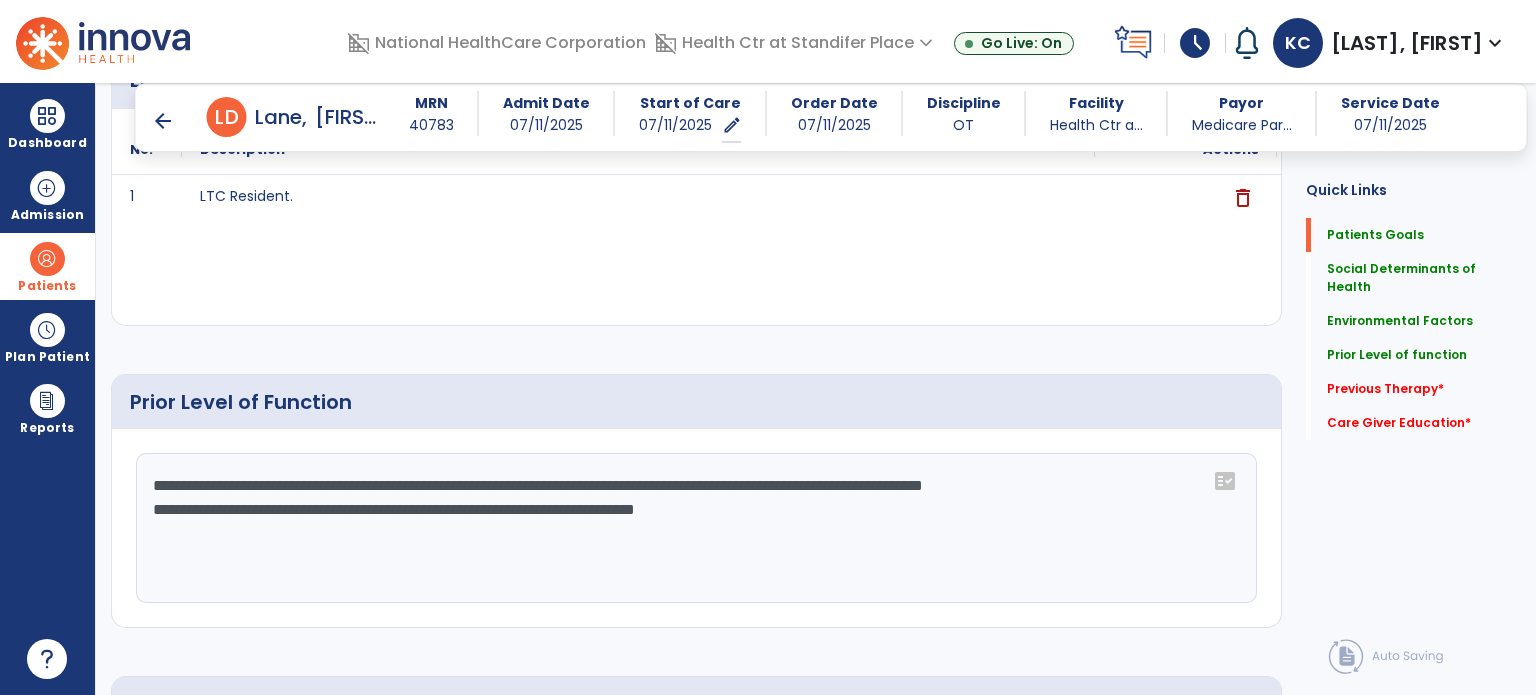 click on "**********" 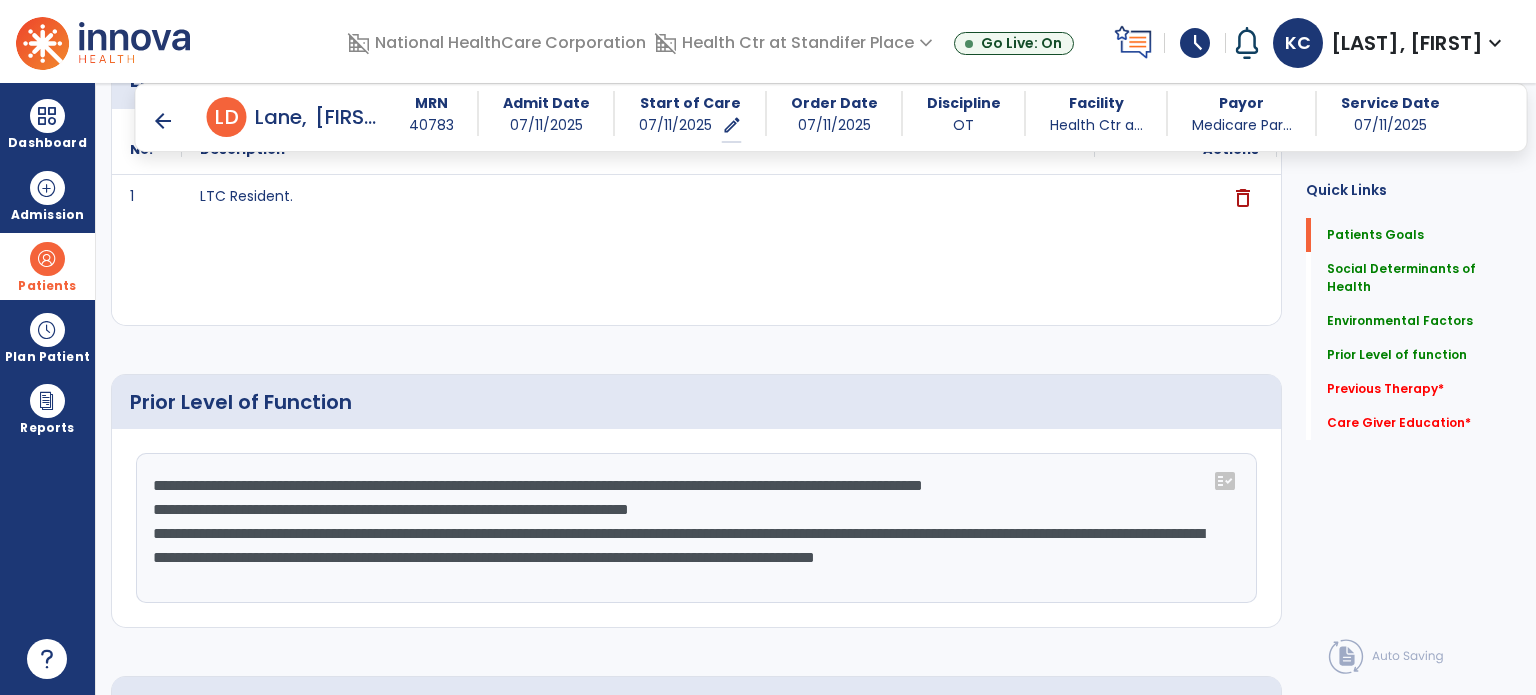 click on "**********" 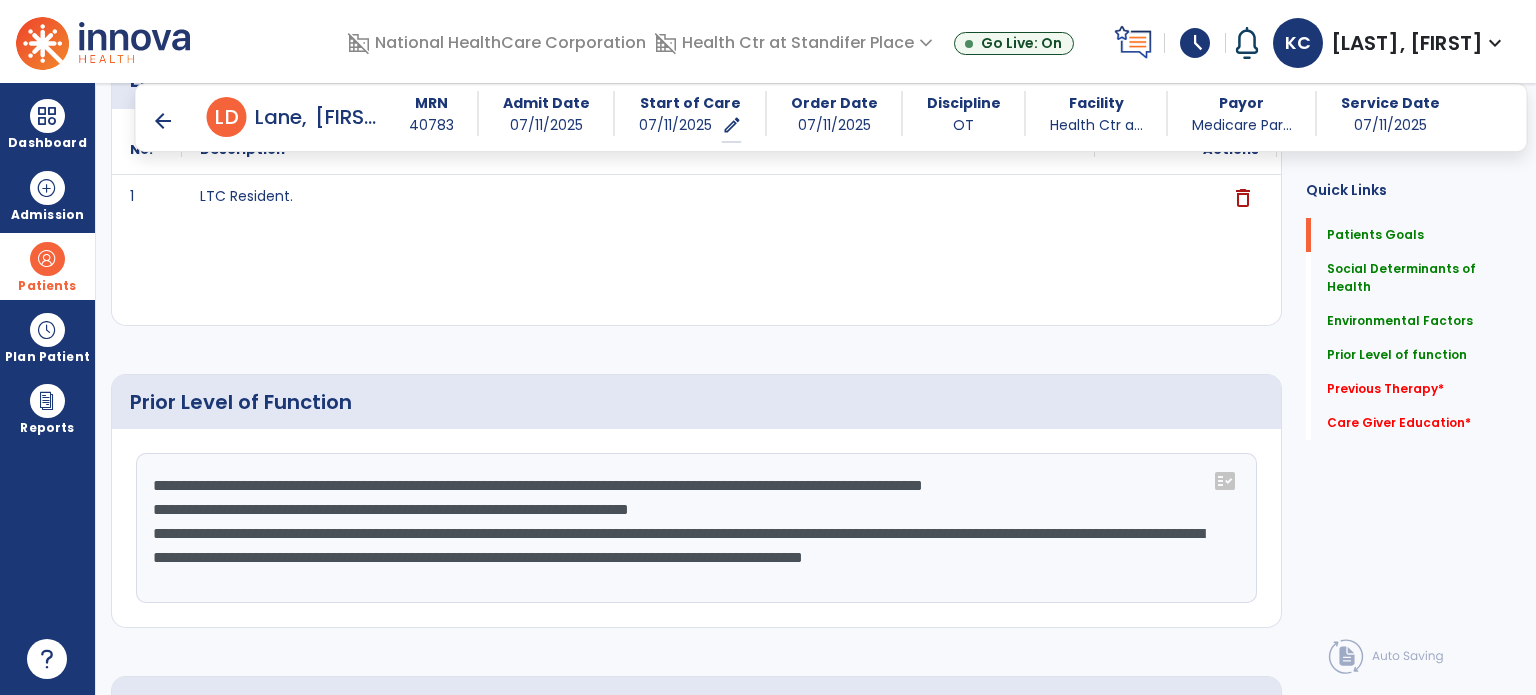 type on "**********" 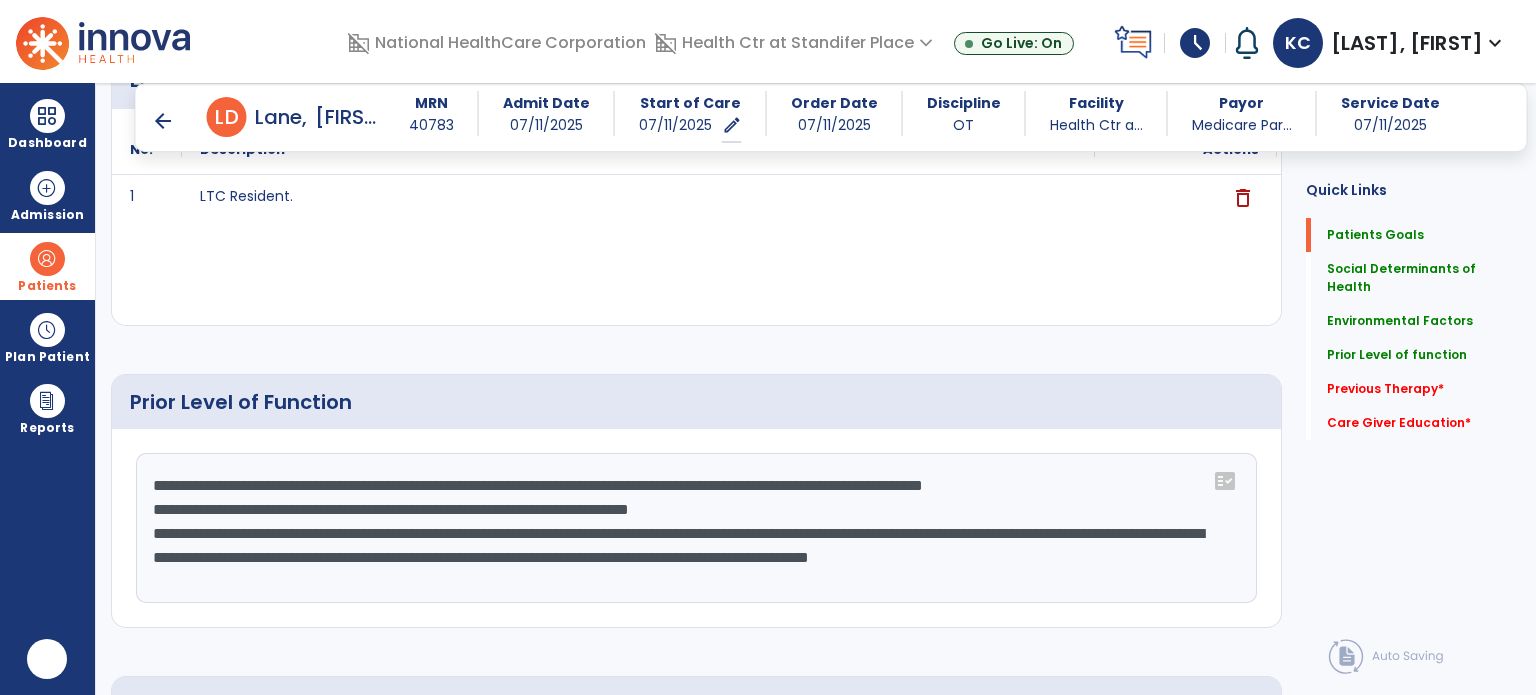 scroll, scrollTop: 0, scrollLeft: 0, axis: both 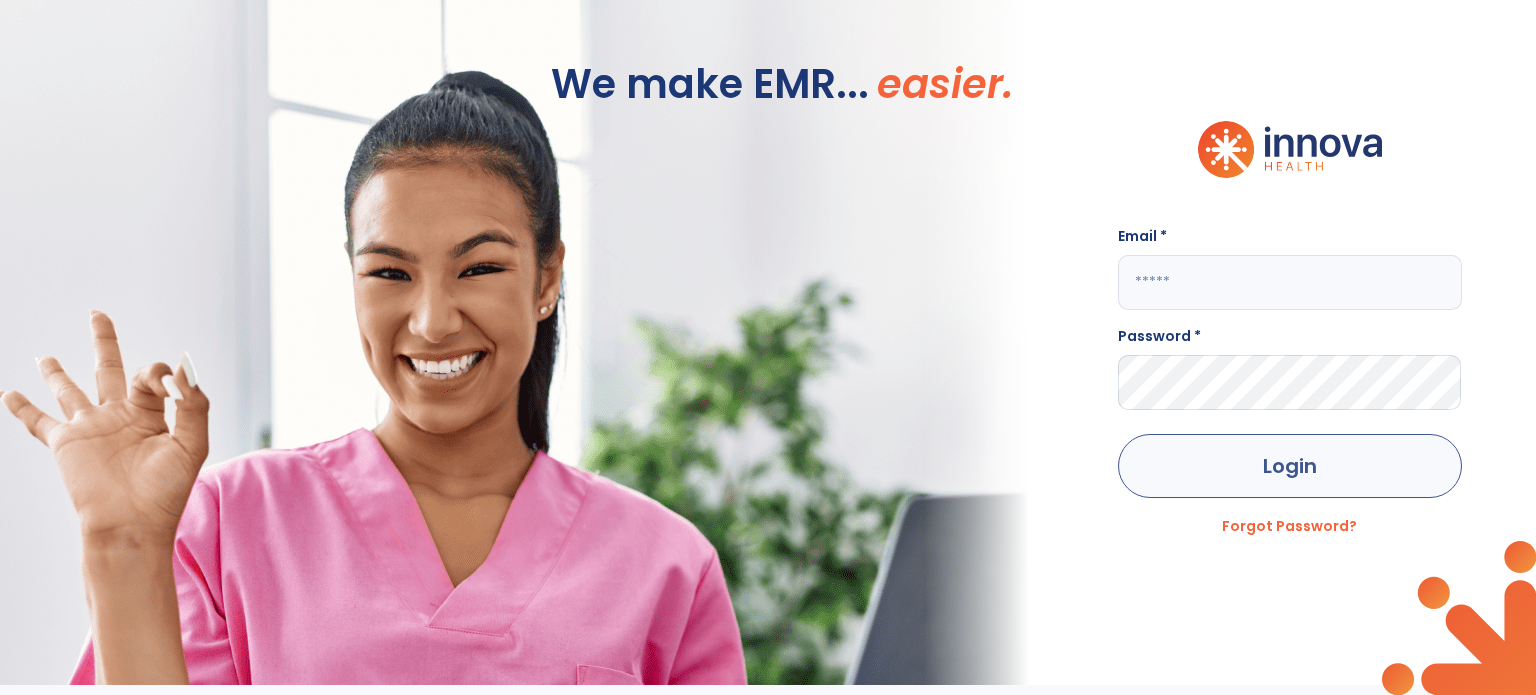 type on "**********" 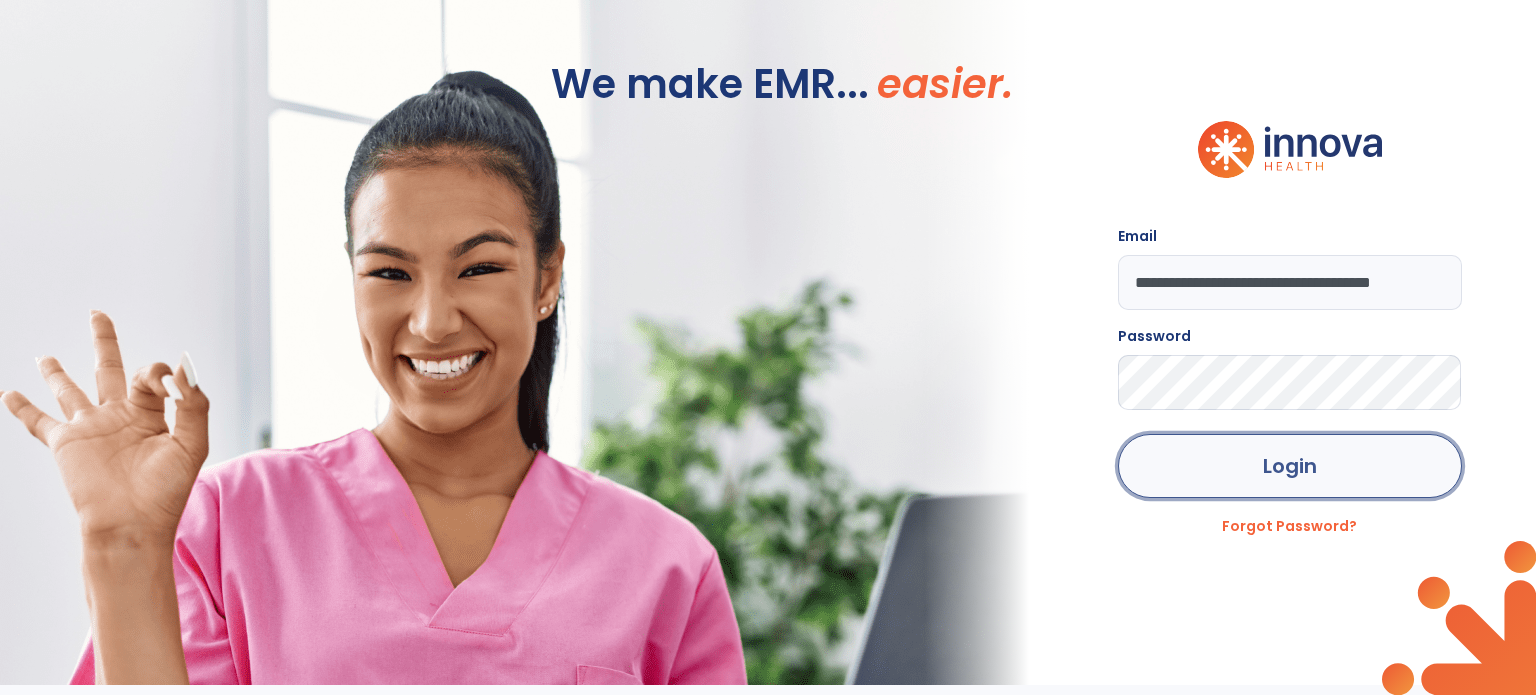 click on "Login" 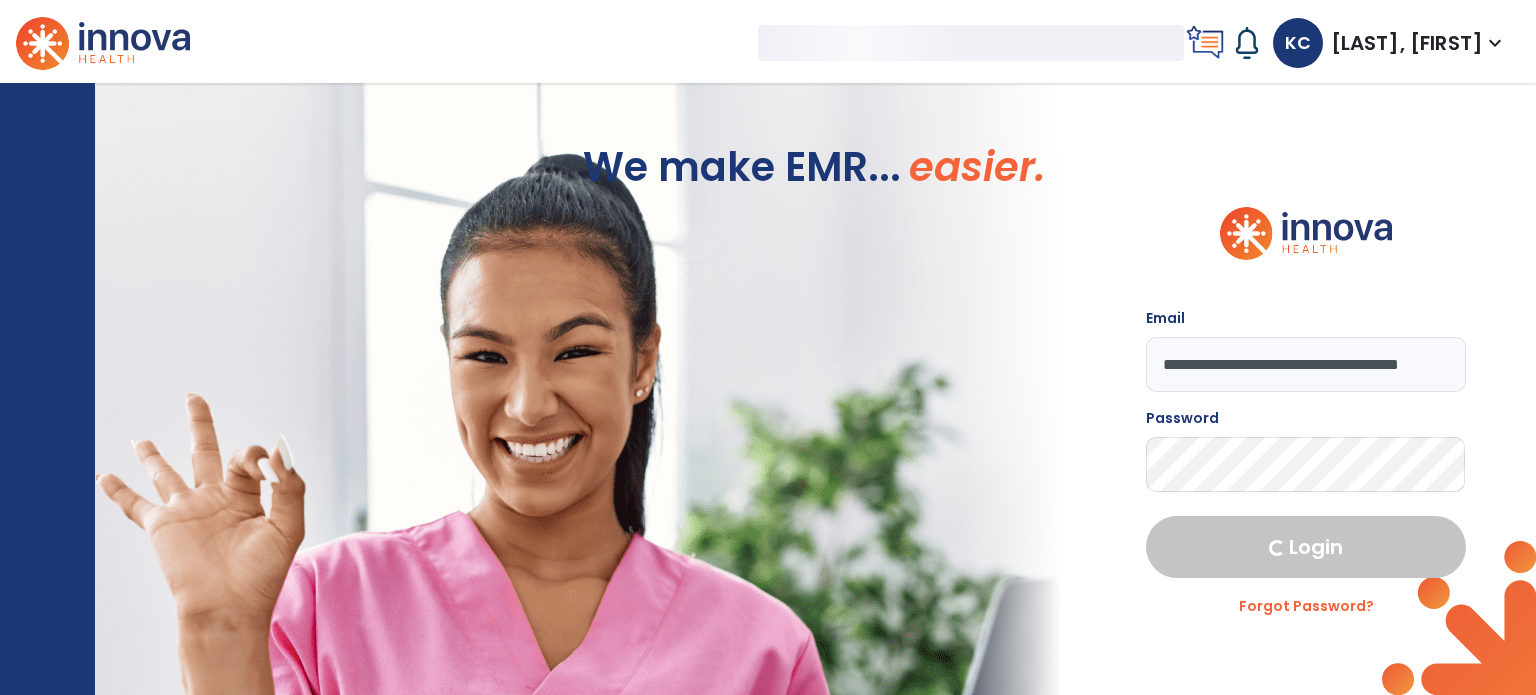 select on "****" 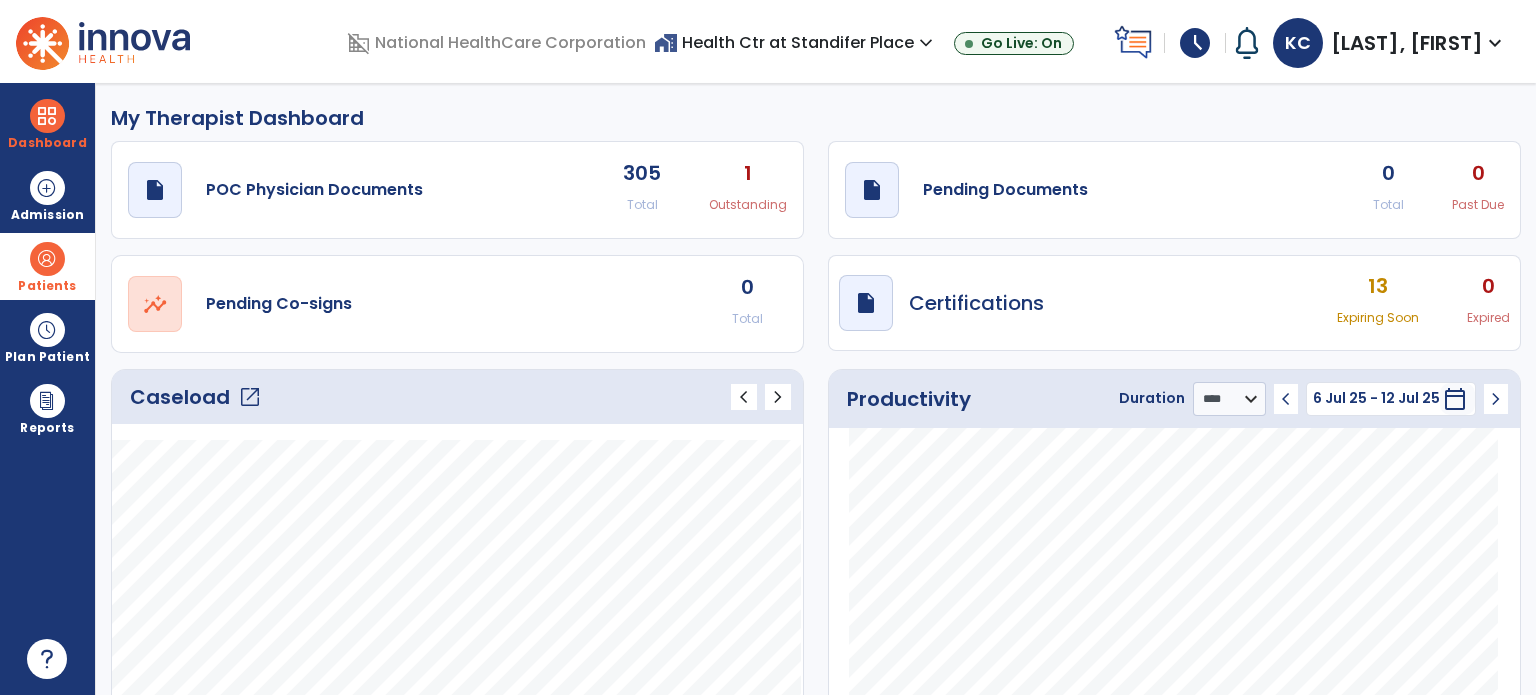 click at bounding box center [47, 259] 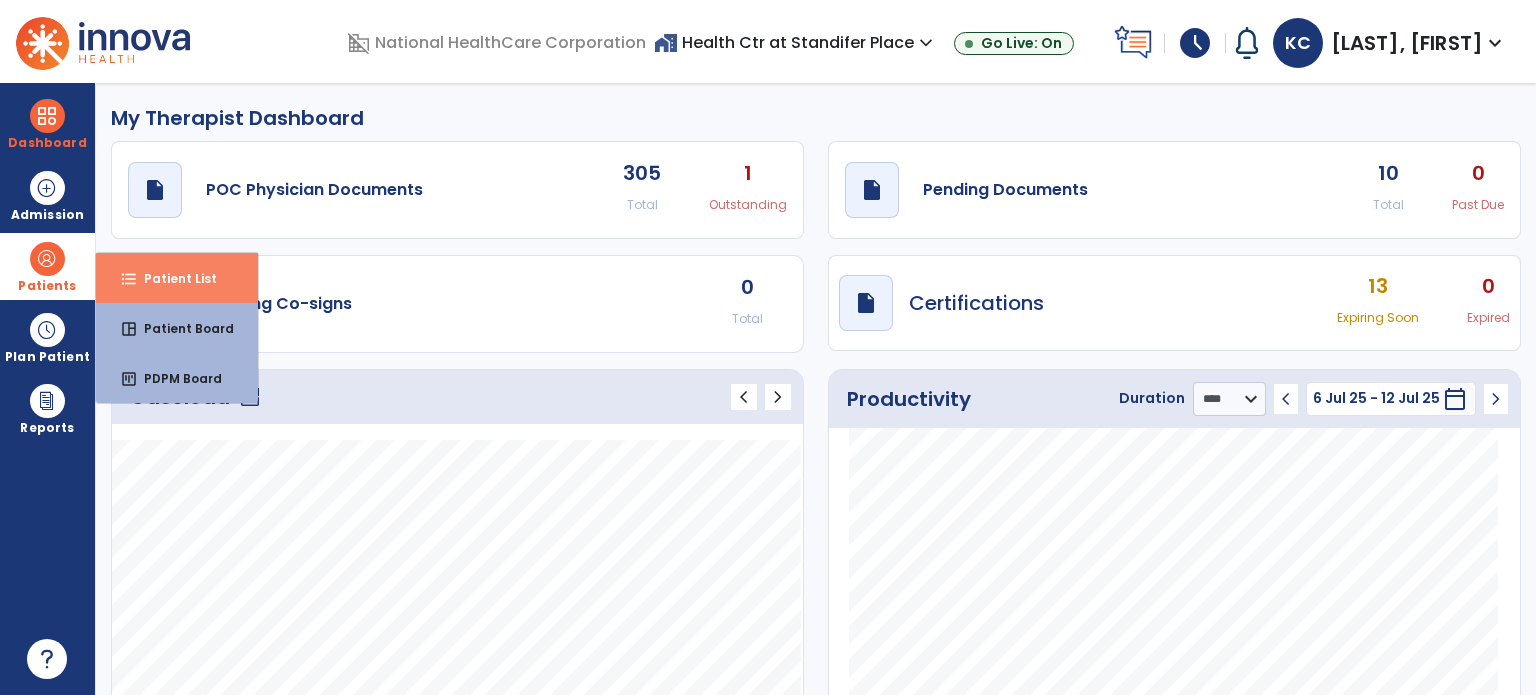click on "format_list_bulleted  Patient List" at bounding box center [177, 278] 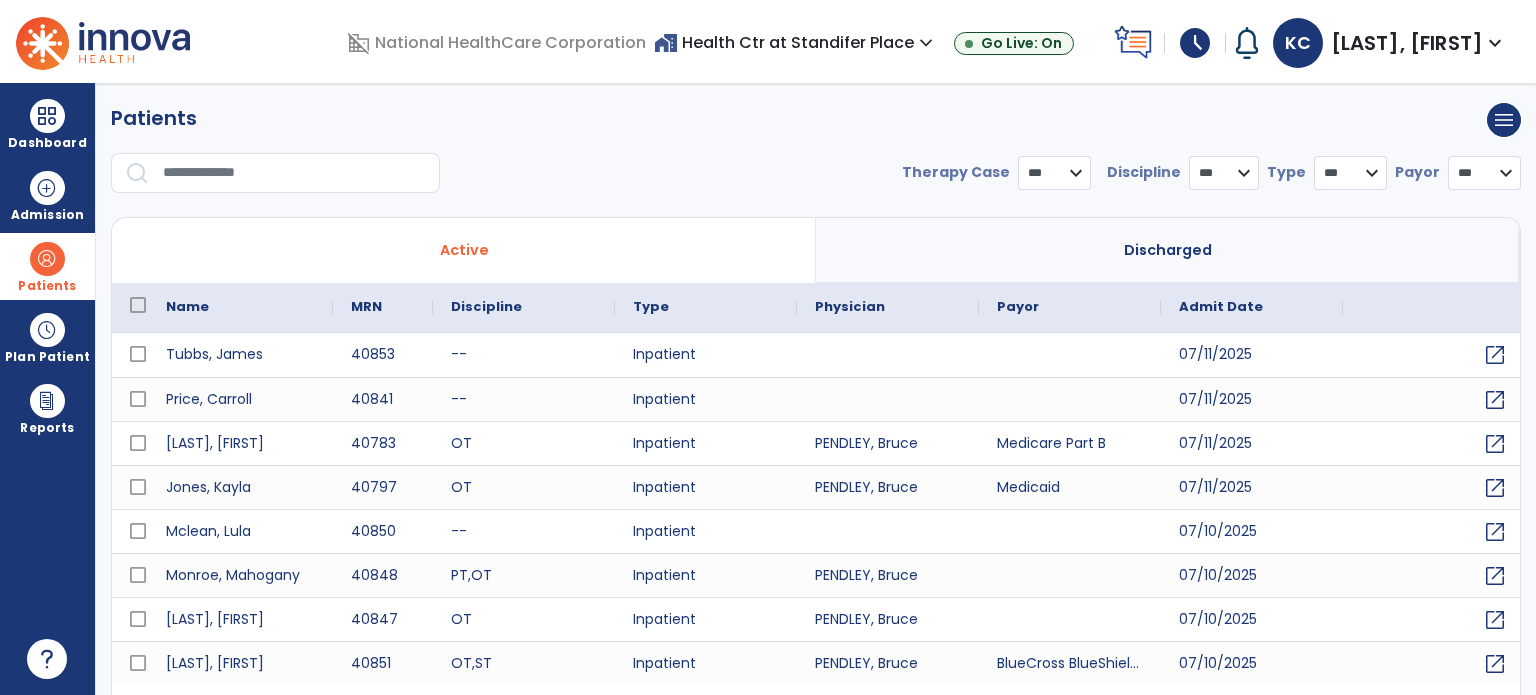 select on "***" 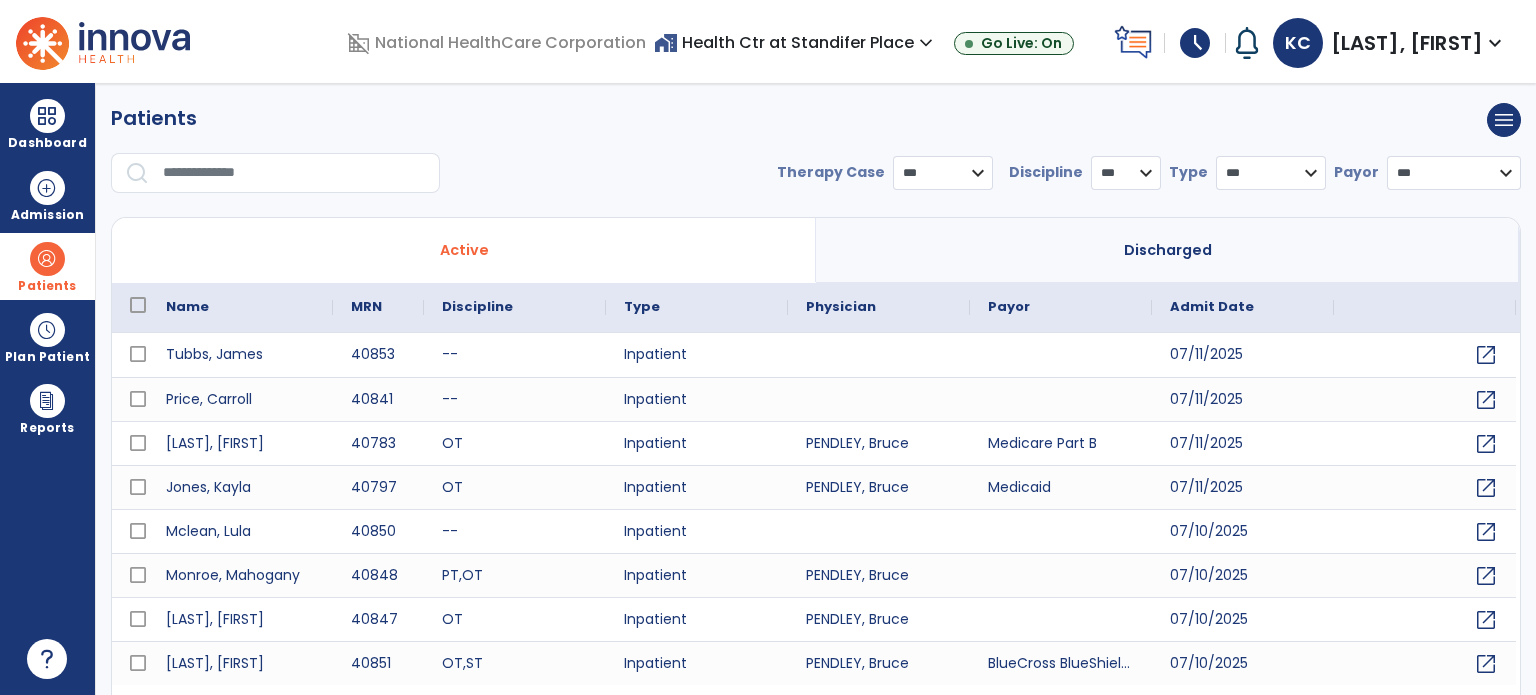 click at bounding box center [294, 173] 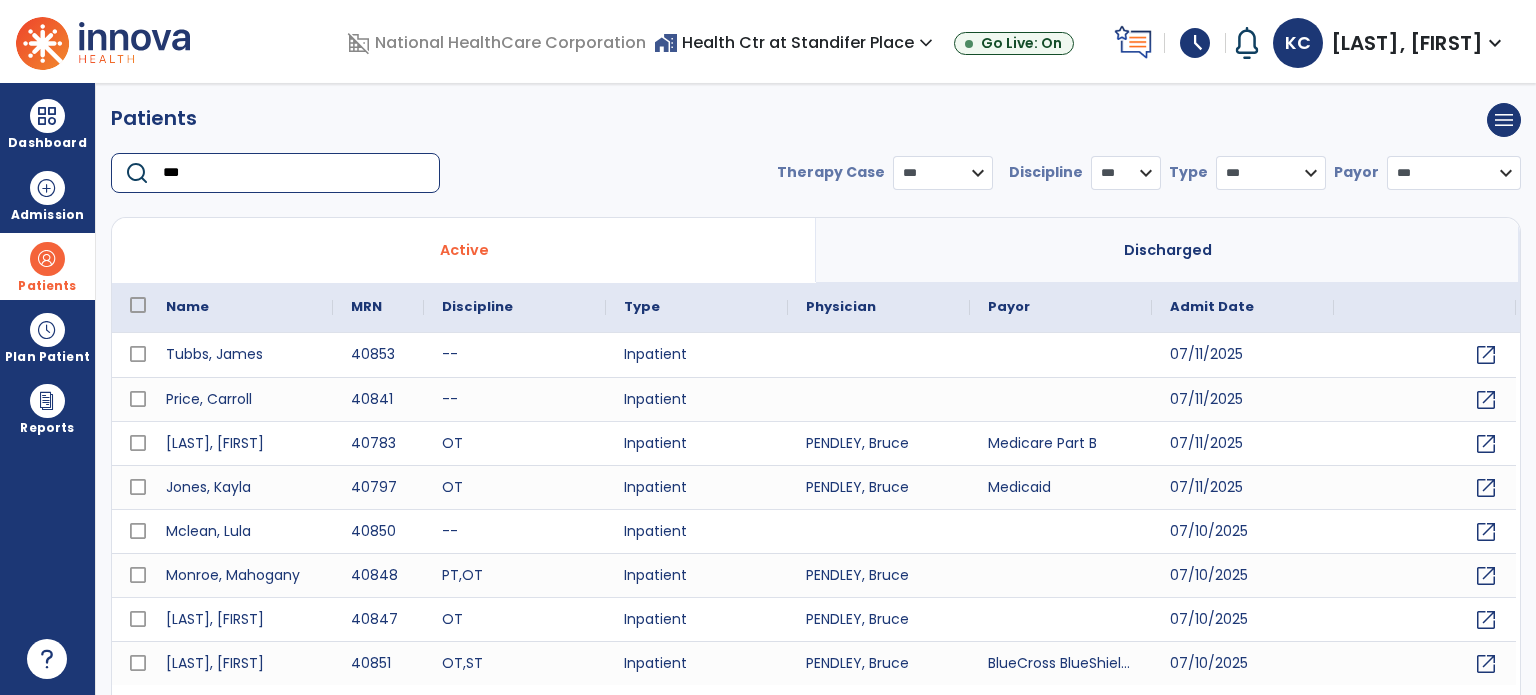 type on "****" 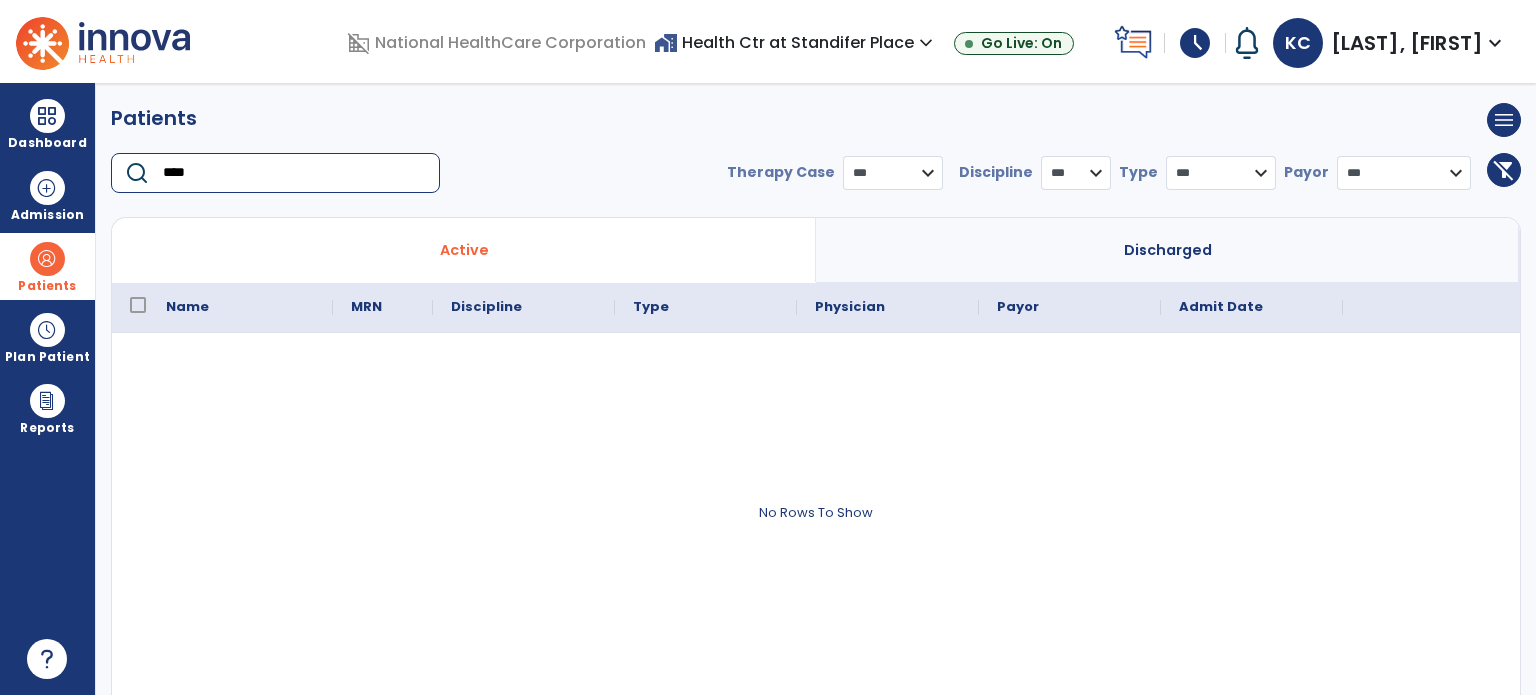 drag, startPoint x: 231, startPoint y: 159, endPoint x: 95, endPoint y: 169, distance: 136.36716 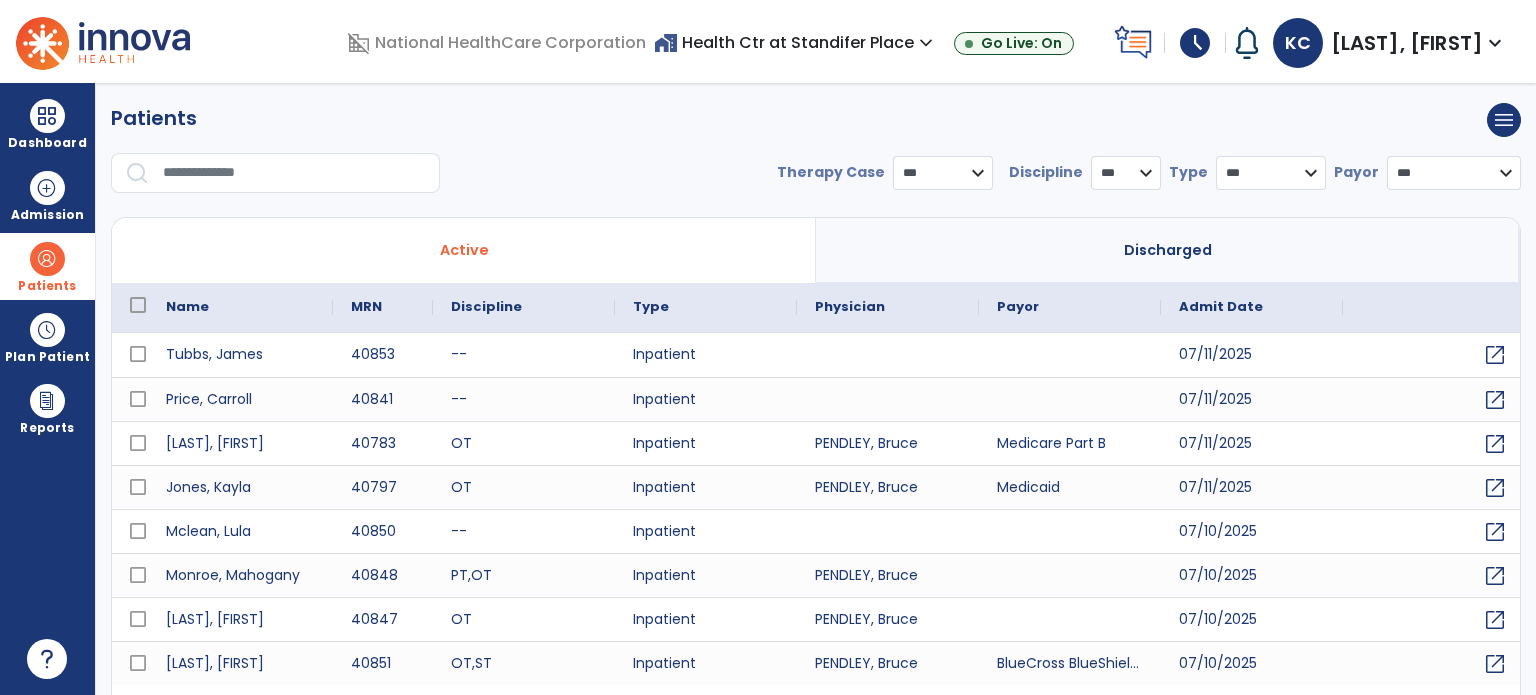 click on "Discharged" at bounding box center [1168, 250] 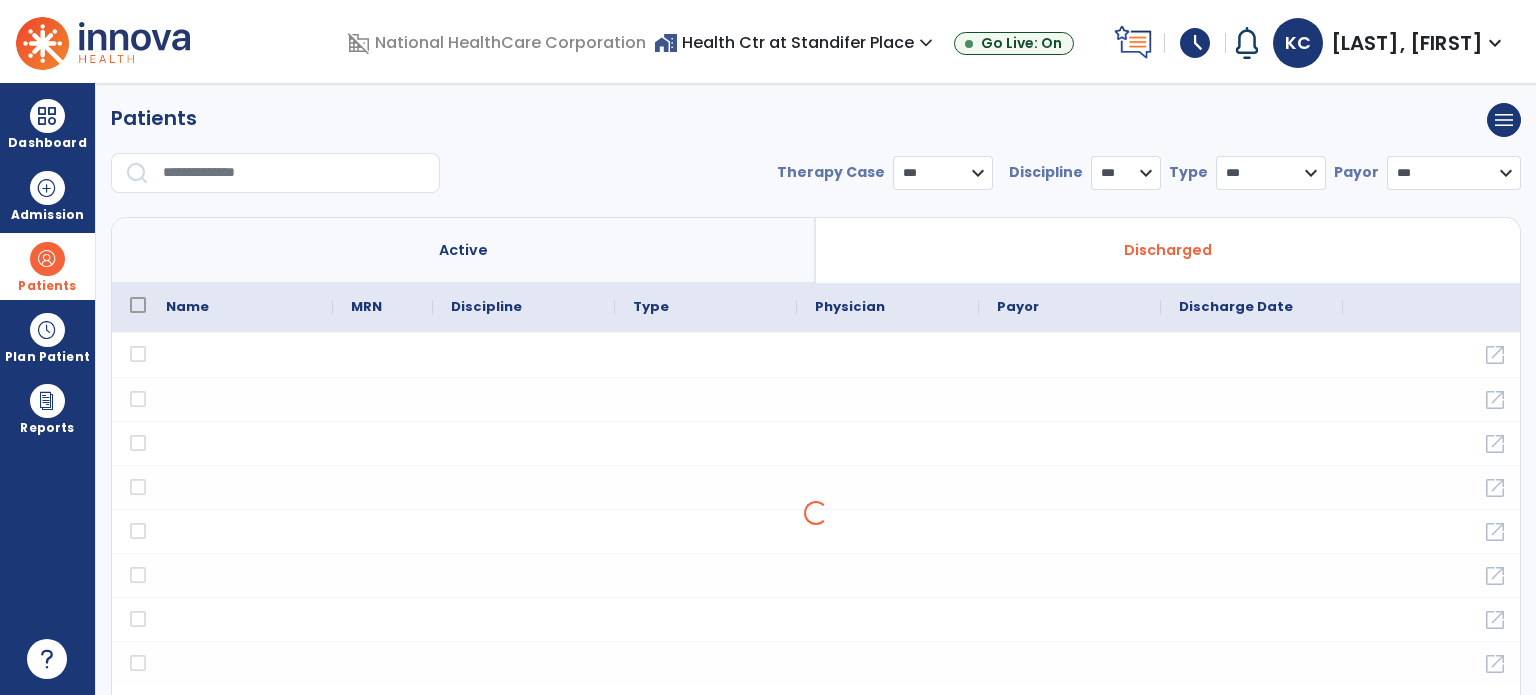 click at bounding box center [275, 173] 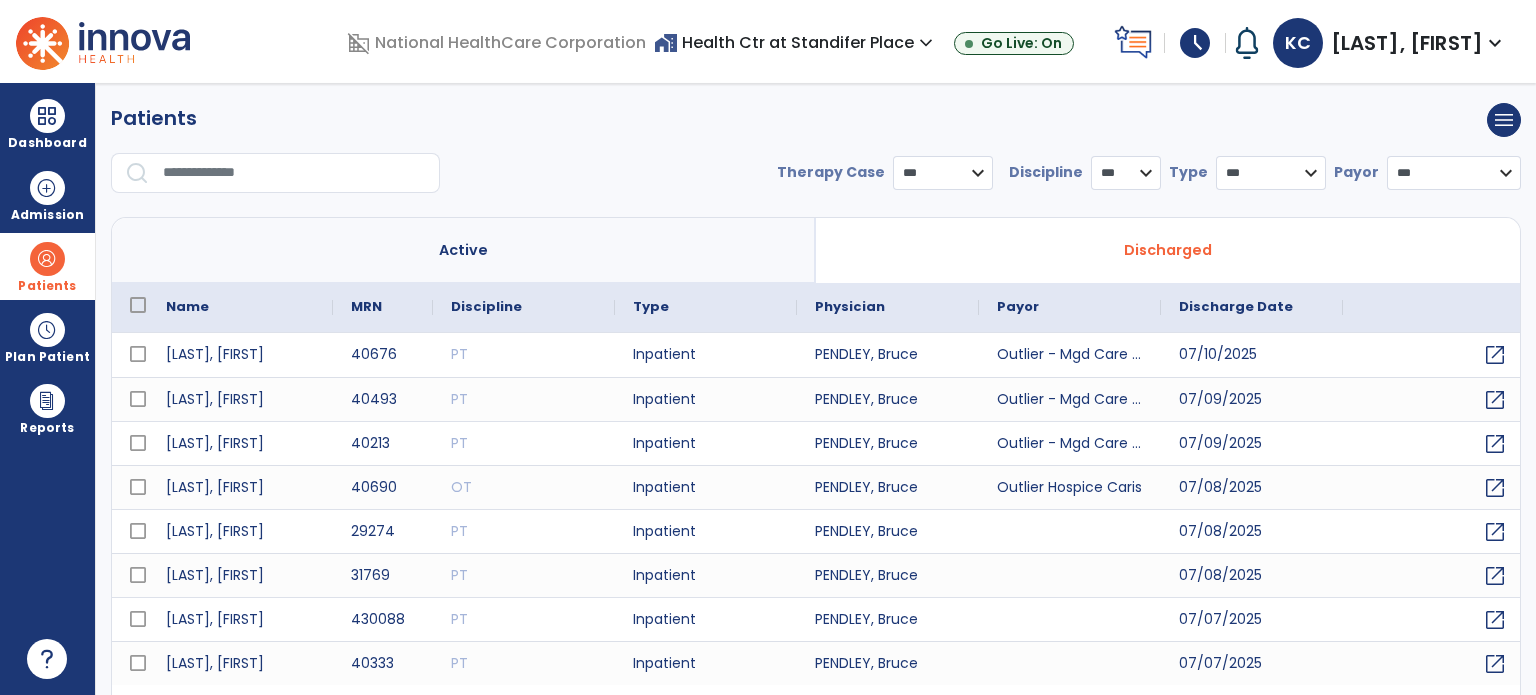 click at bounding box center [294, 173] 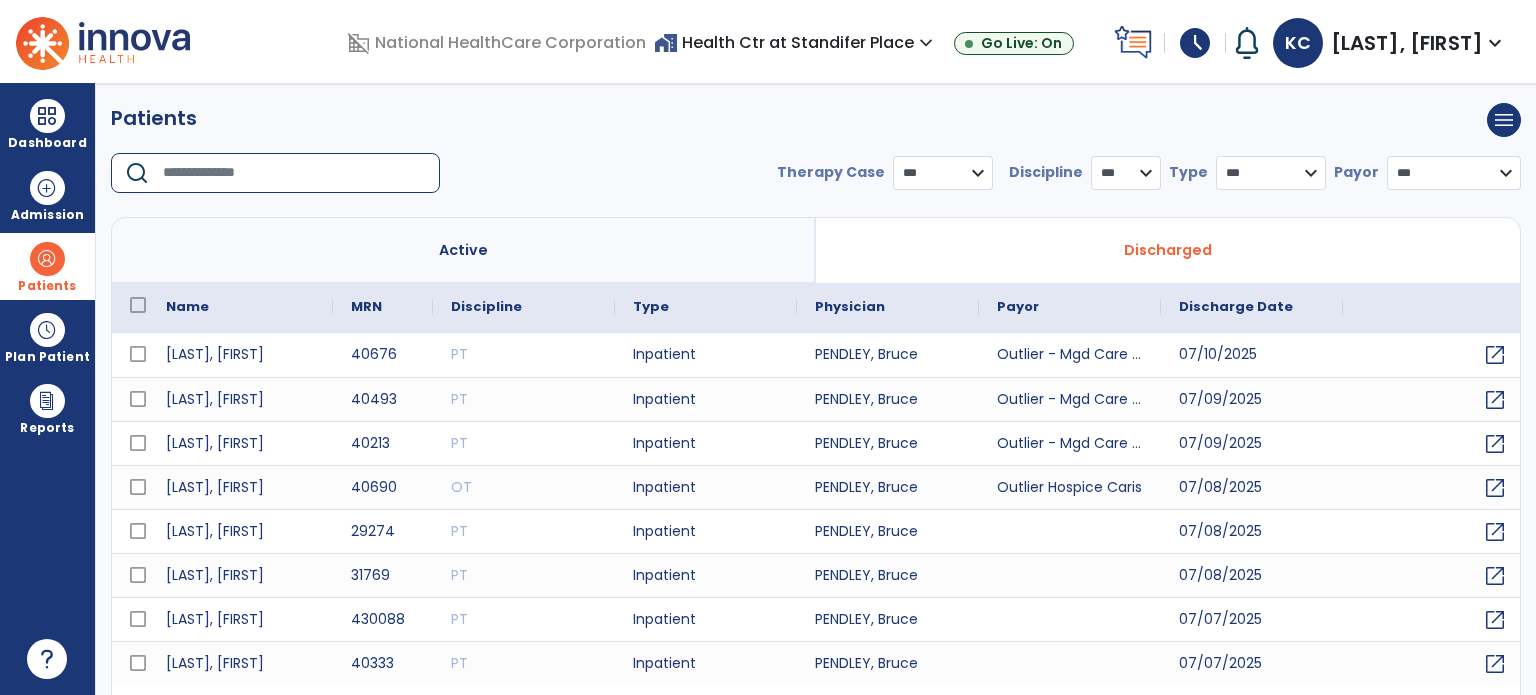 paste on "****" 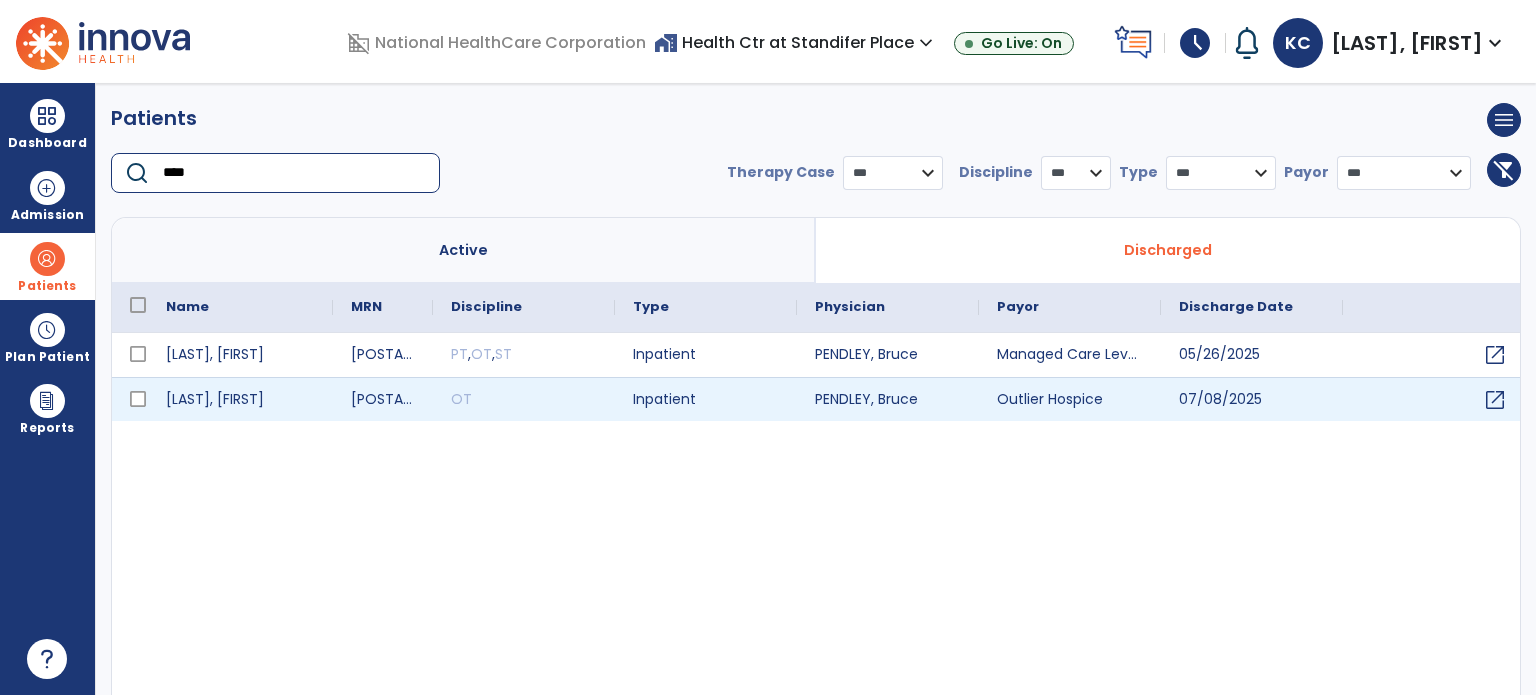 type on "****" 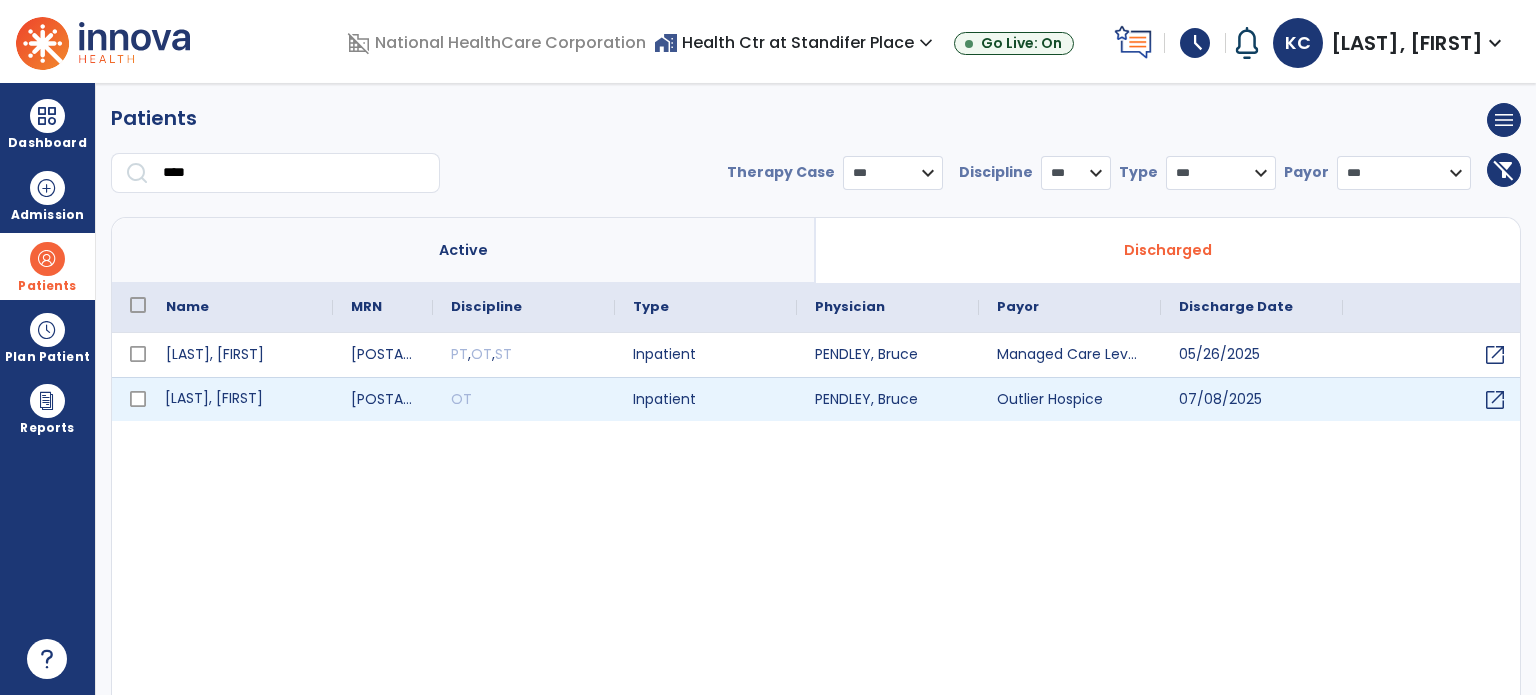 click on "Walker, Paula" at bounding box center [240, 399] 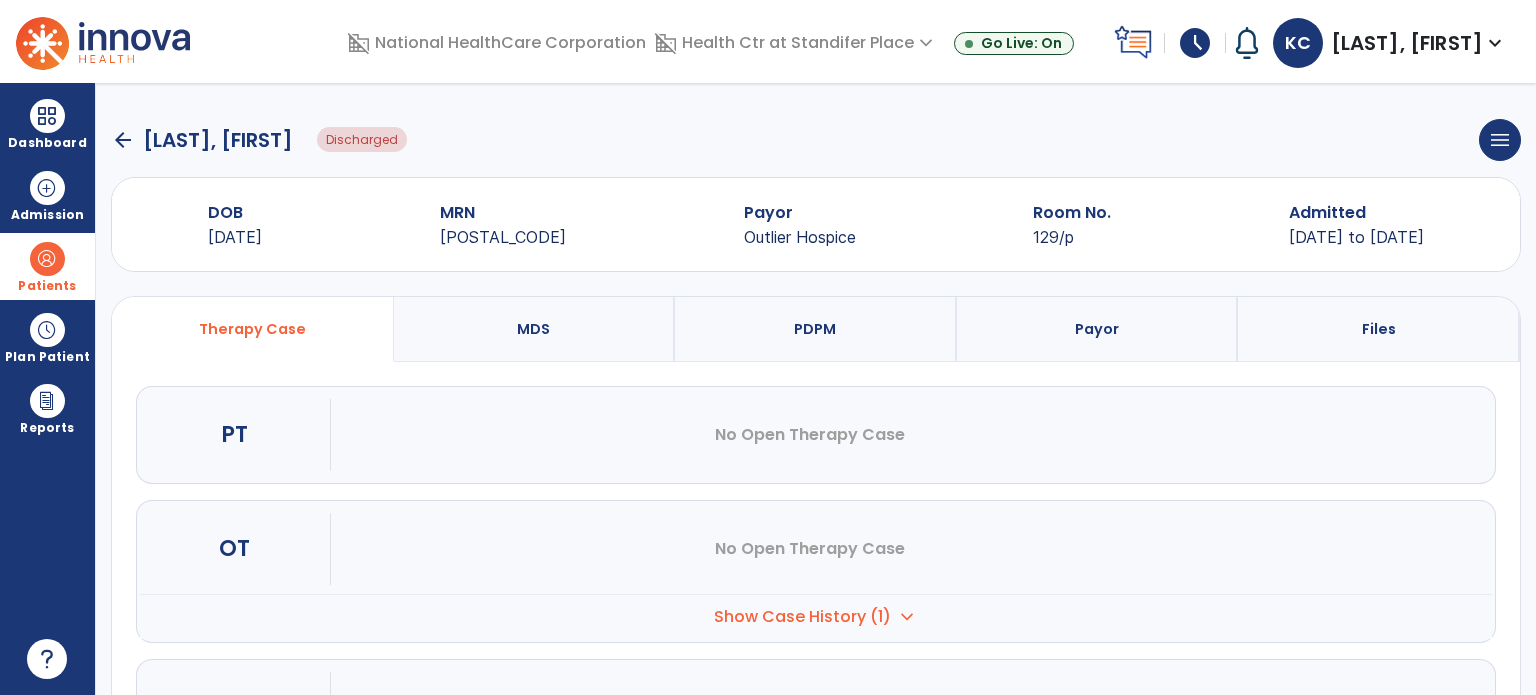 click on "Show Case History (1)" at bounding box center (802, 617) 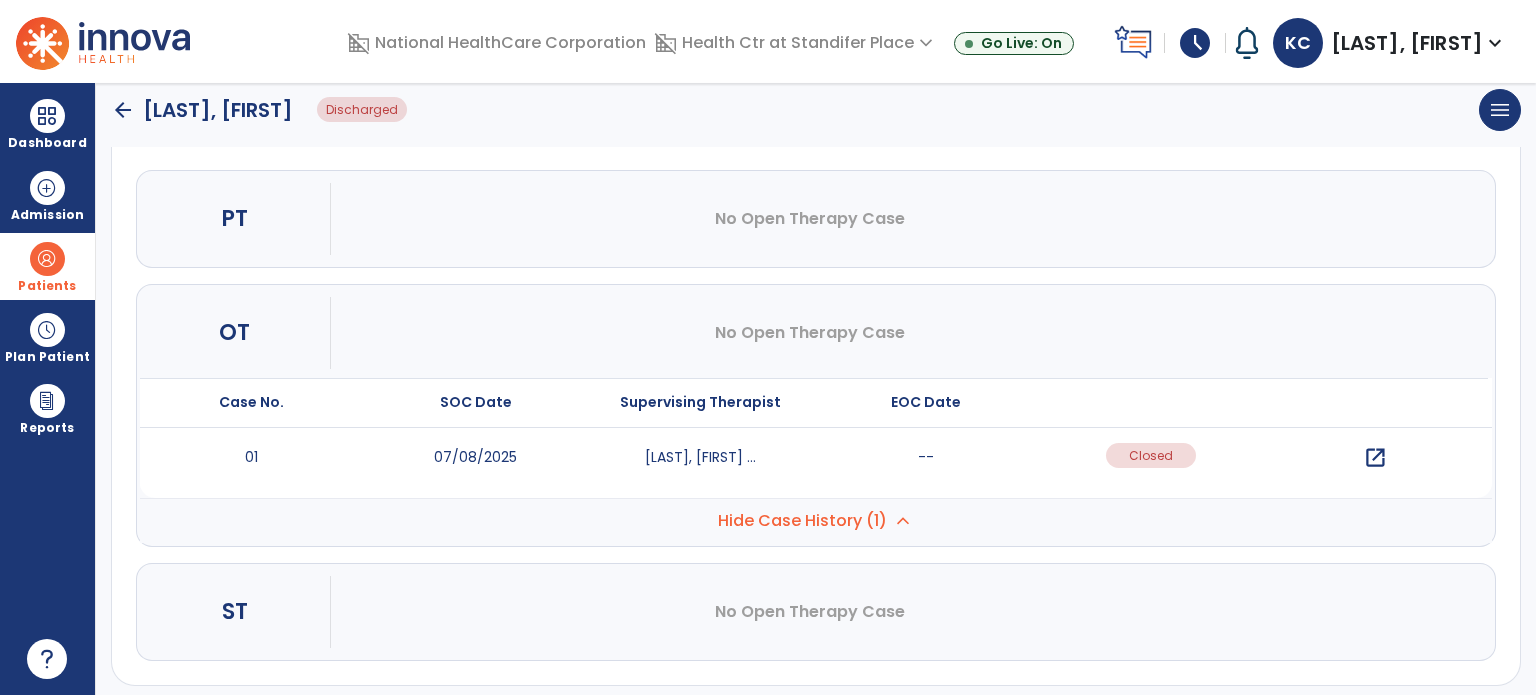 scroll, scrollTop: 227, scrollLeft: 0, axis: vertical 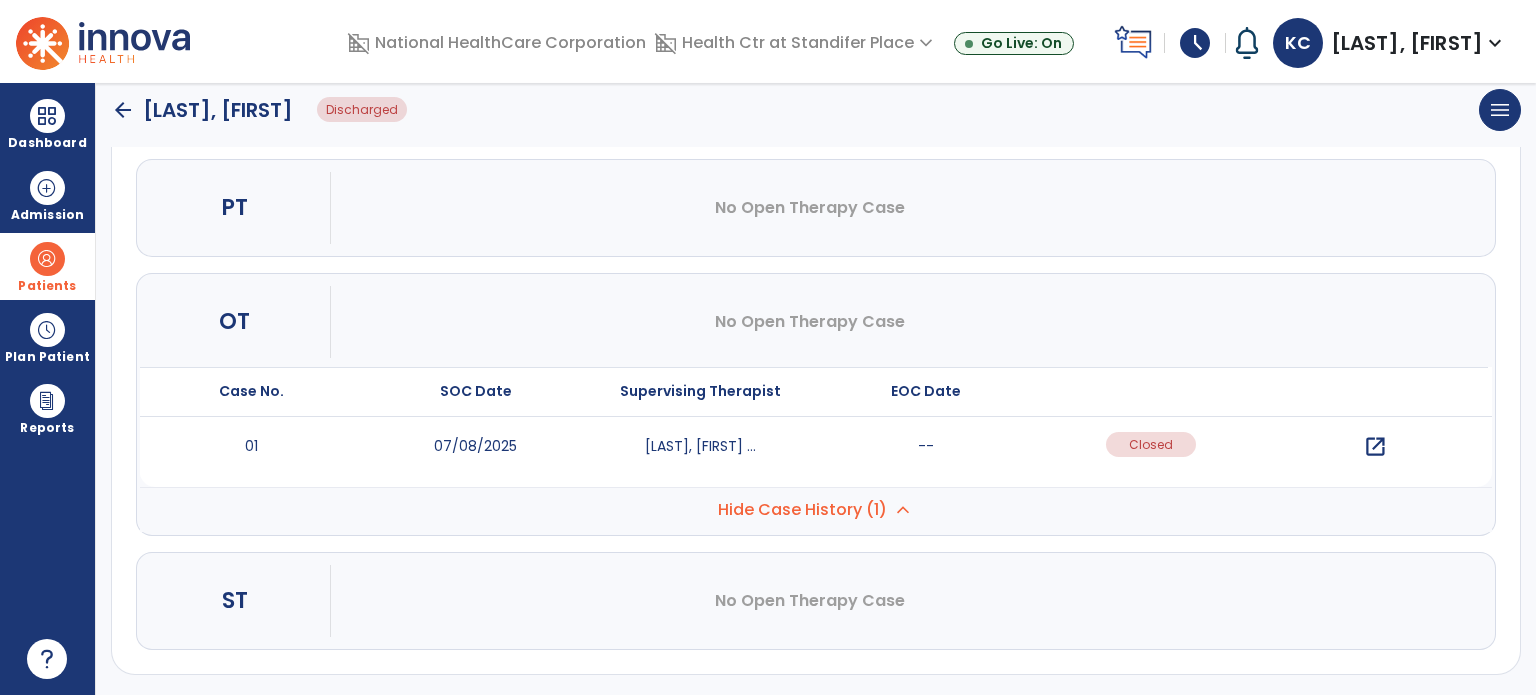 click on "open_in_new" at bounding box center (1375, 447) 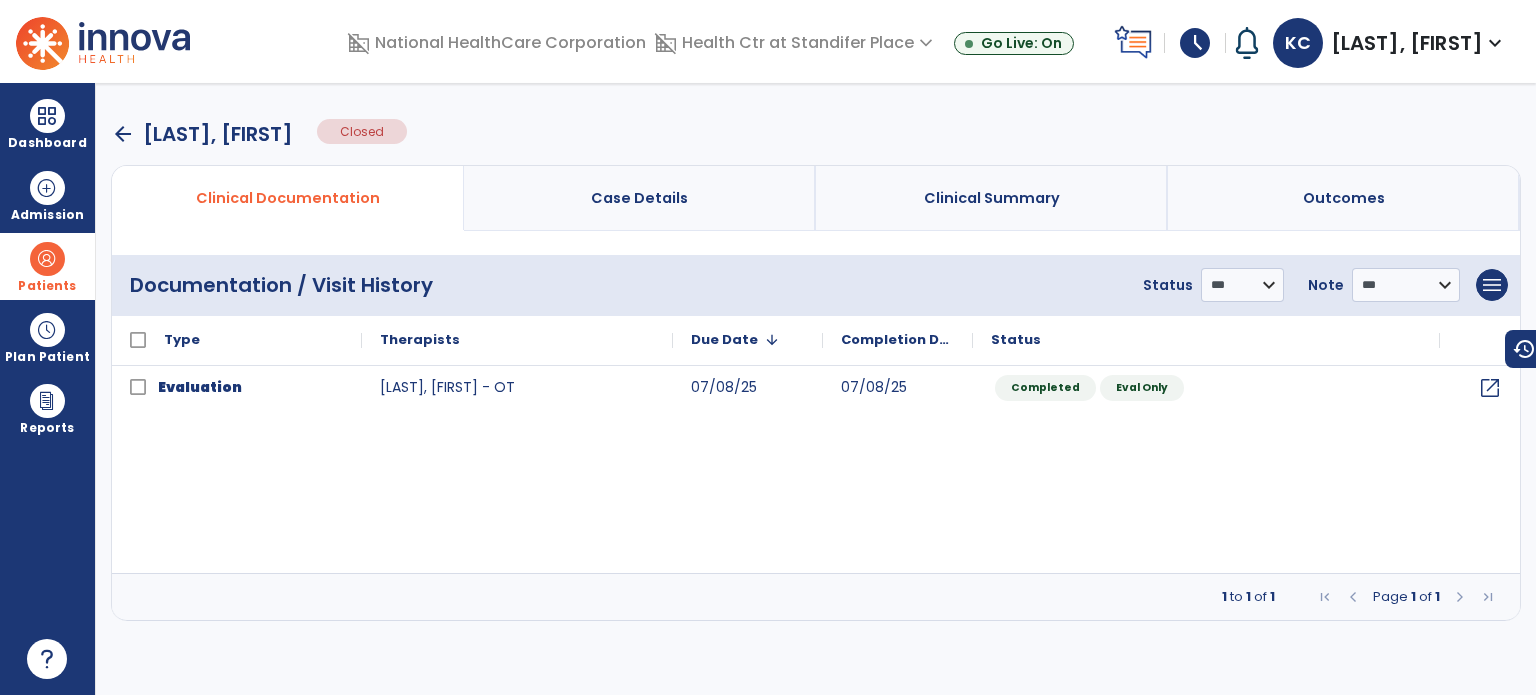 scroll, scrollTop: 0, scrollLeft: 0, axis: both 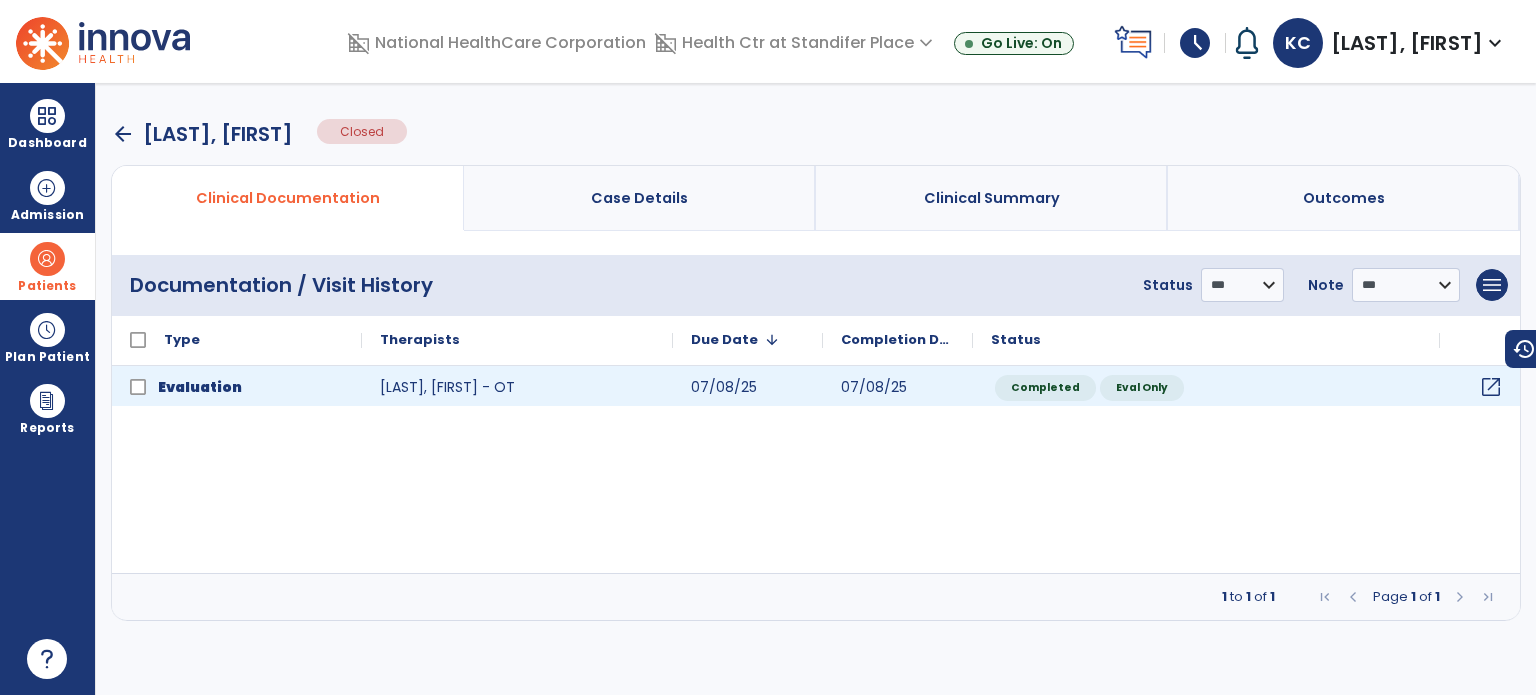 click on "open_in_new" 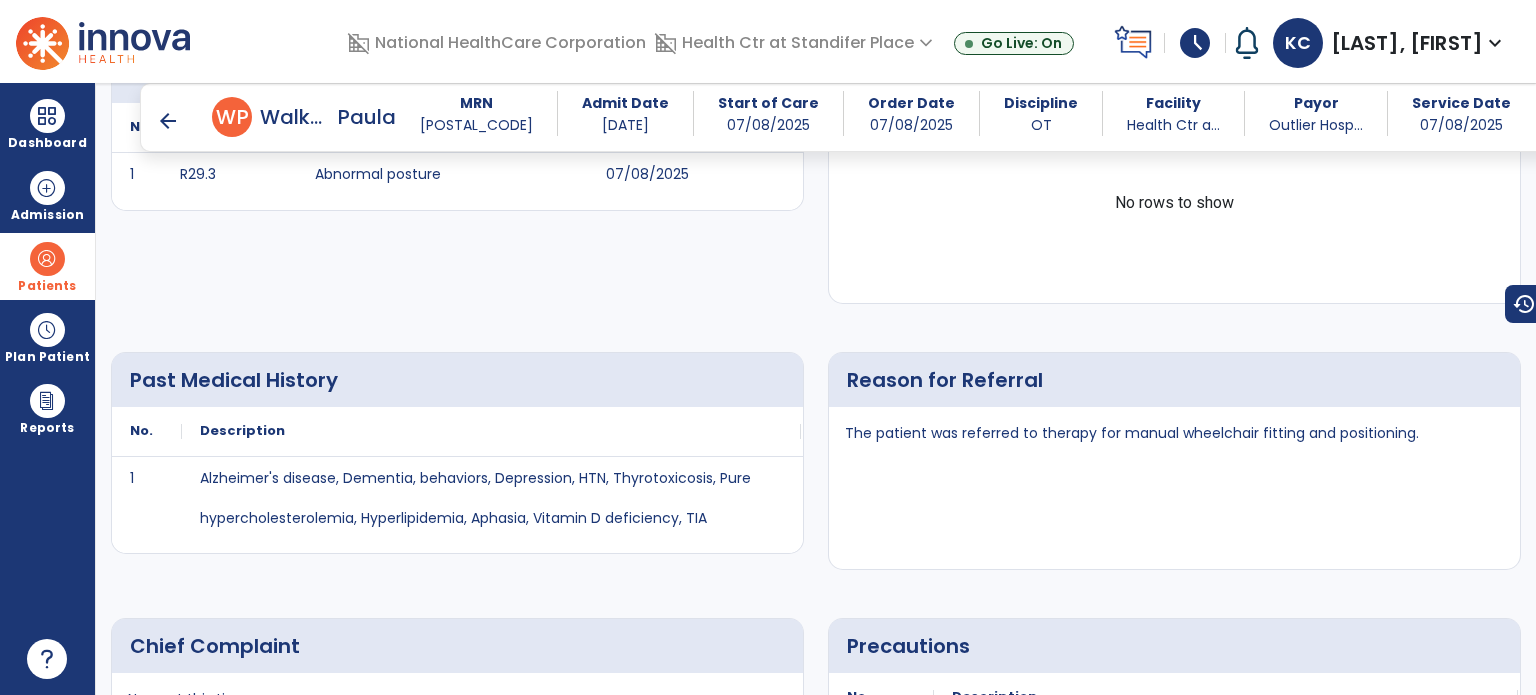 scroll, scrollTop: 600, scrollLeft: 0, axis: vertical 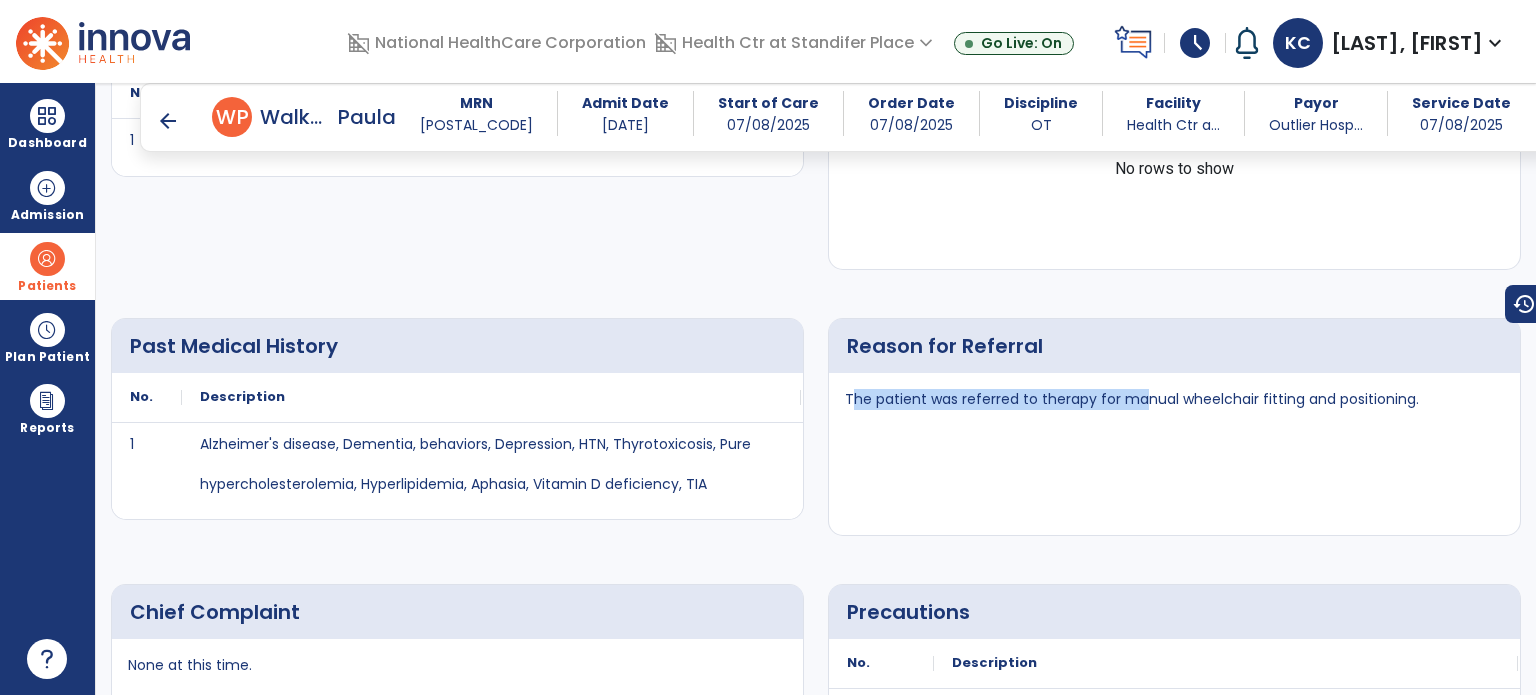 drag, startPoint x: 847, startPoint y: 401, endPoint x: 1132, endPoint y: 411, distance: 285.17538 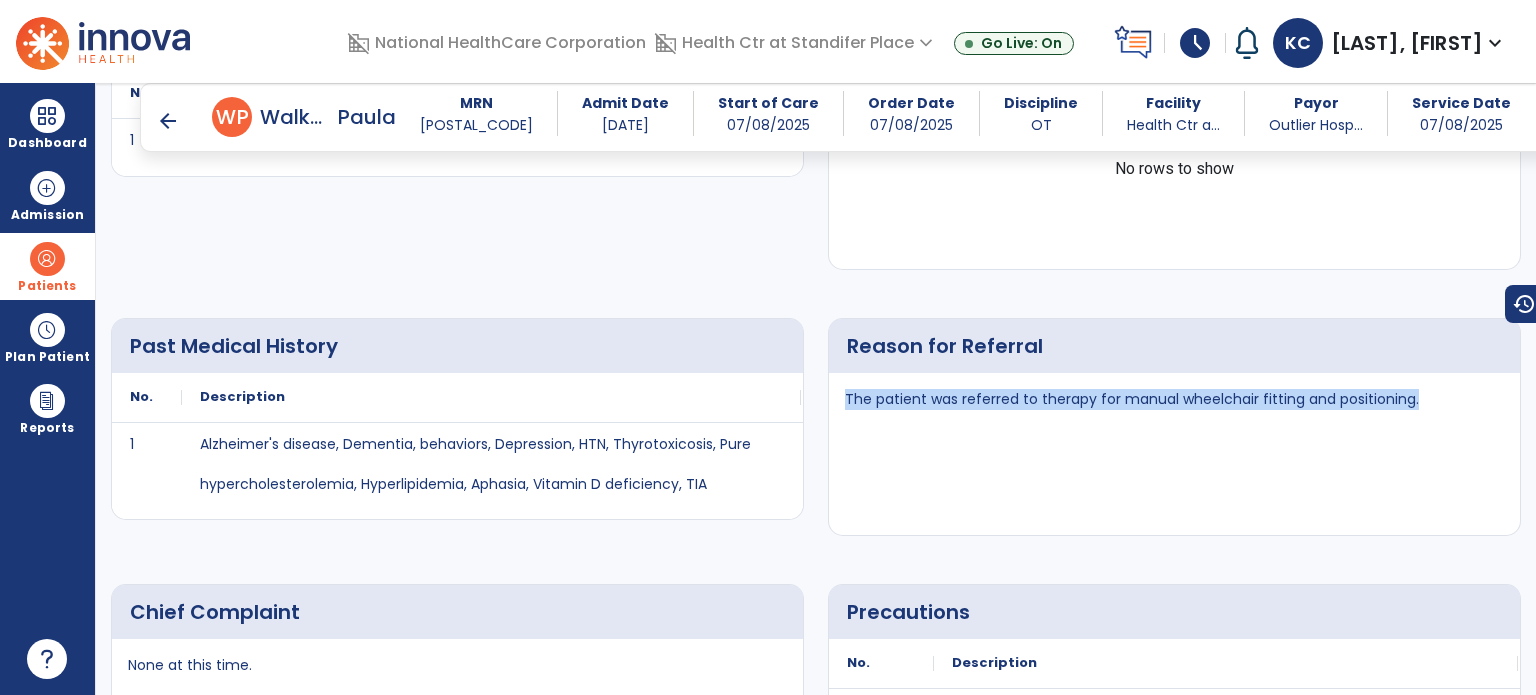 drag, startPoint x: 842, startPoint y: 395, endPoint x: 1487, endPoint y: 424, distance: 645.6516 